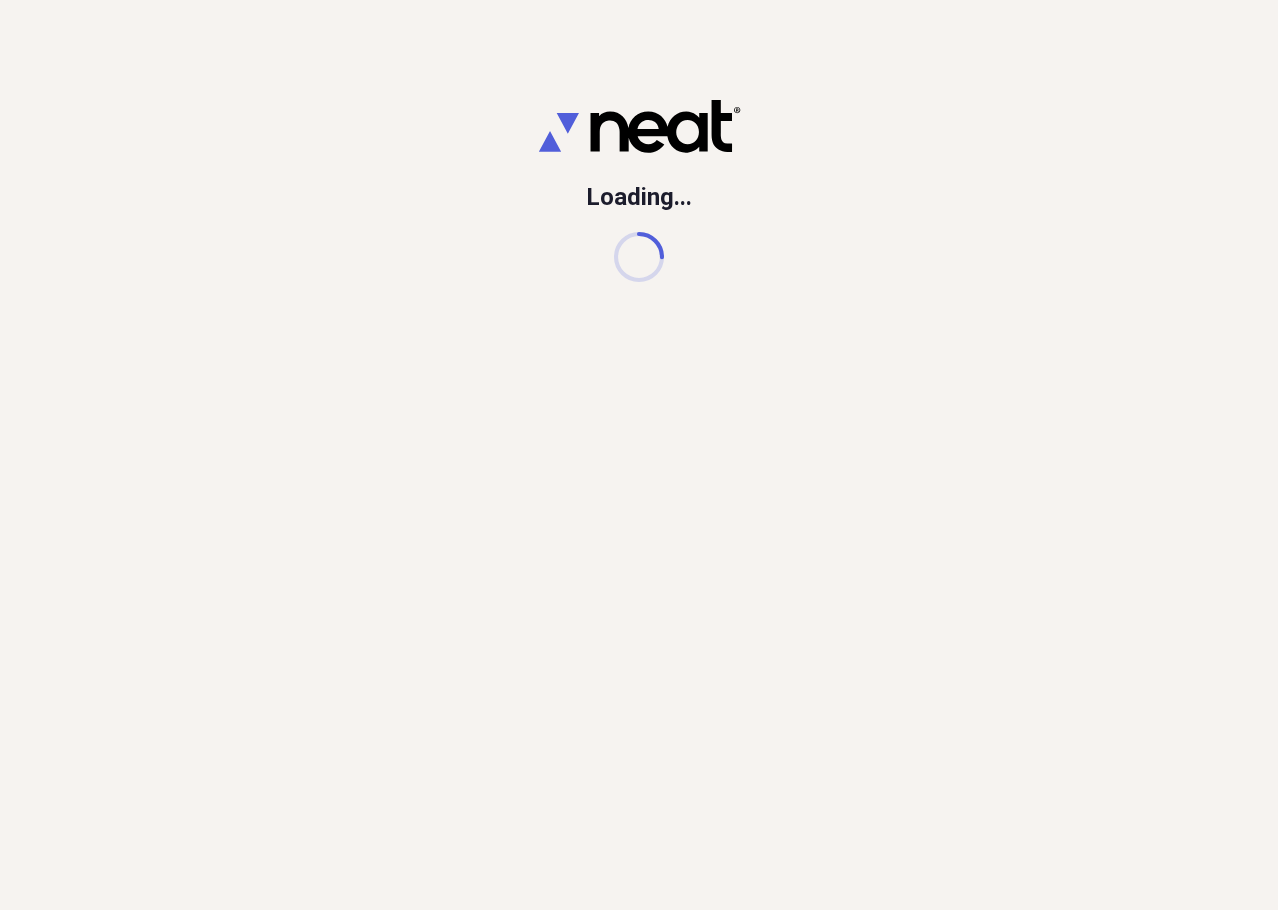scroll, scrollTop: 0, scrollLeft: 0, axis: both 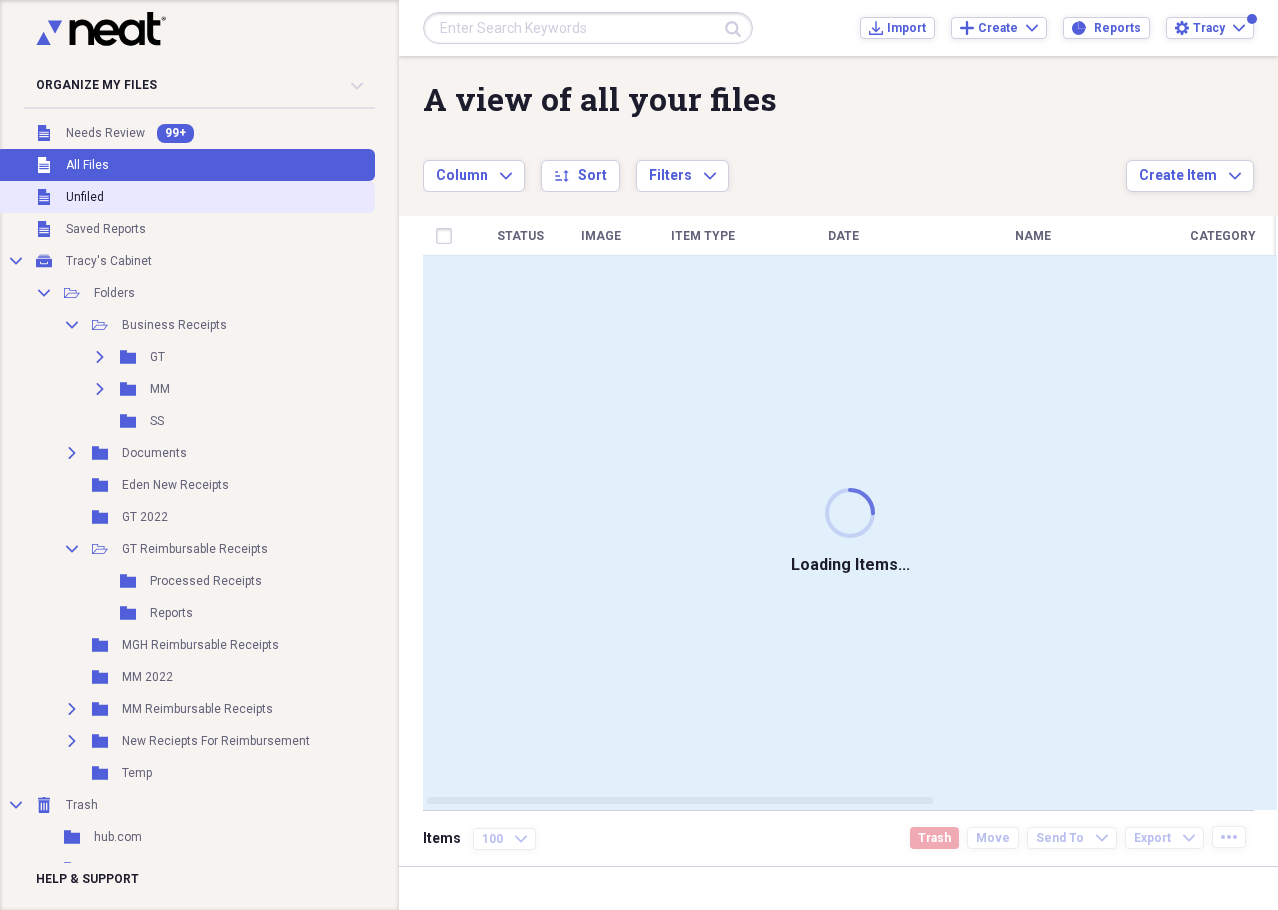 click on "Unfiled Unfiled" at bounding box center [185, 197] 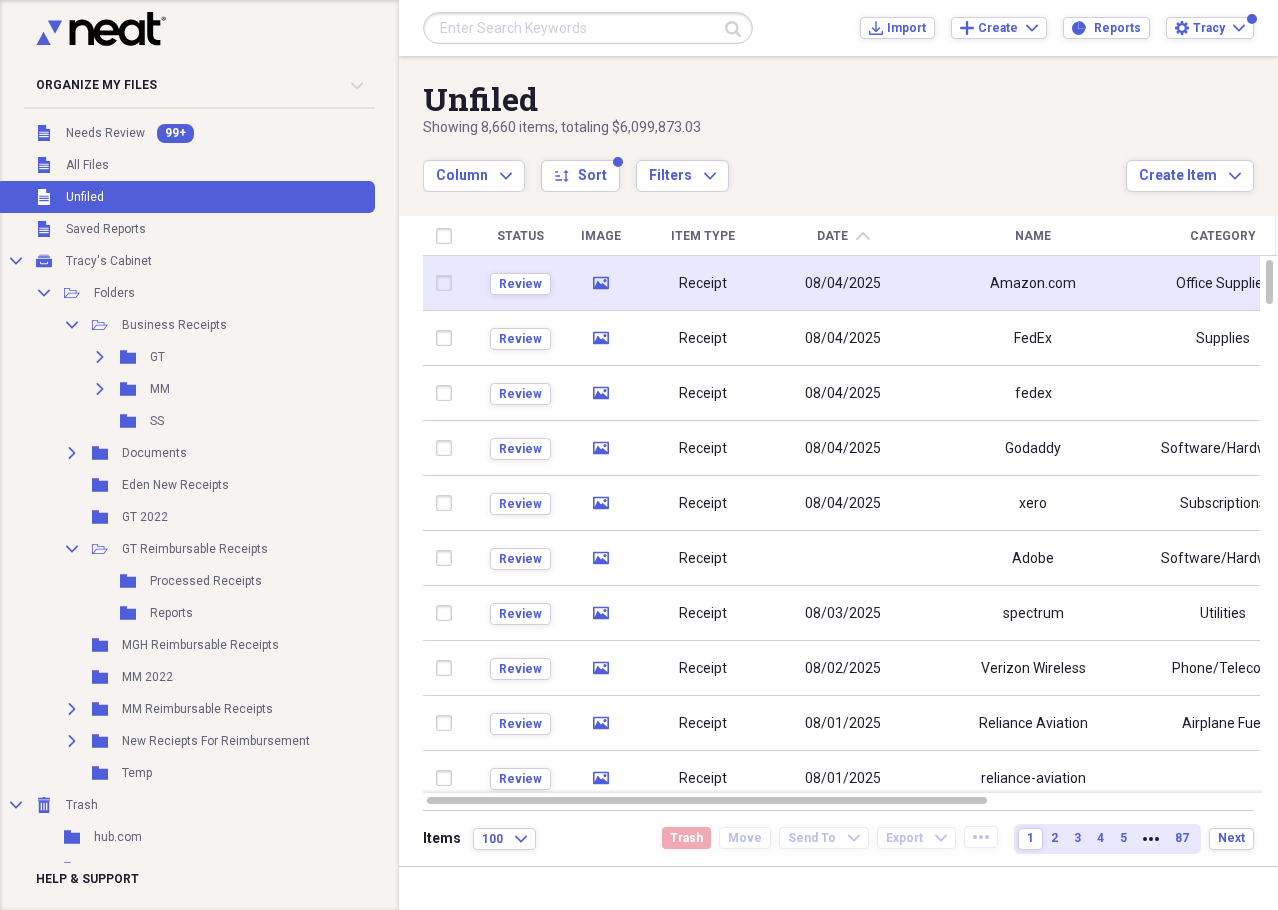 click on "08/04/2025" at bounding box center [843, 284] 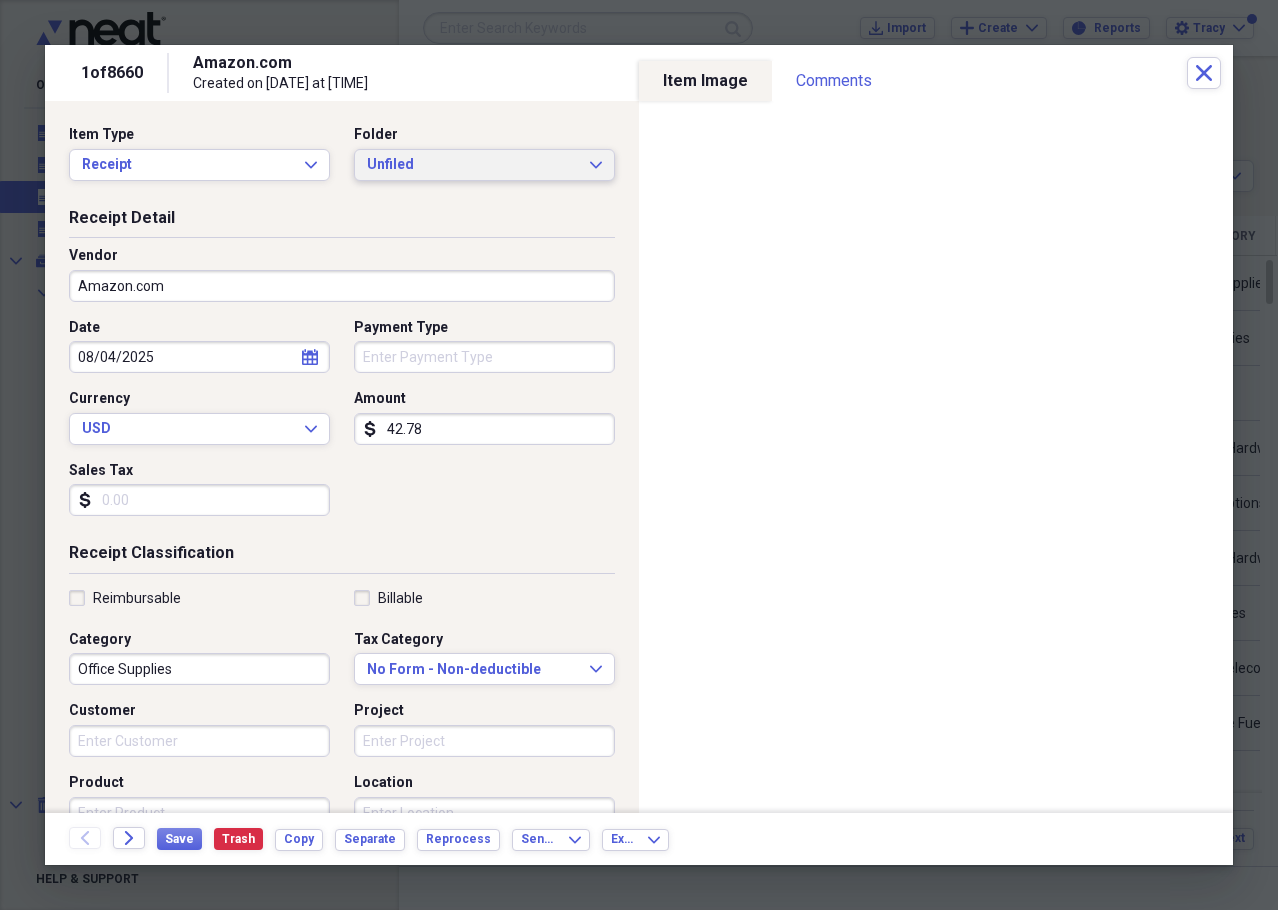 click on "Unfiled" at bounding box center (472, 165) 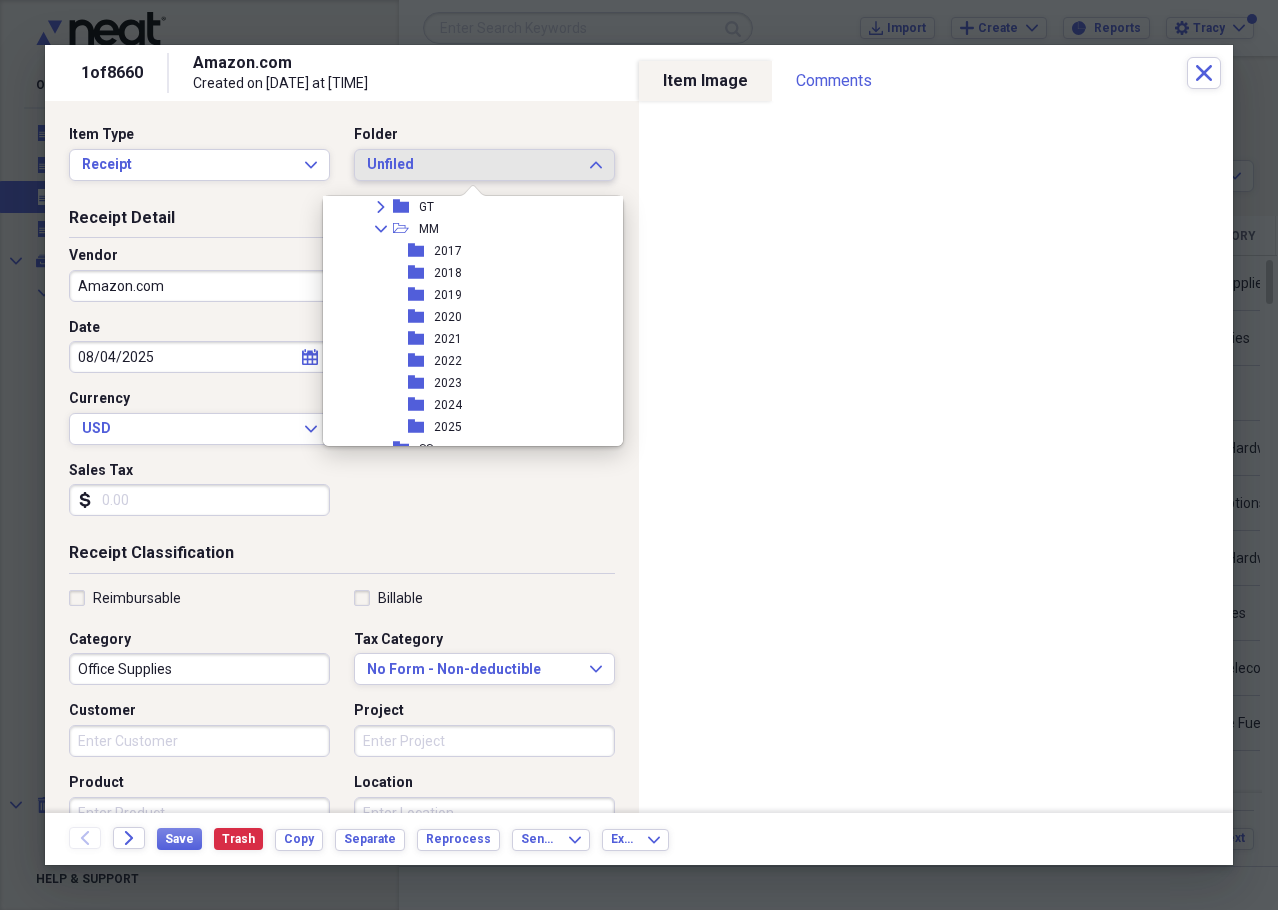 scroll, scrollTop: 0, scrollLeft: 0, axis: both 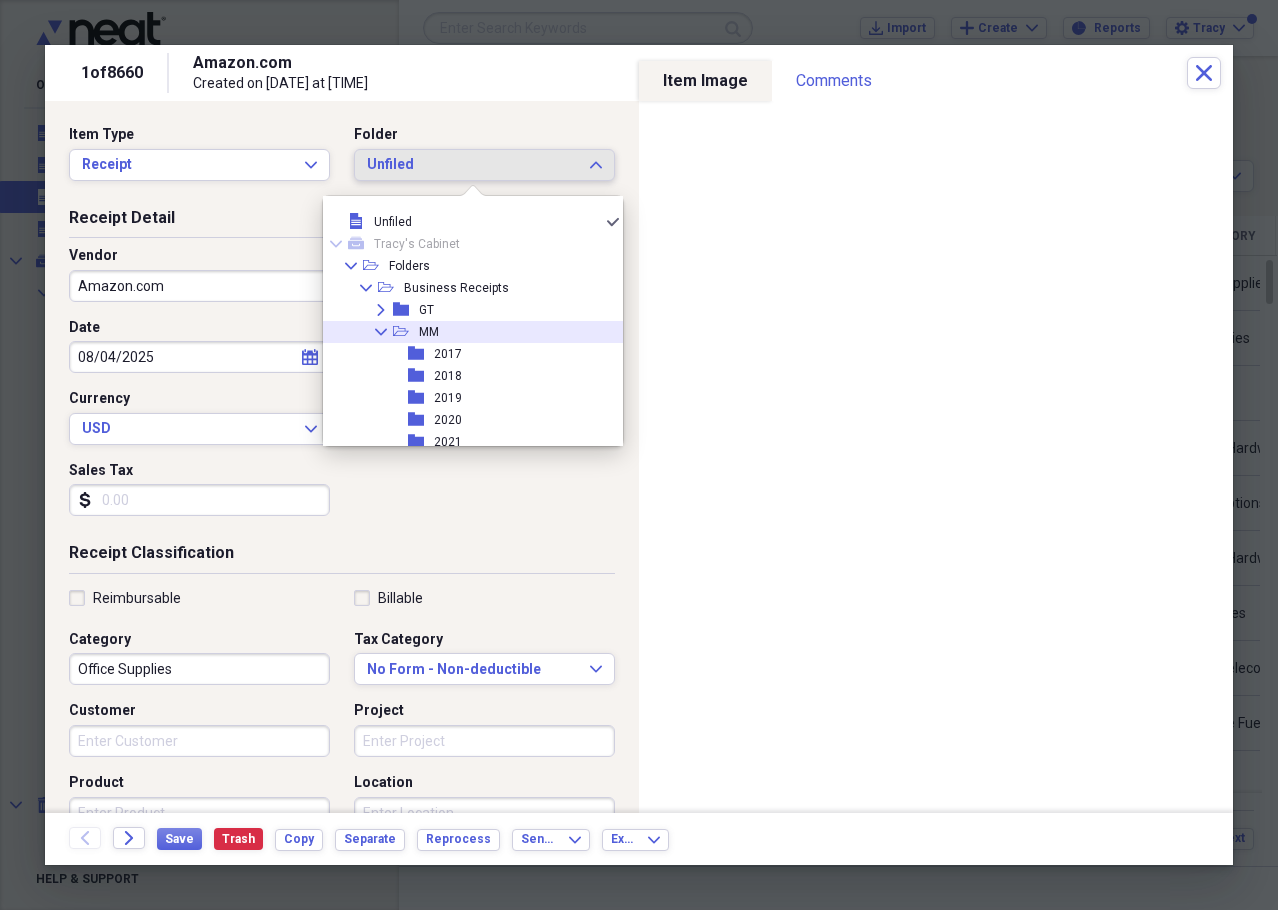 click on "Collapse" 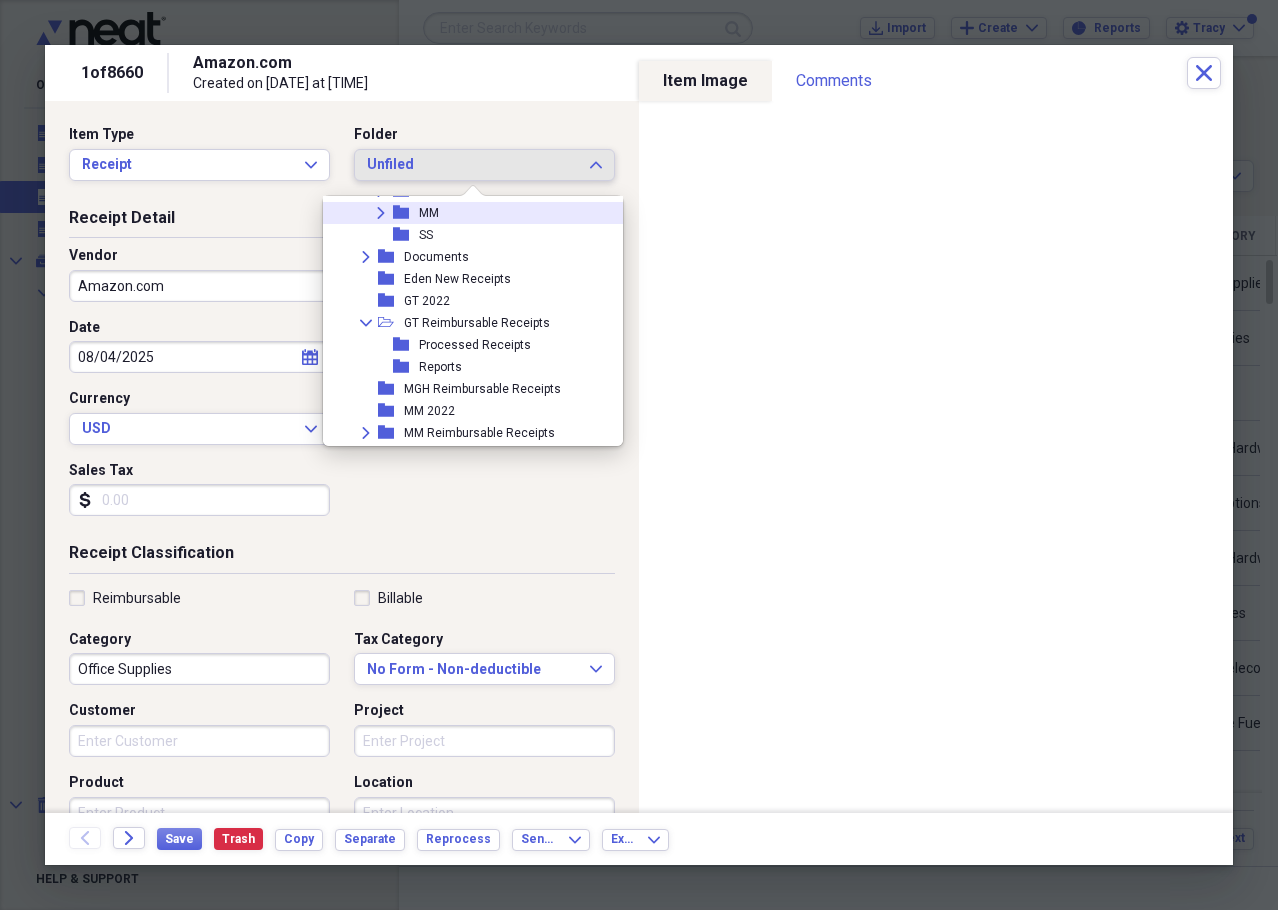 scroll, scrollTop: 200, scrollLeft: 0, axis: vertical 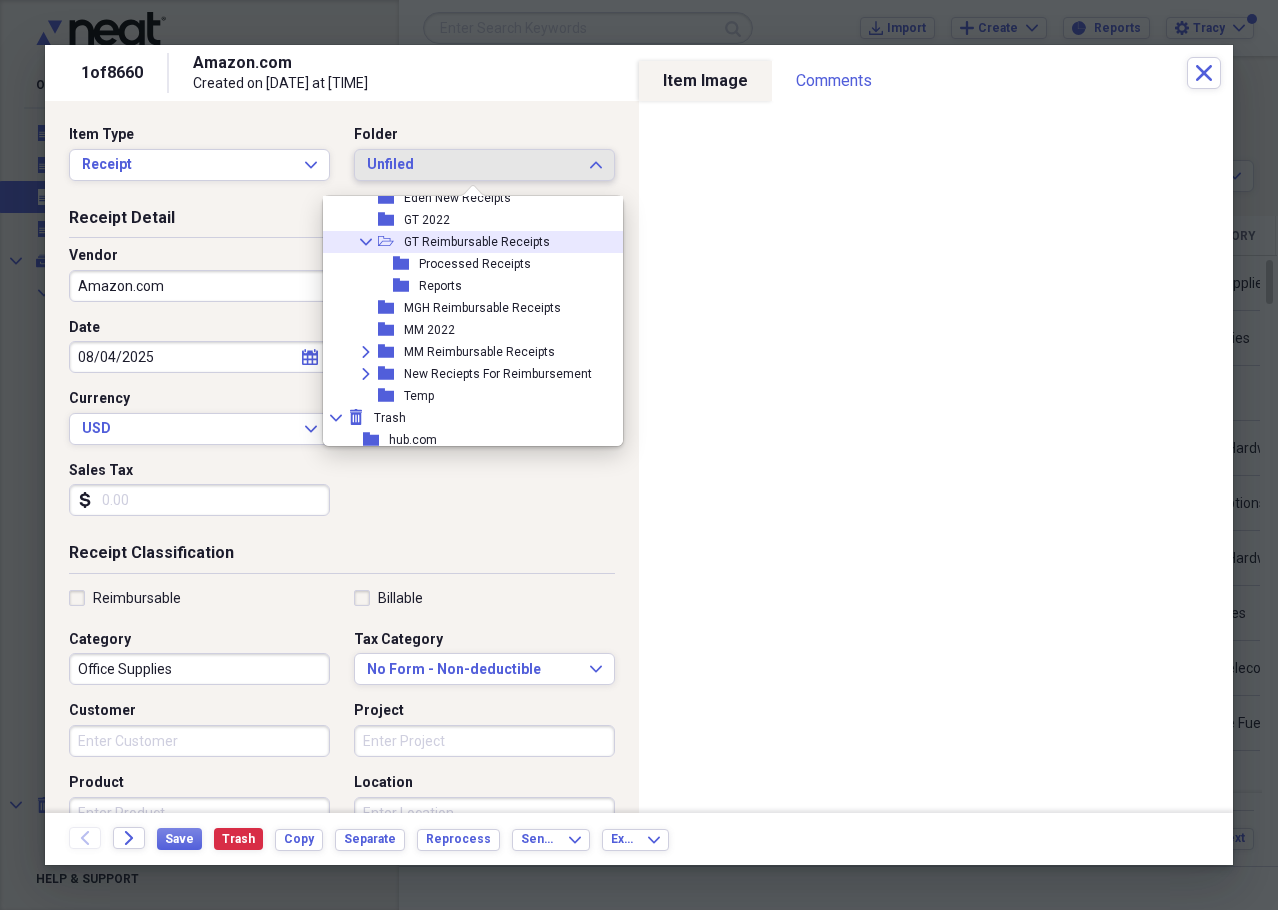 click on "Collapse open-folder GT Reimbursable Receipts" at bounding box center [465, 242] 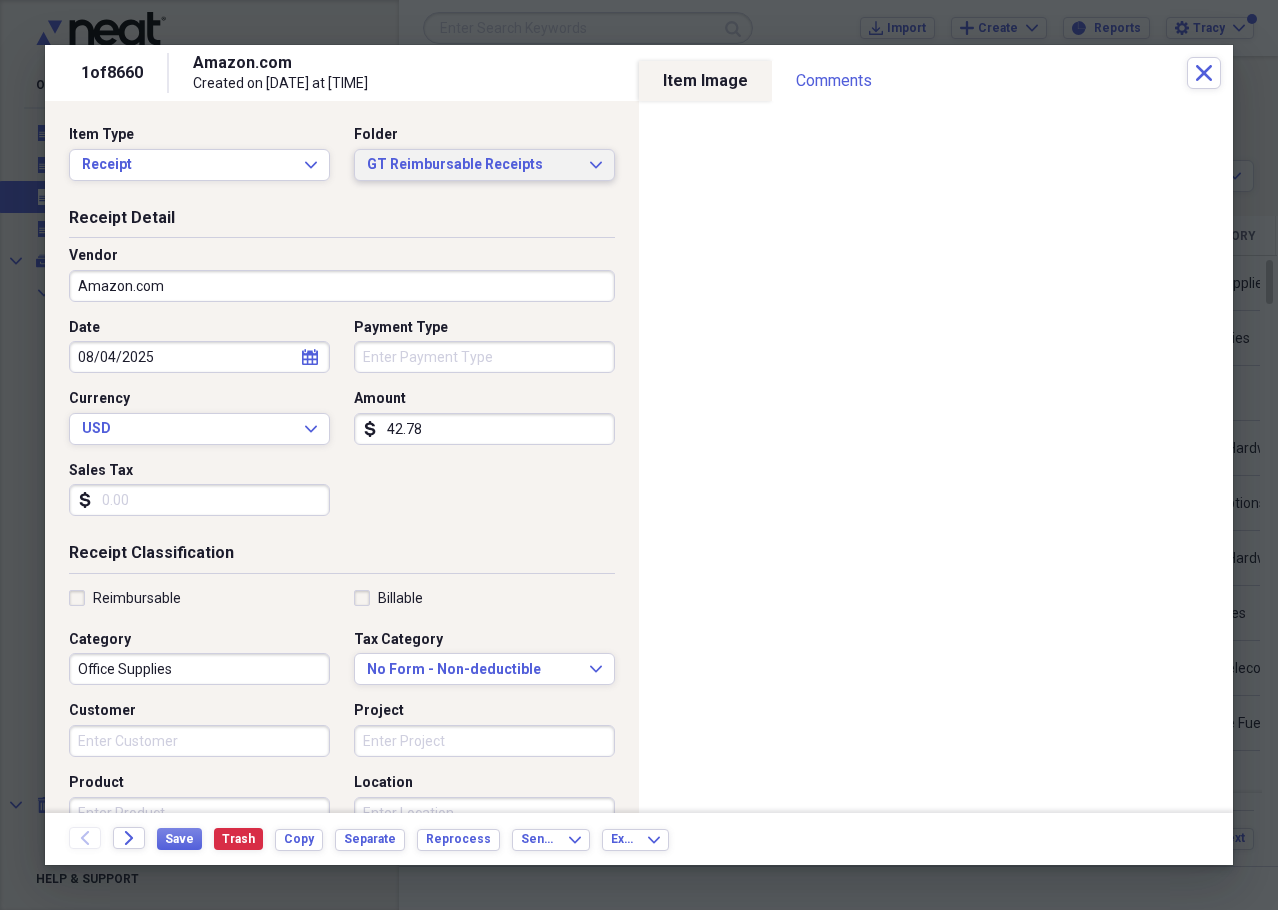 click on "GT Reimbursable Receipts Expand" at bounding box center [484, 165] 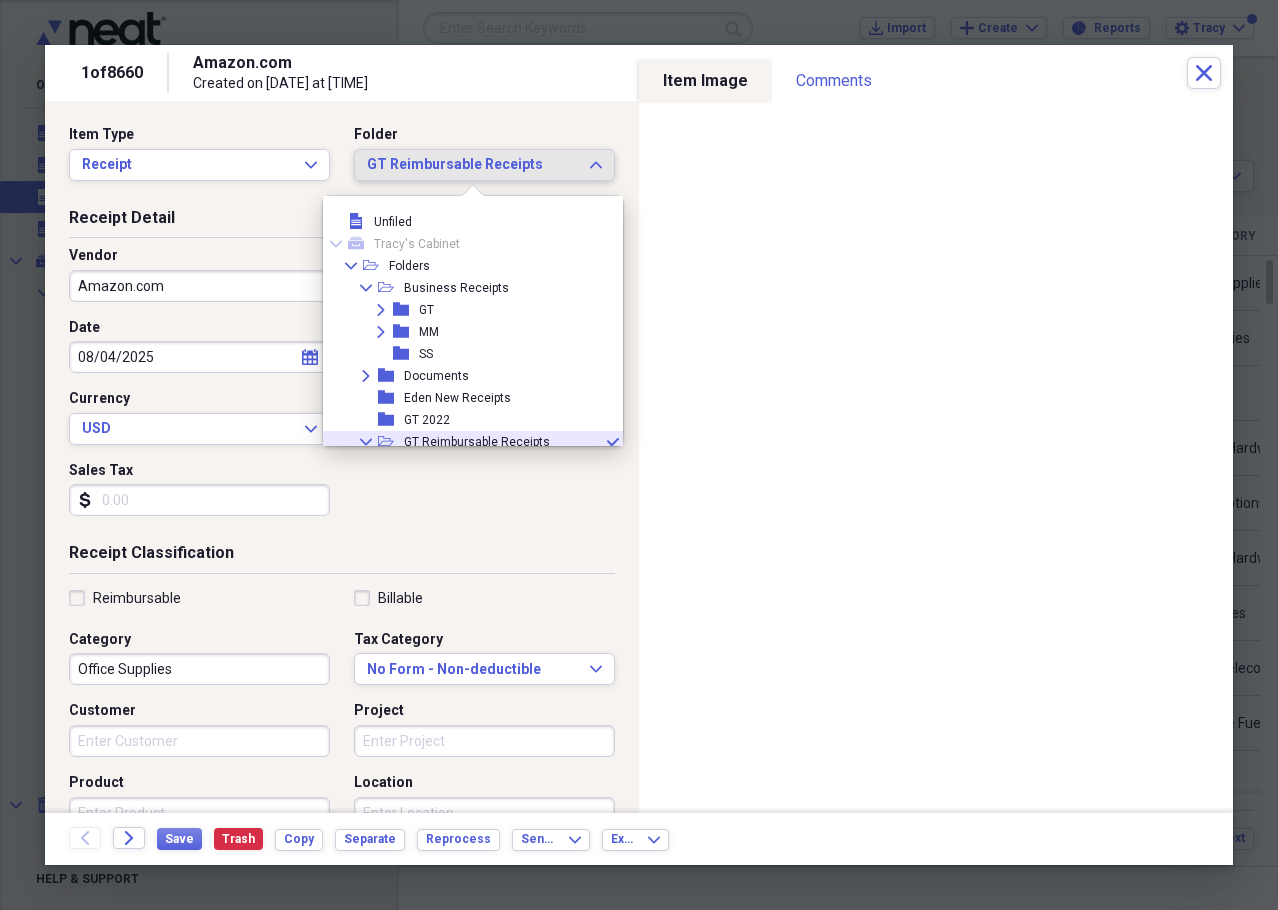 scroll, scrollTop: 121, scrollLeft: 0, axis: vertical 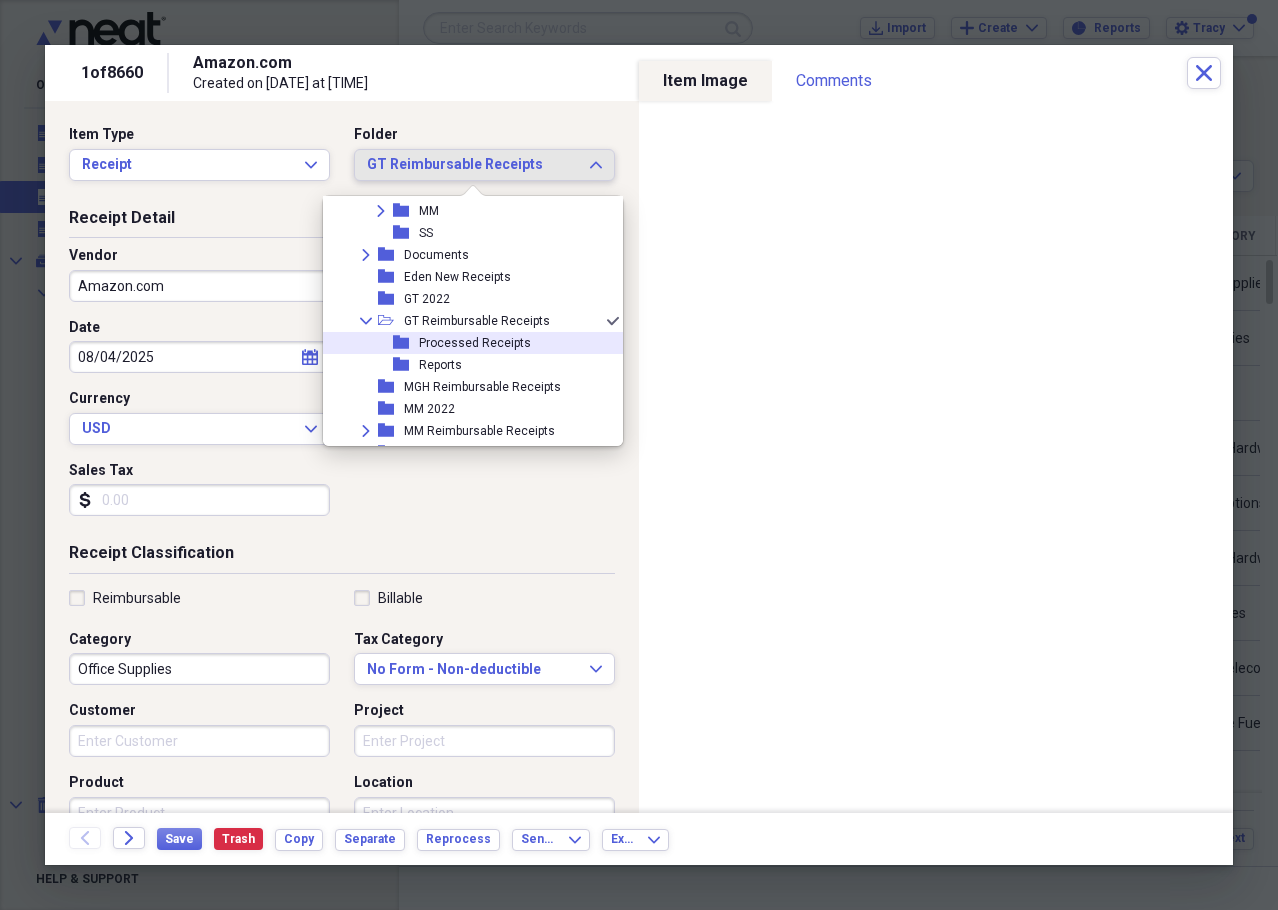 click 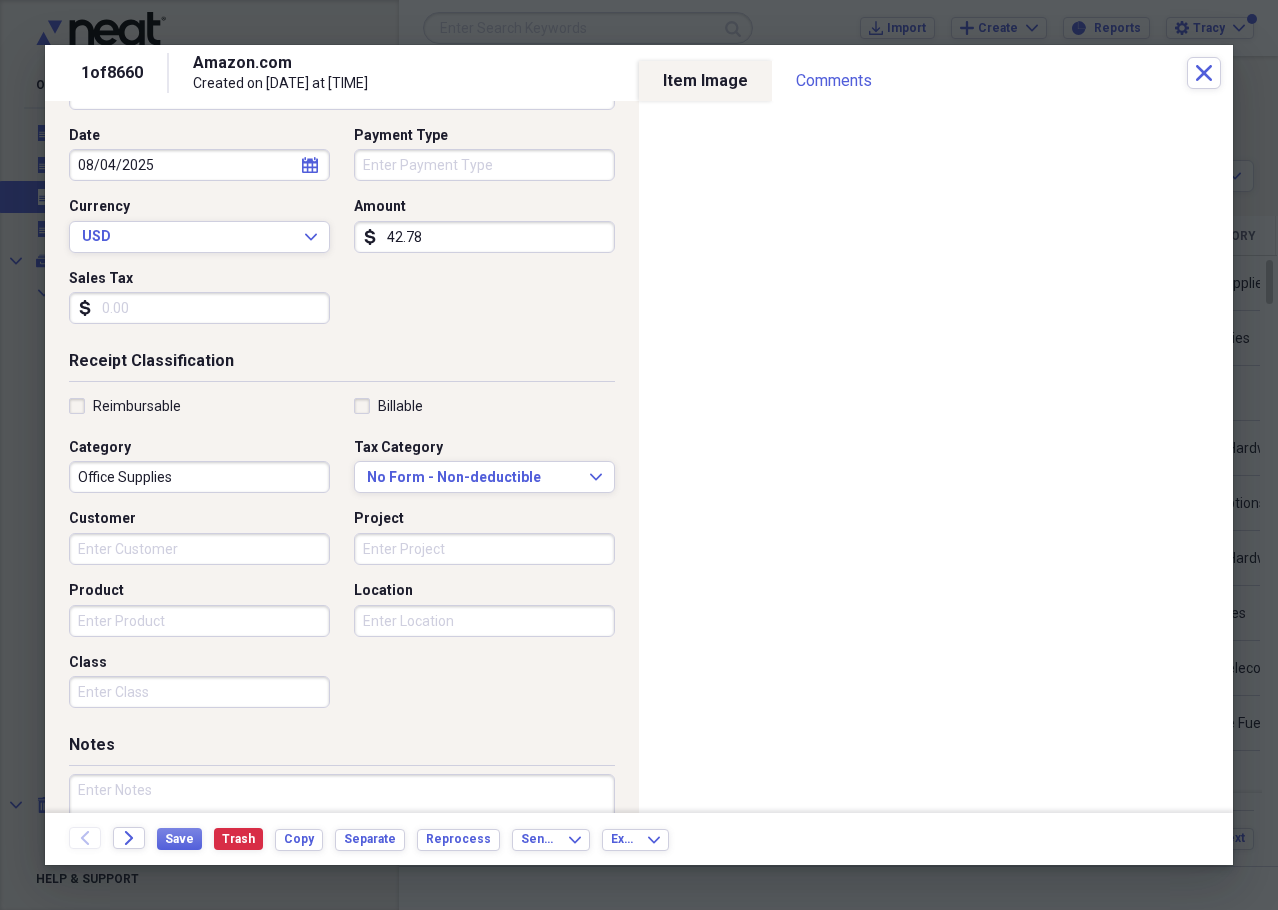 scroll, scrollTop: 200, scrollLeft: 0, axis: vertical 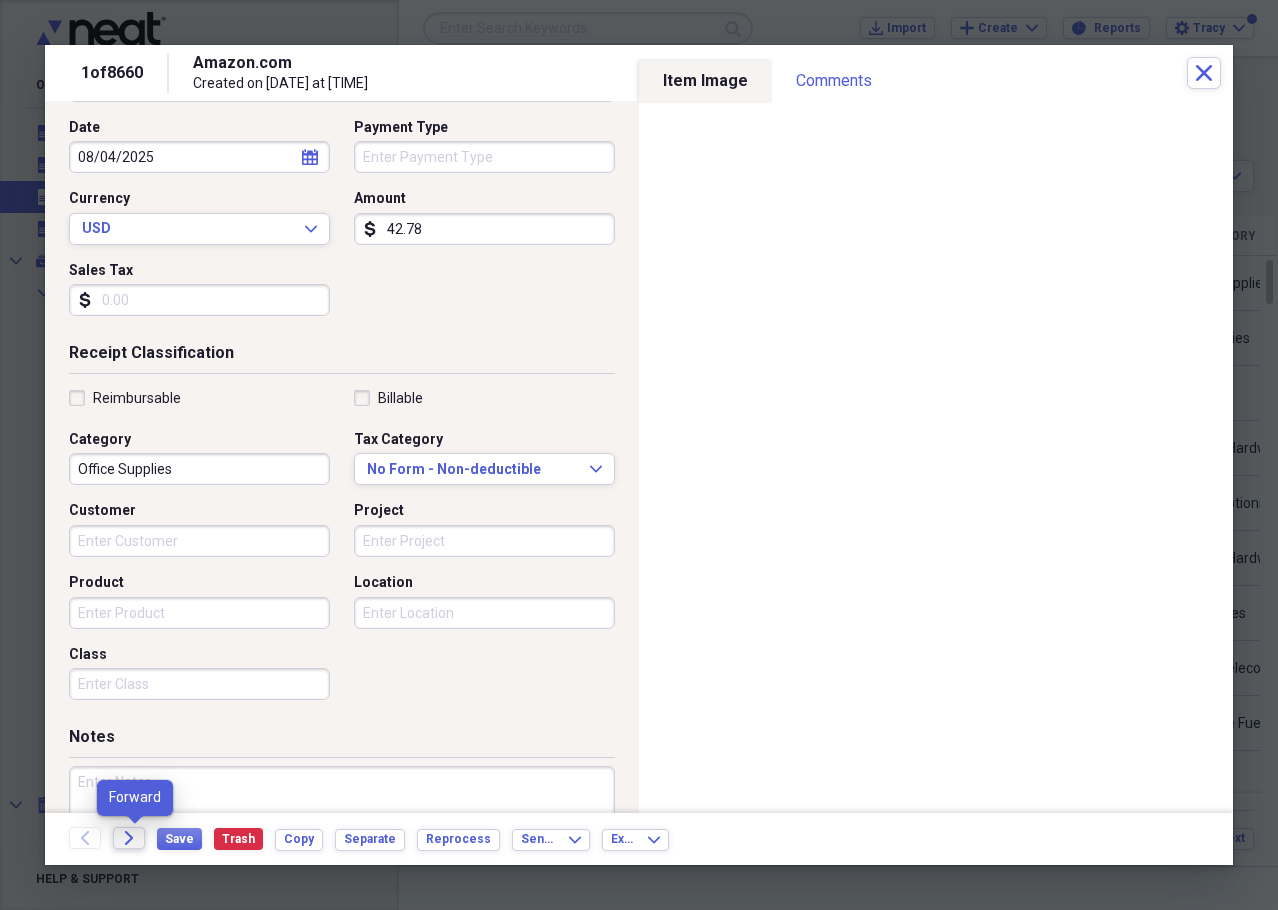 click on "Forward" 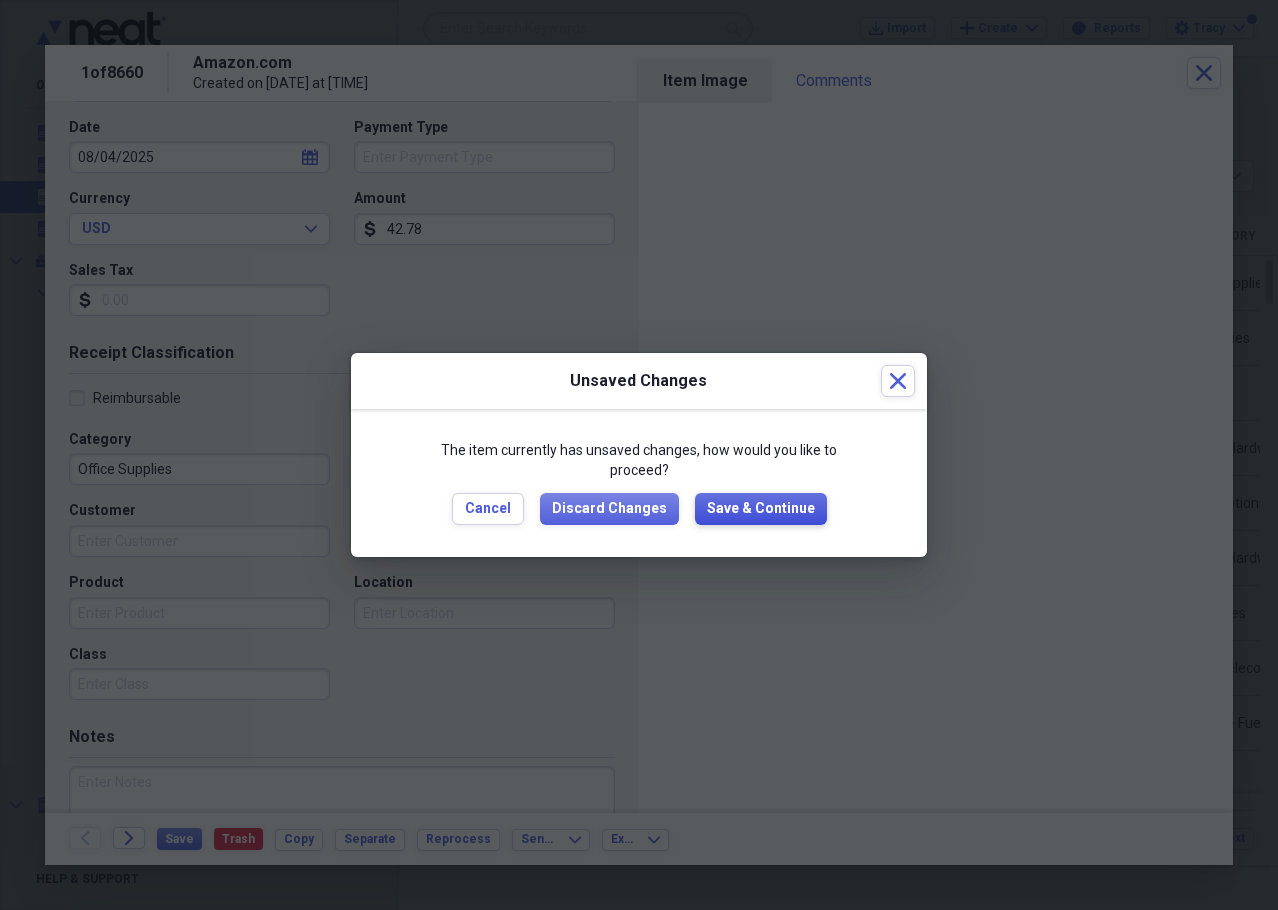 click on "Save & Continue" at bounding box center [761, 509] 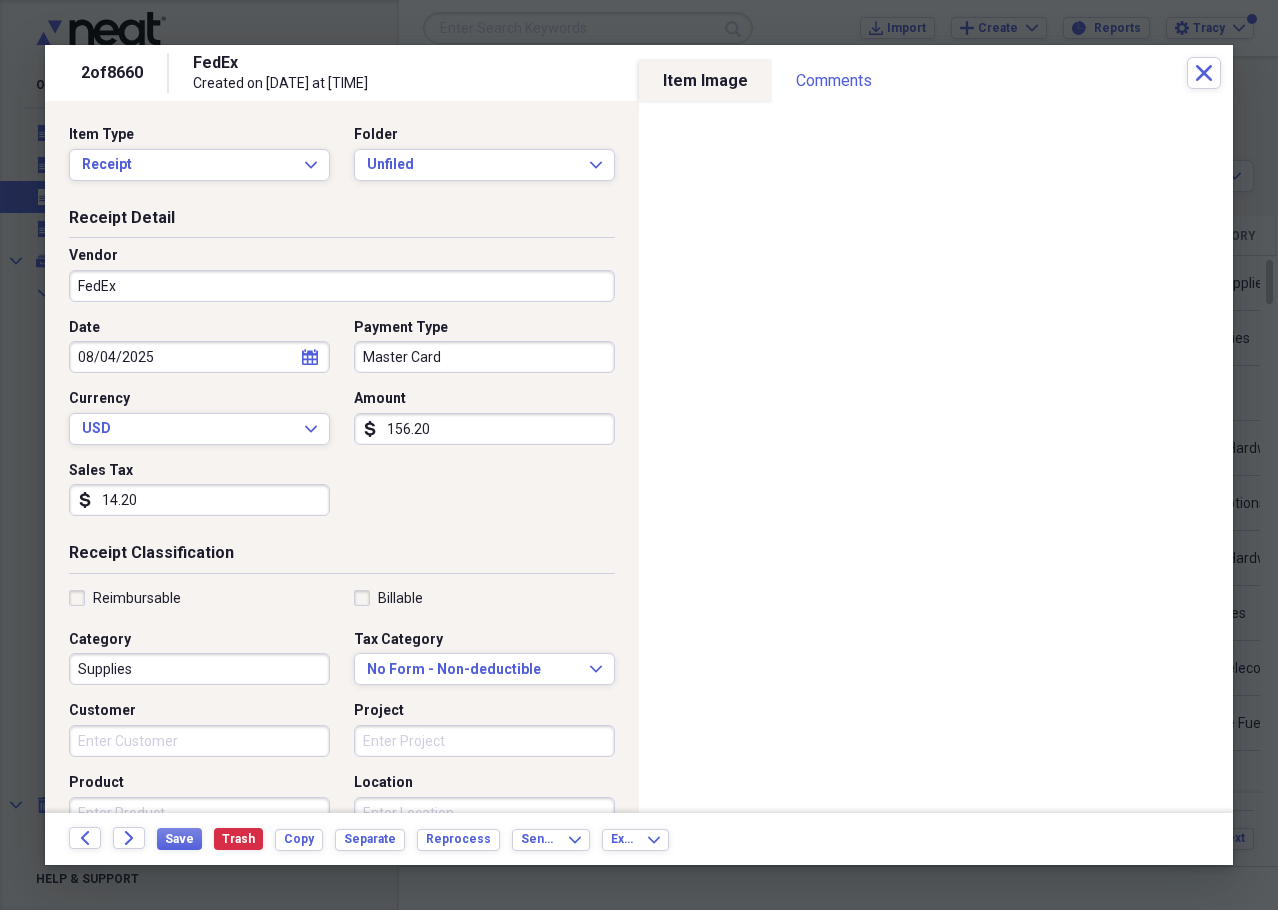 click on "Supplies" at bounding box center (199, 669) 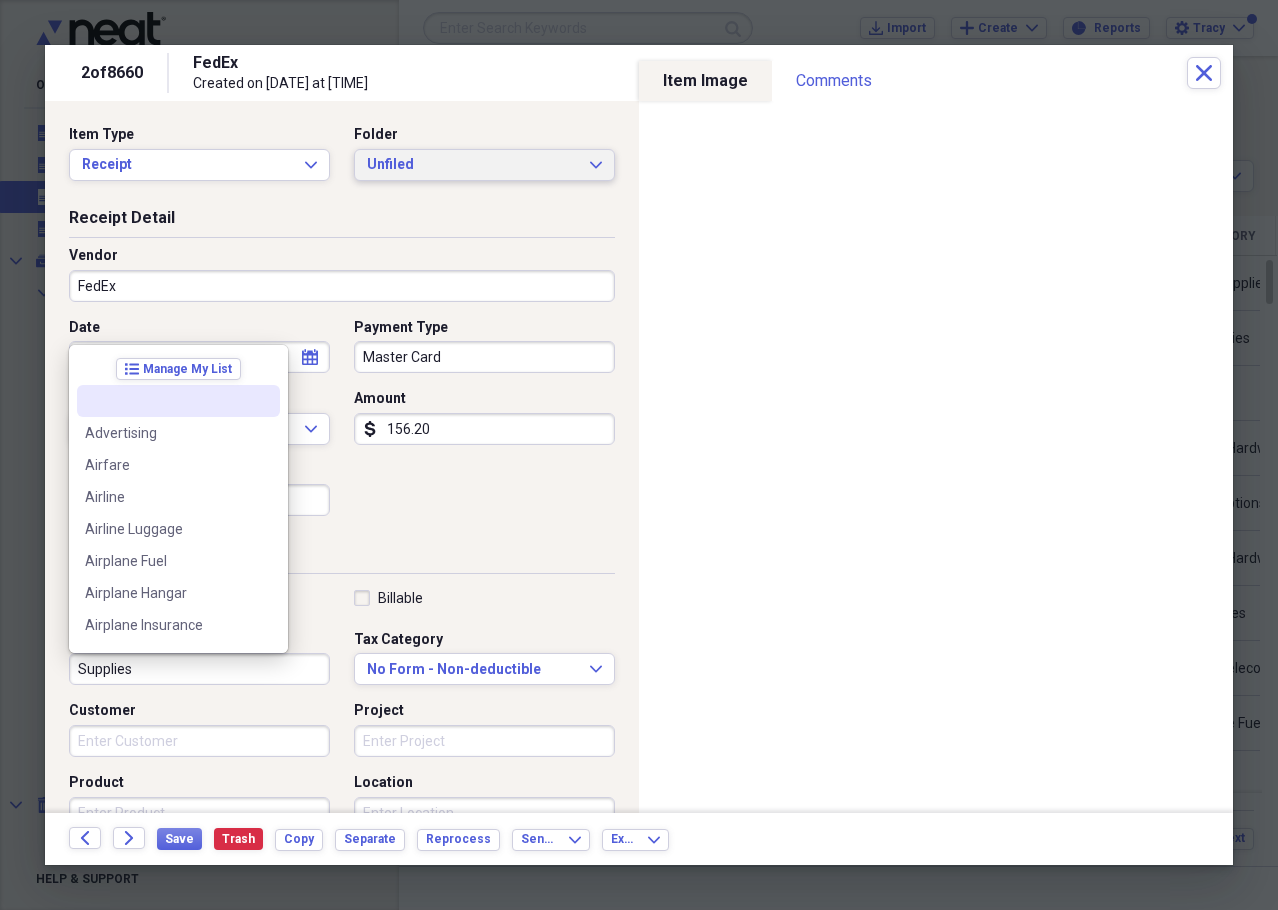 click on "Unfiled" at bounding box center [472, 165] 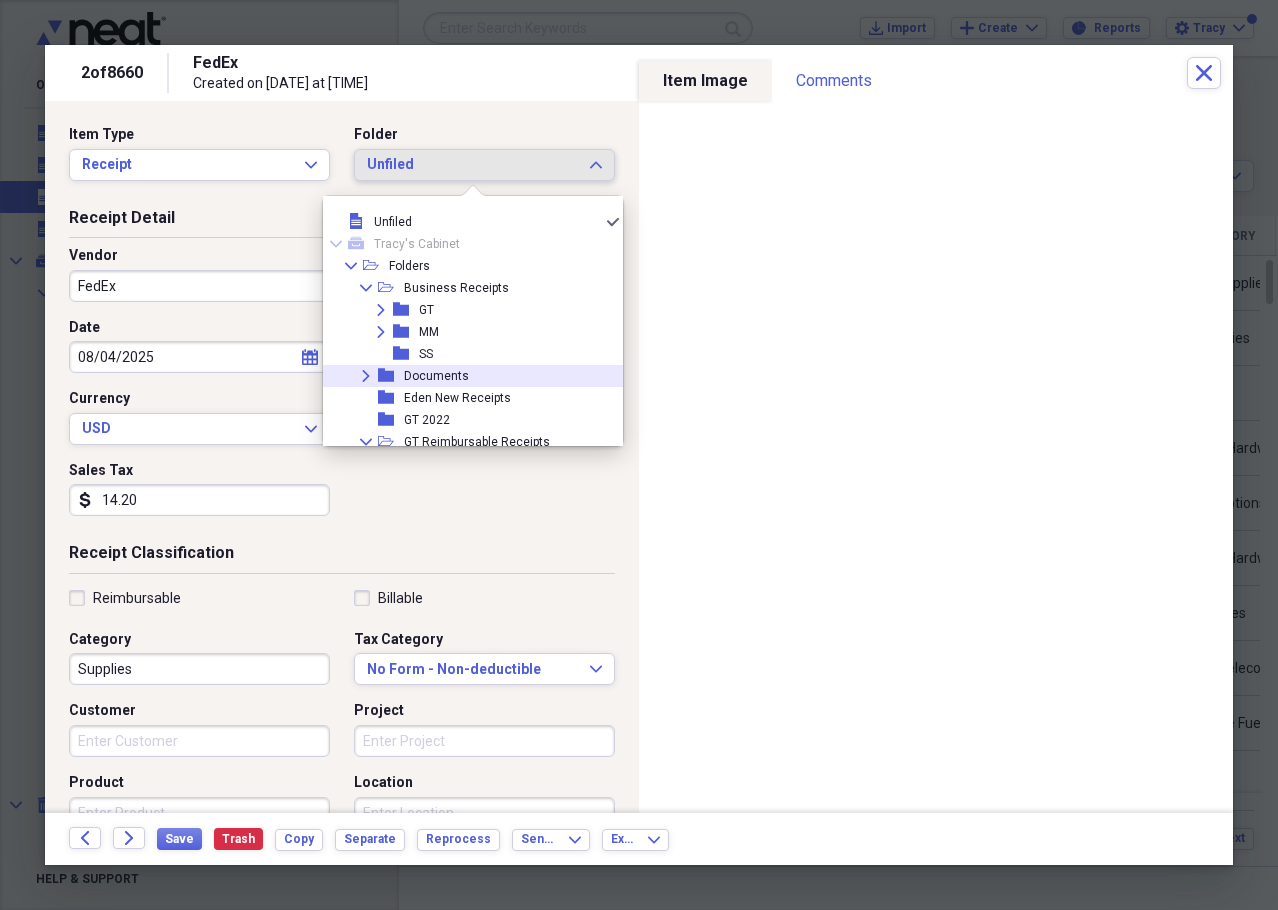 scroll, scrollTop: 100, scrollLeft: 0, axis: vertical 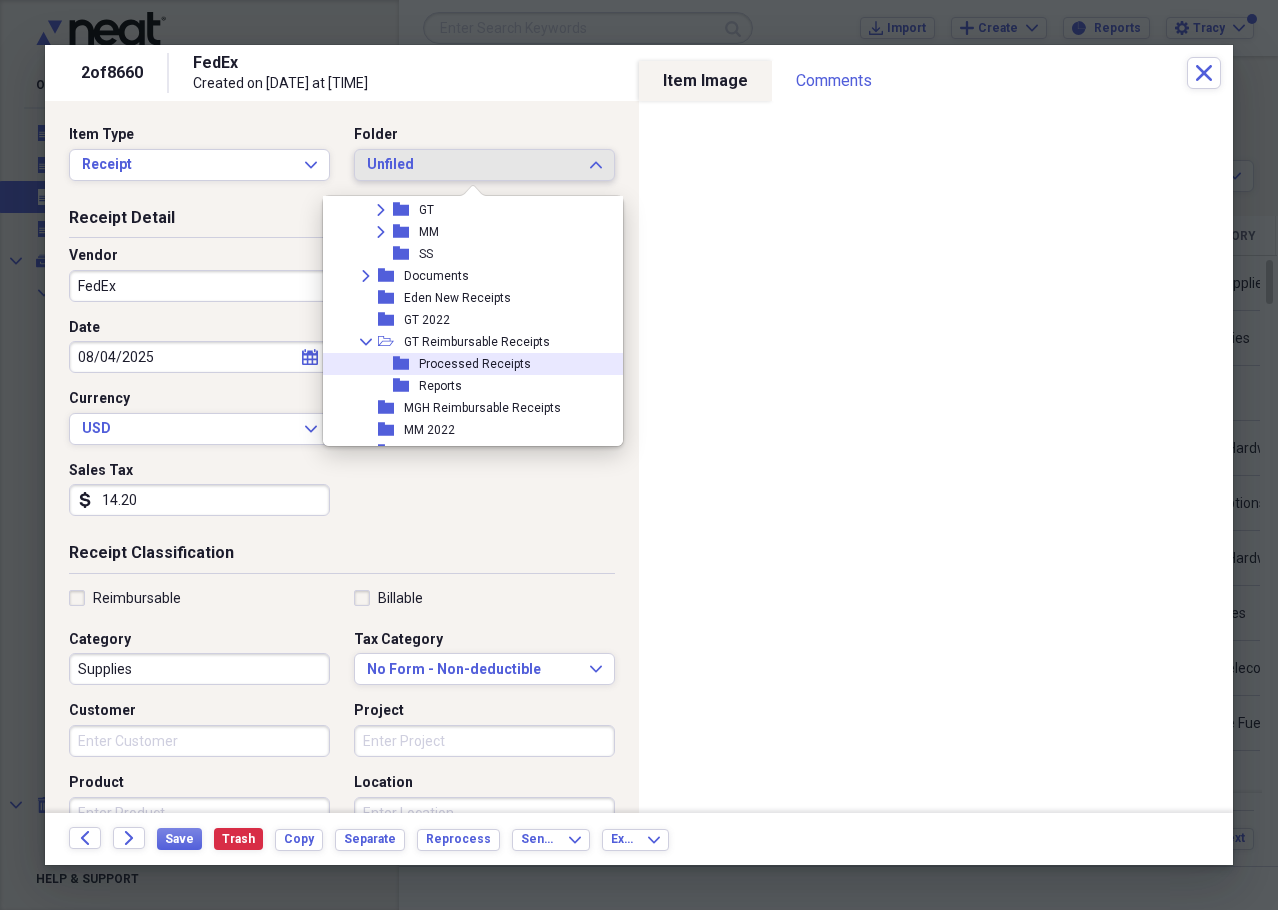 click on "Processed Receipts" at bounding box center (475, 364) 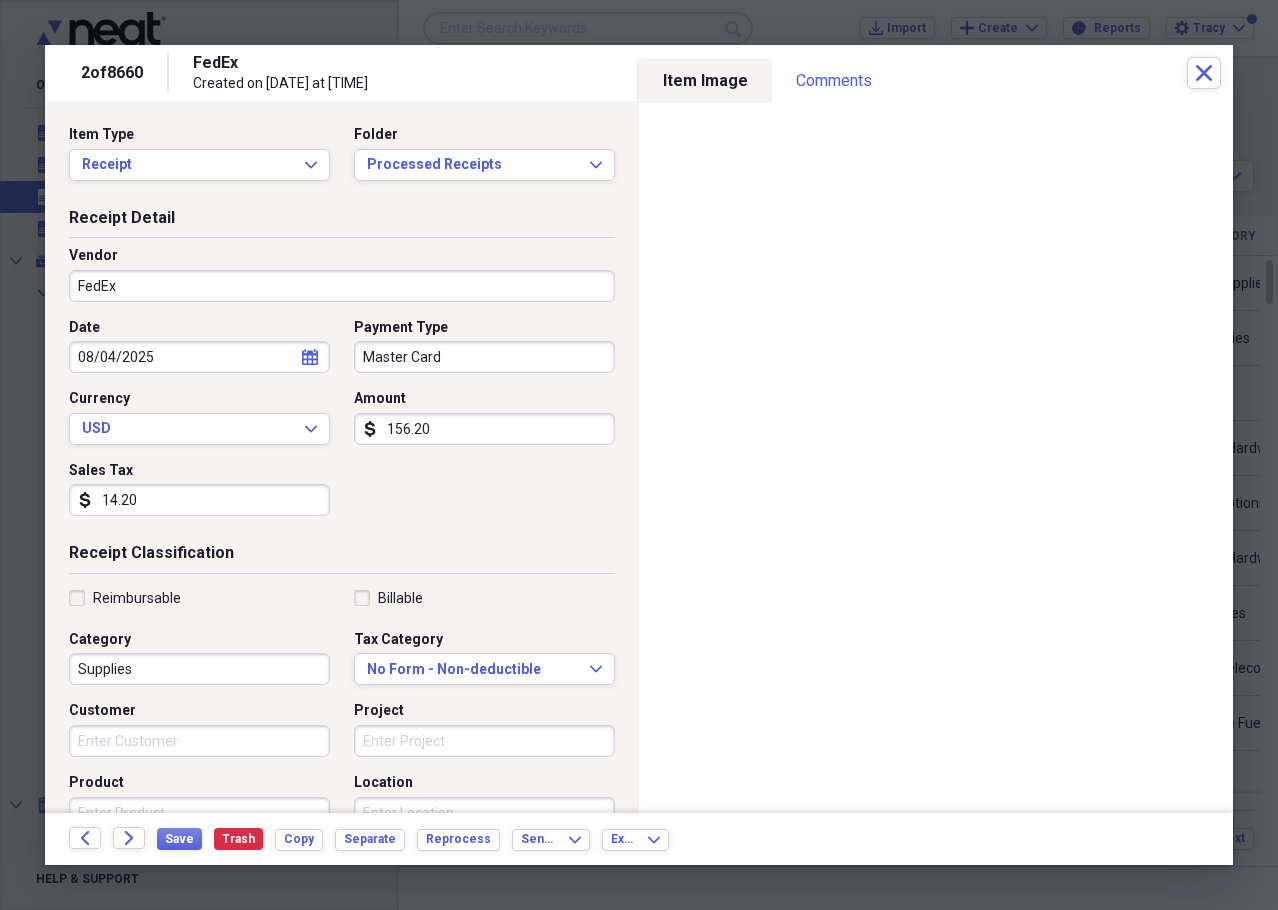 click on "FedEx" at bounding box center (342, 286) 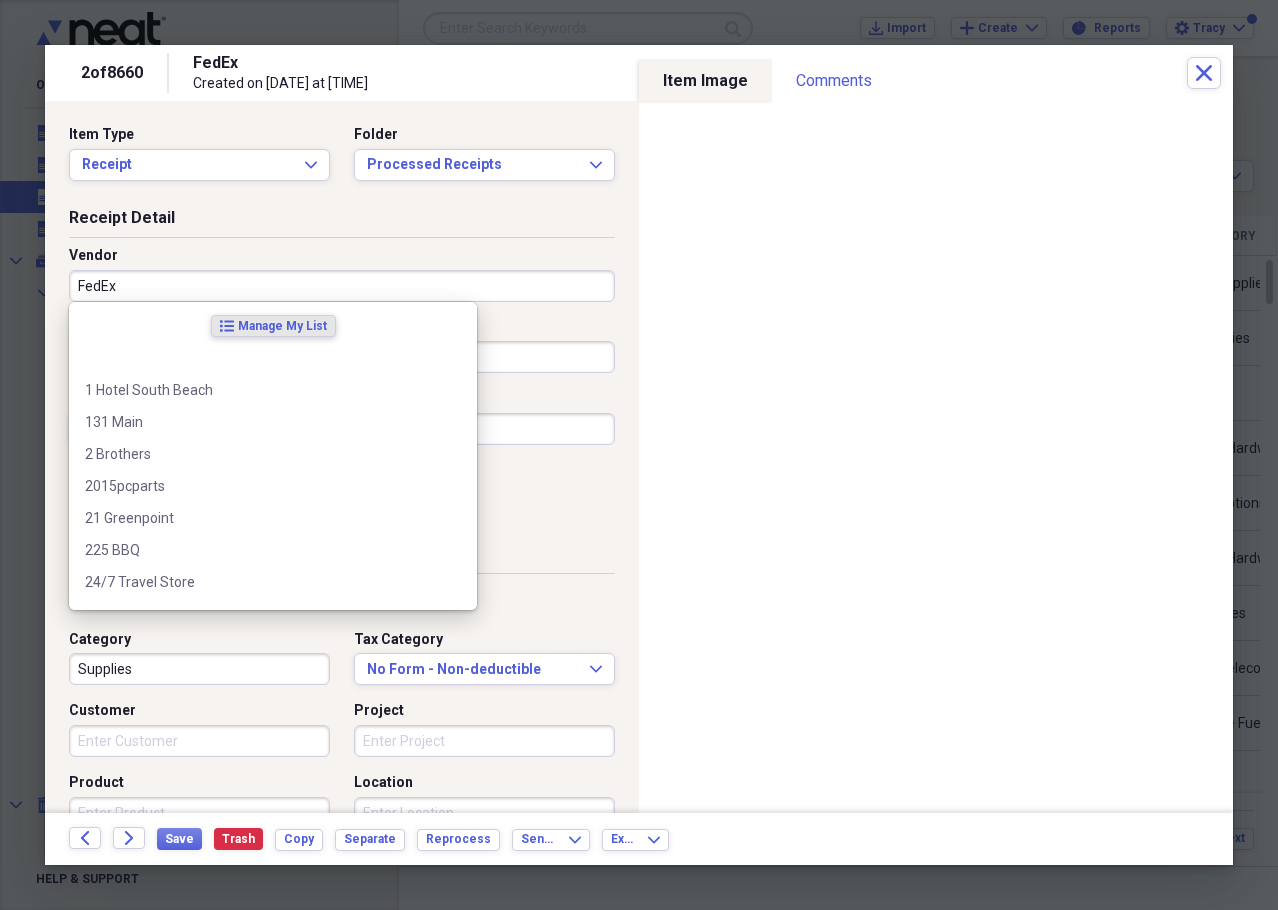 click on "FedEx" at bounding box center [342, 286] 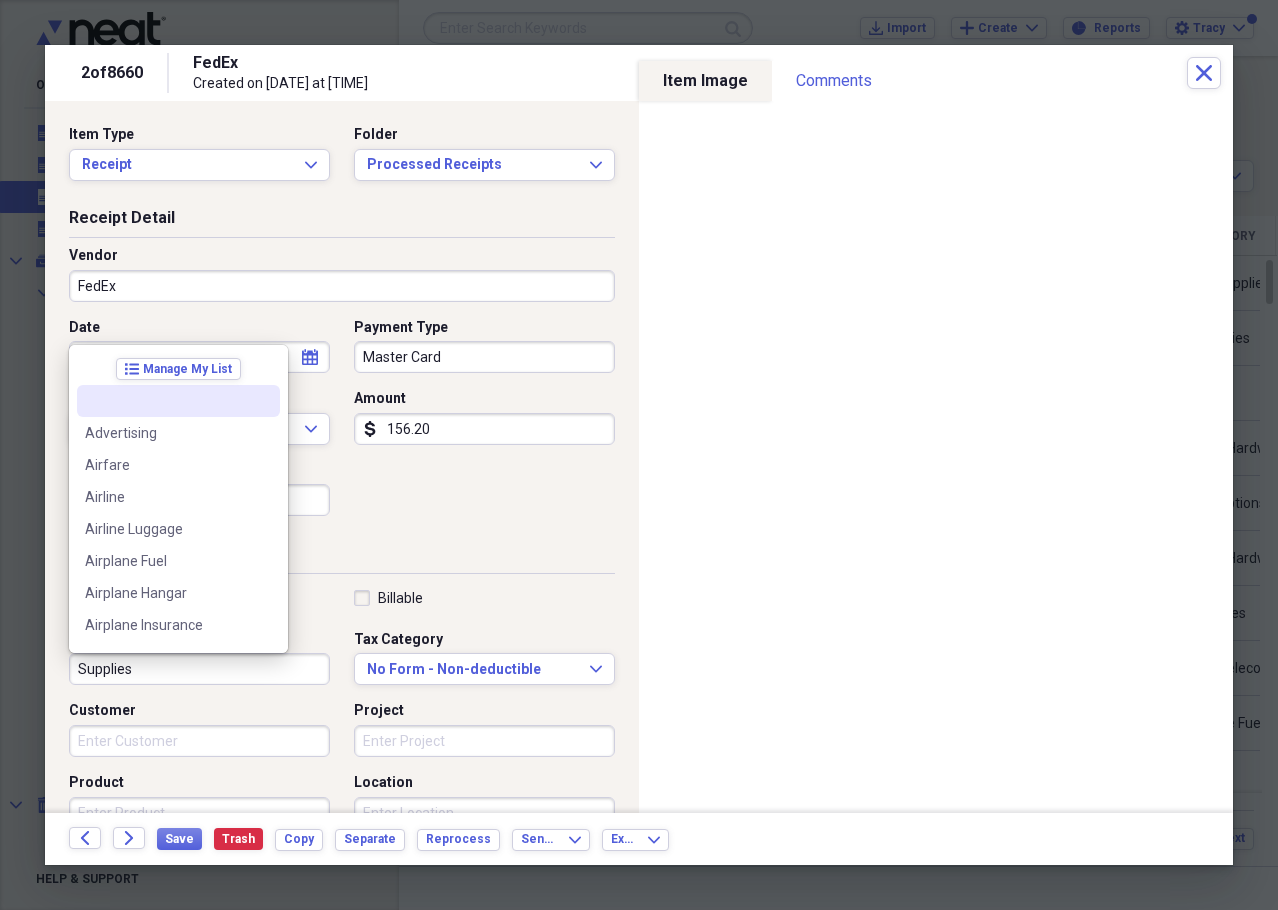 click on "Supplies" at bounding box center (199, 669) 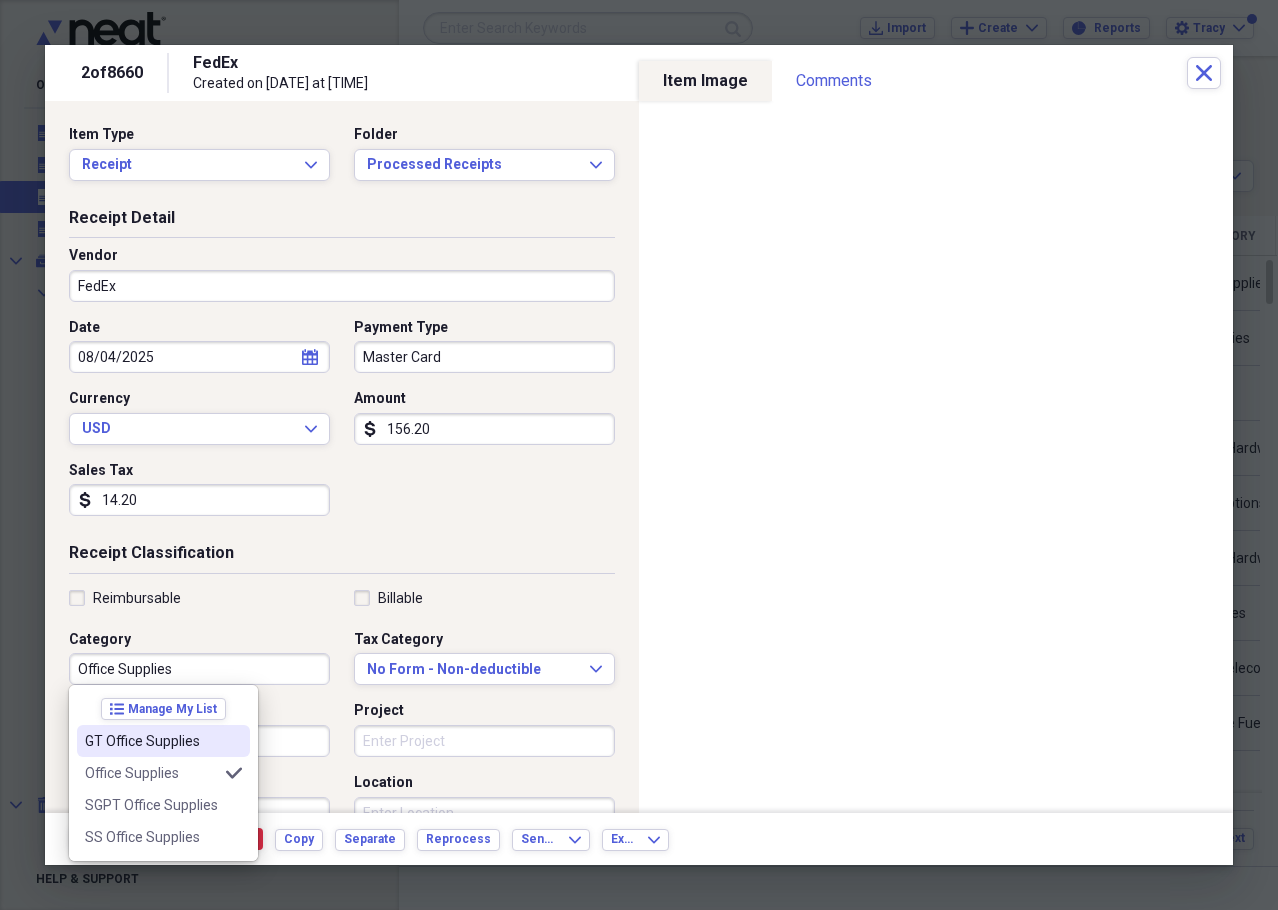 drag, startPoint x: 200, startPoint y: 668, endPoint x: -43, endPoint y: 664, distance: 243.03291 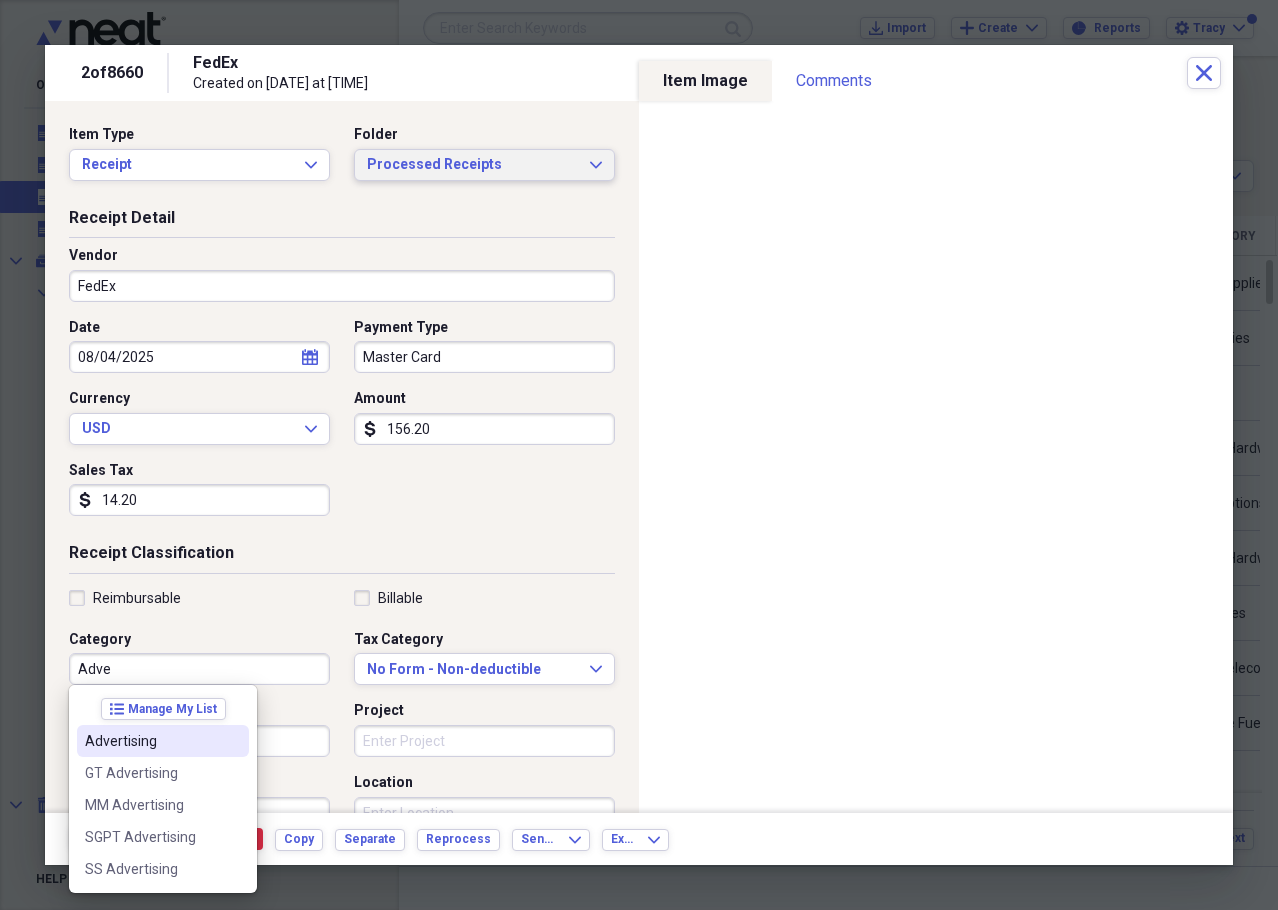 type on "Adve" 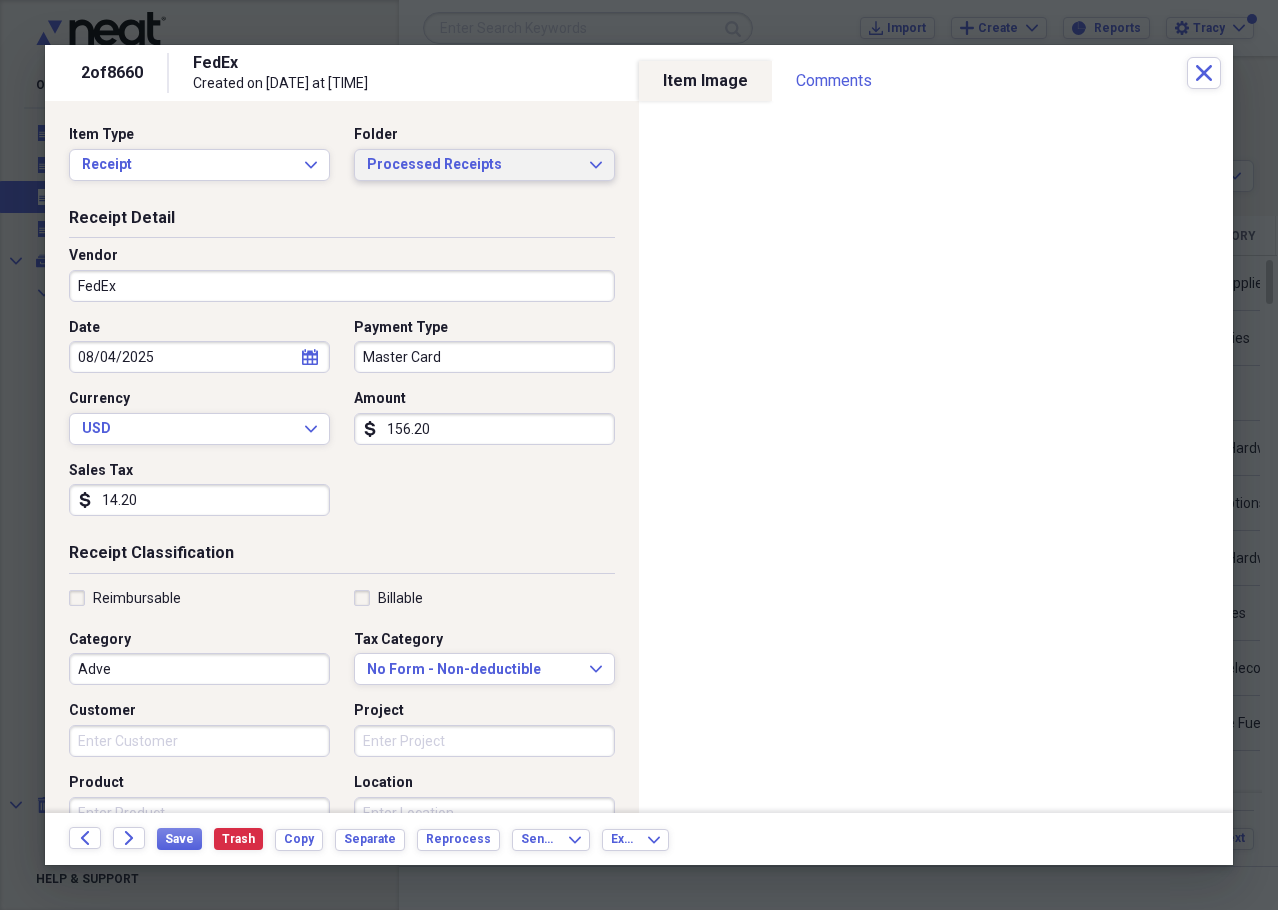 click on "Processed Receipts" at bounding box center (472, 165) 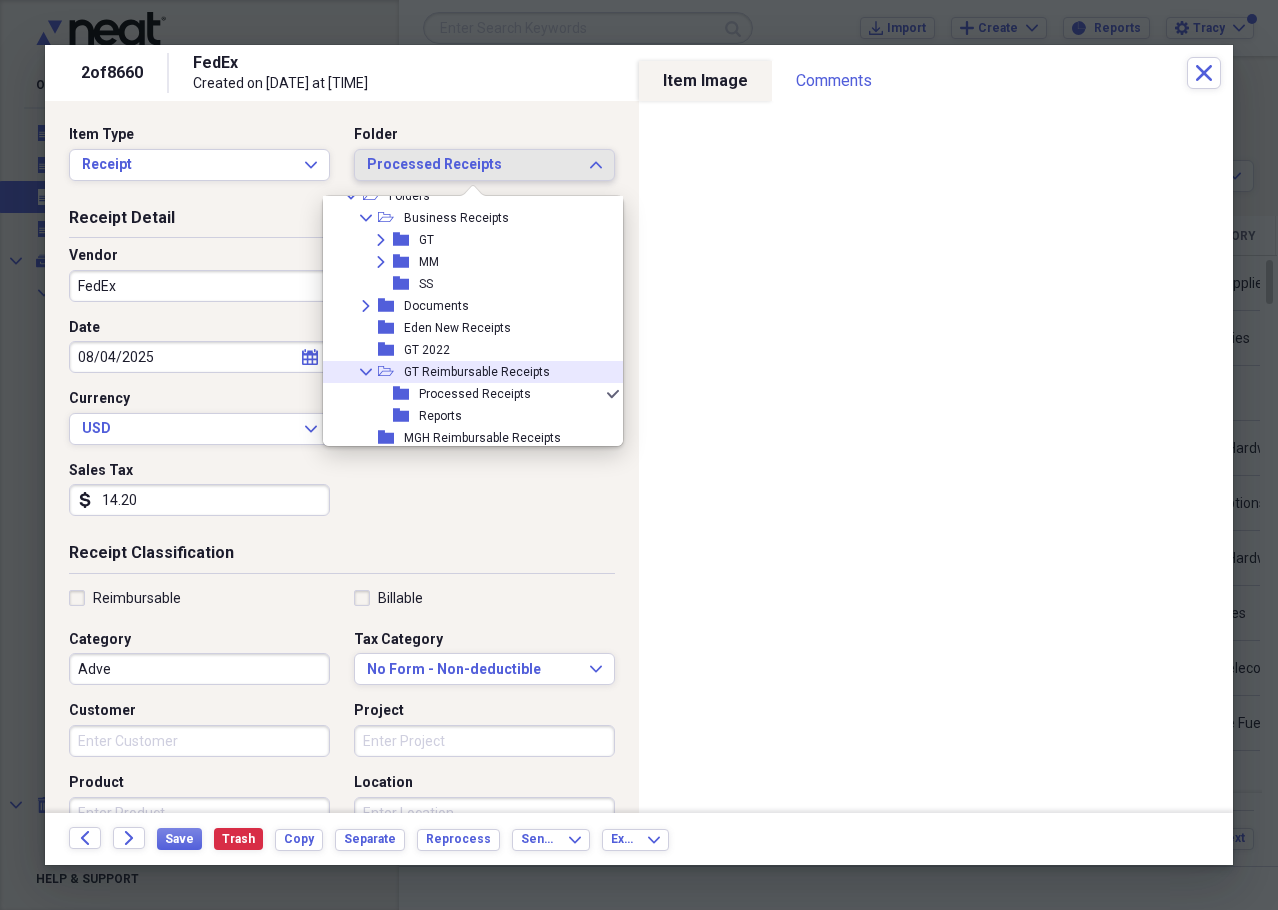 scroll, scrollTop: 0, scrollLeft: 0, axis: both 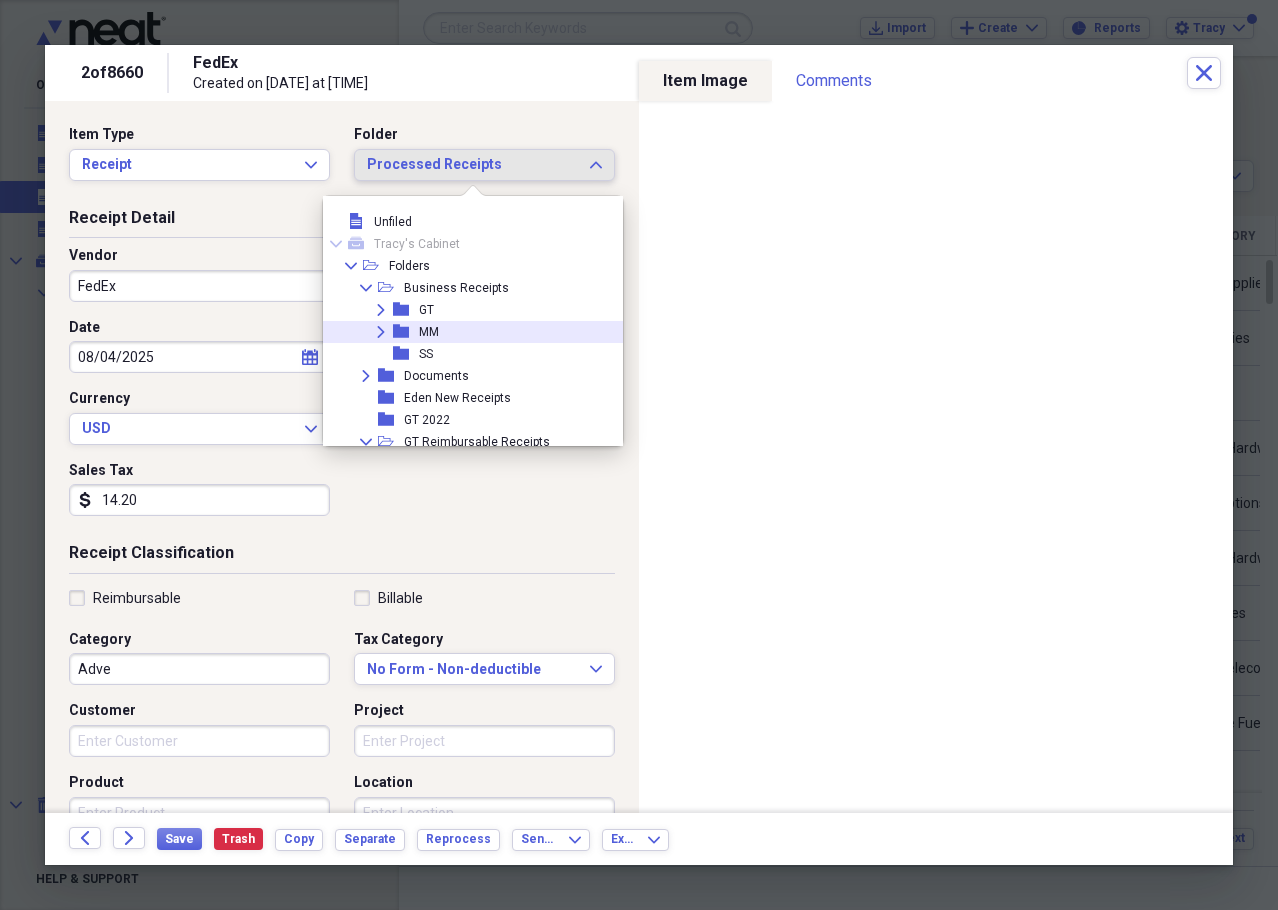 click on "Expand" 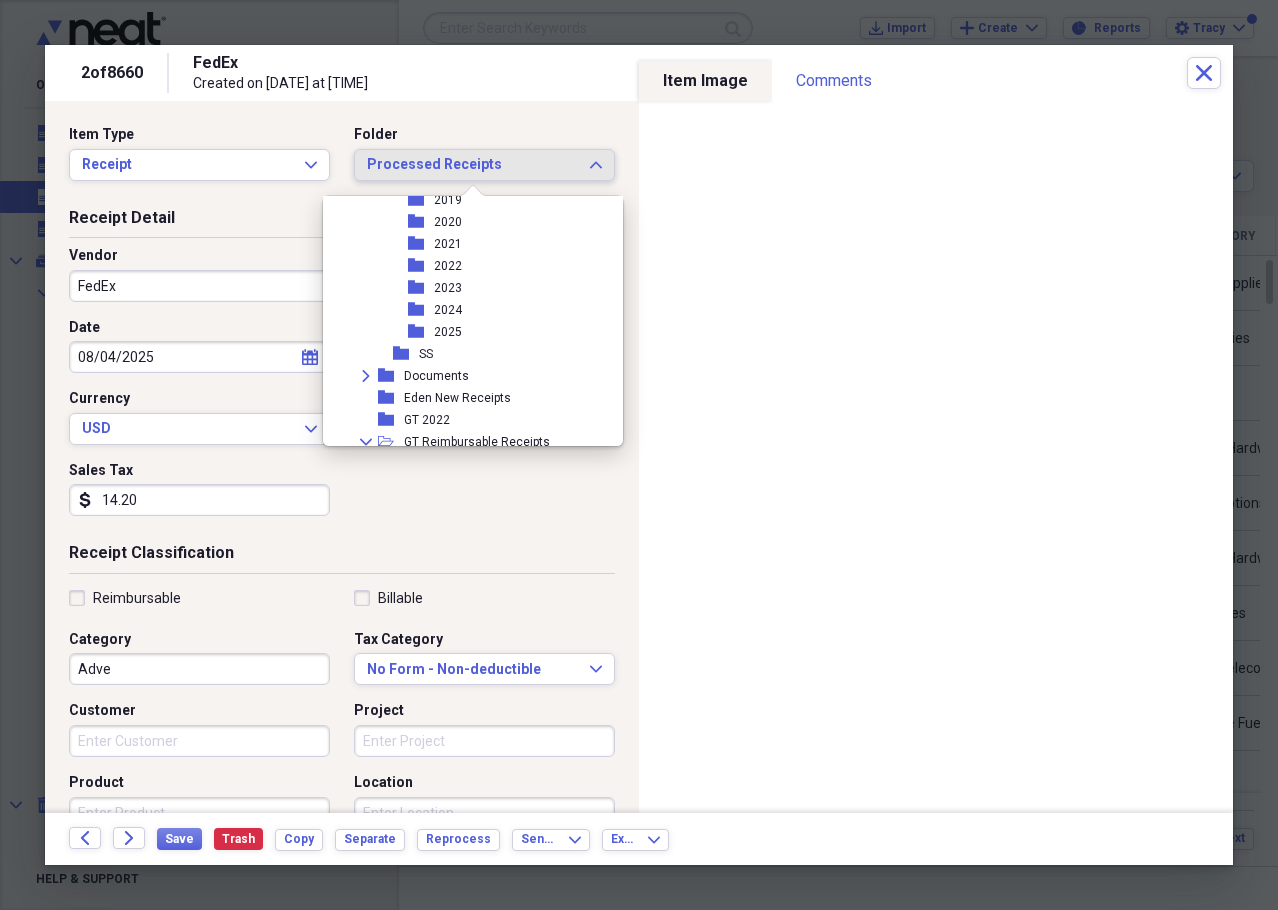 scroll, scrollTop: 200, scrollLeft: 0, axis: vertical 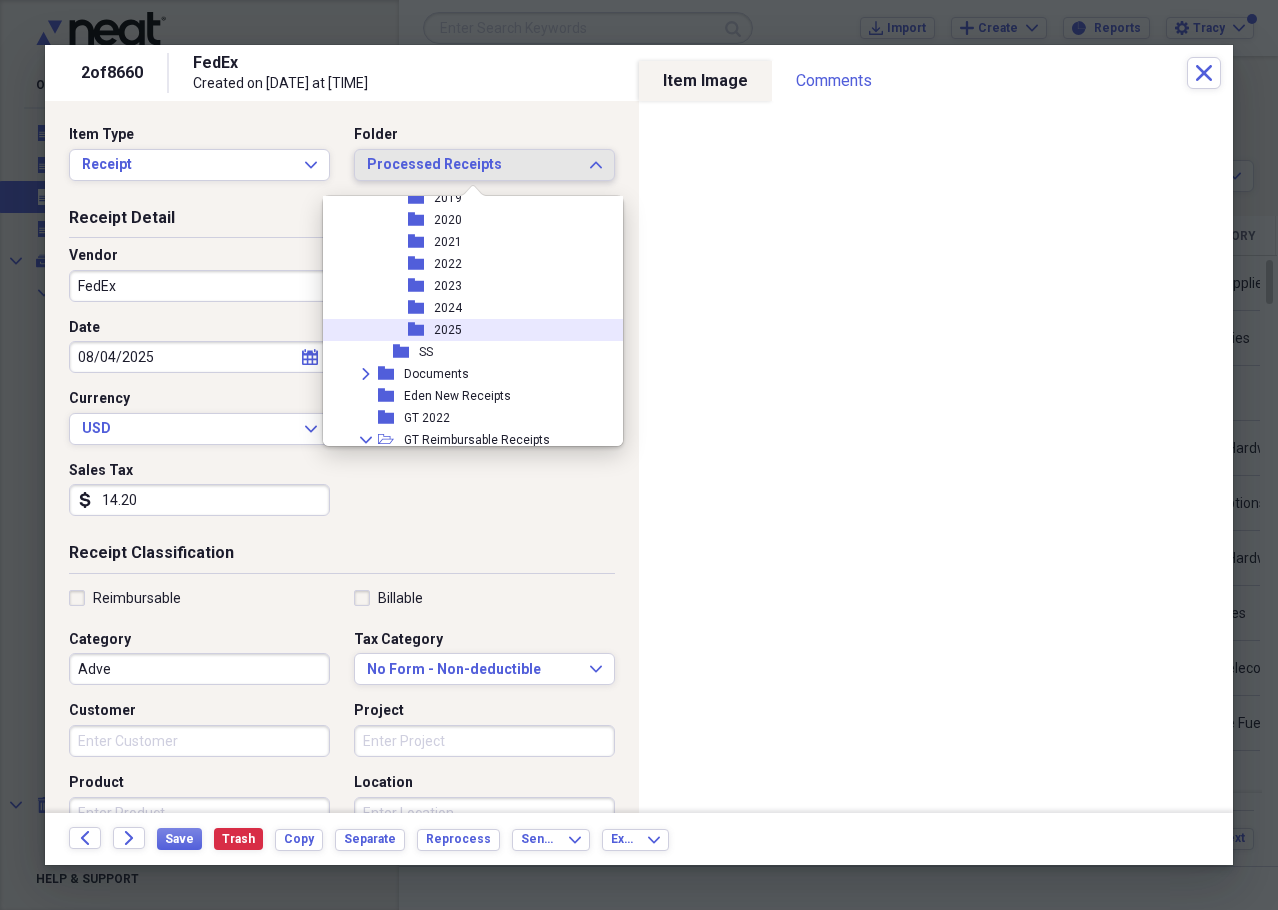 click on "2025" at bounding box center (448, 330) 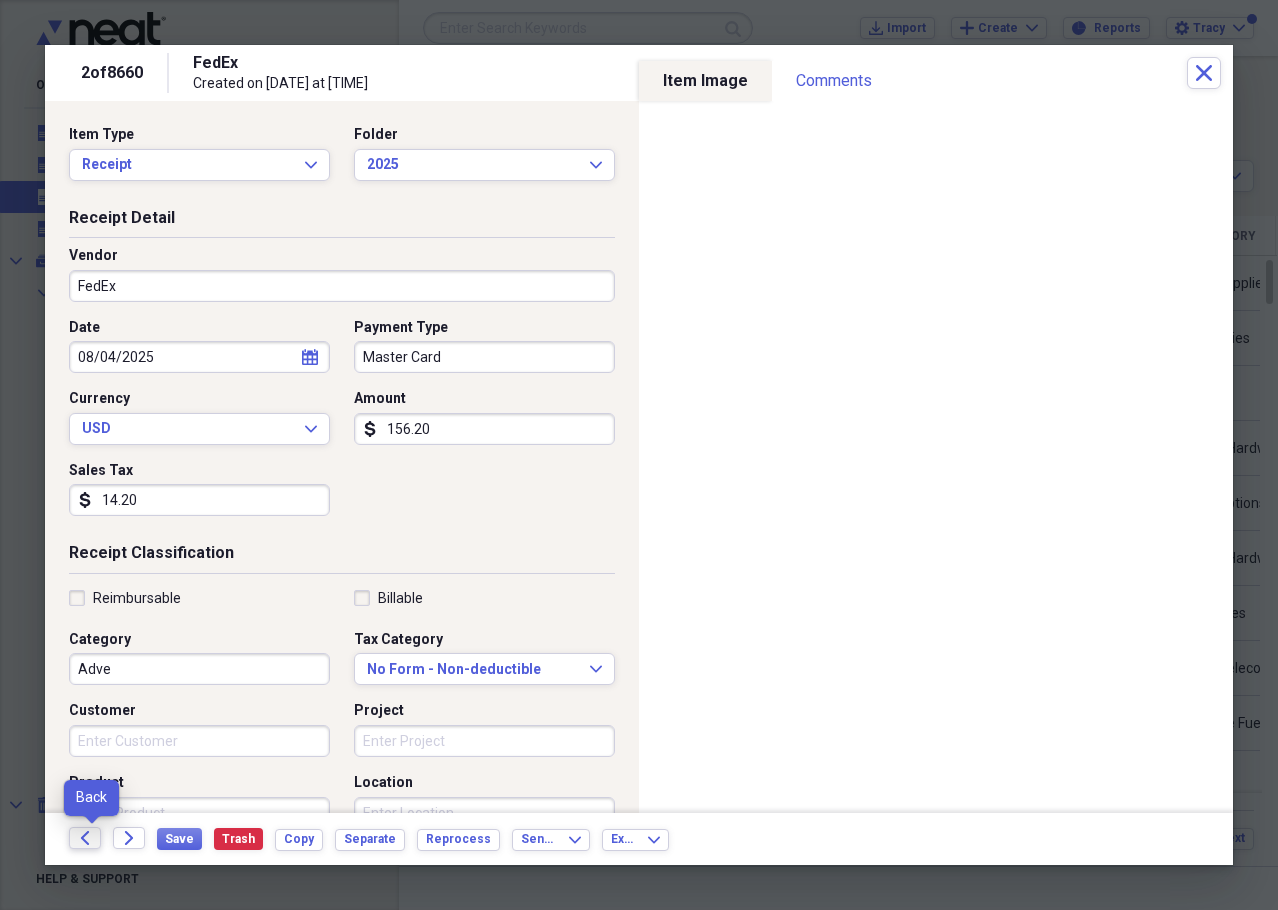 click on "Back" at bounding box center (85, 838) 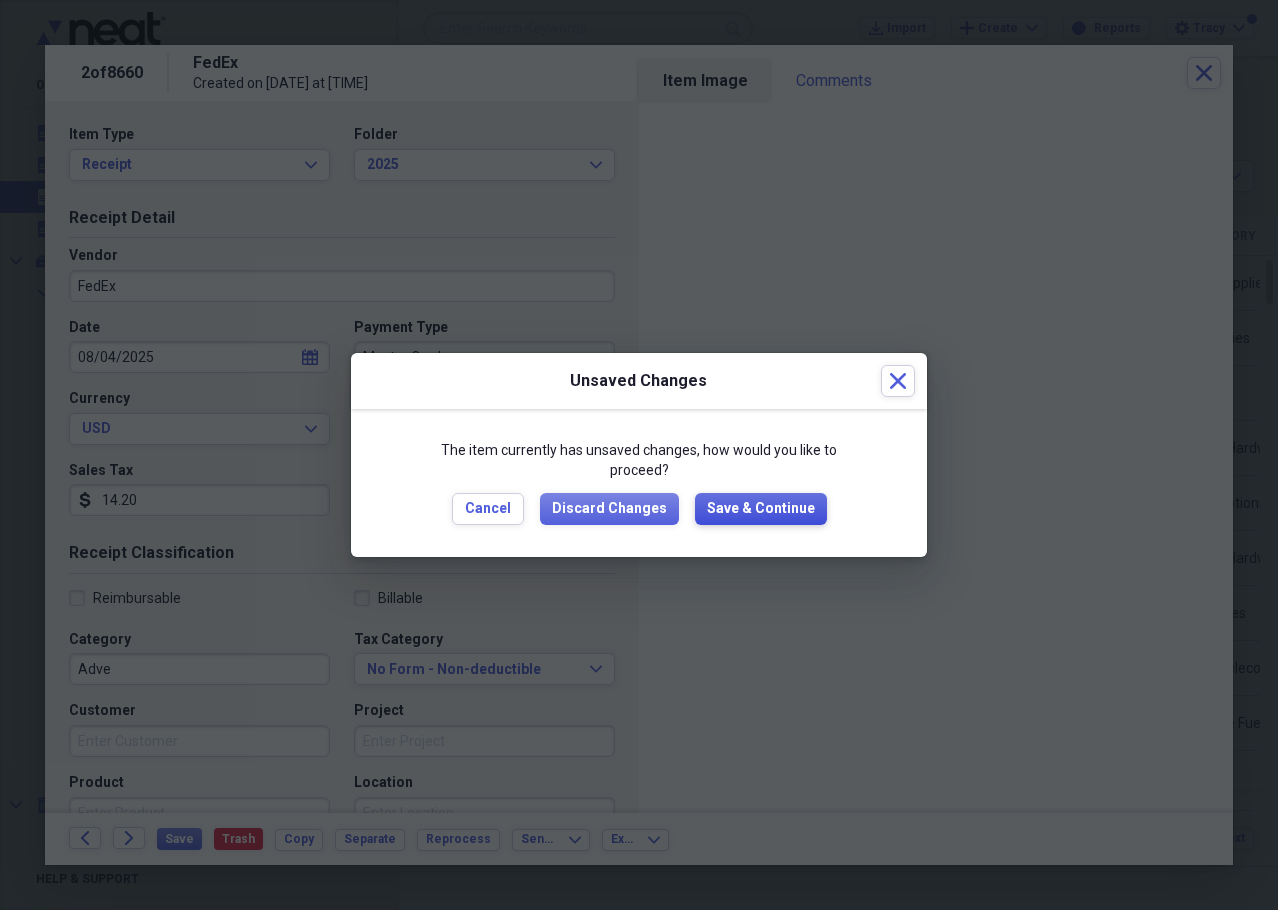 click on "Save & Continue" at bounding box center (761, 509) 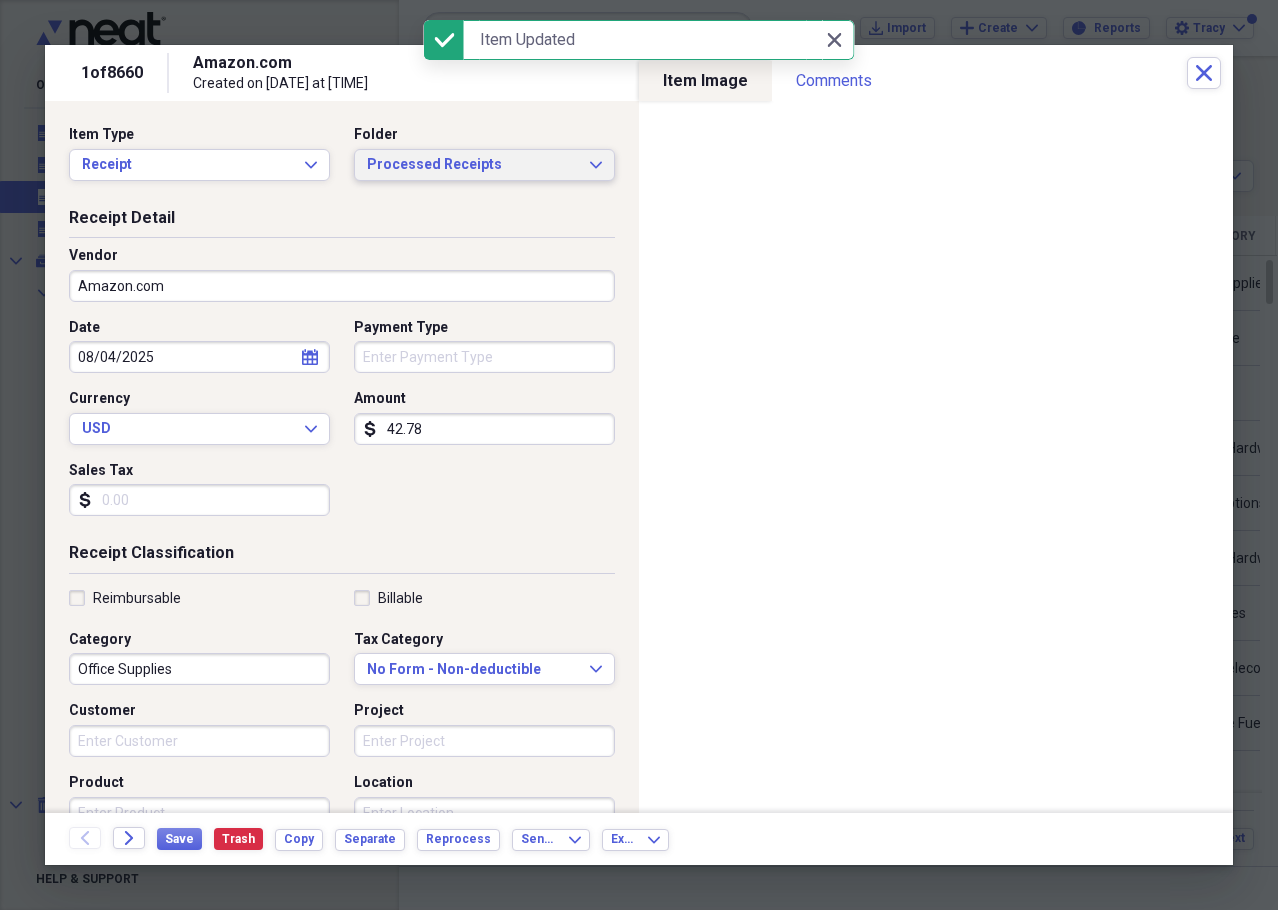 click on "Expand" 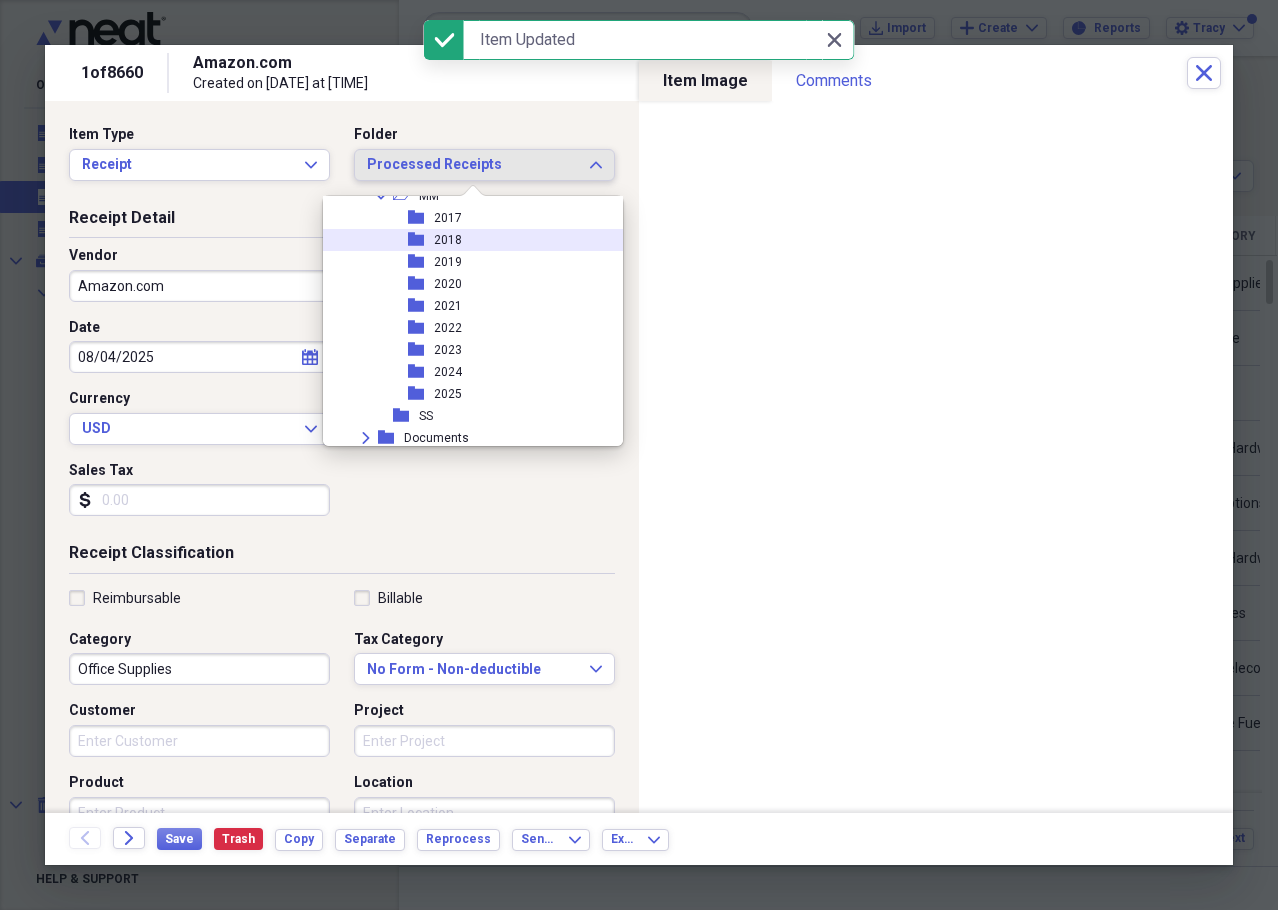 scroll, scrollTop: 241, scrollLeft: 0, axis: vertical 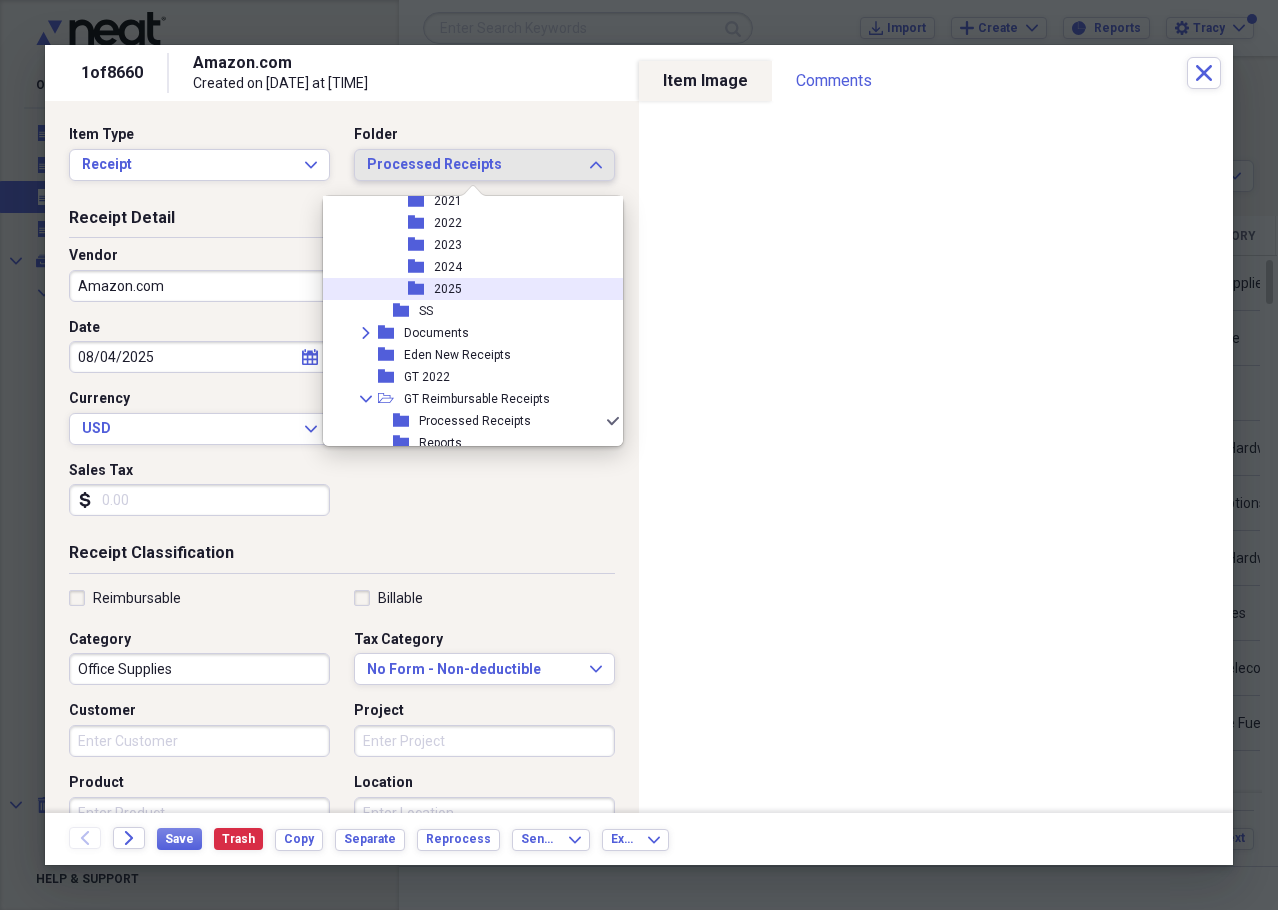 click on "folder" at bounding box center (421, 289) 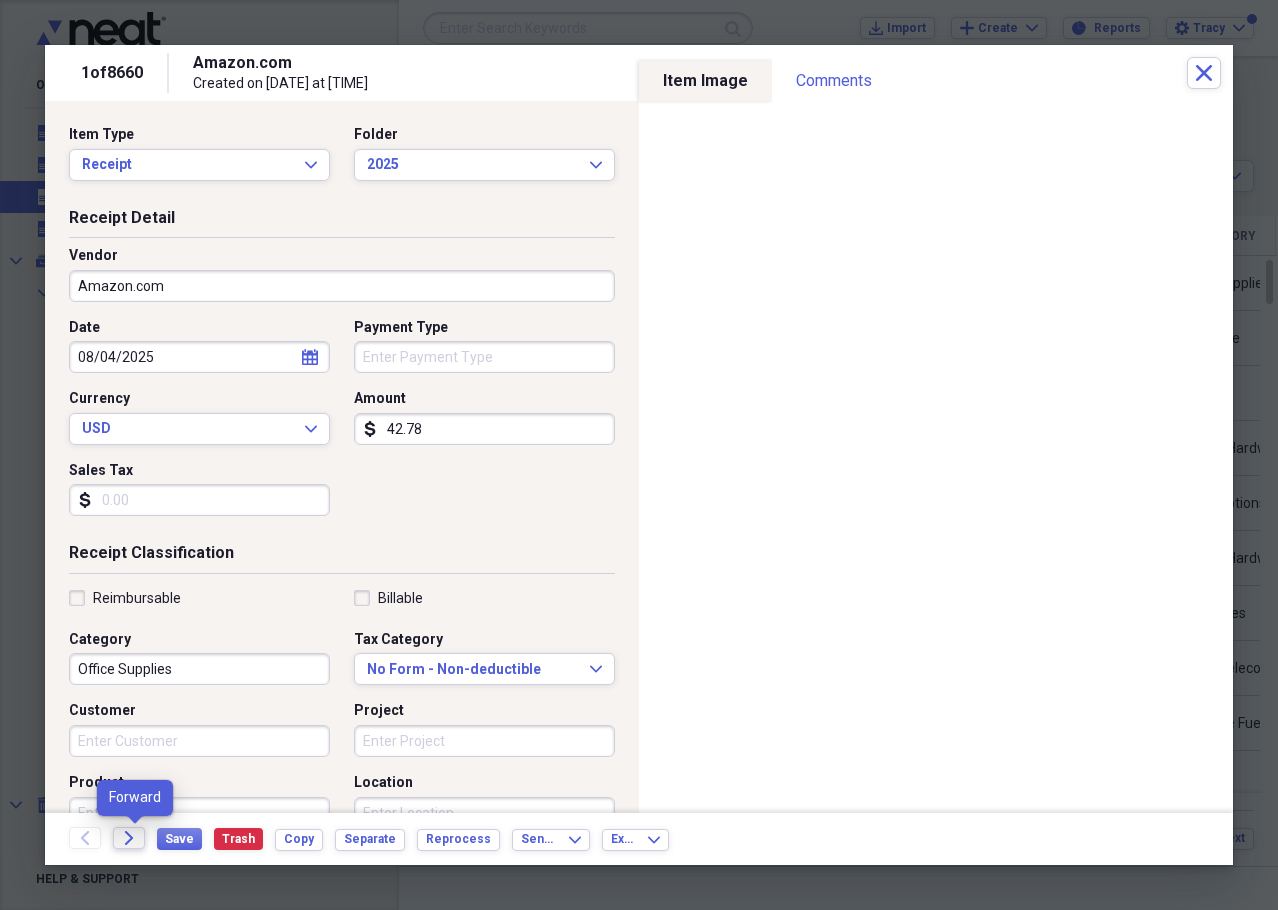 click 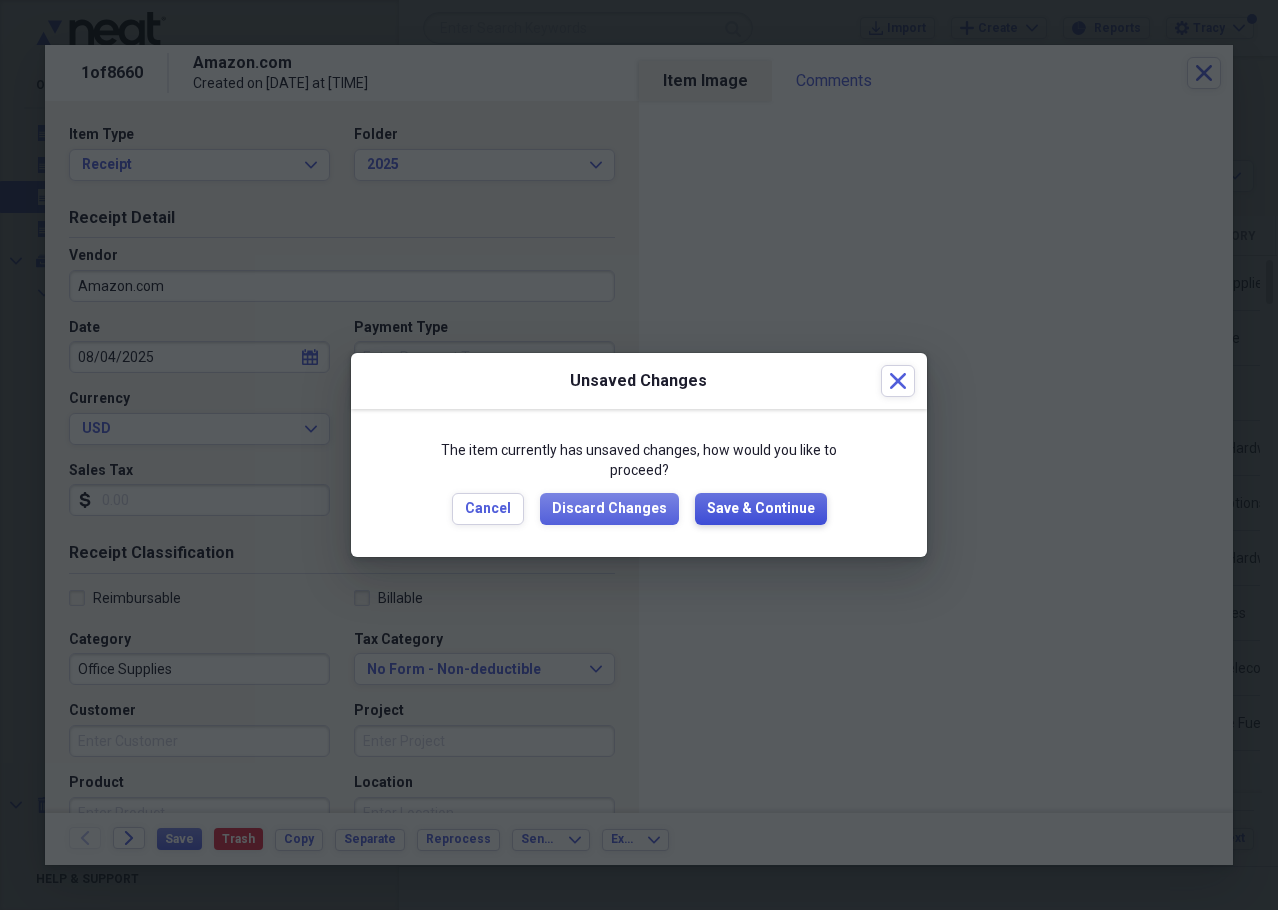 click on "Save & Continue" at bounding box center [761, 509] 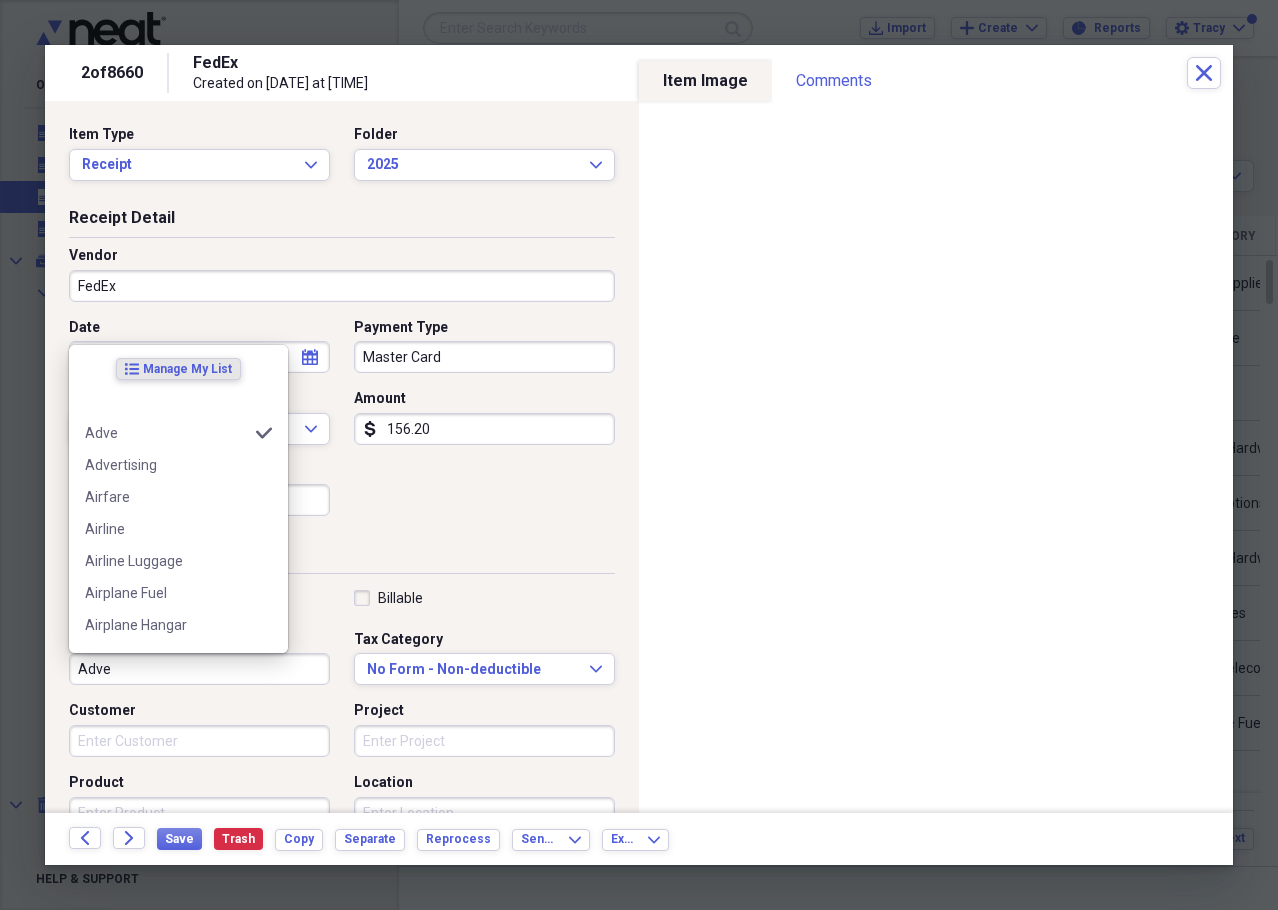 click on "Adve" at bounding box center [199, 669] 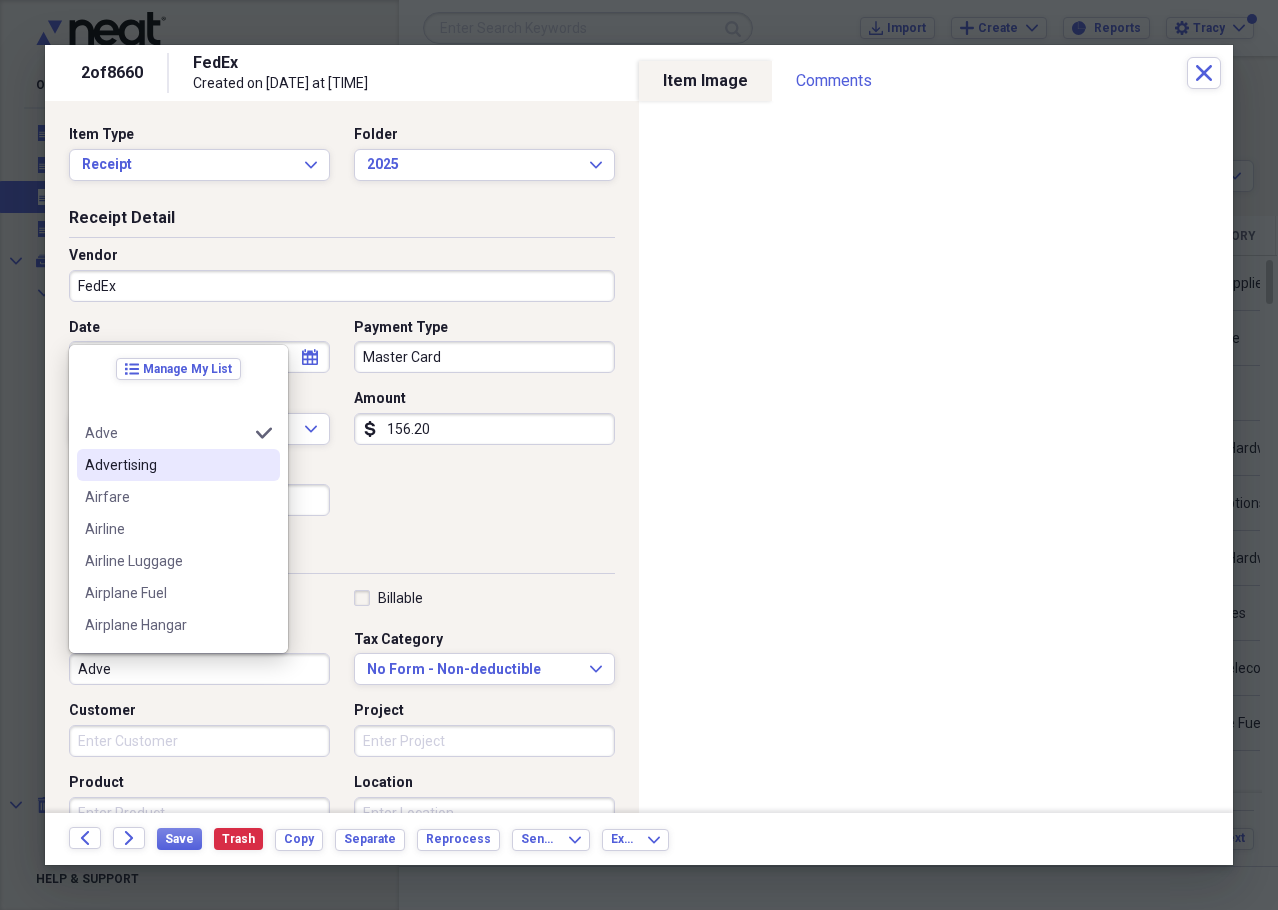click on "Advertising" at bounding box center (166, 465) 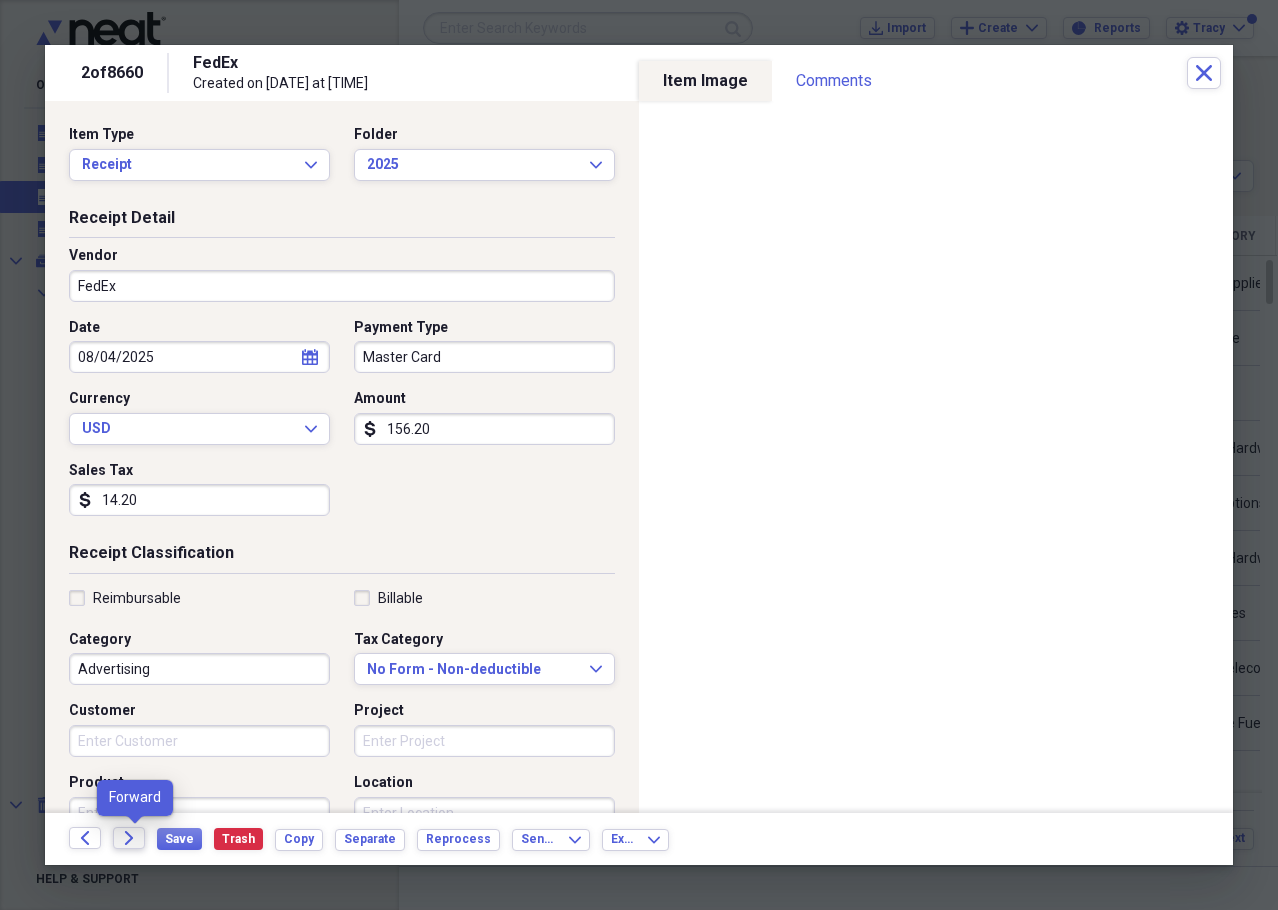 click on "Forward" 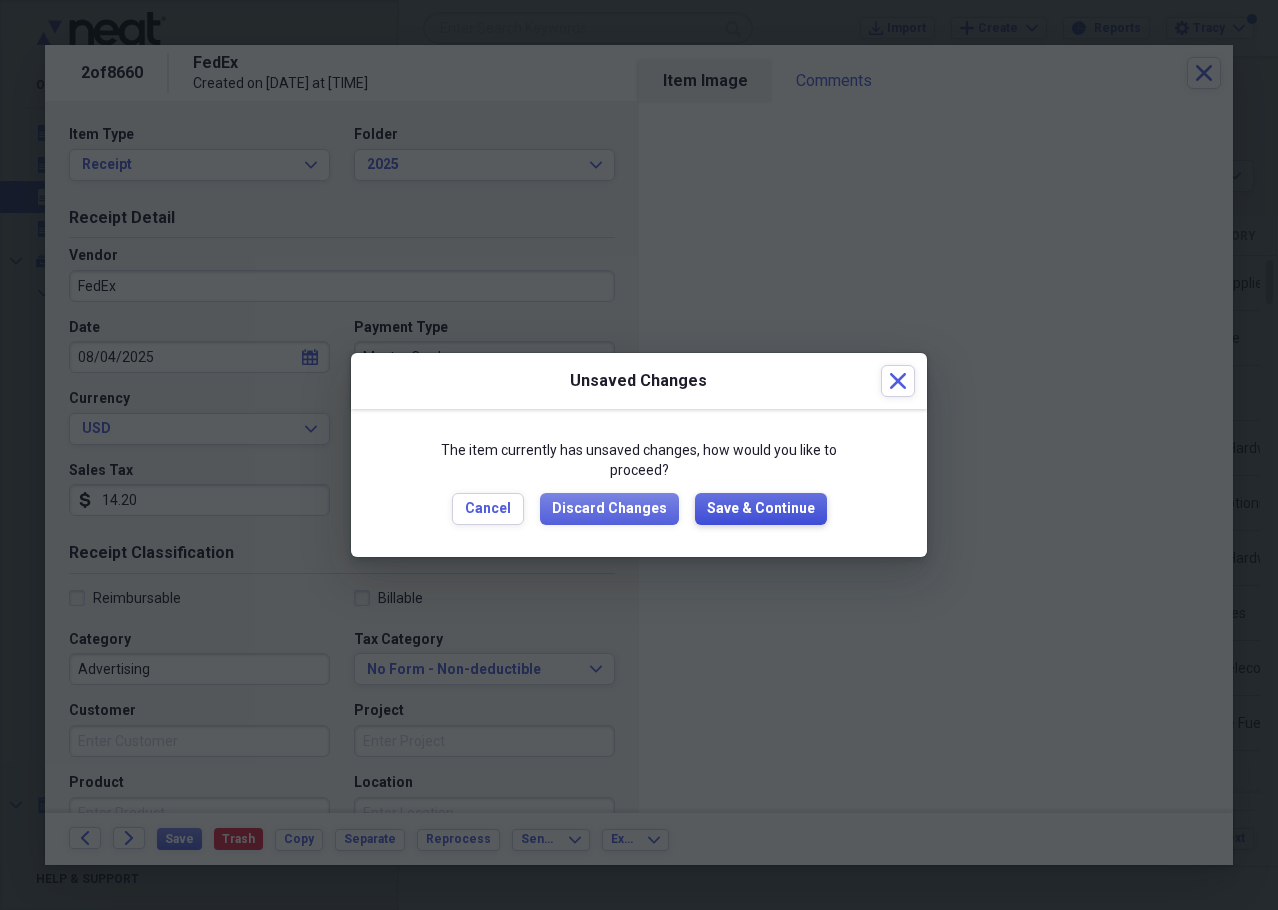click on "Save & Continue" at bounding box center [761, 509] 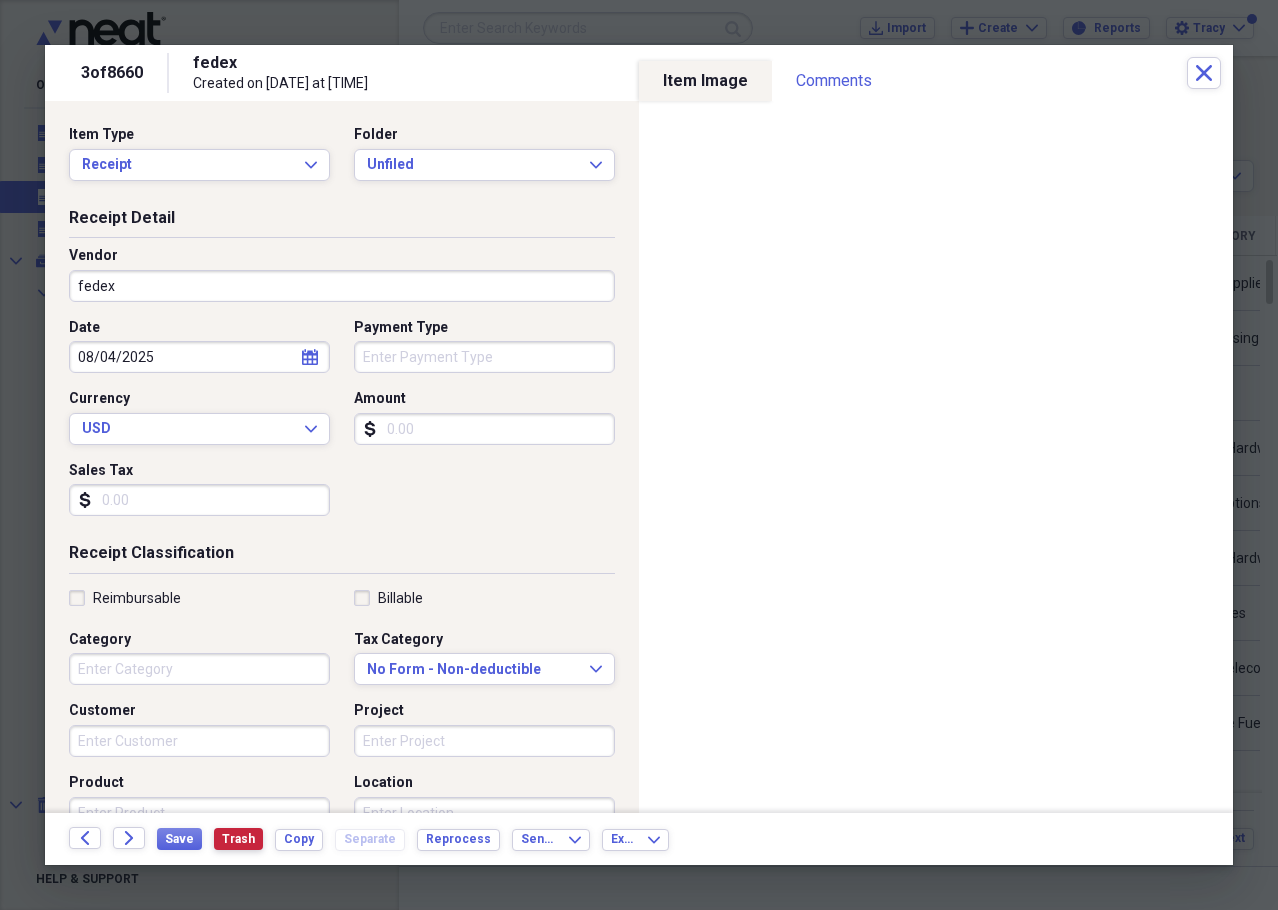 click on "Trash" at bounding box center [238, 839] 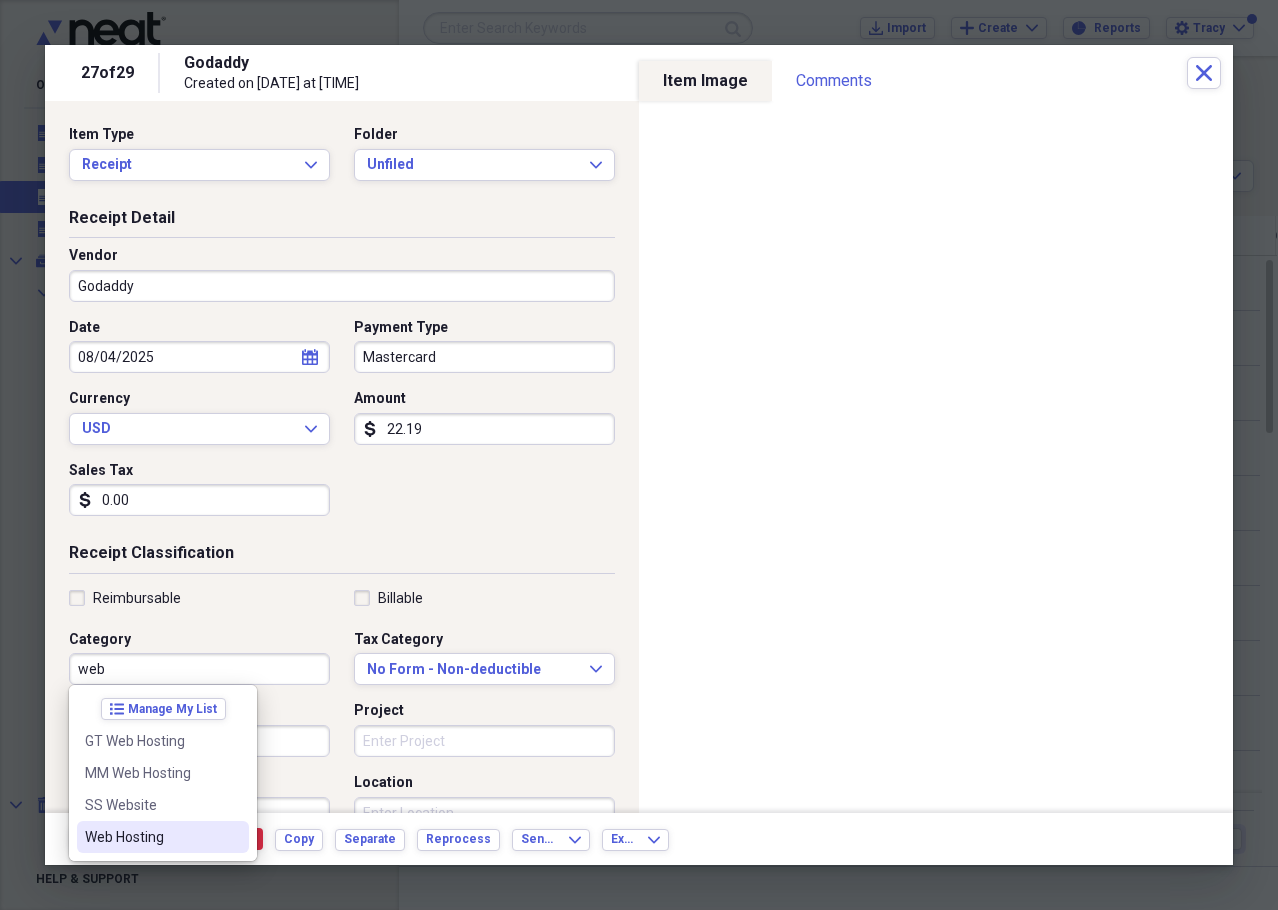 click on "Web Hosting" at bounding box center (163, 837) 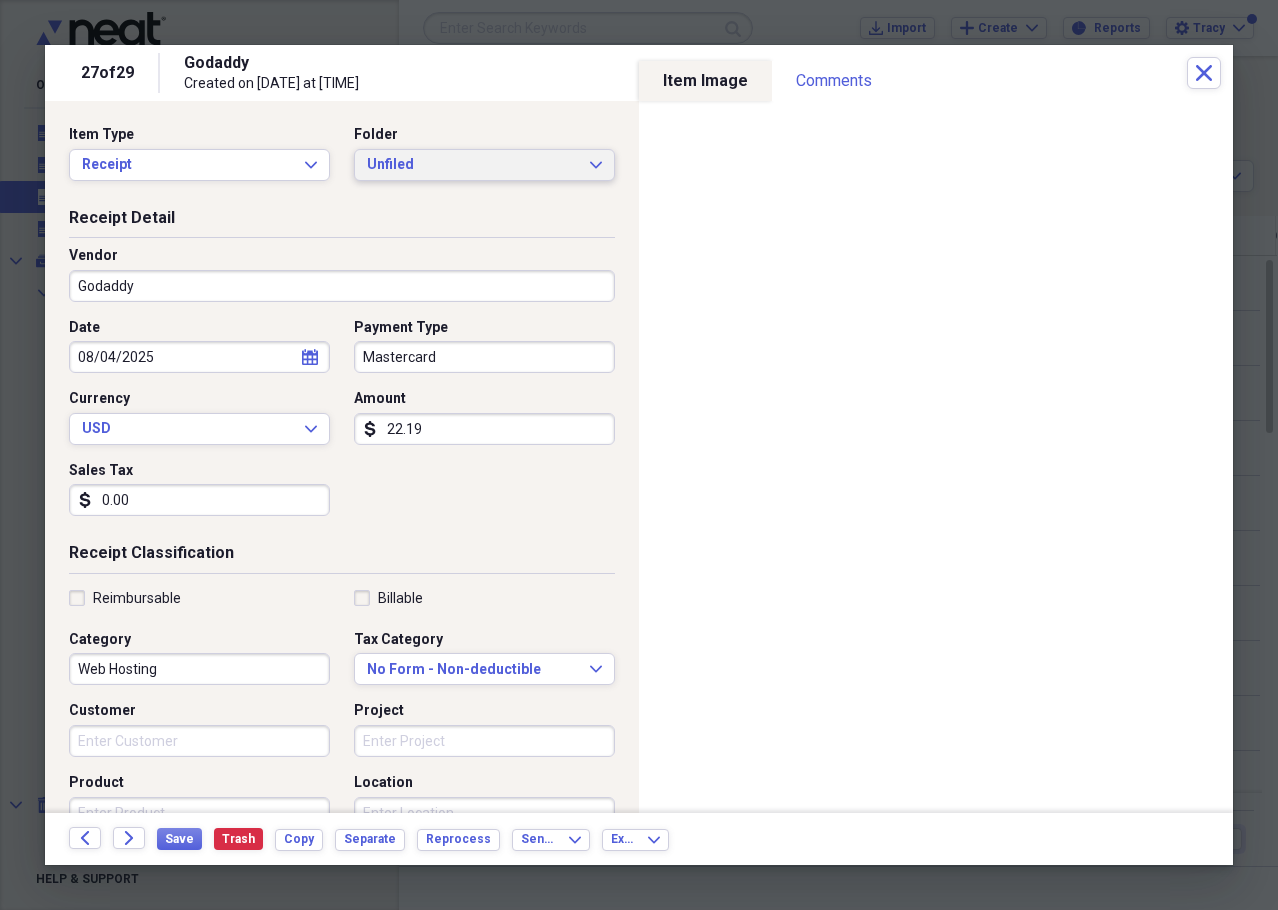 click on "Unfiled Expand" at bounding box center [484, 165] 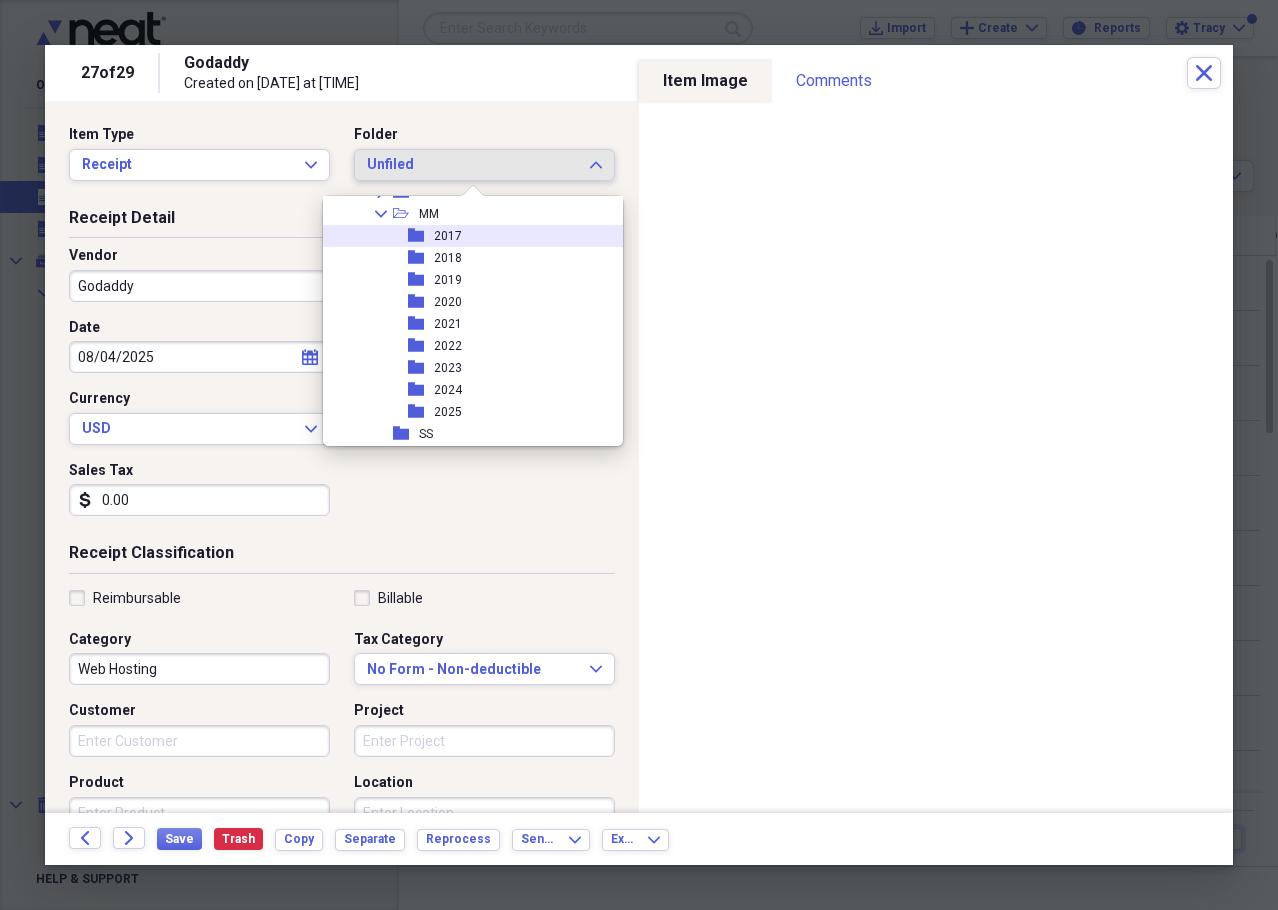 scroll, scrollTop: 300, scrollLeft: 0, axis: vertical 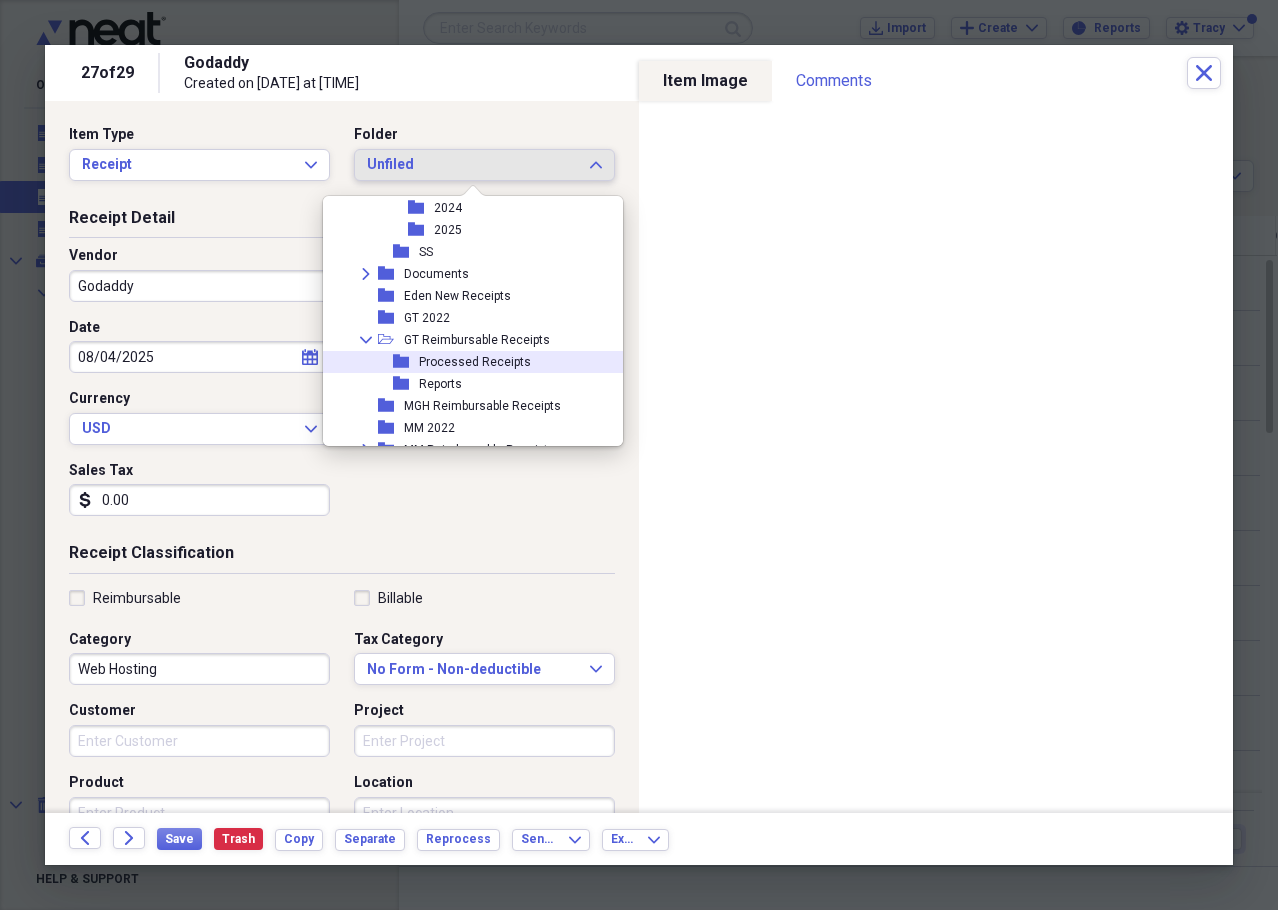 click on "Processed Receipts" at bounding box center [475, 362] 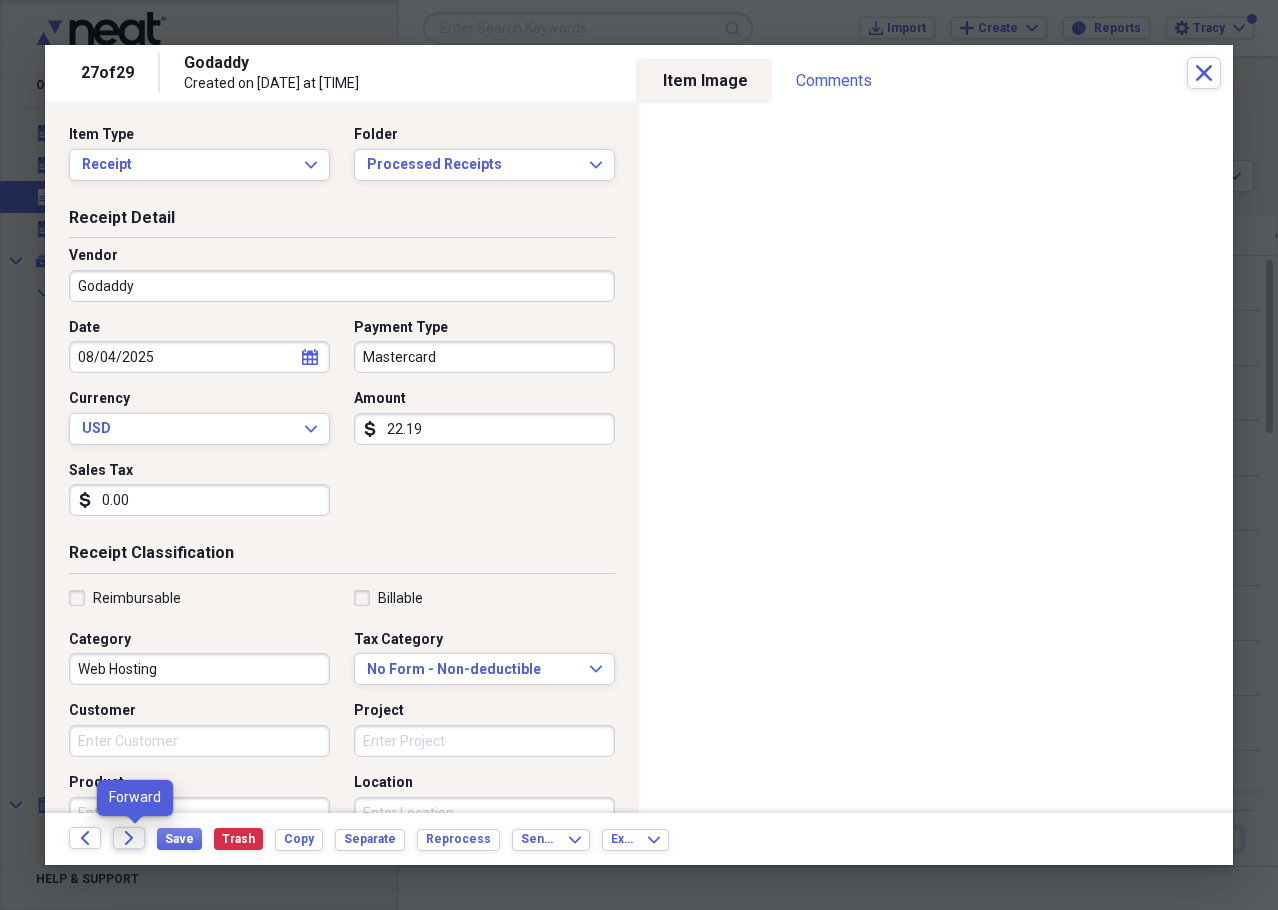 click on "Forward" at bounding box center [129, 838] 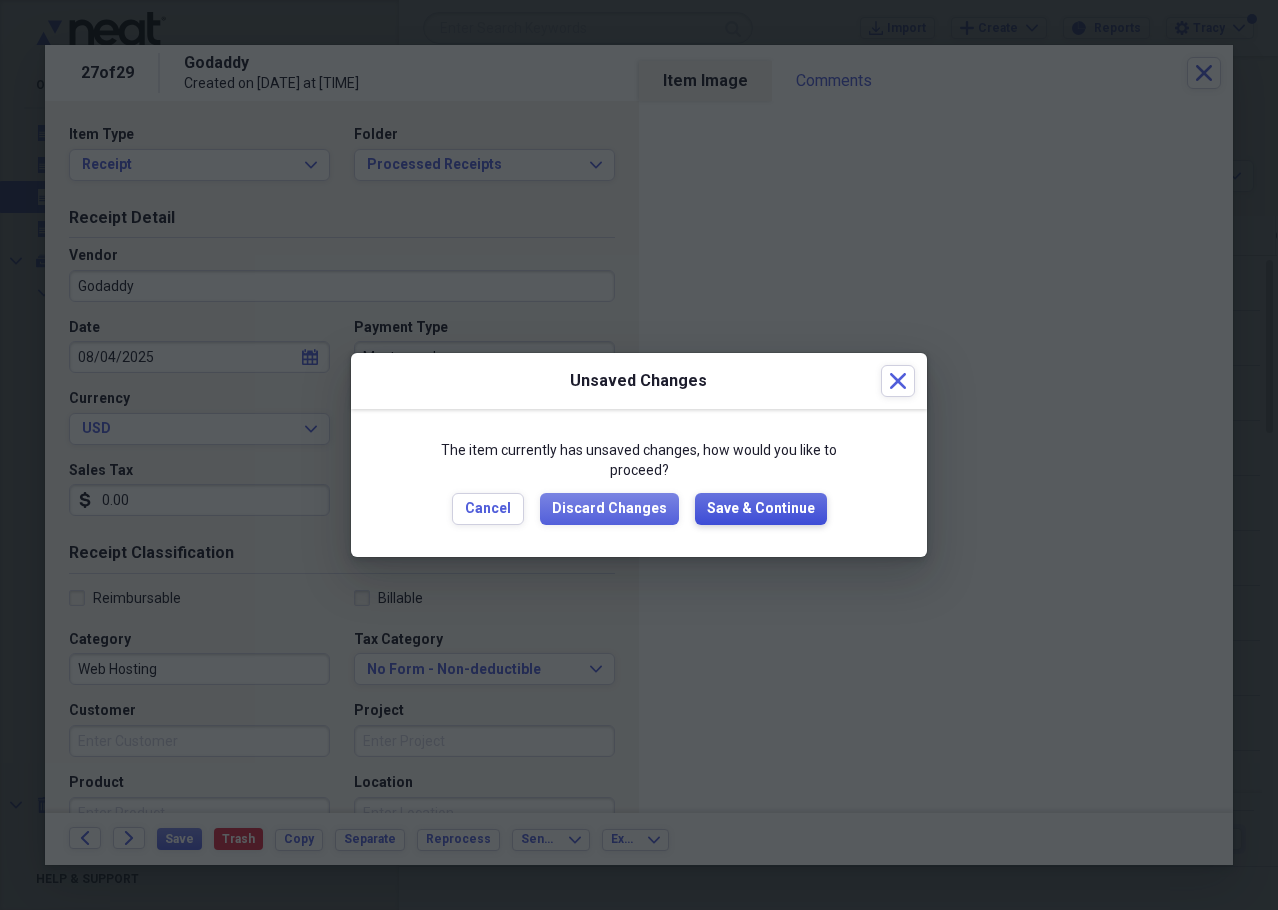 click on "Save & Continue" at bounding box center (761, 509) 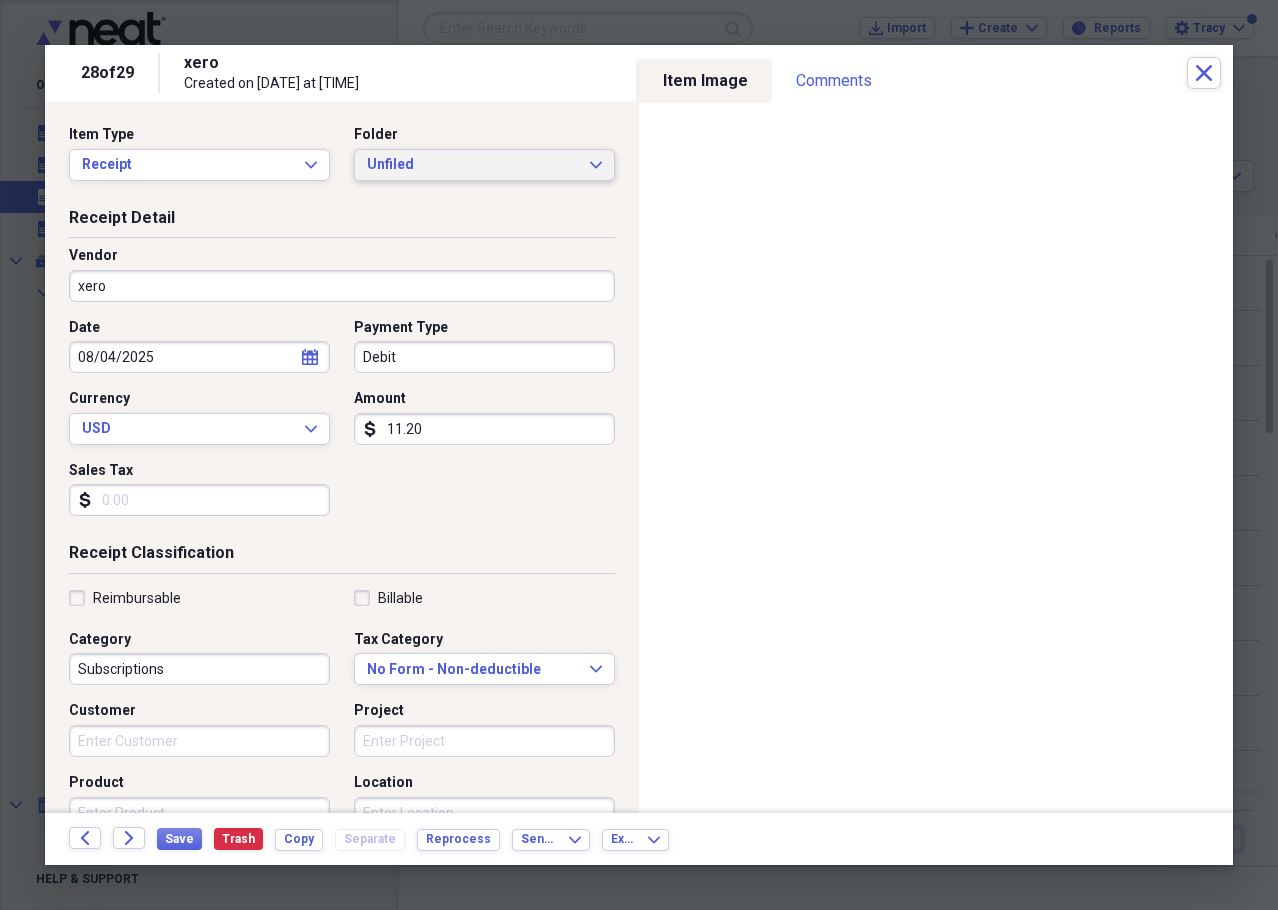 click on "Unfiled" at bounding box center (472, 165) 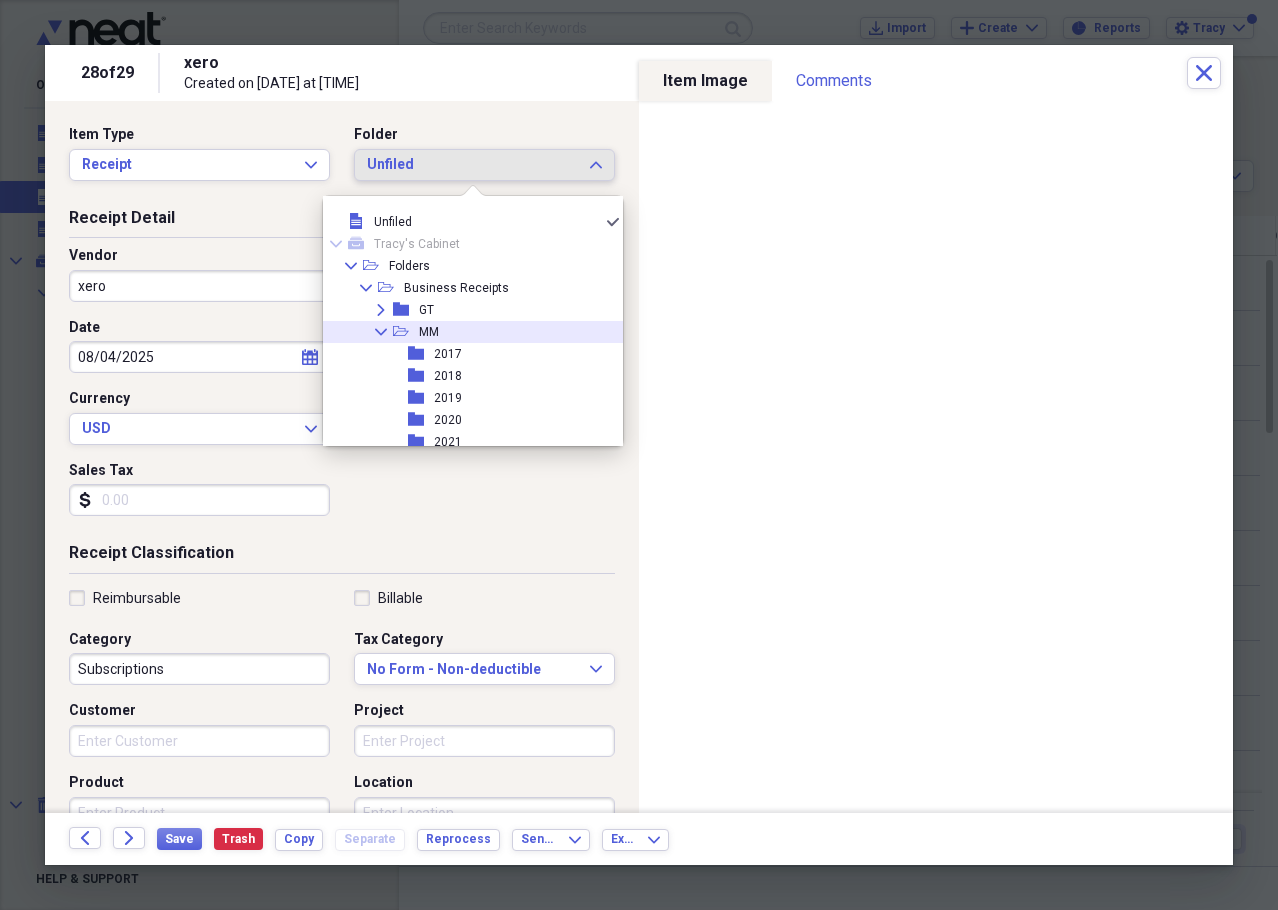 click on "Collapse" at bounding box center (381, 332) 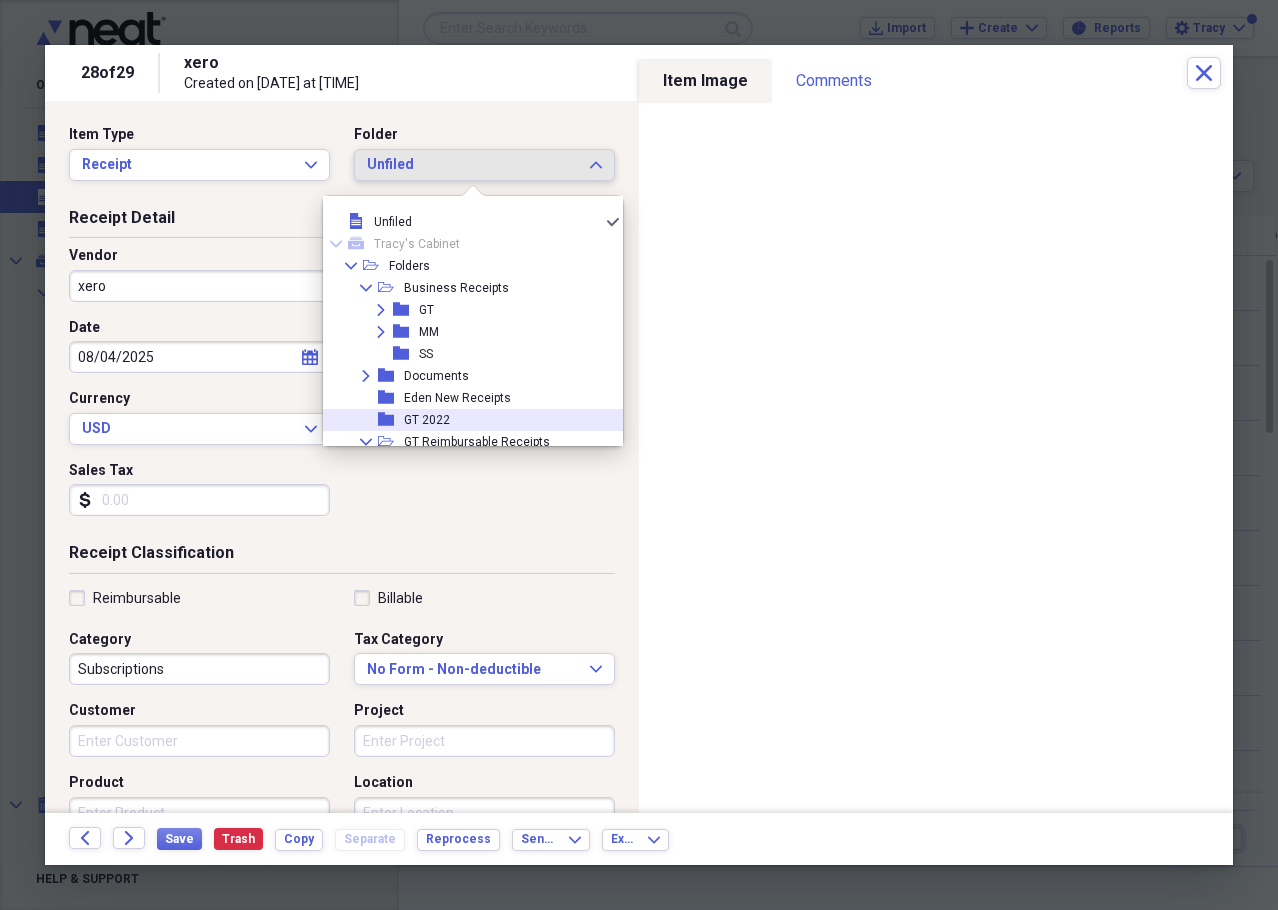 scroll, scrollTop: 200, scrollLeft: 0, axis: vertical 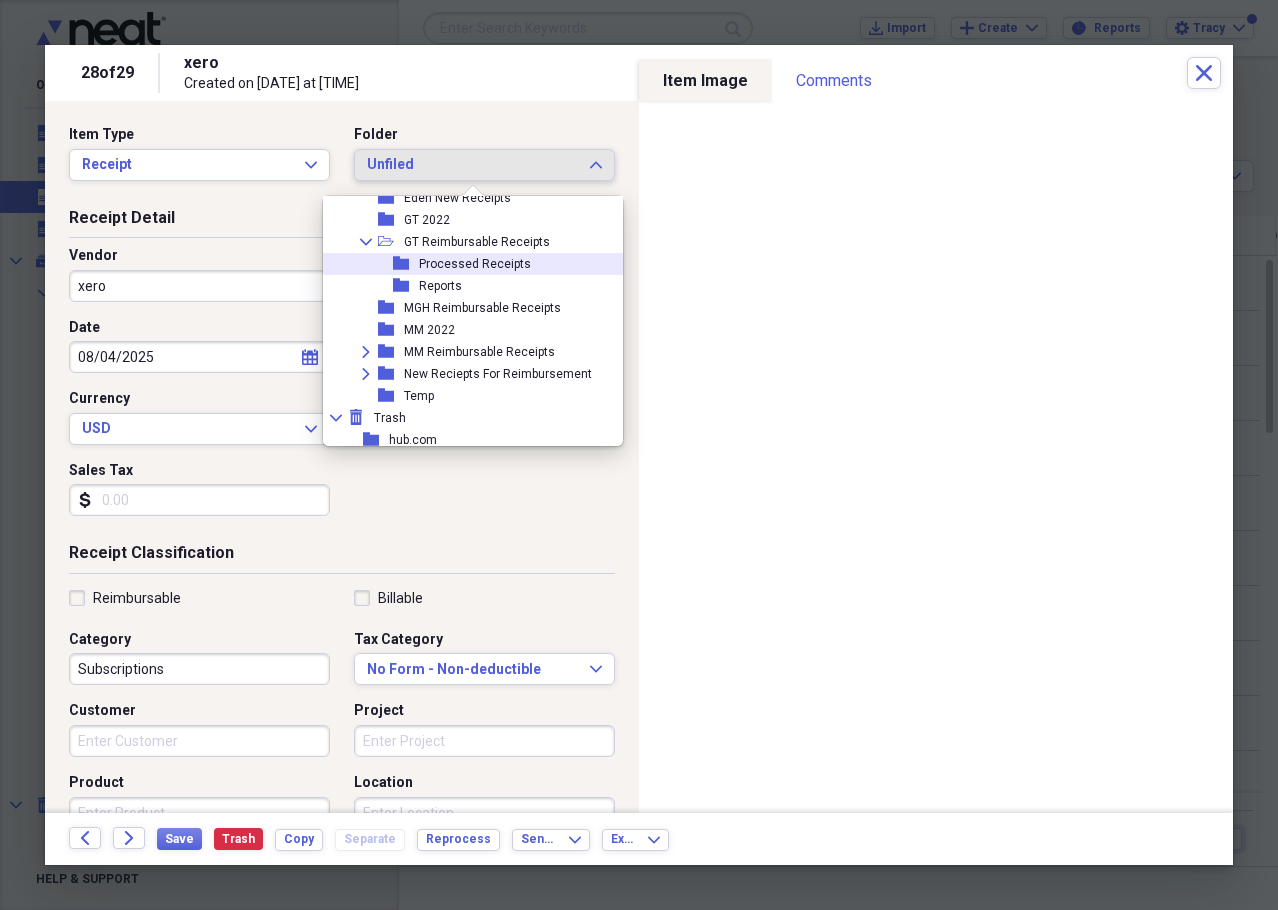 click on "Processed Receipts" at bounding box center (475, 264) 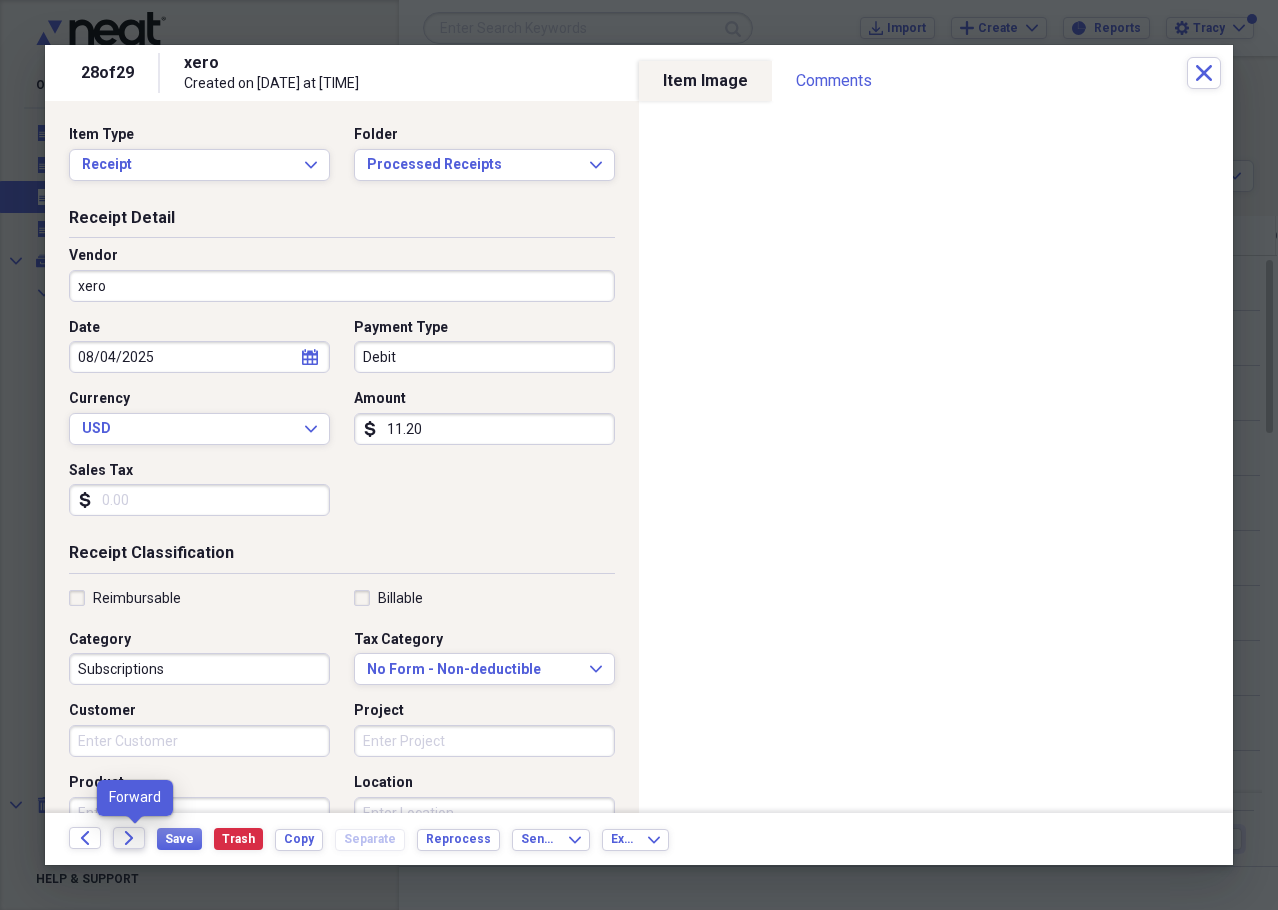 click on "Forward" 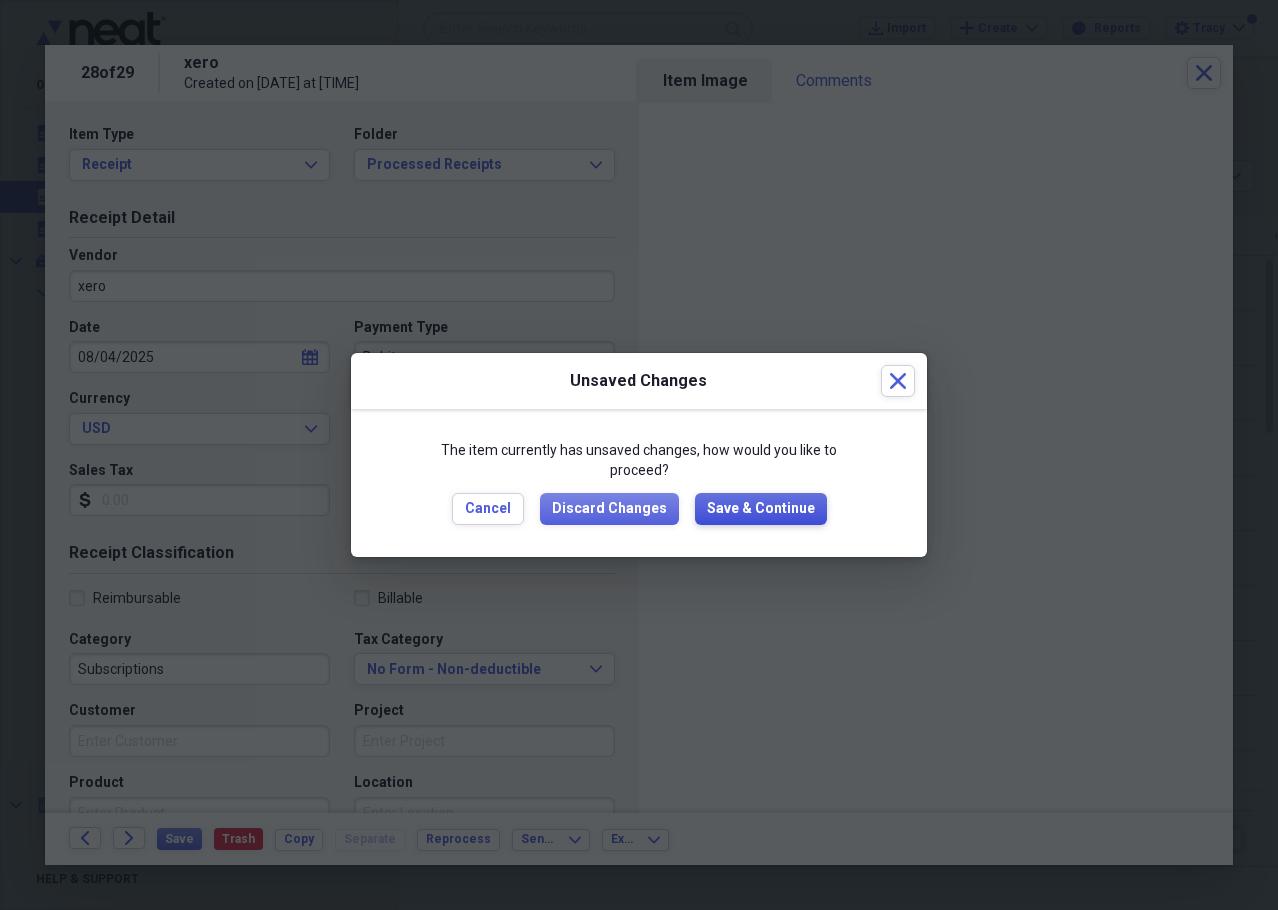click on "Save & Continue" at bounding box center (761, 509) 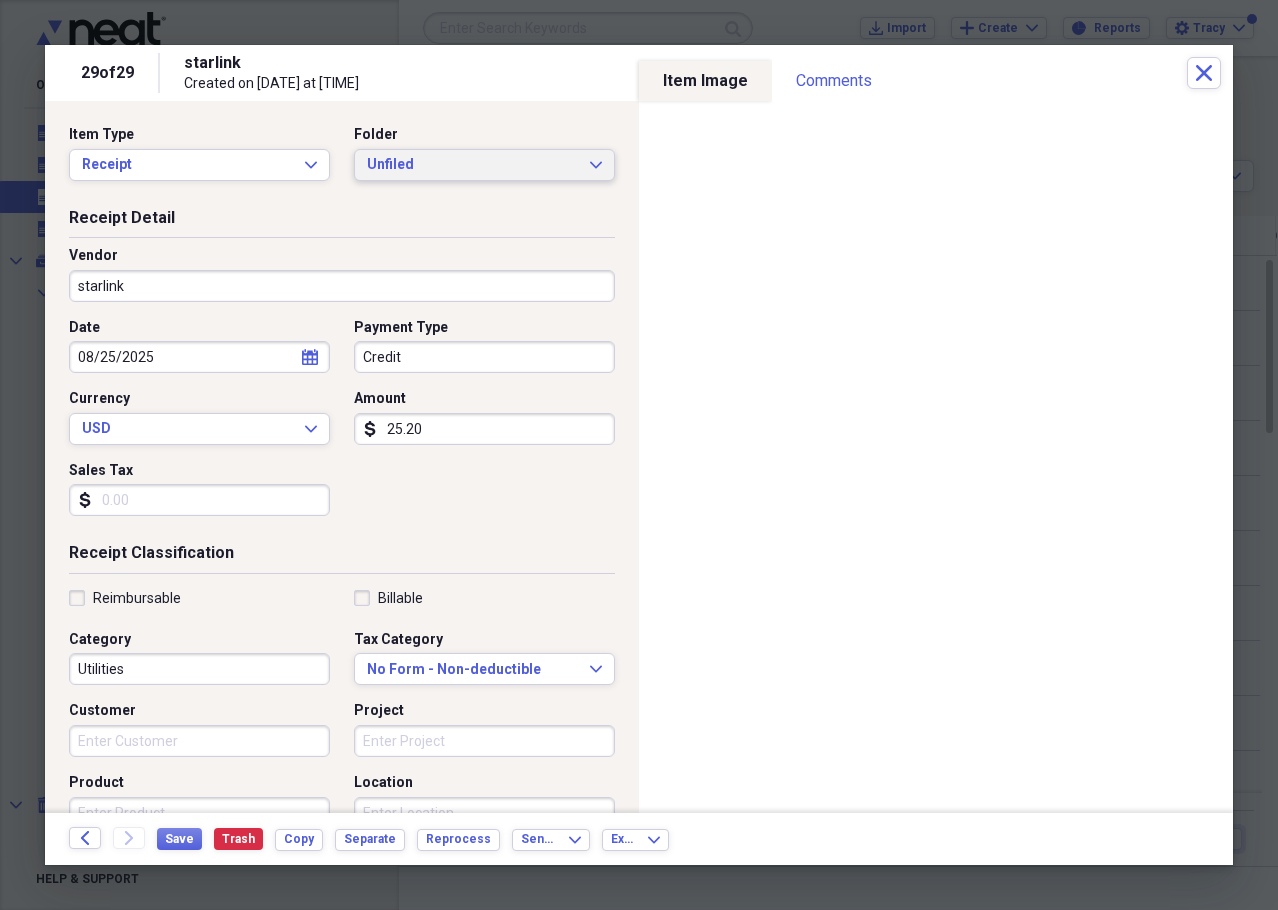 click on "Unfiled" at bounding box center (472, 165) 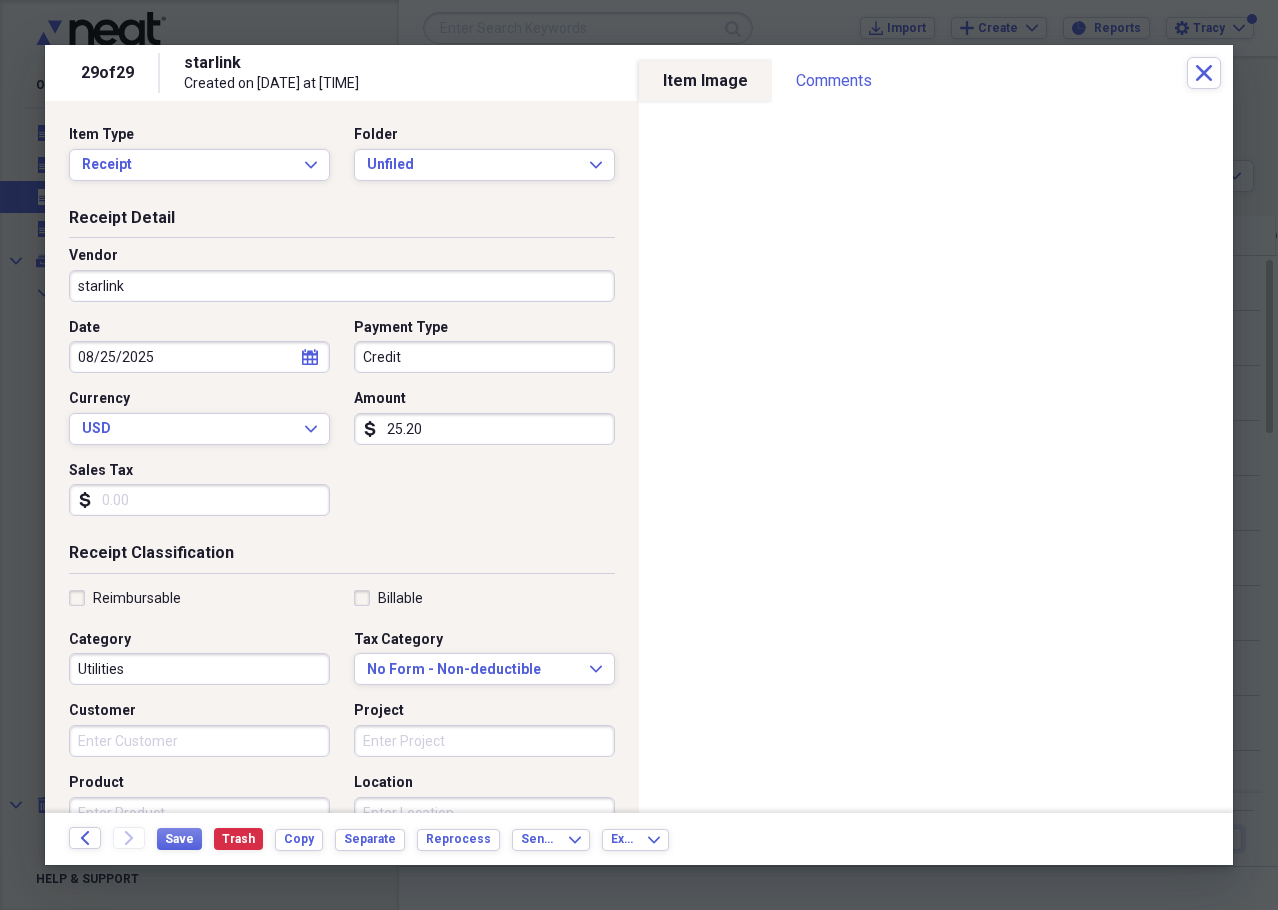 click on "Item Type Receipt Expand Folder Unfiled Expand Receipt Detail Vendor [VENDOR_NAME] Date [DATE] calendar Calendar Payment Type Credit Currency USD Expand Amount dollar-sign 25.20 Sales Tax dollar-sign Receipt Classification Reimbursable Billable Category Utilities Tax Category No Form - Non-deductible Expand Customer Project Product Location Class Notes" at bounding box center [342, 457] 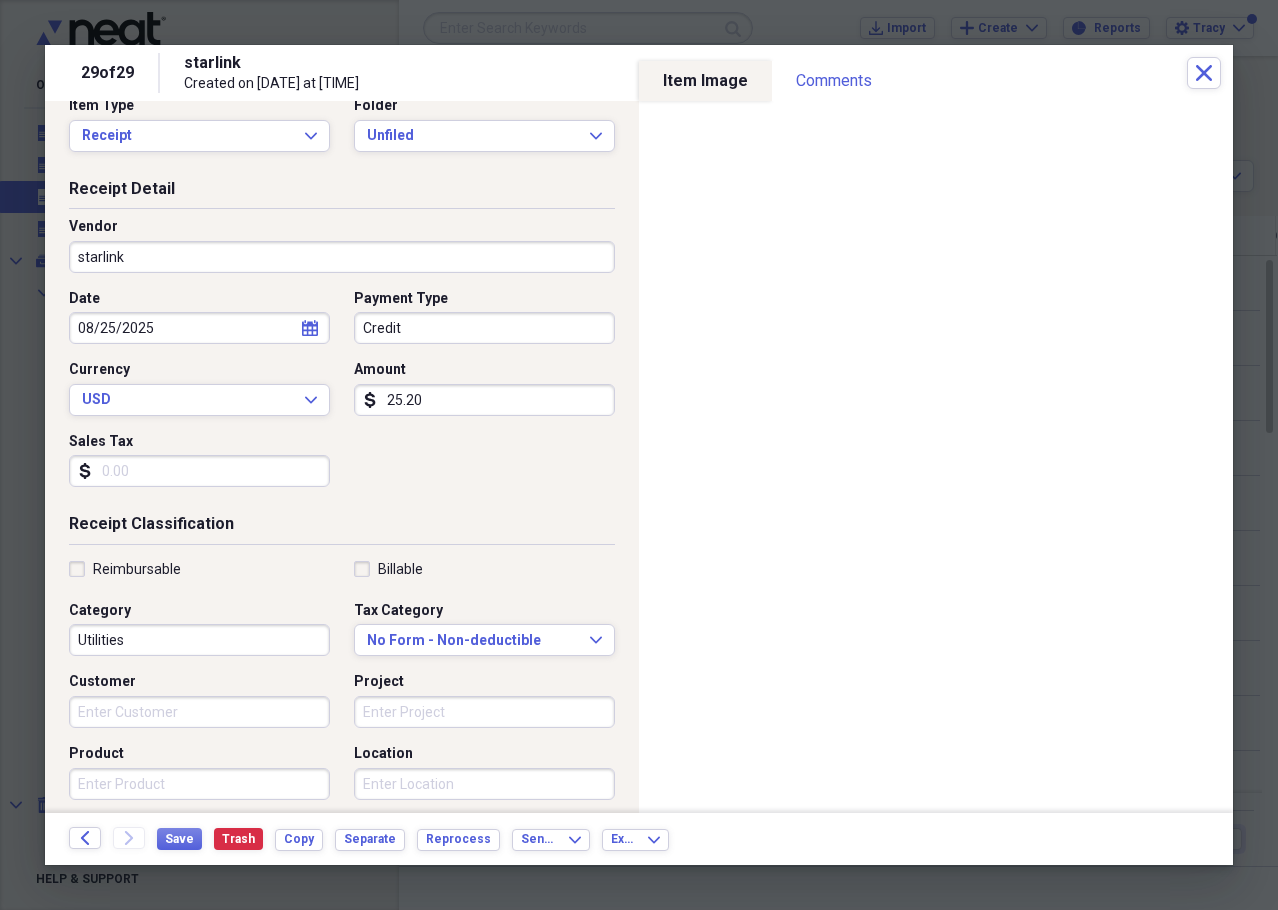 scroll, scrollTop: 0, scrollLeft: 0, axis: both 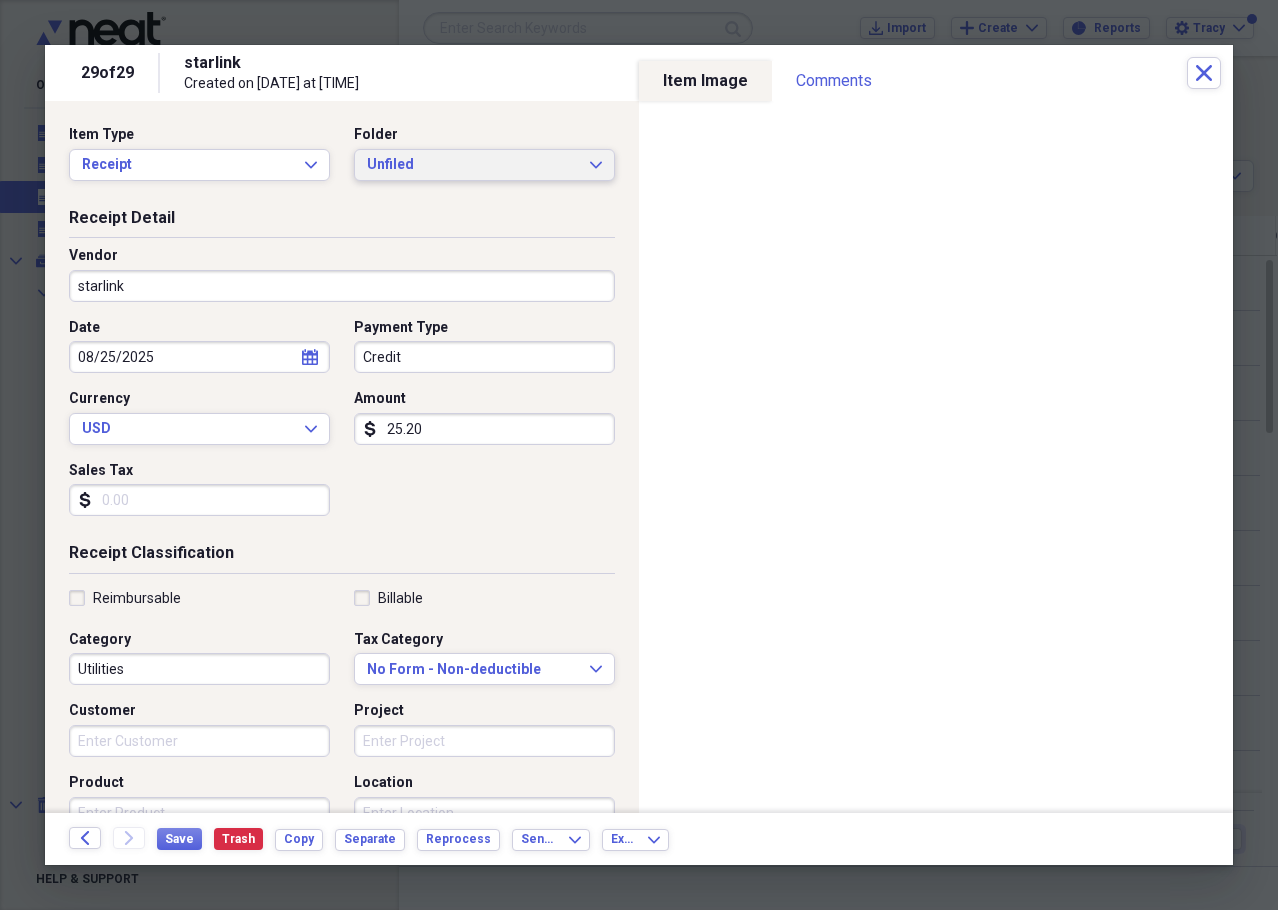click on "Unfiled" at bounding box center (472, 165) 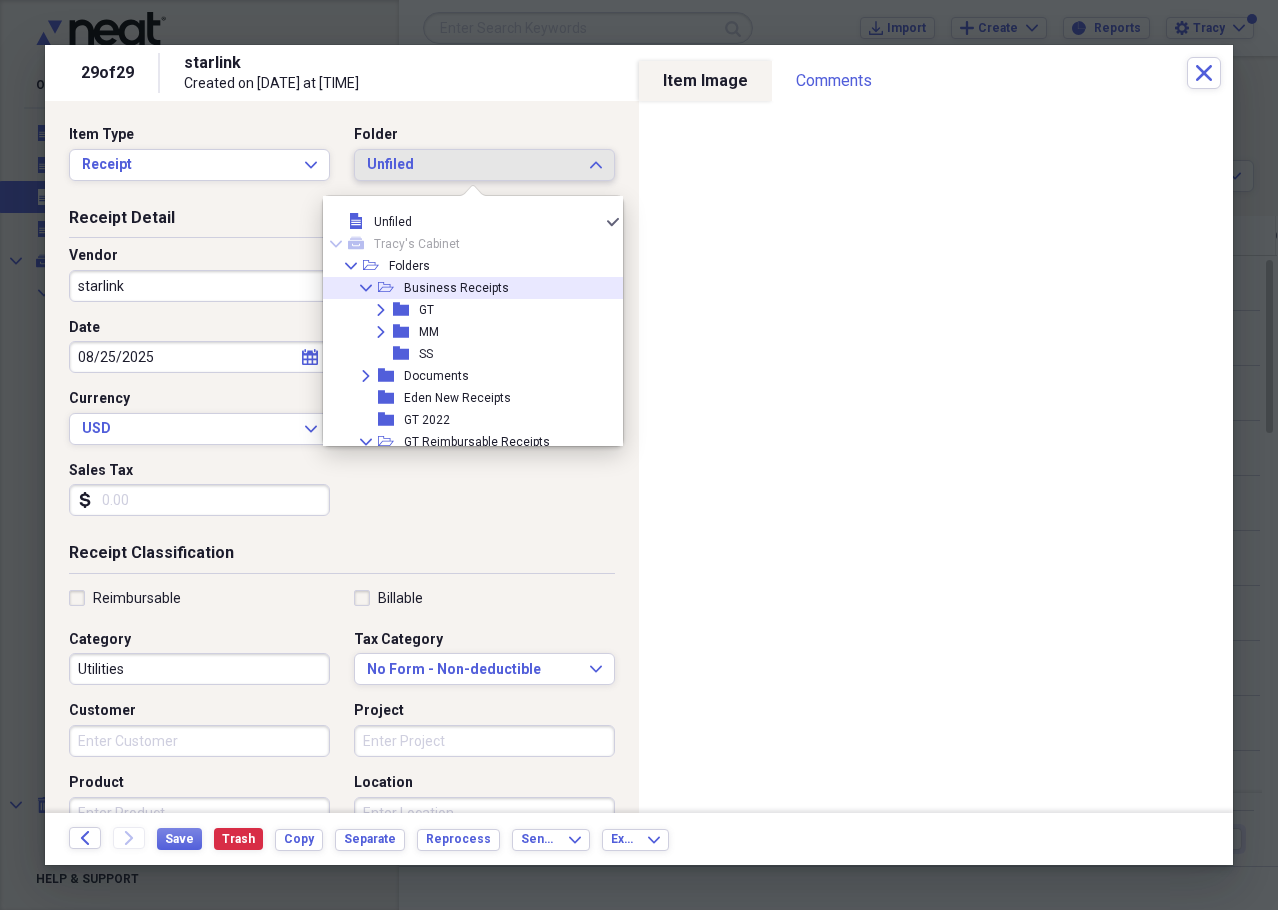 click on "Collapse" 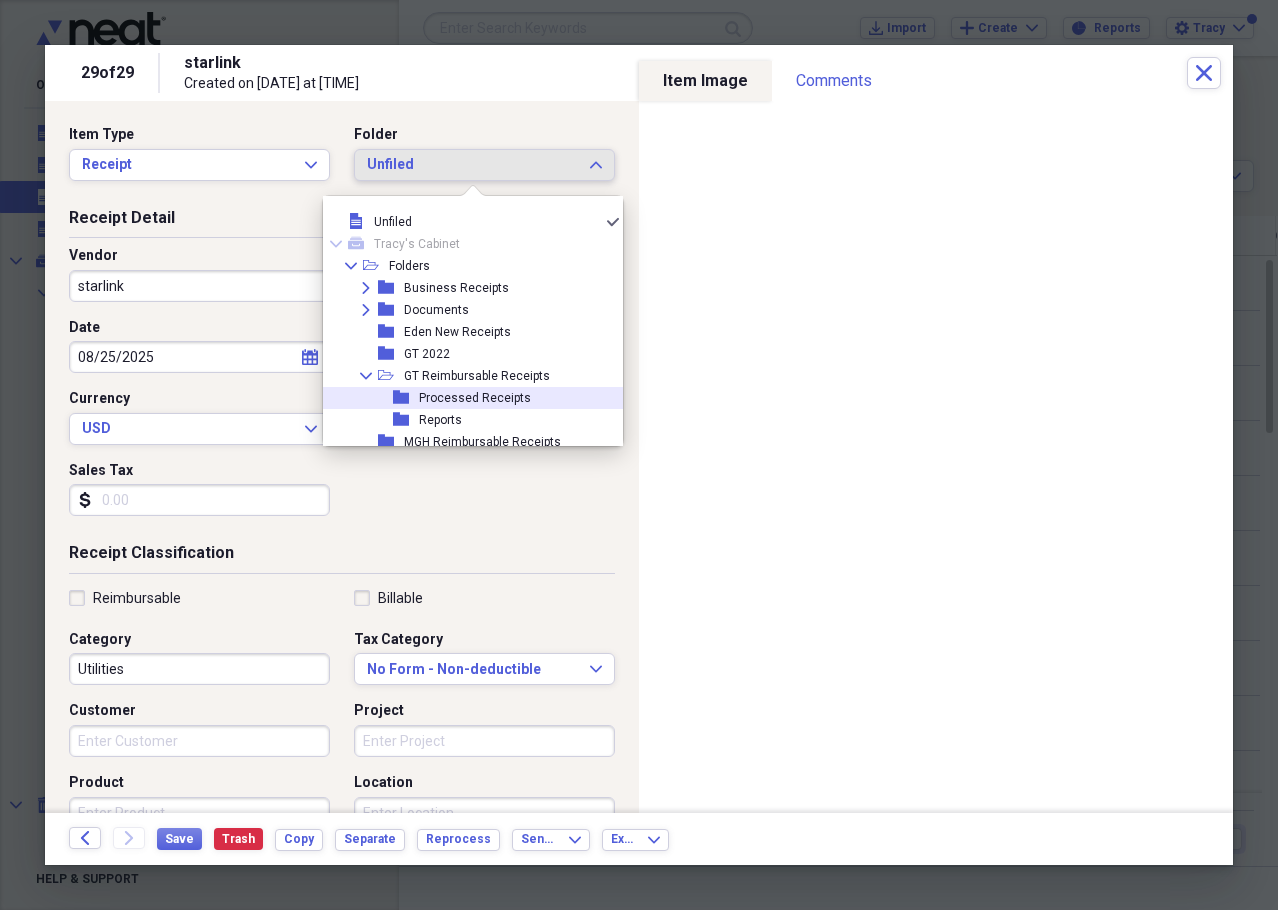 click on "folder" at bounding box center [406, 398] 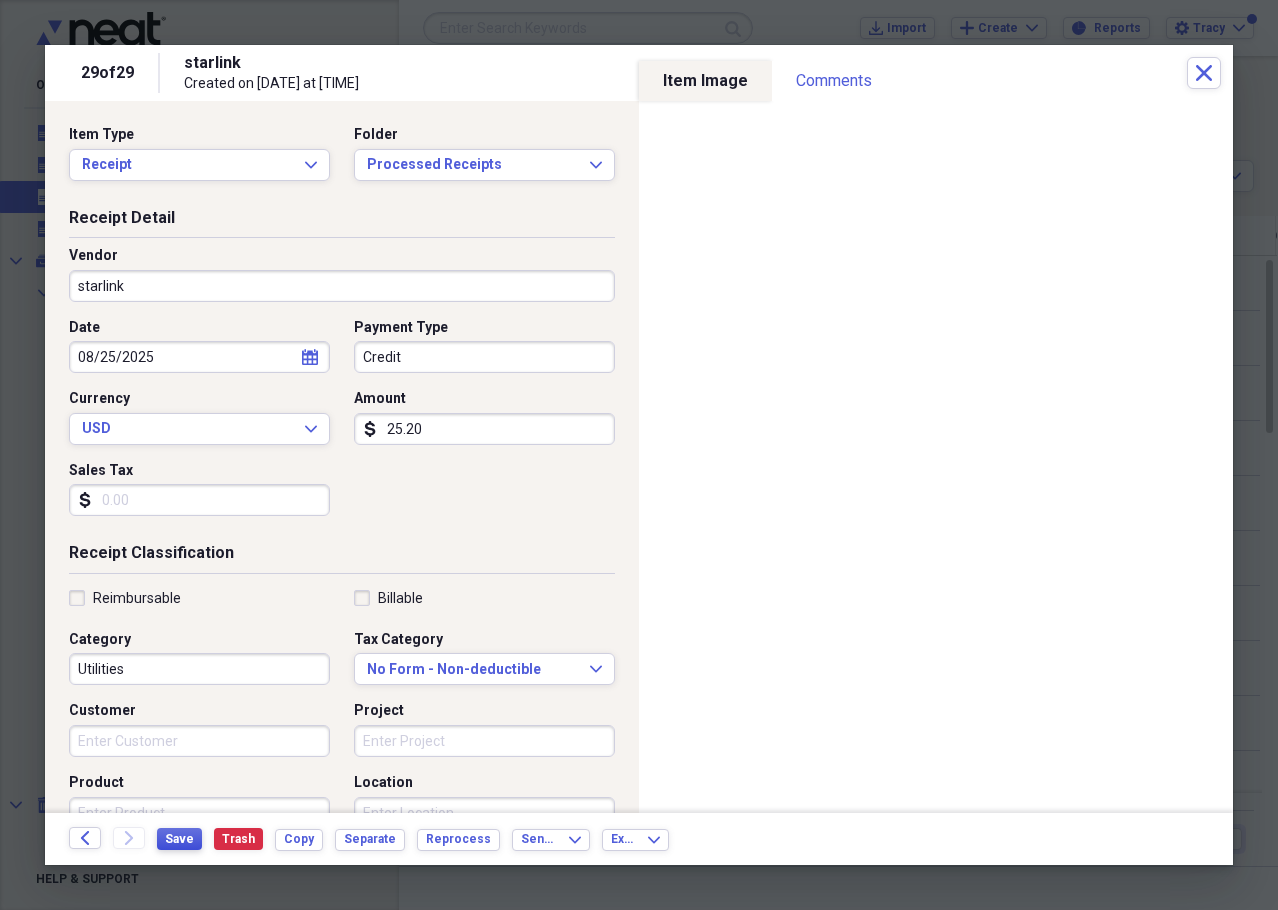 click on "Save" at bounding box center [179, 839] 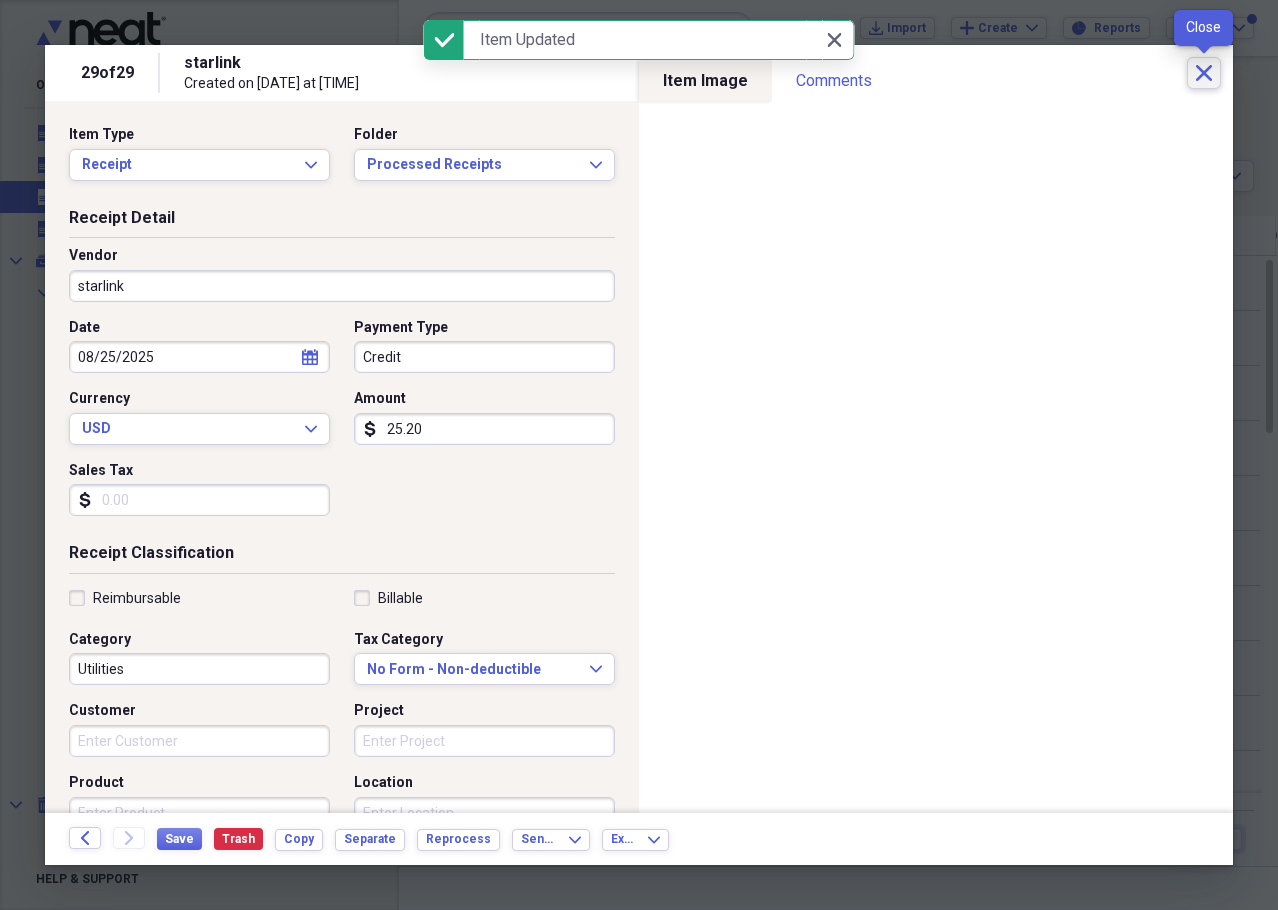 click on "Close" at bounding box center [1204, 73] 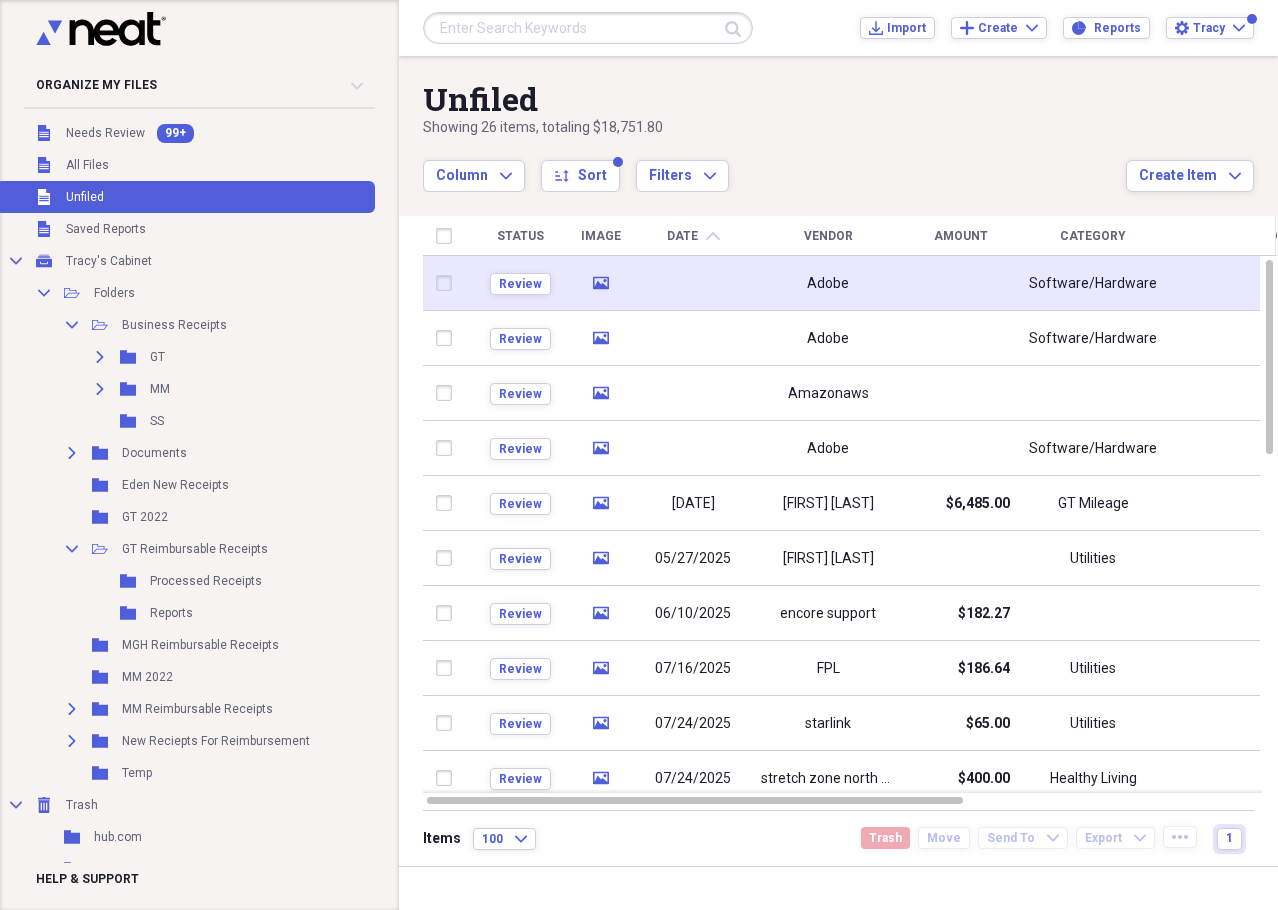 click at bounding box center [693, 283] 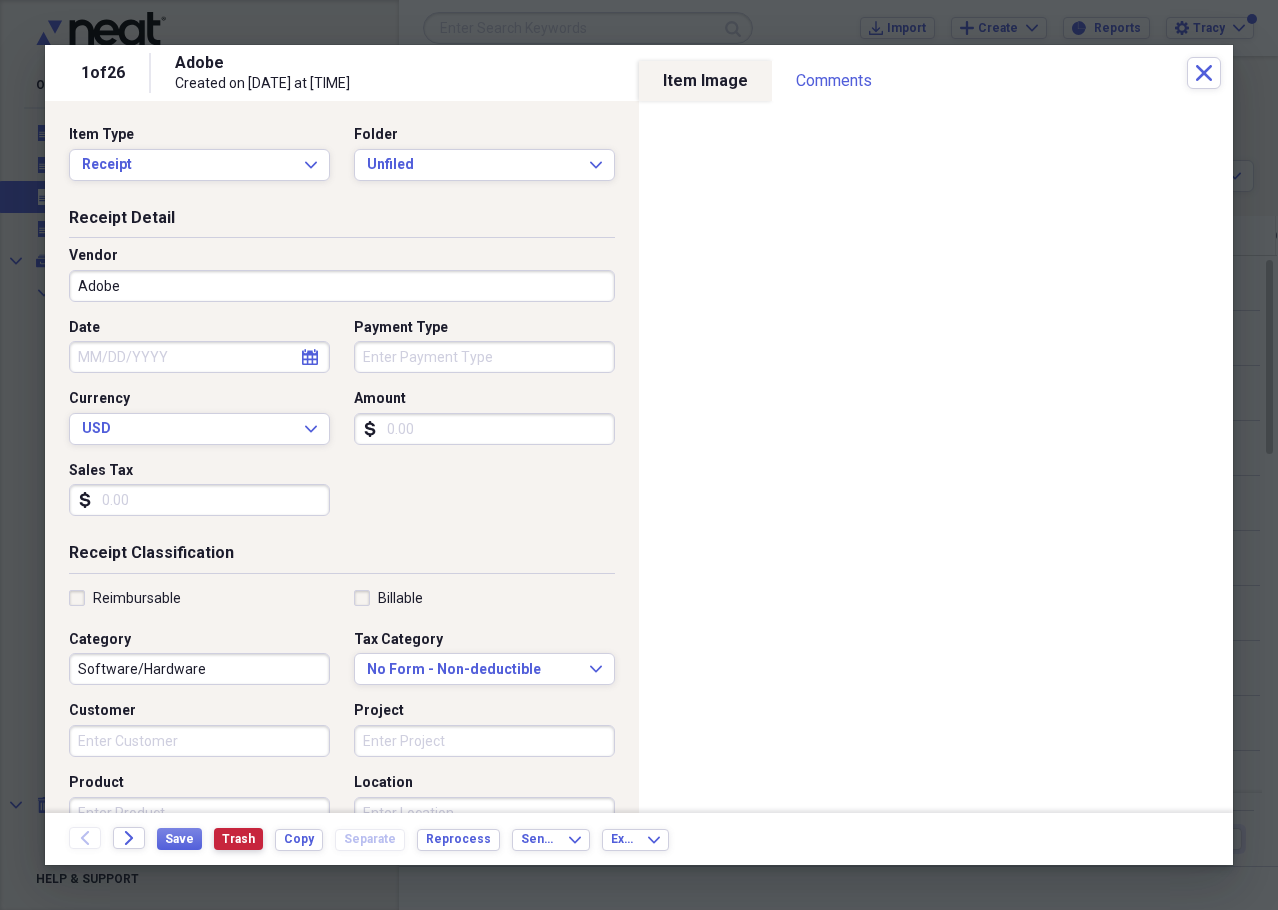 click on "Trash" at bounding box center (238, 839) 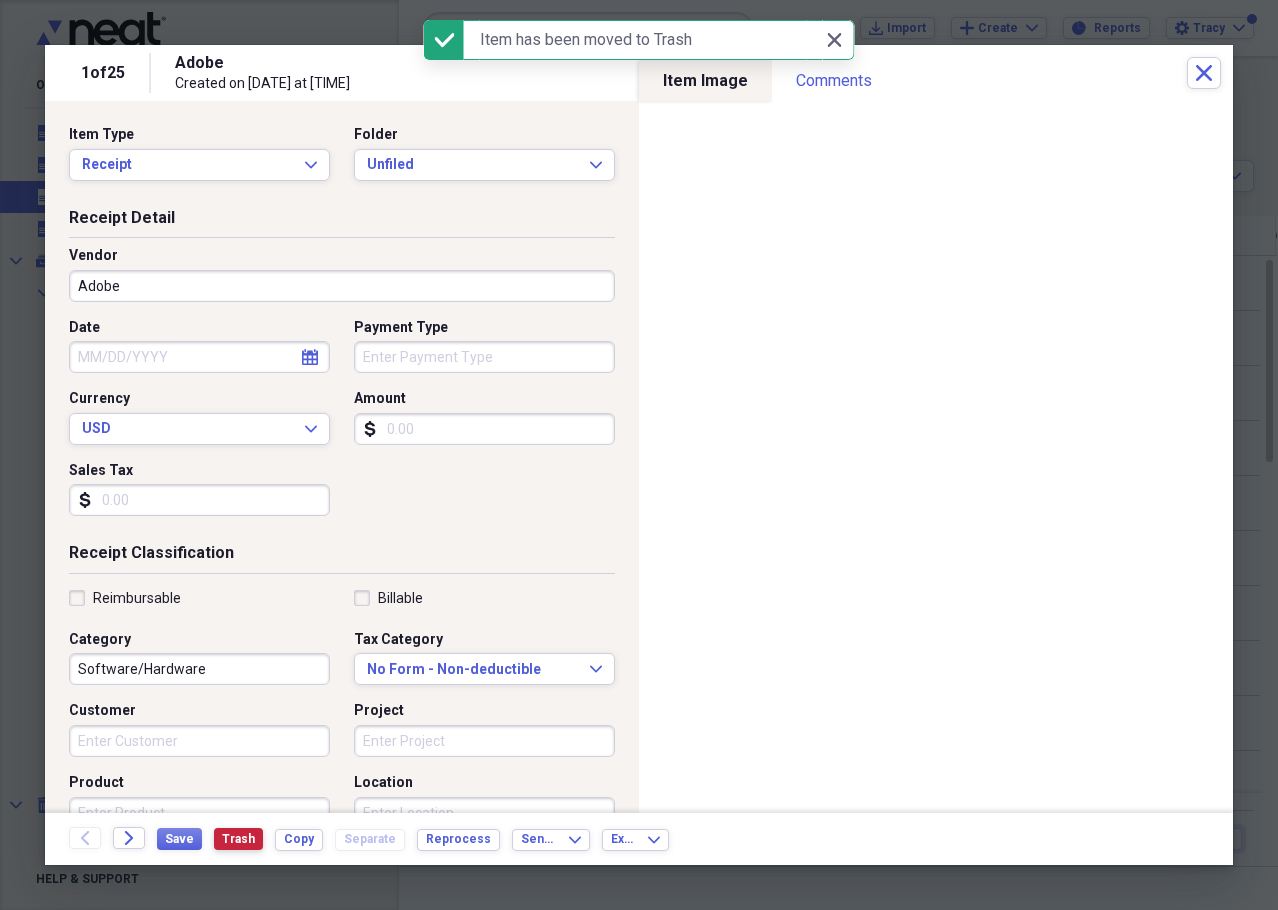 click on "Trash" at bounding box center (238, 839) 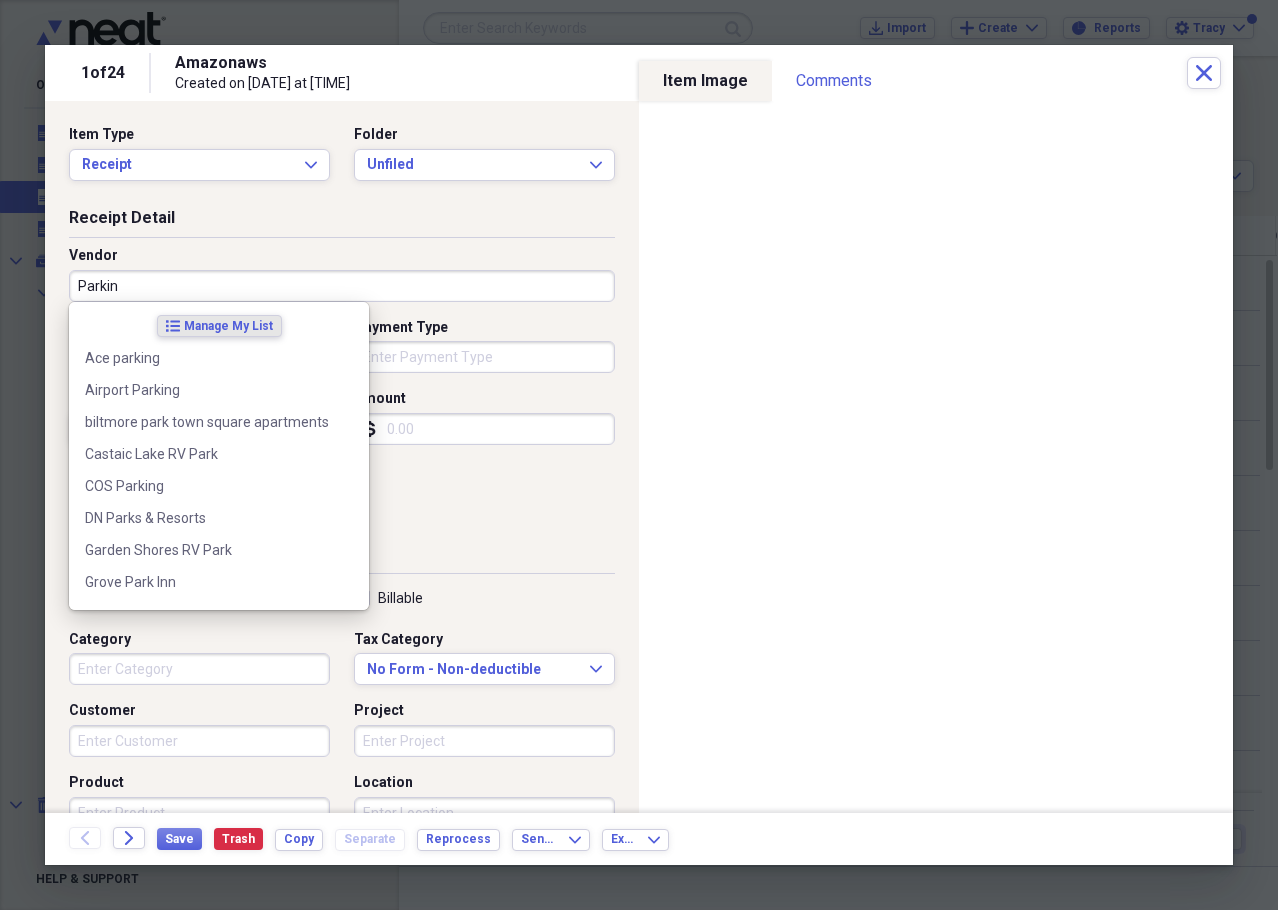 type on "Parking" 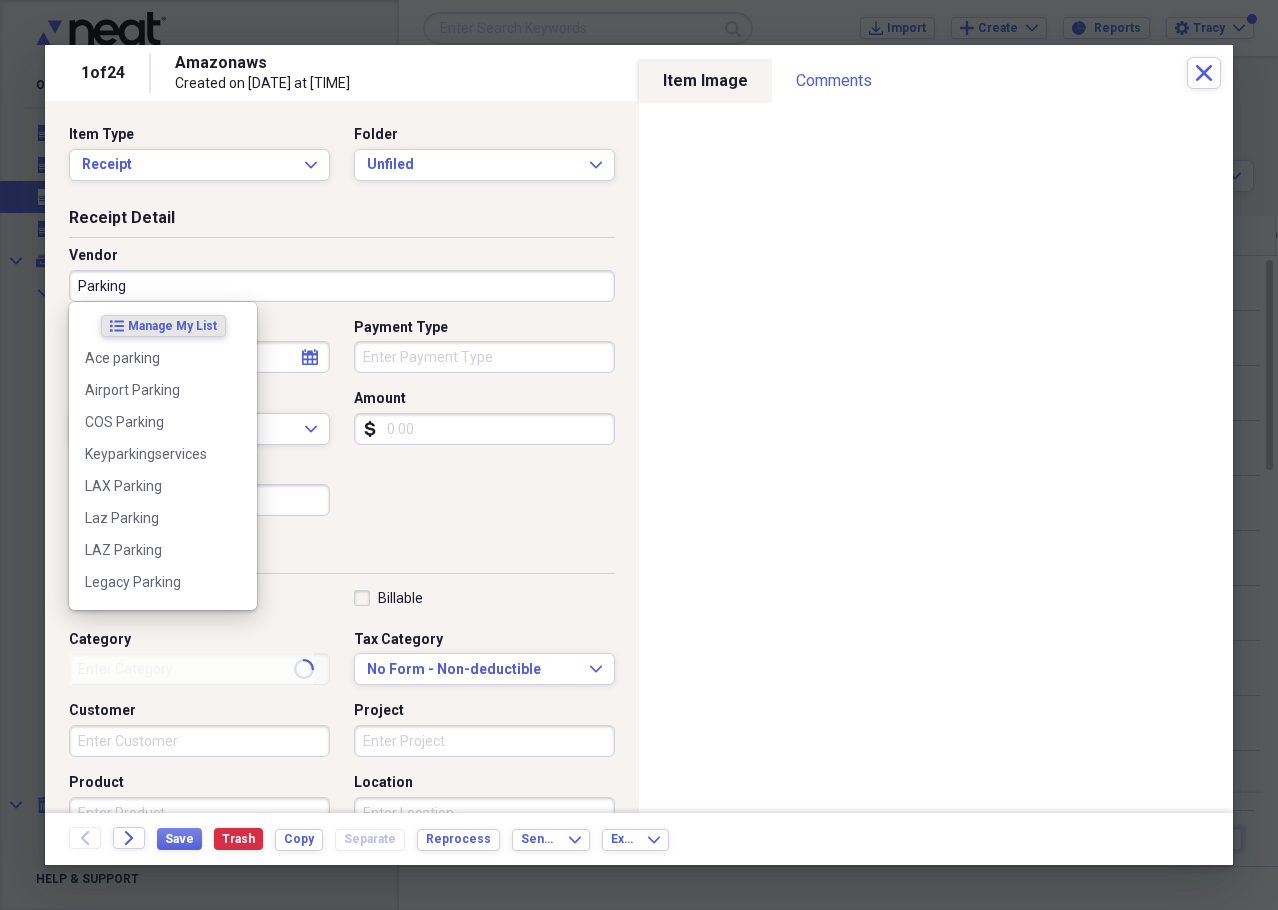 type on "Parking" 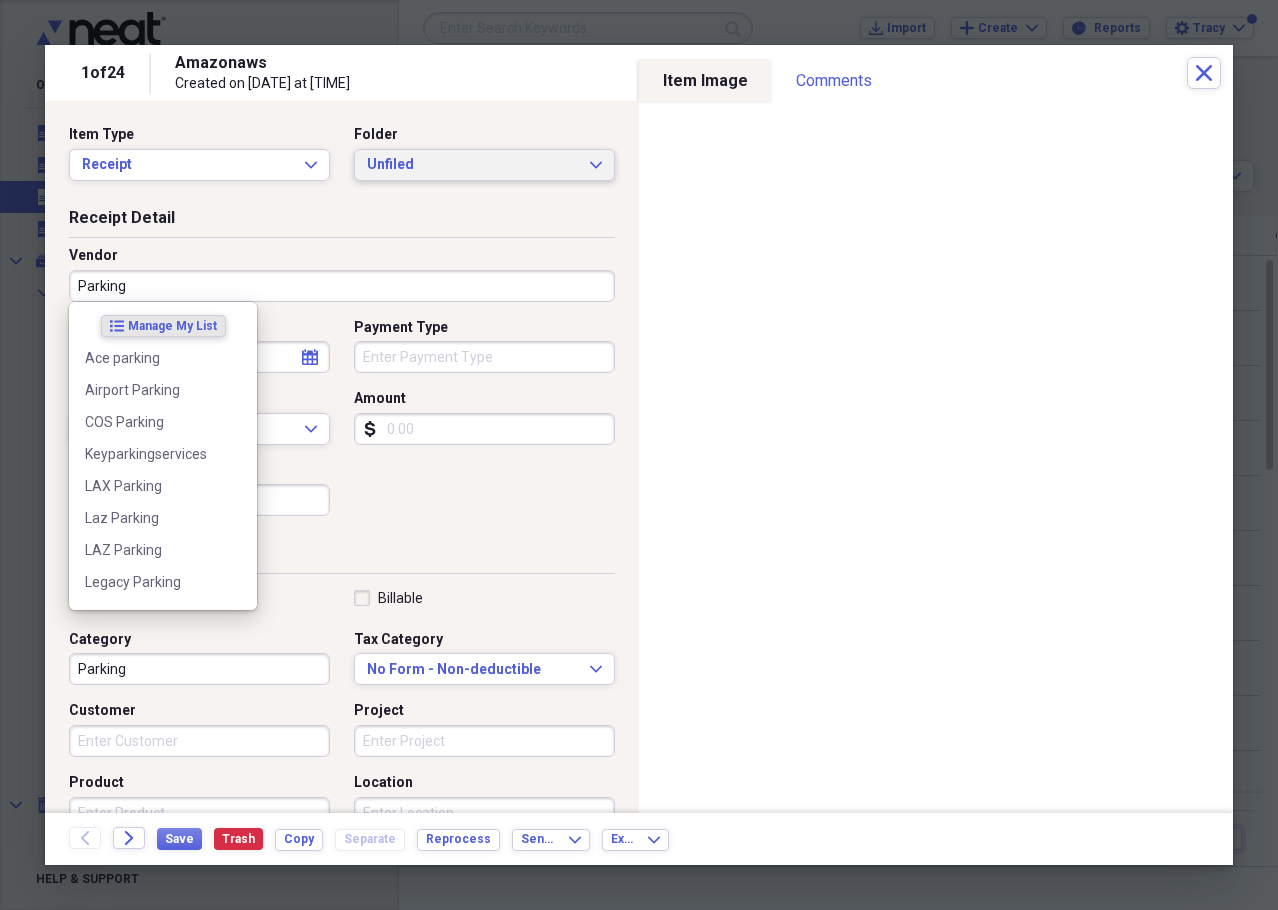 type on "Parking" 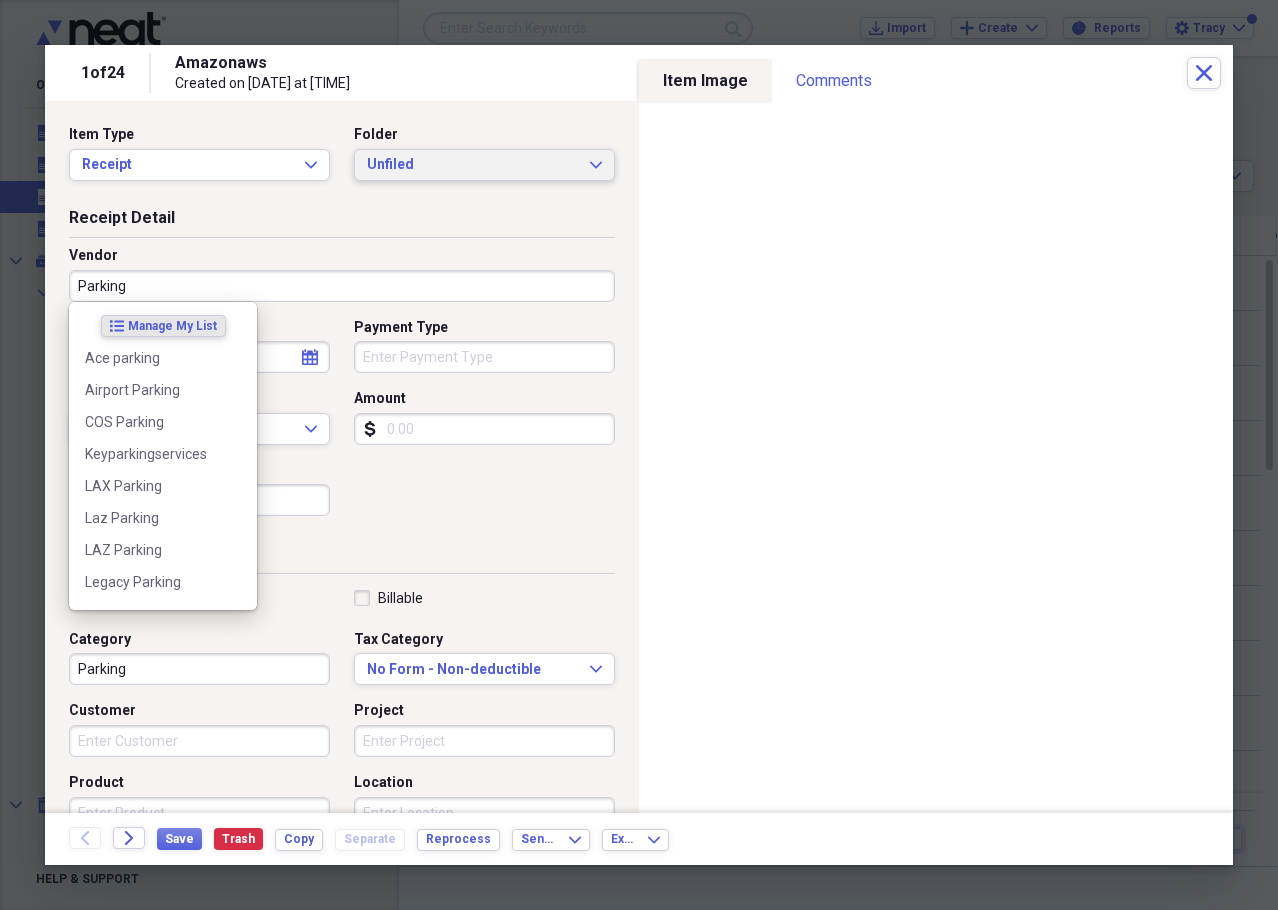 click on "Unfiled" at bounding box center (472, 165) 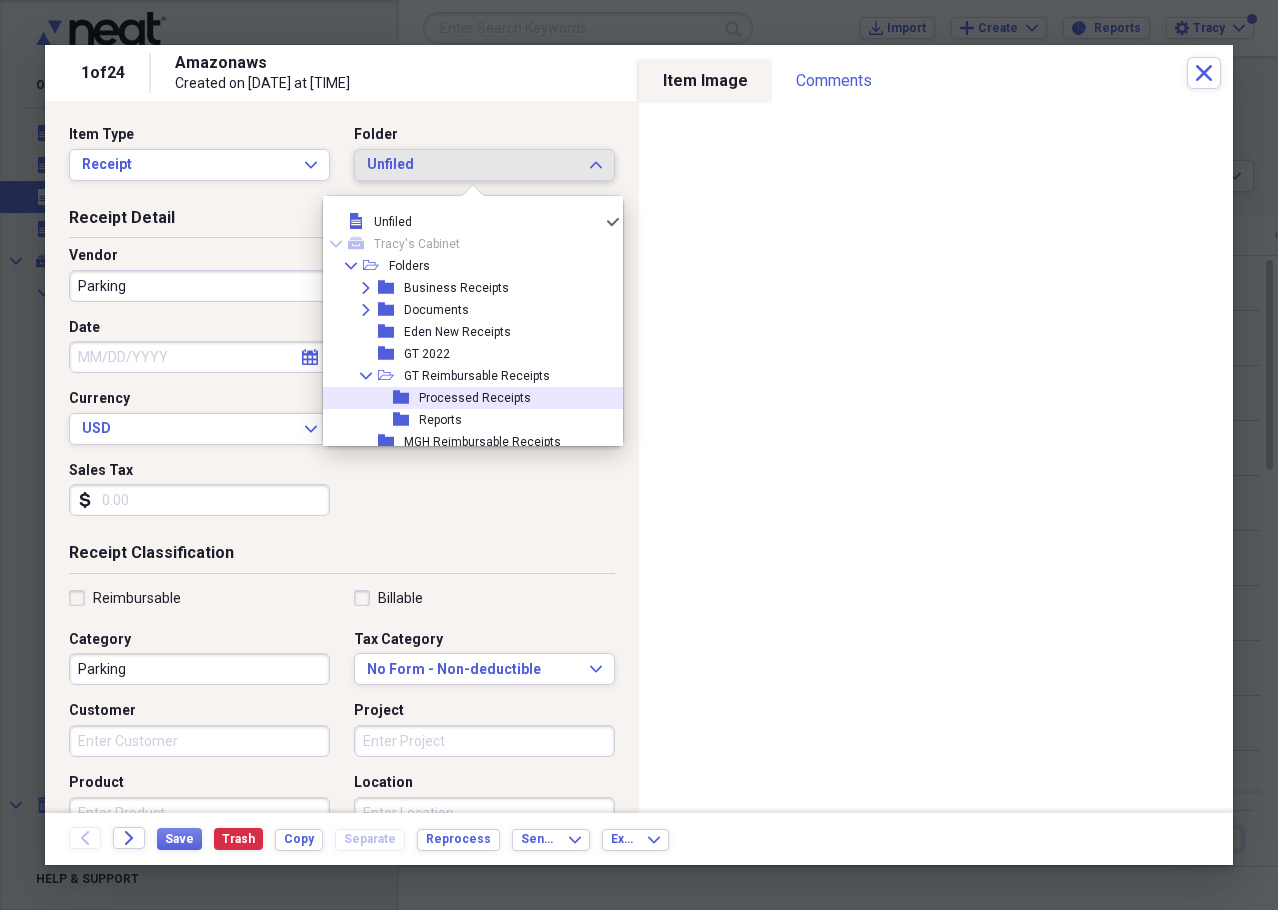 click on "Processed Receipts" at bounding box center [475, 398] 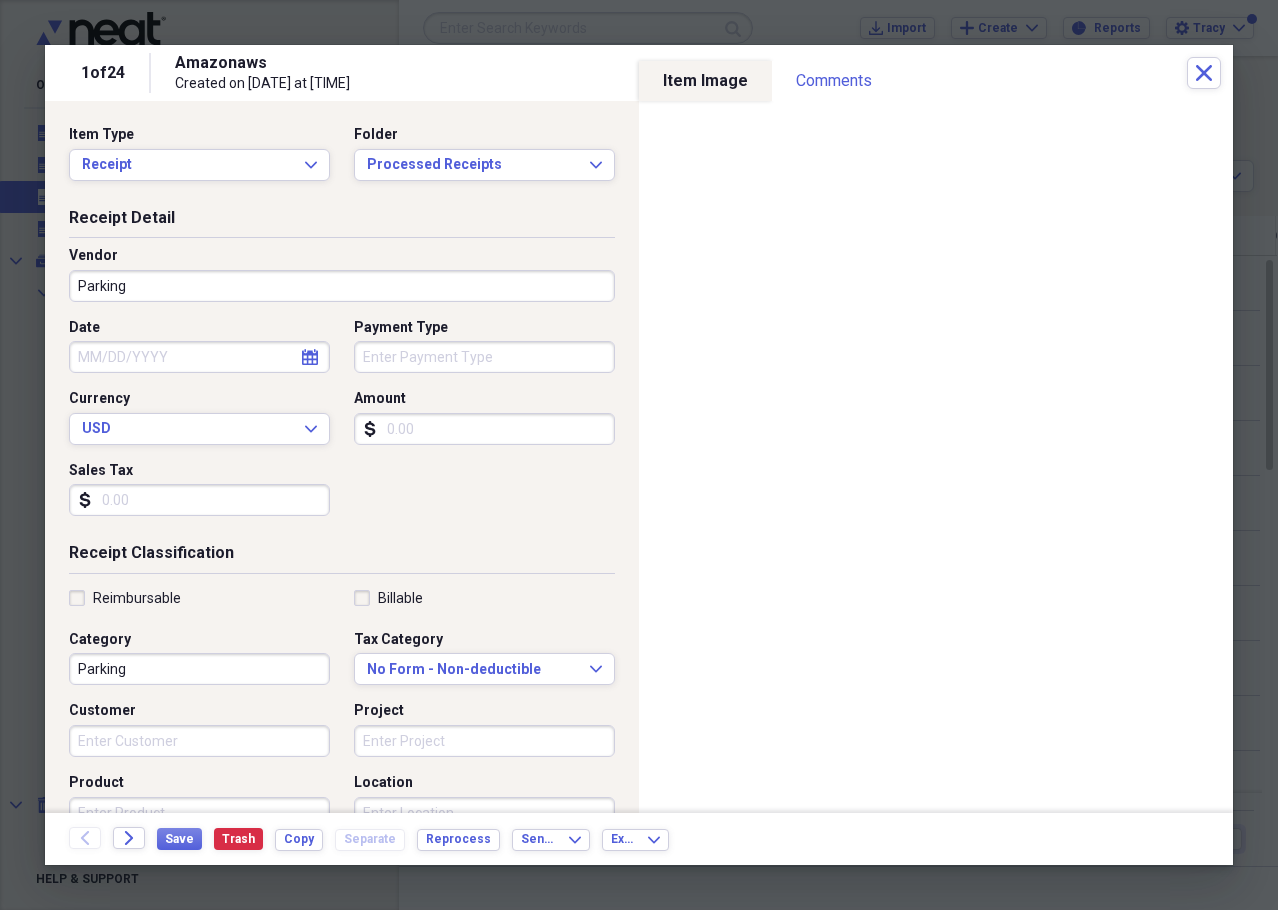 click on "calendar Calendar" at bounding box center (310, 357) 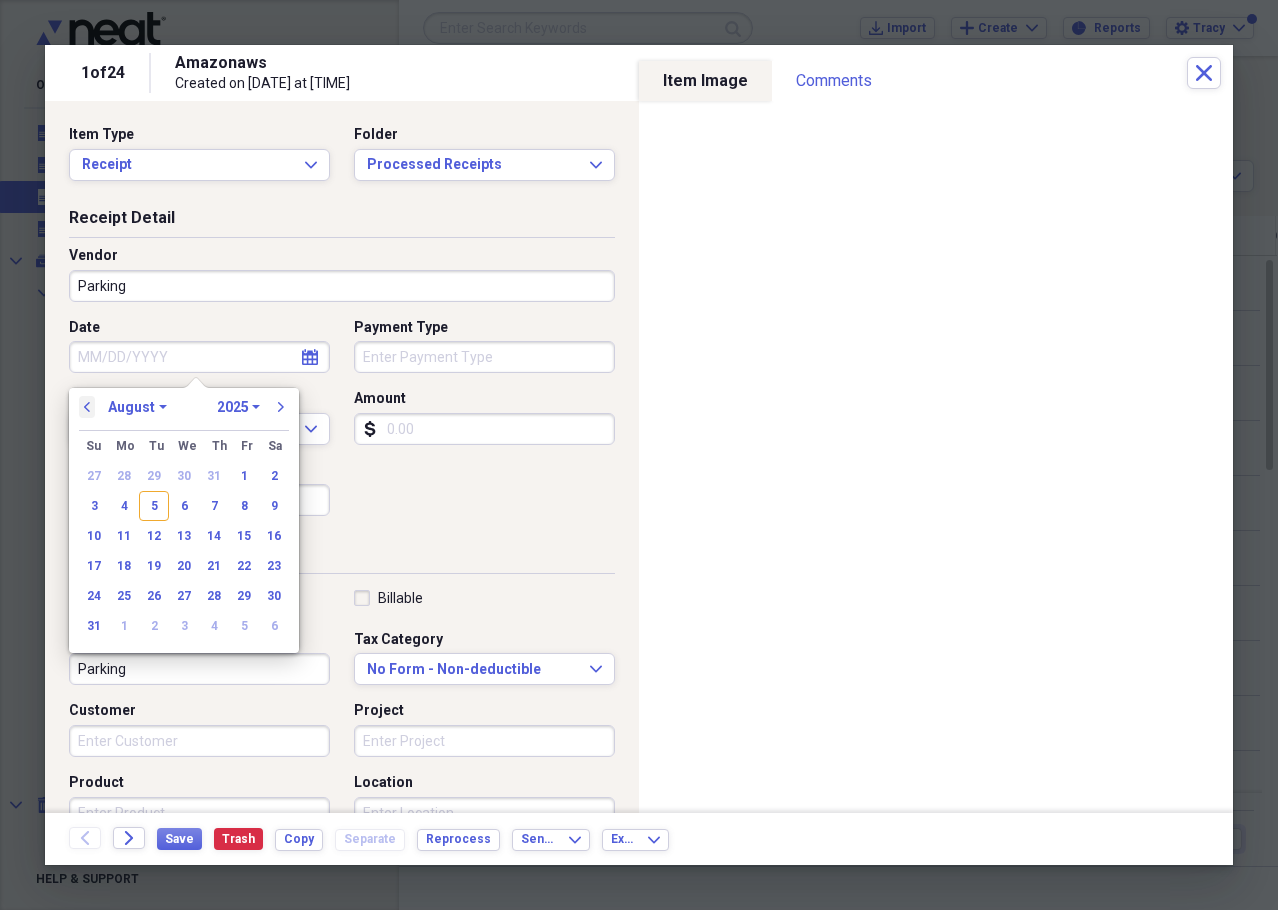 click on "previous" at bounding box center (87, 407) 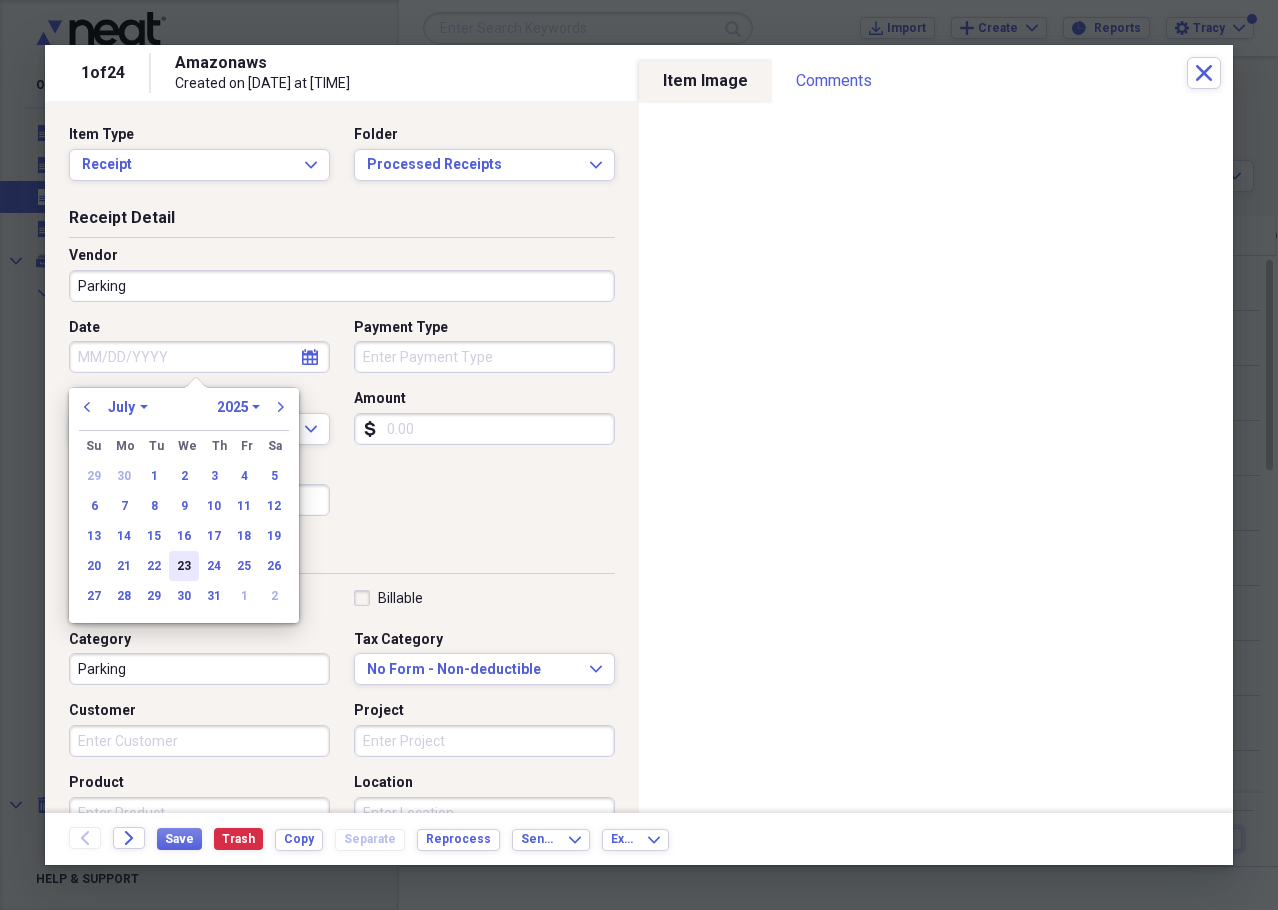 click on "23" at bounding box center [184, 566] 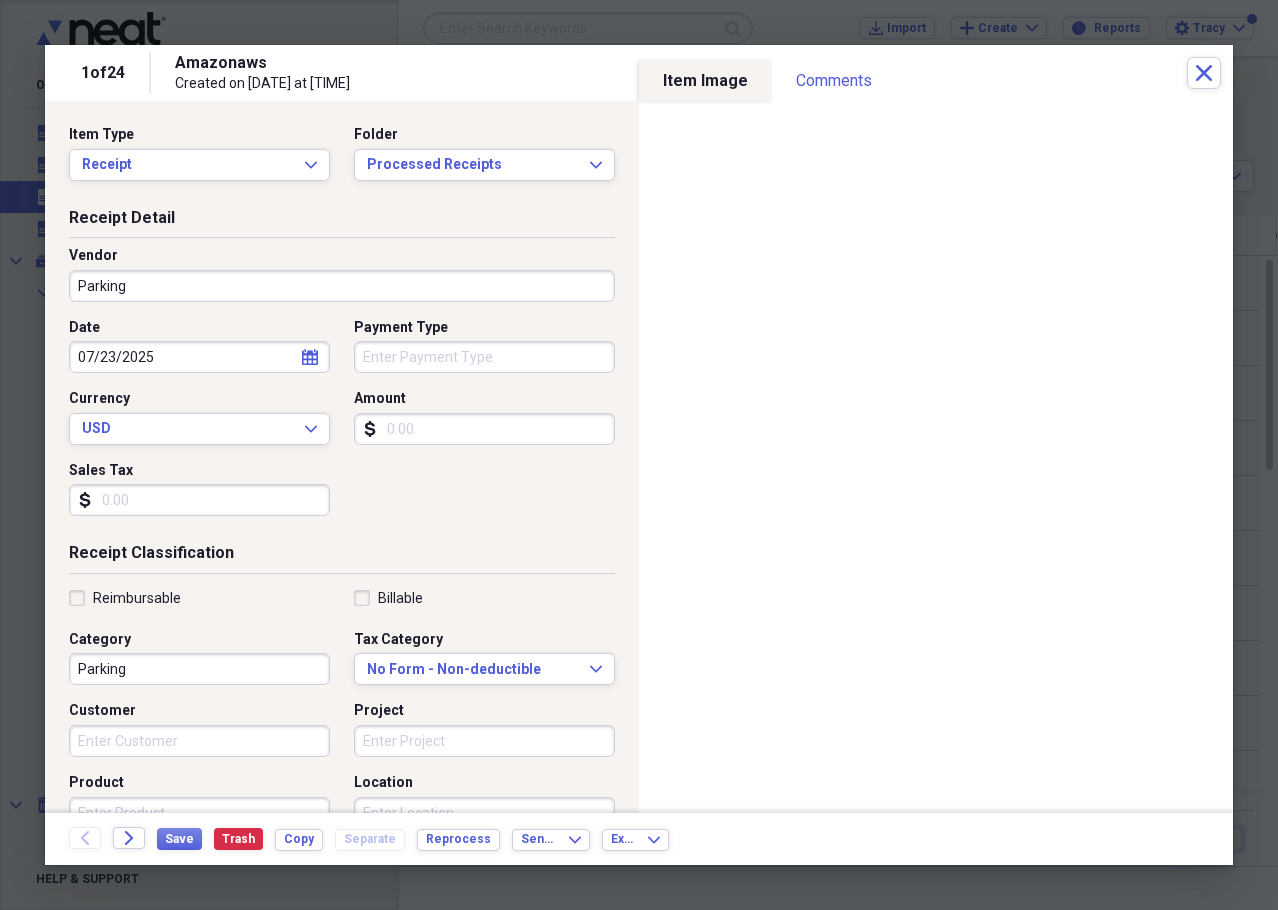 click on "Amount" at bounding box center [484, 429] 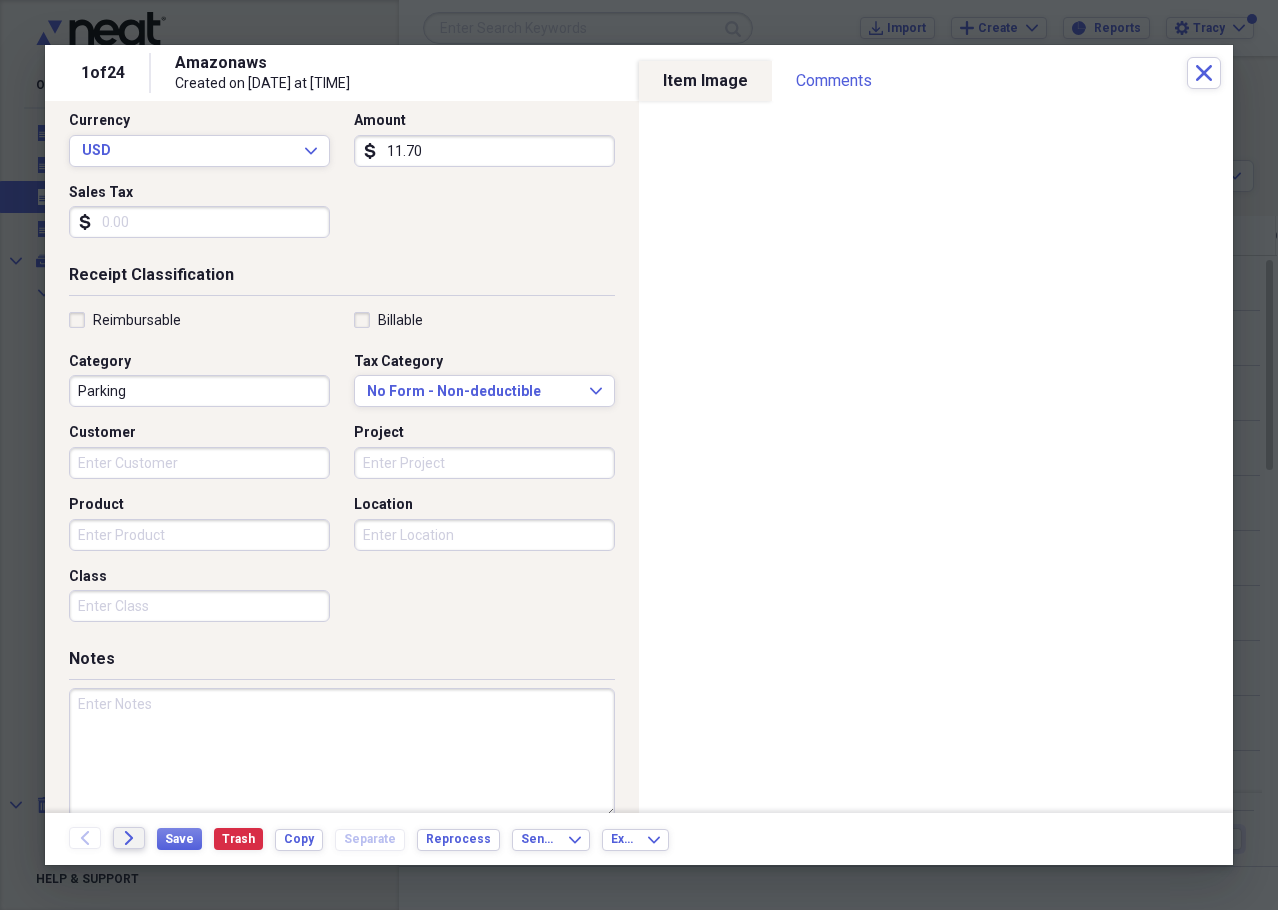 scroll, scrollTop: 300, scrollLeft: 0, axis: vertical 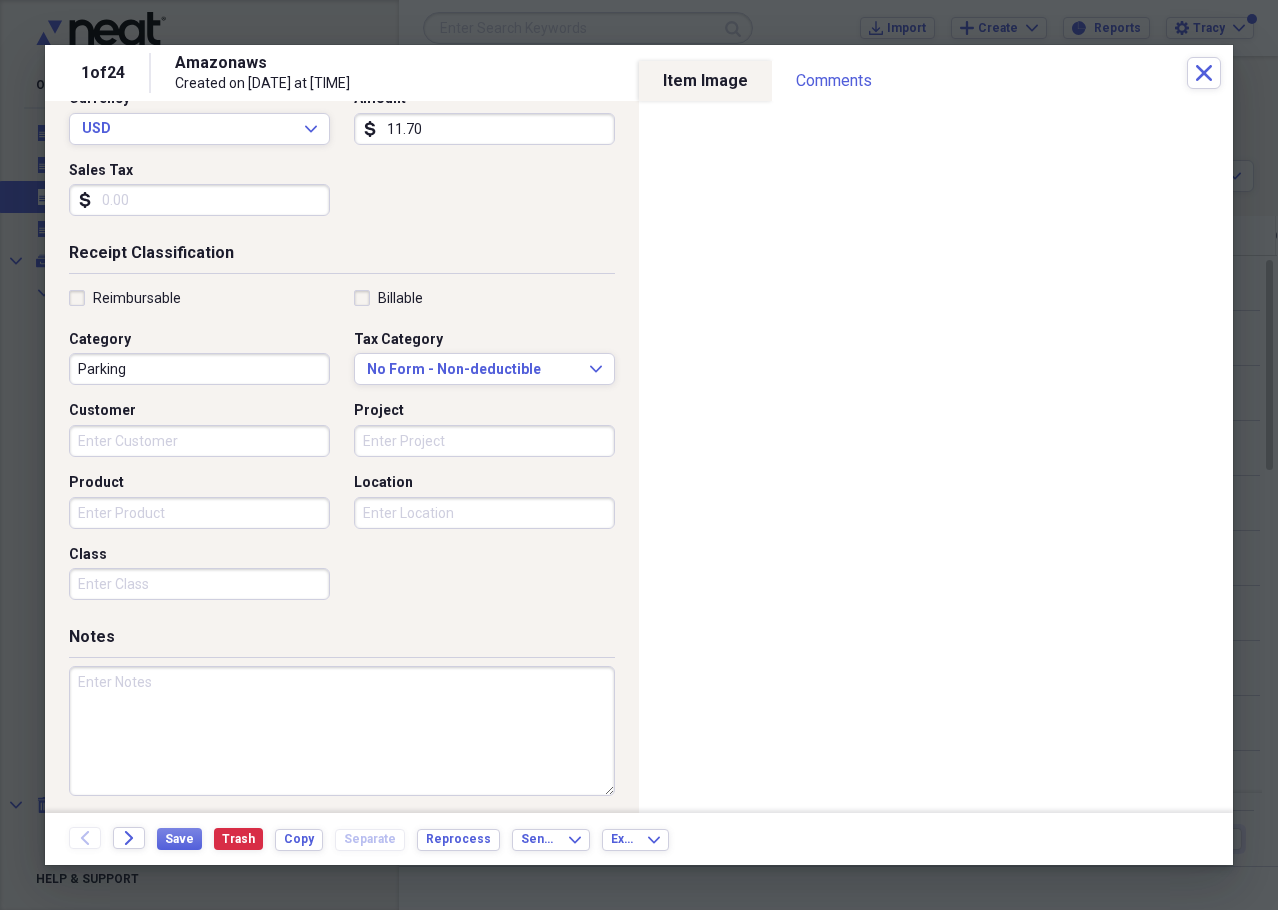 type on "11.70" 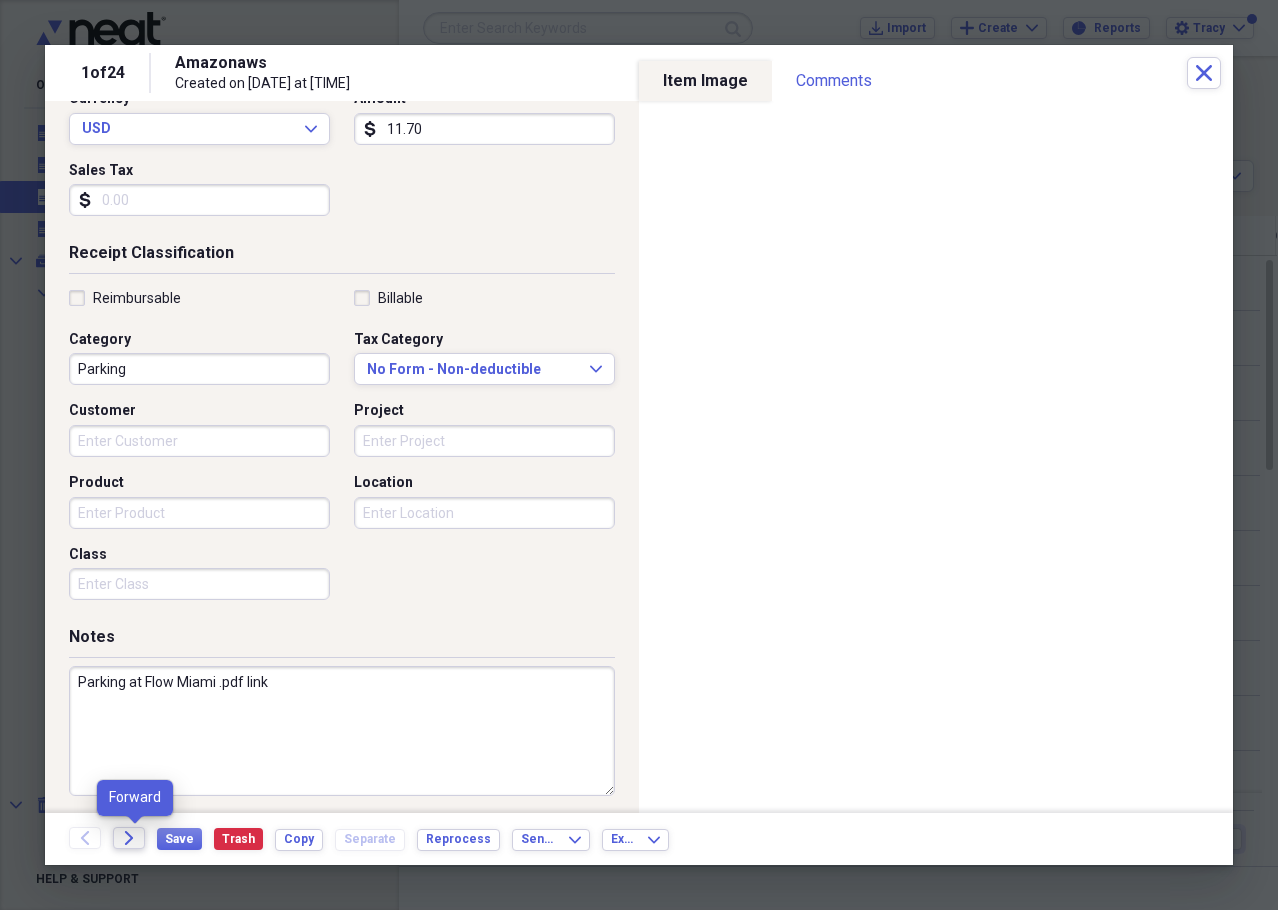 type on "Parking at Flow Miami .pdf link" 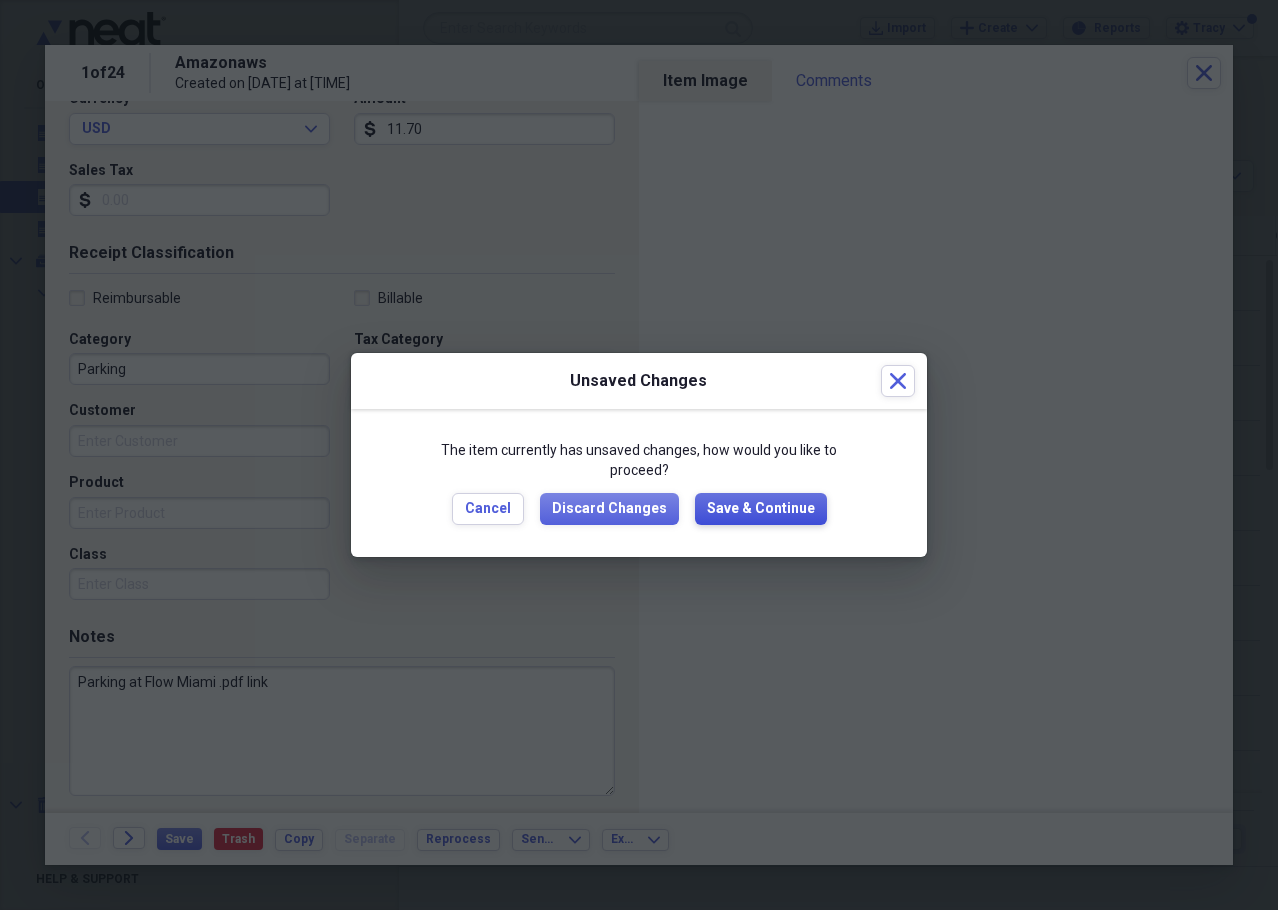 click on "Save & Continue" at bounding box center [761, 509] 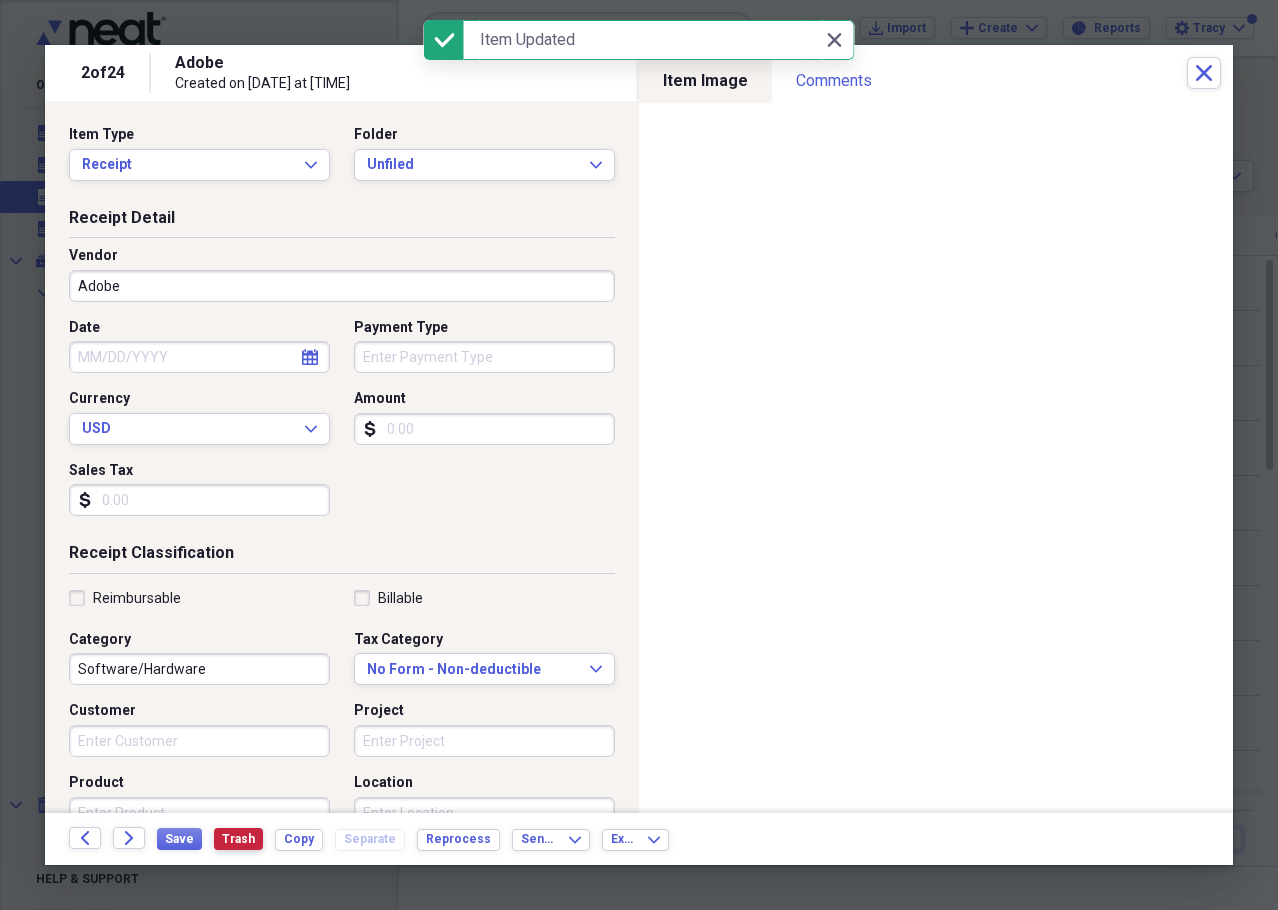 click on "Trash" at bounding box center [238, 839] 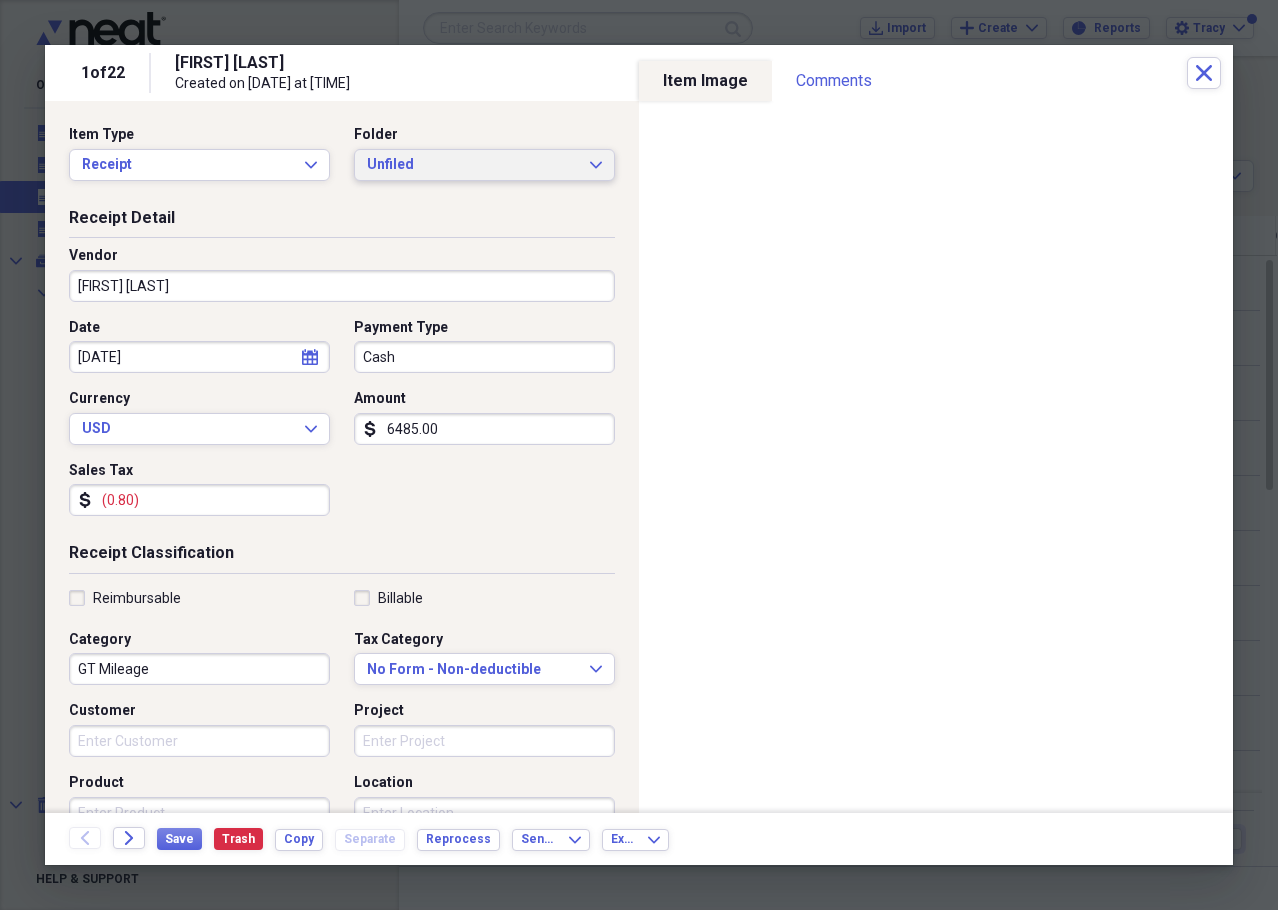 click on "Unfiled Expand" at bounding box center [484, 165] 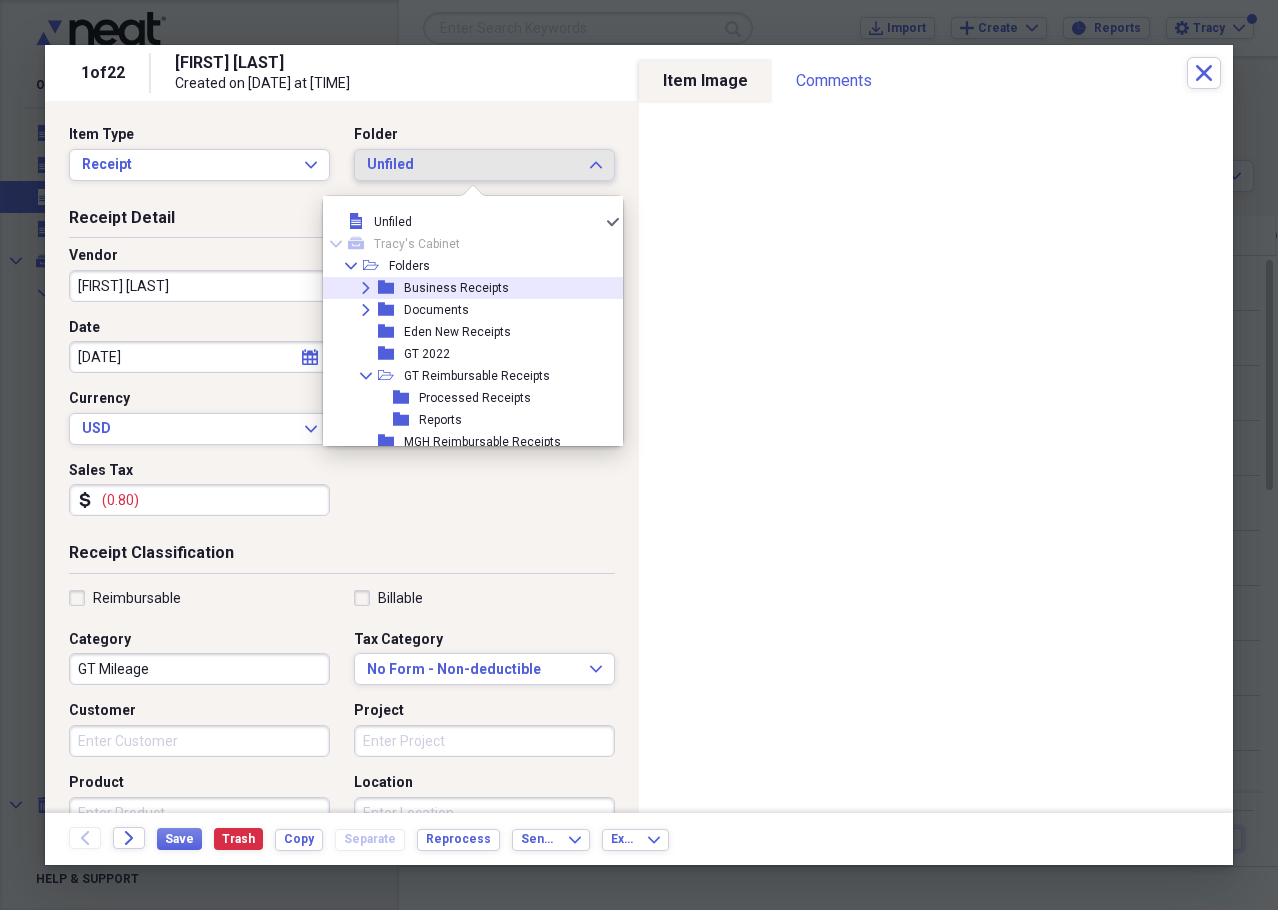 click on "Expand" 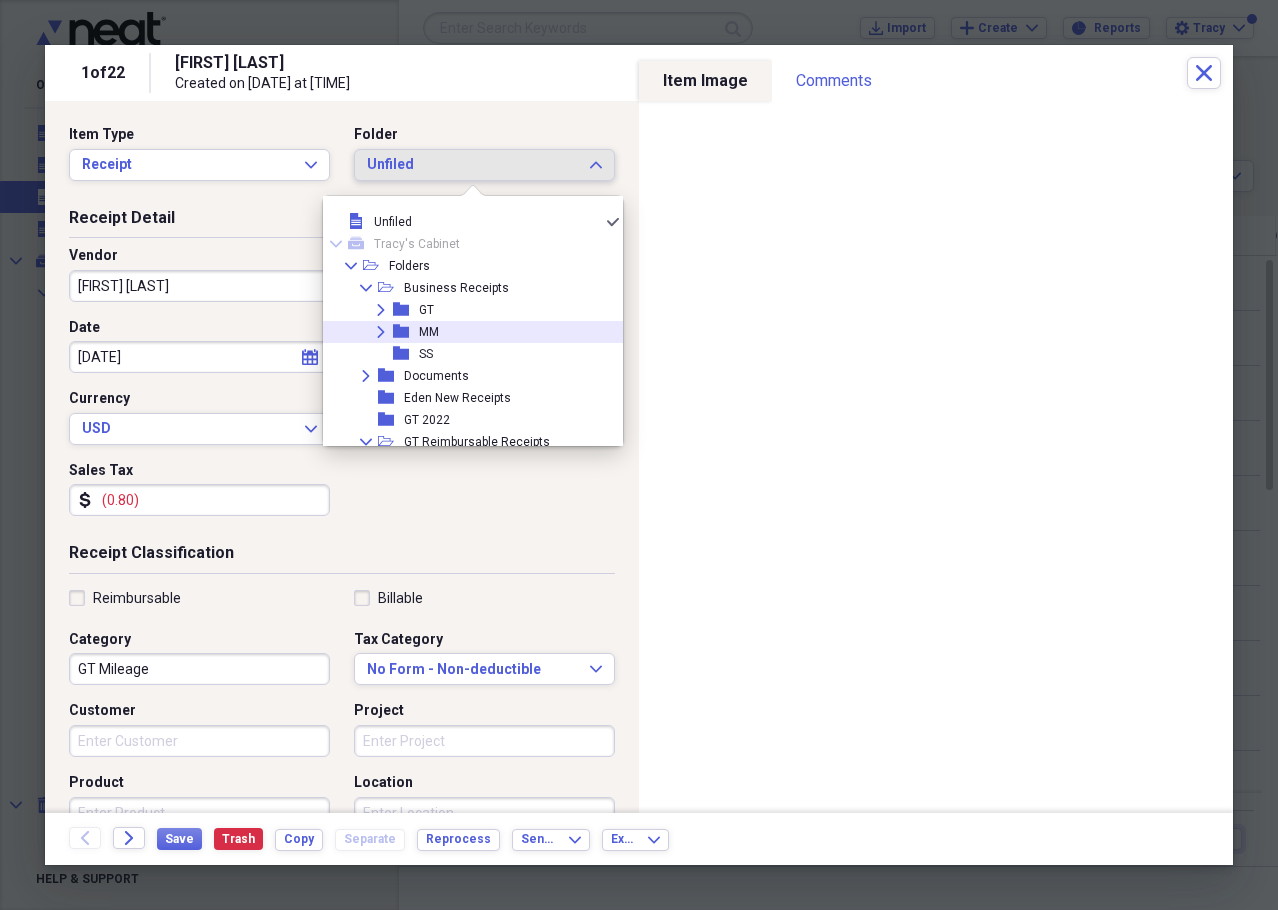 click on "Expand" 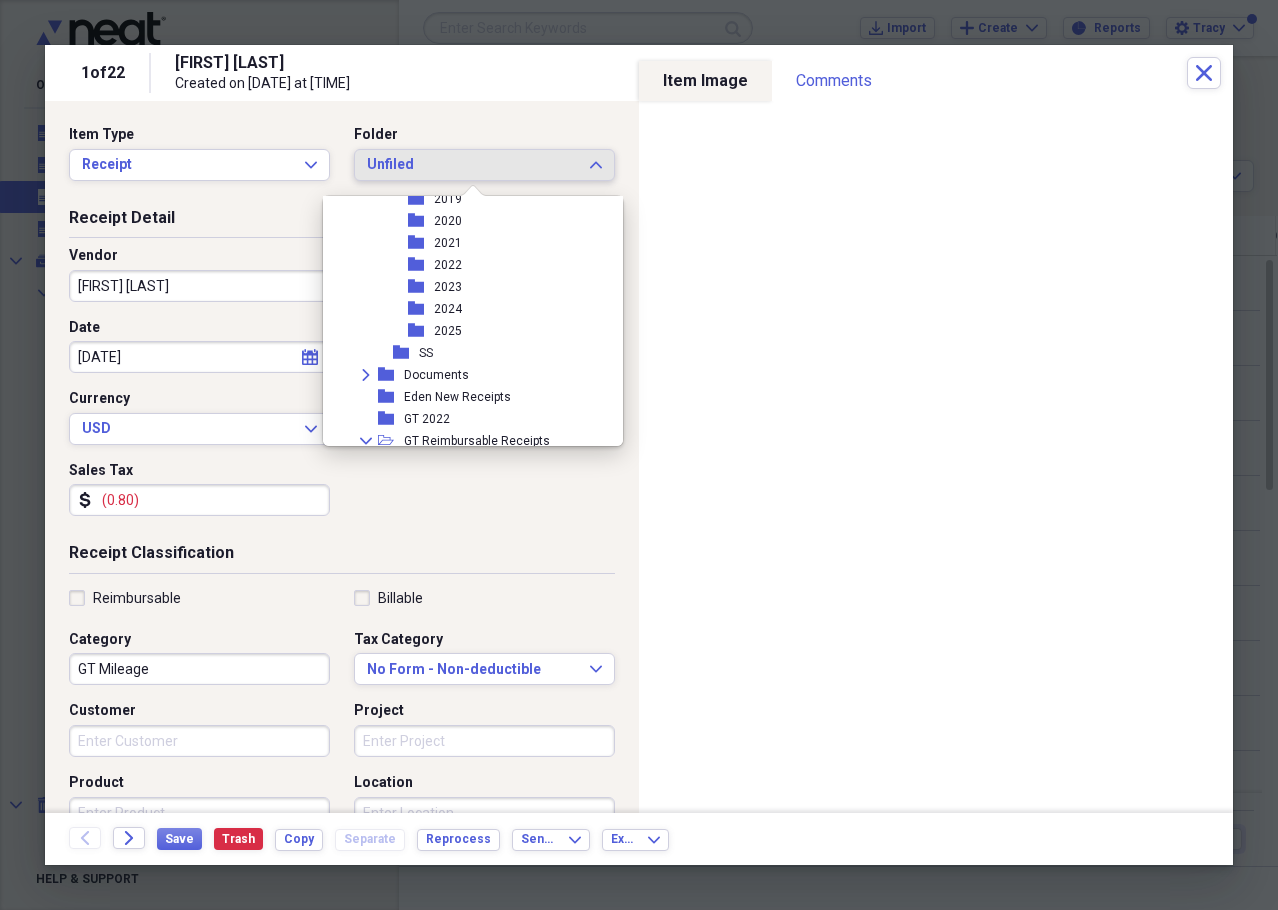 scroll, scrollTop: 200, scrollLeft: 0, axis: vertical 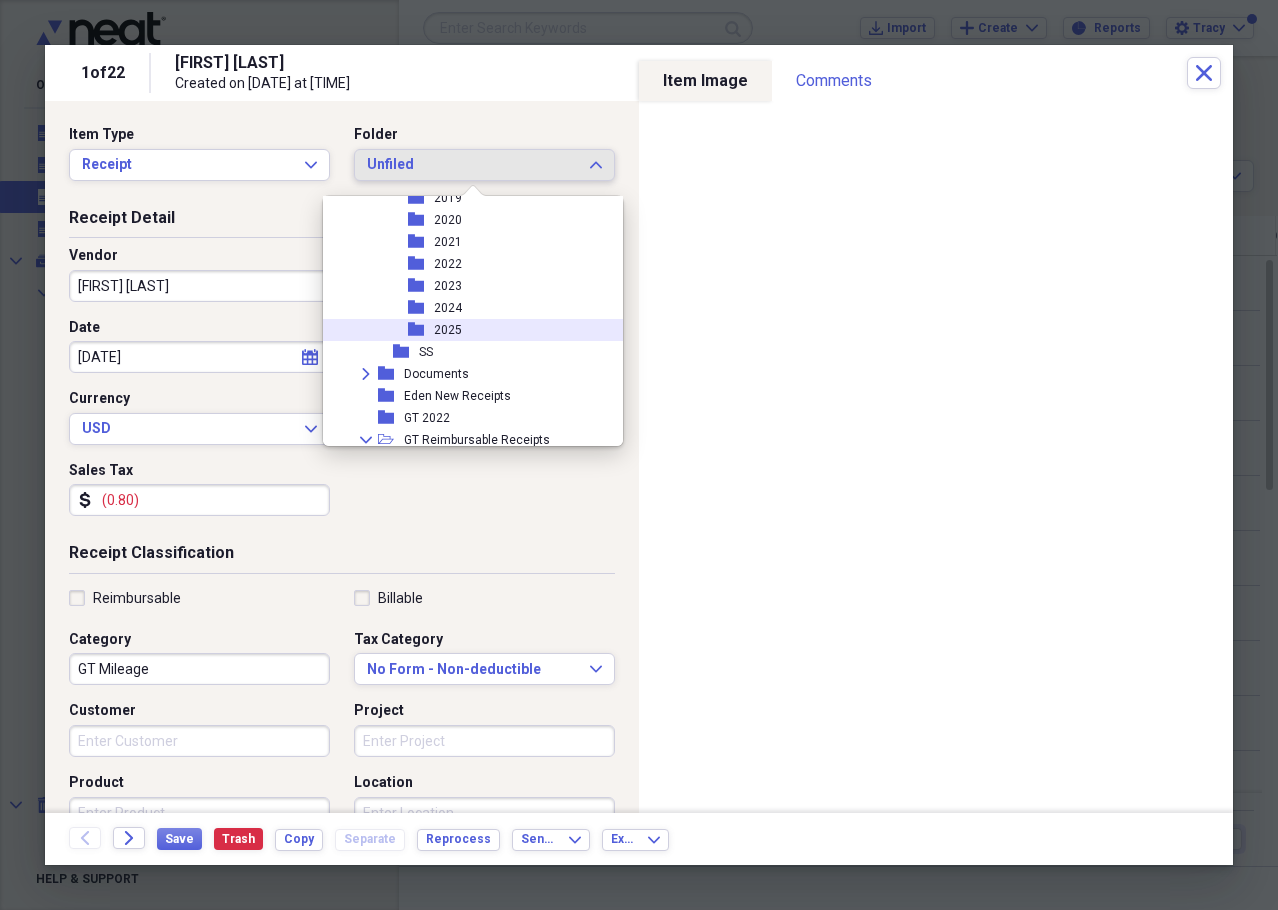 click on "2025" at bounding box center (448, 330) 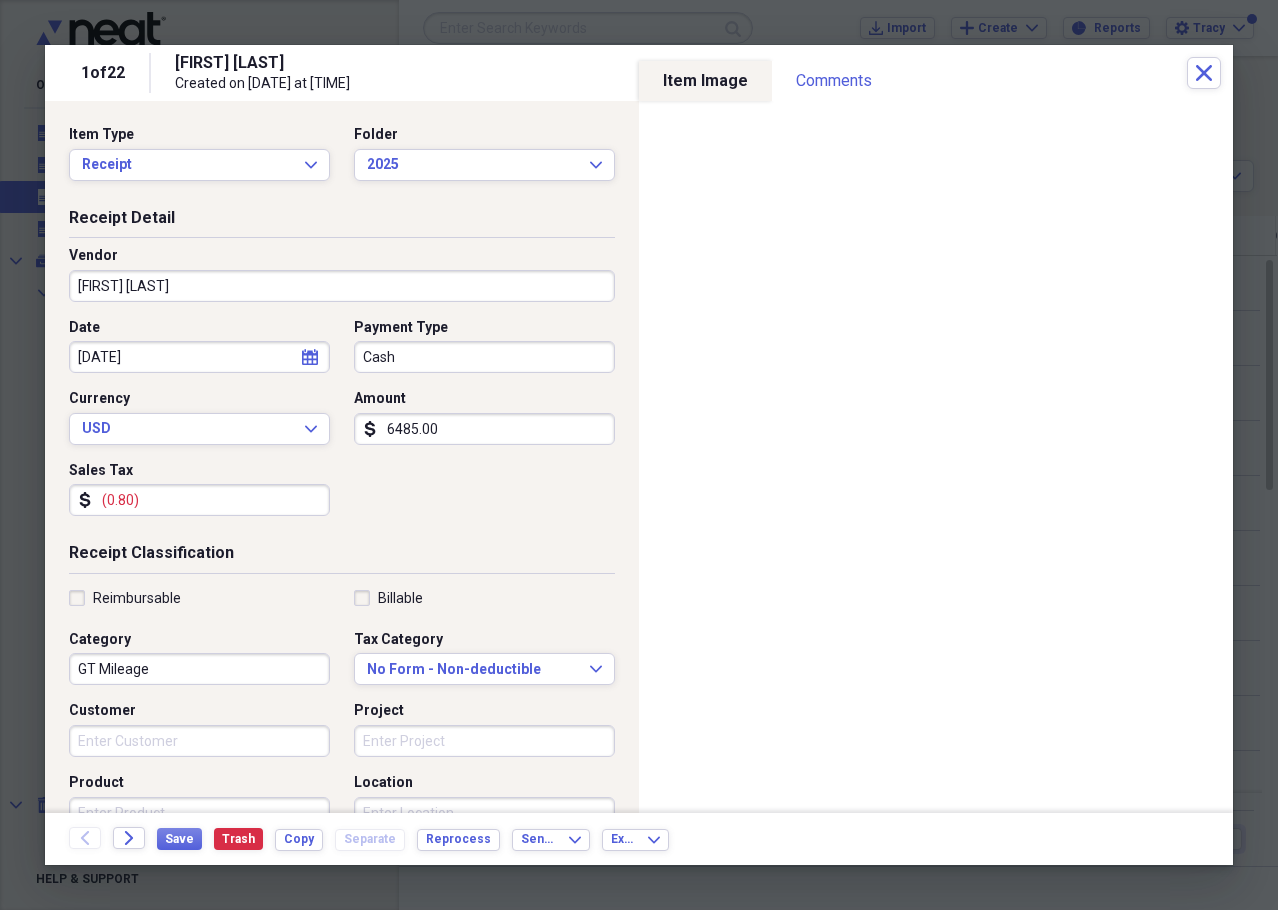 click on "GT Mileage" at bounding box center (199, 669) 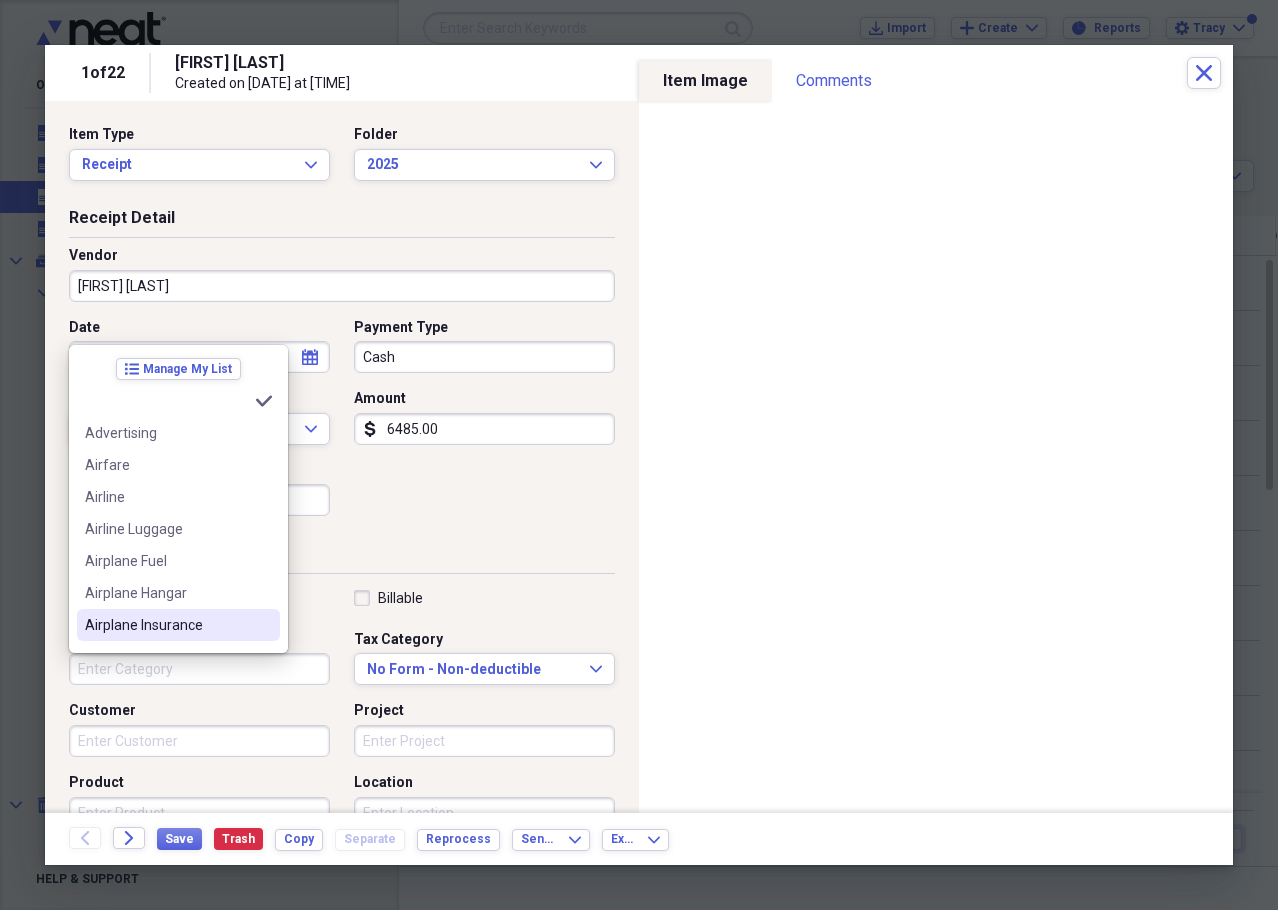 type 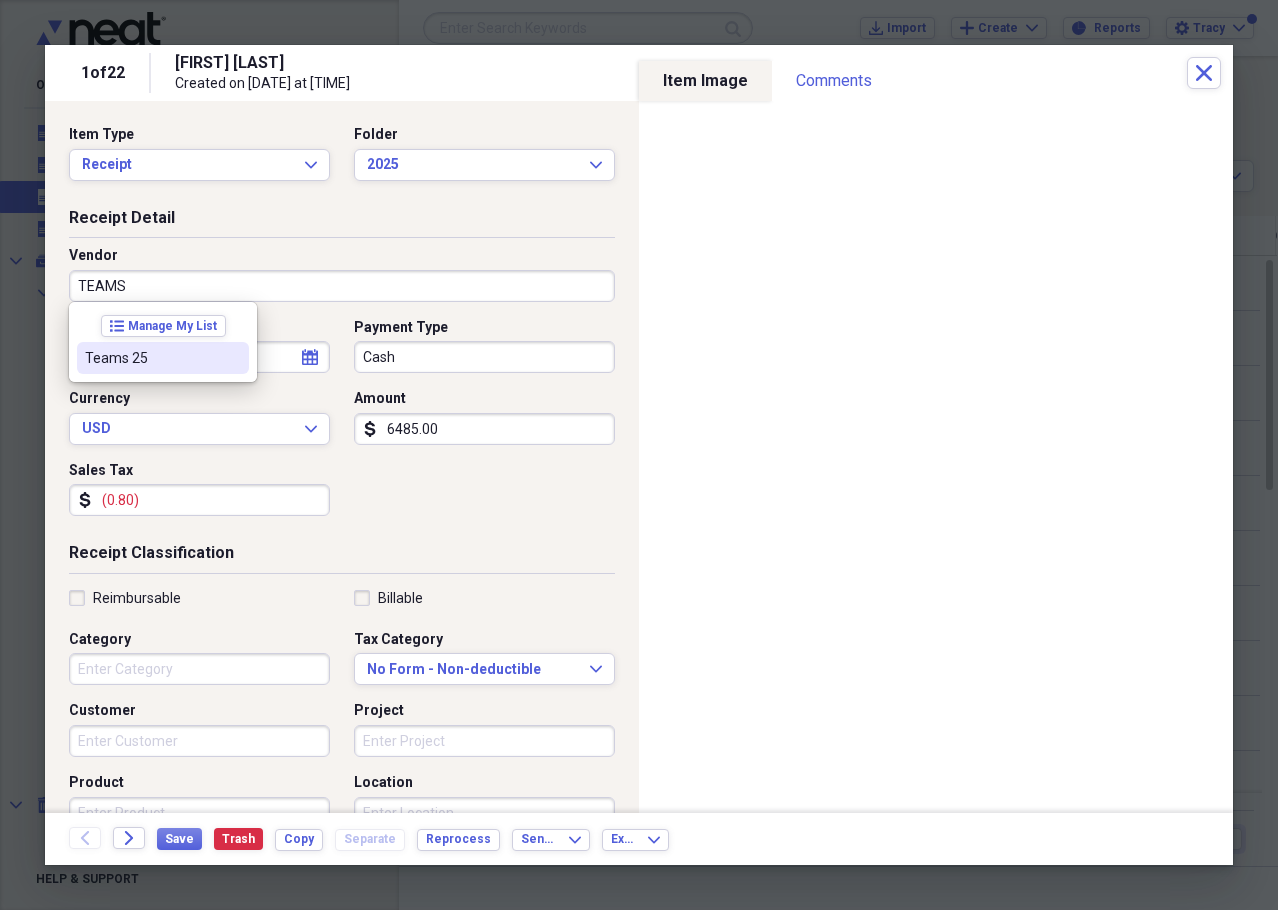 click on "Teams 25" at bounding box center (163, 358) 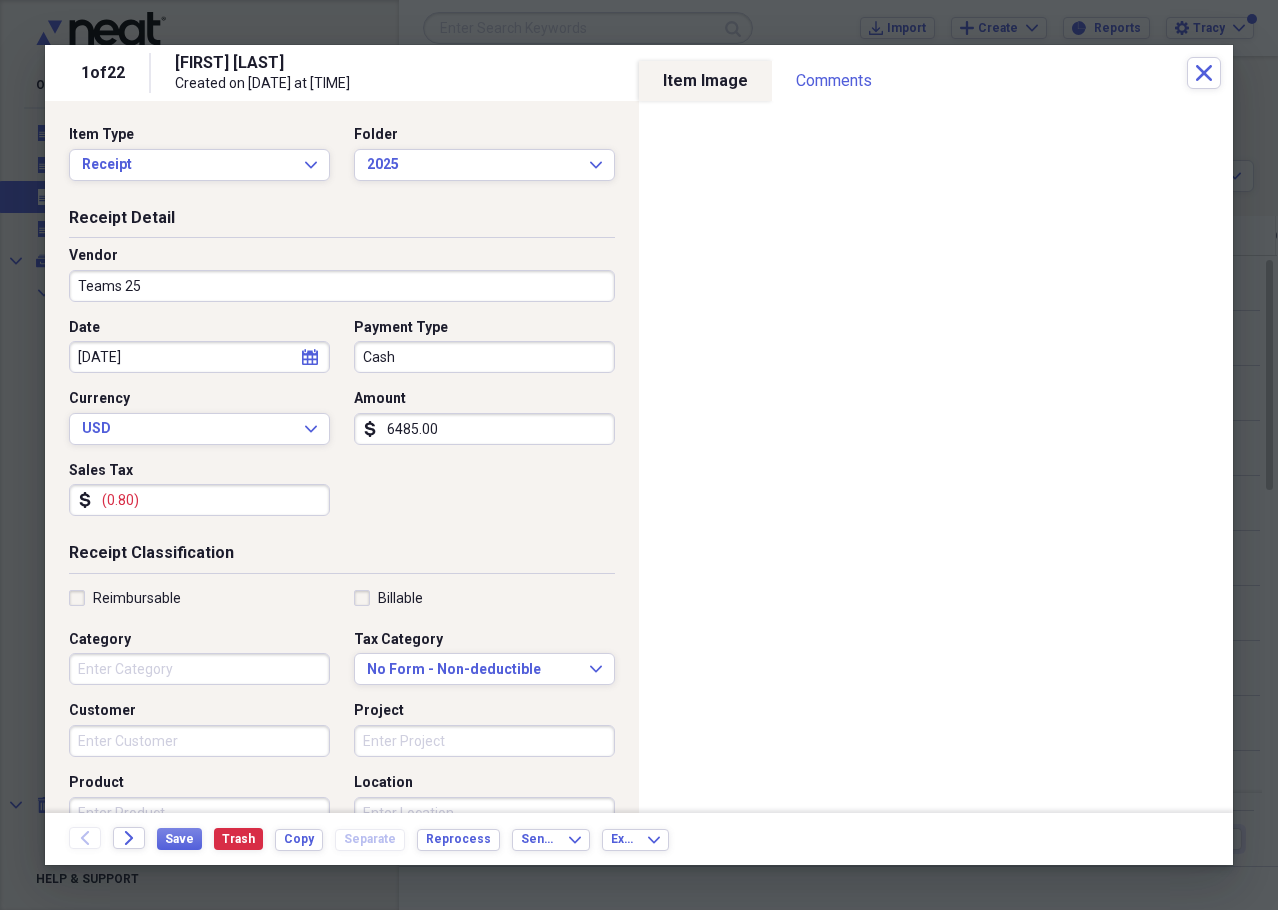click on "calendar" 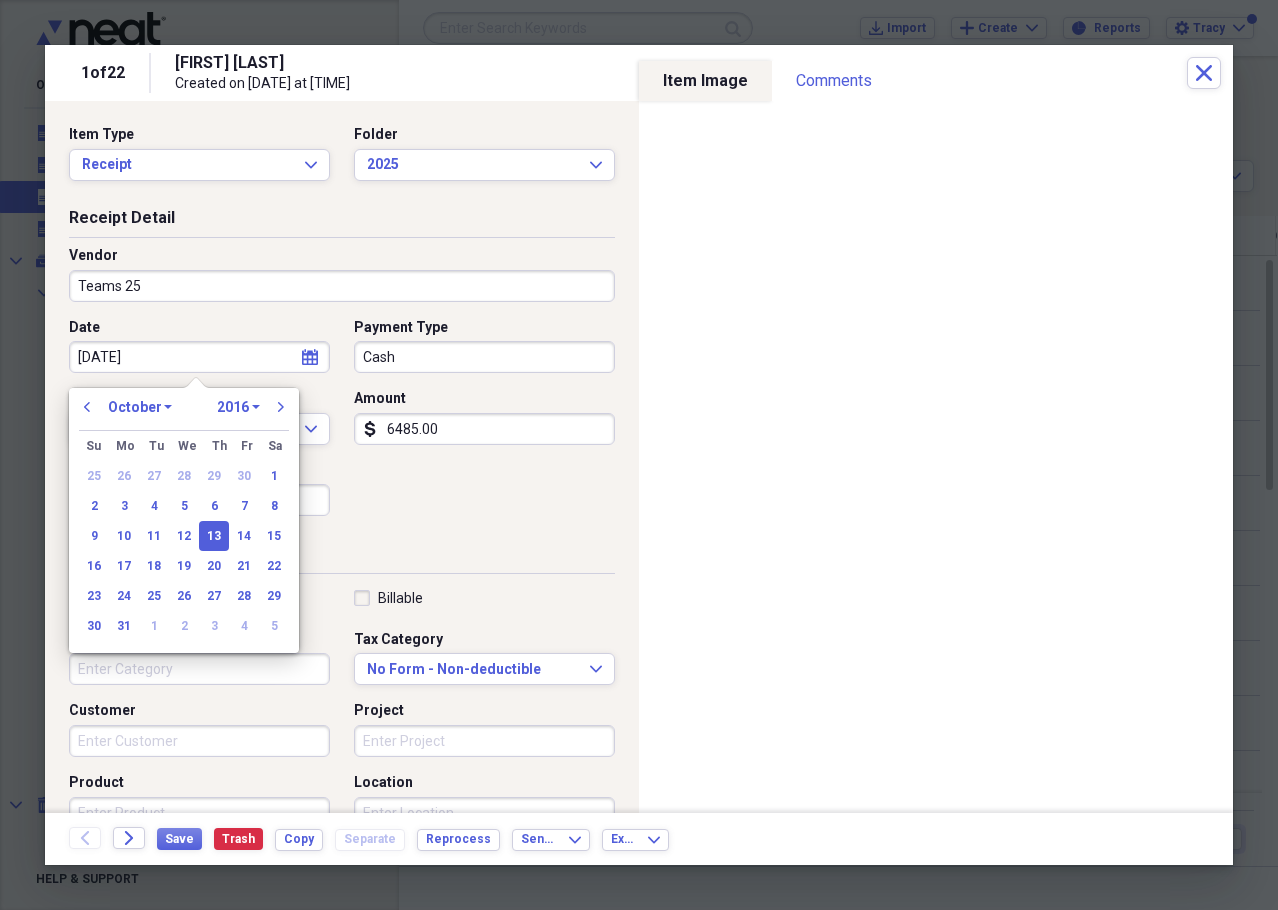 click on "January February March April May June July August September October November December" at bounding box center (140, 407) 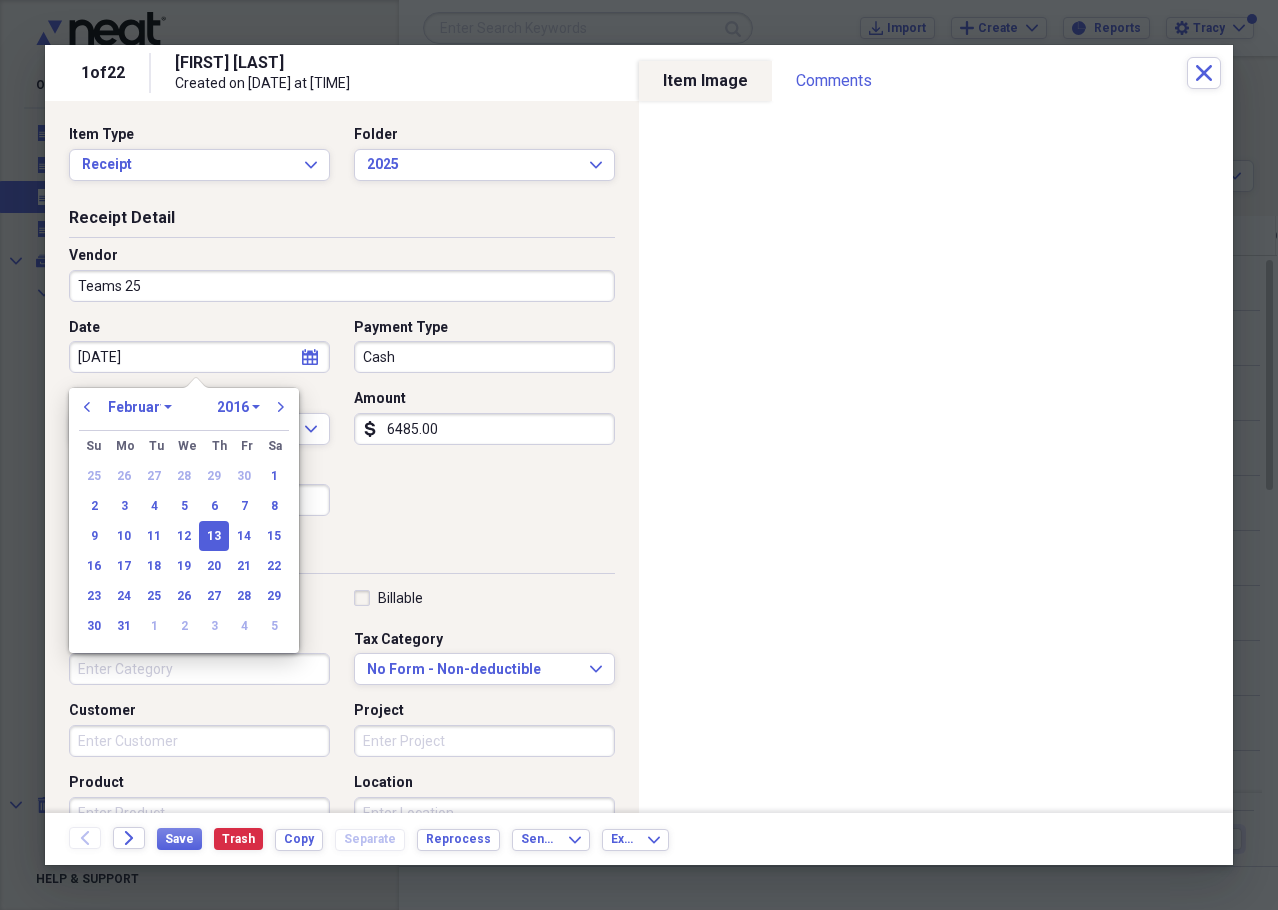 click on "January February March April May June July August September October November December" at bounding box center (140, 407) 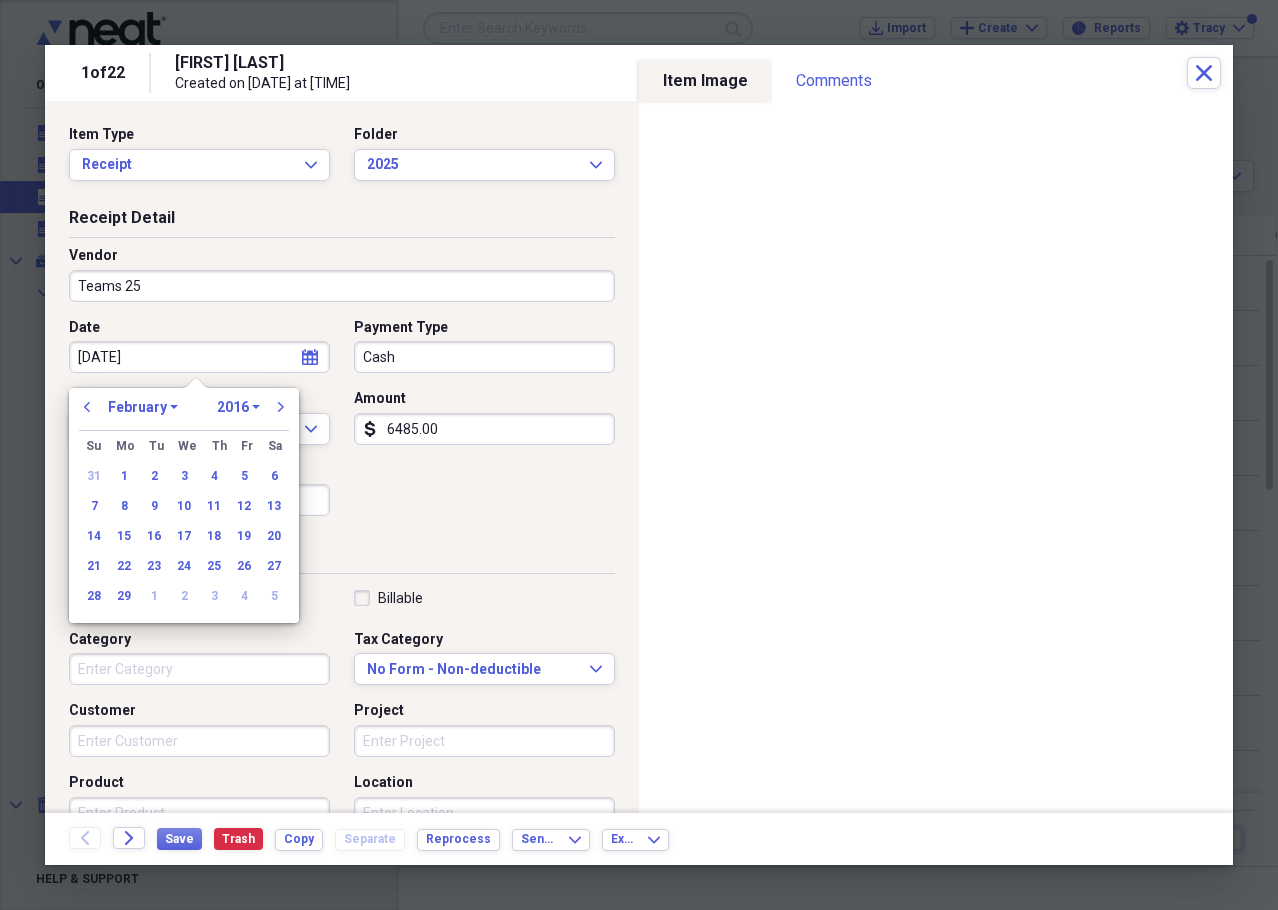 click on "1970 1971 1972 1973 1974 1975 1976 1977 1978 1979 1980 1981 1982 1983 1984 1985 1986 1987 1988 1989 1990 1991 1992 1993 1994 1995 1996 1997 1998 1999 2000 2001 2002 2003 2004 2005 2006 2007 2008 2009 2010 2011 2012 2013 2014 2015 2016 2017 2018 2019 2020 2021 2022 2023 2024 2025 2026 2027 2028 2029 2030 2031 2032 2033 2034 2035" at bounding box center (238, 407) 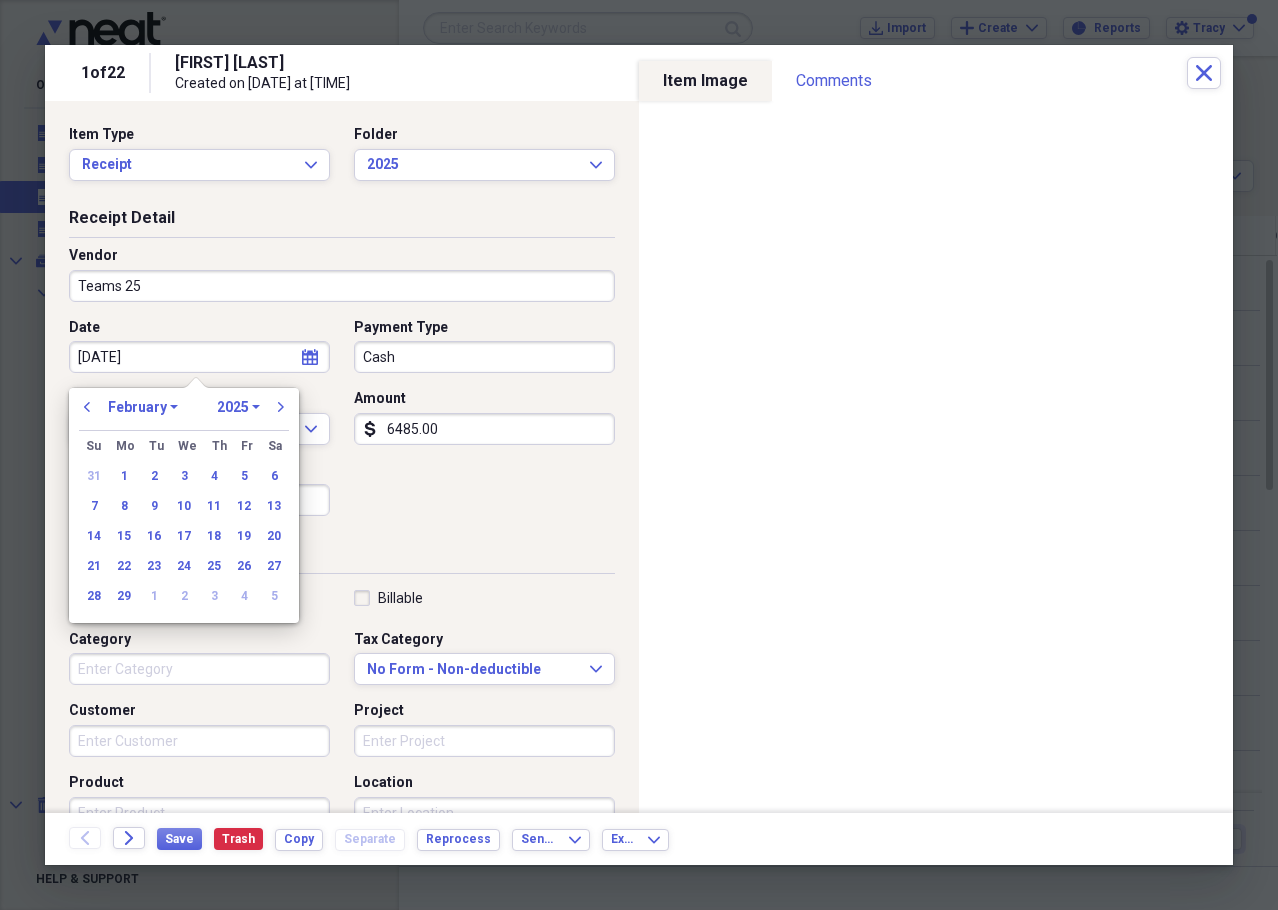 click on "1970 1971 1972 1973 1974 1975 1976 1977 1978 1979 1980 1981 1982 1983 1984 1985 1986 1987 1988 1989 1990 1991 1992 1993 1994 1995 1996 1997 1998 1999 2000 2001 2002 2003 2004 2005 2006 2007 2008 2009 2010 2011 2012 2013 2014 2015 2016 2017 2018 2019 2020 2021 2022 2023 2024 2025 2026 2027 2028 2029 2030 2031 2032 2033 2034 2035" at bounding box center [238, 407] 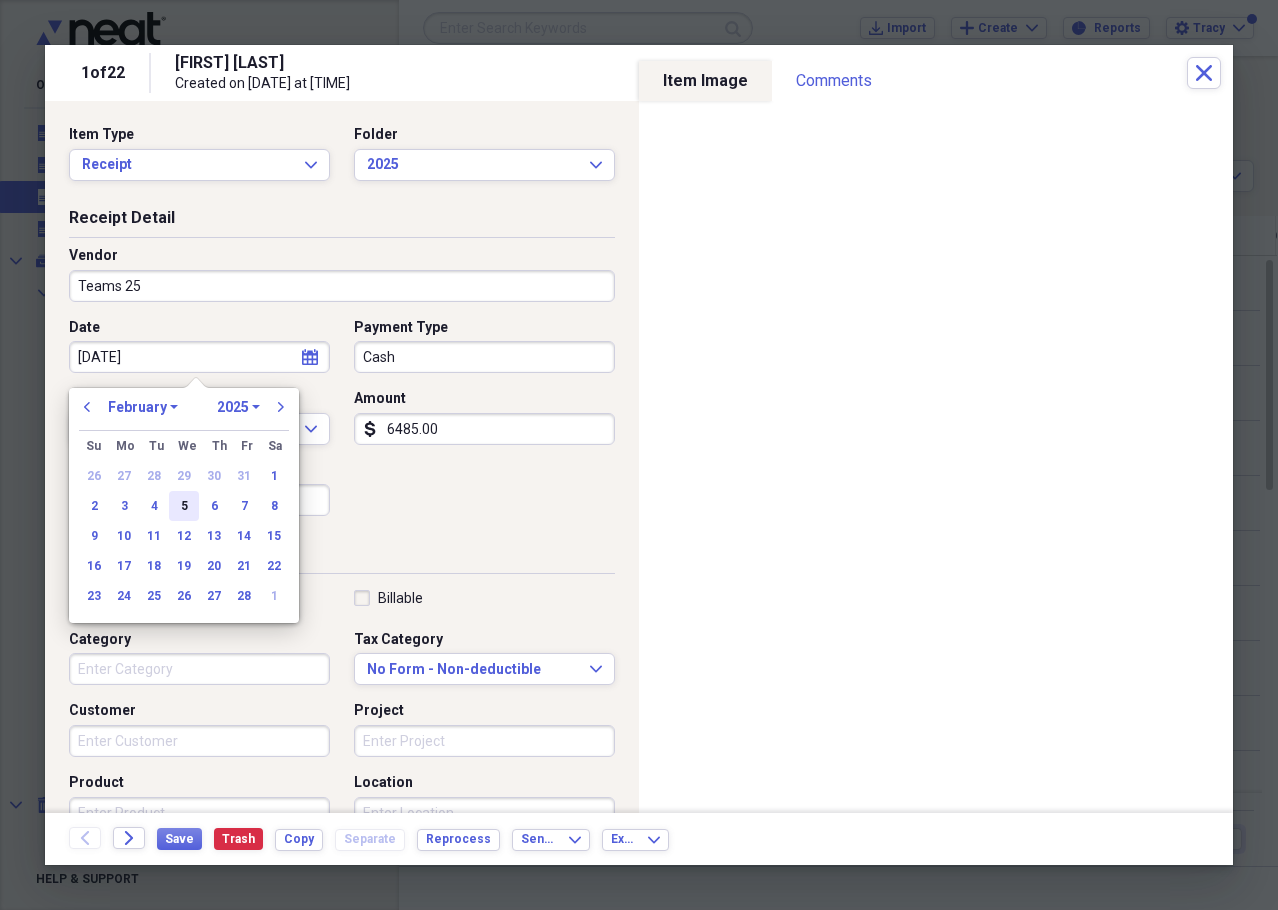 click on "5" at bounding box center (184, 506) 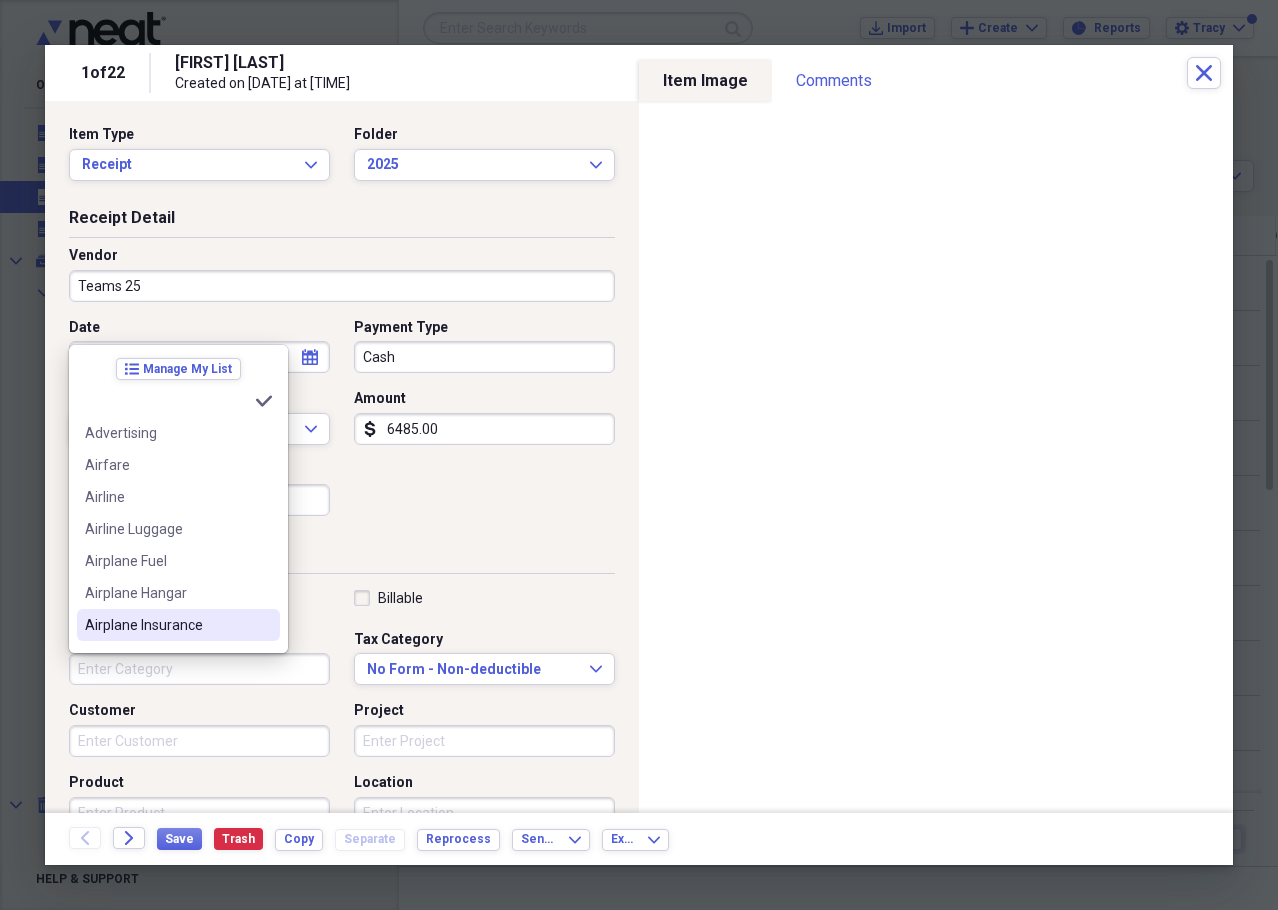 click on "Category" at bounding box center (199, 669) 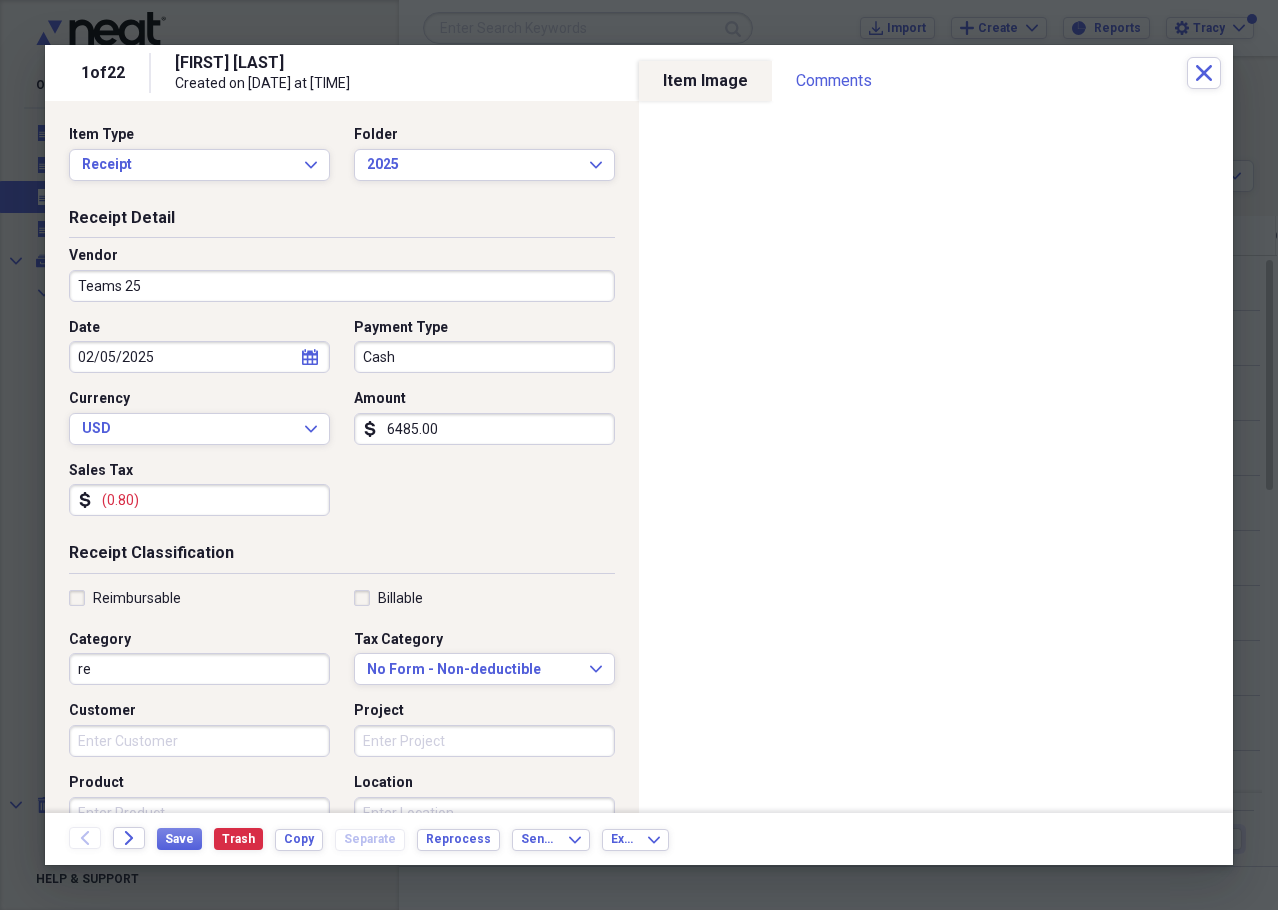 type on "r" 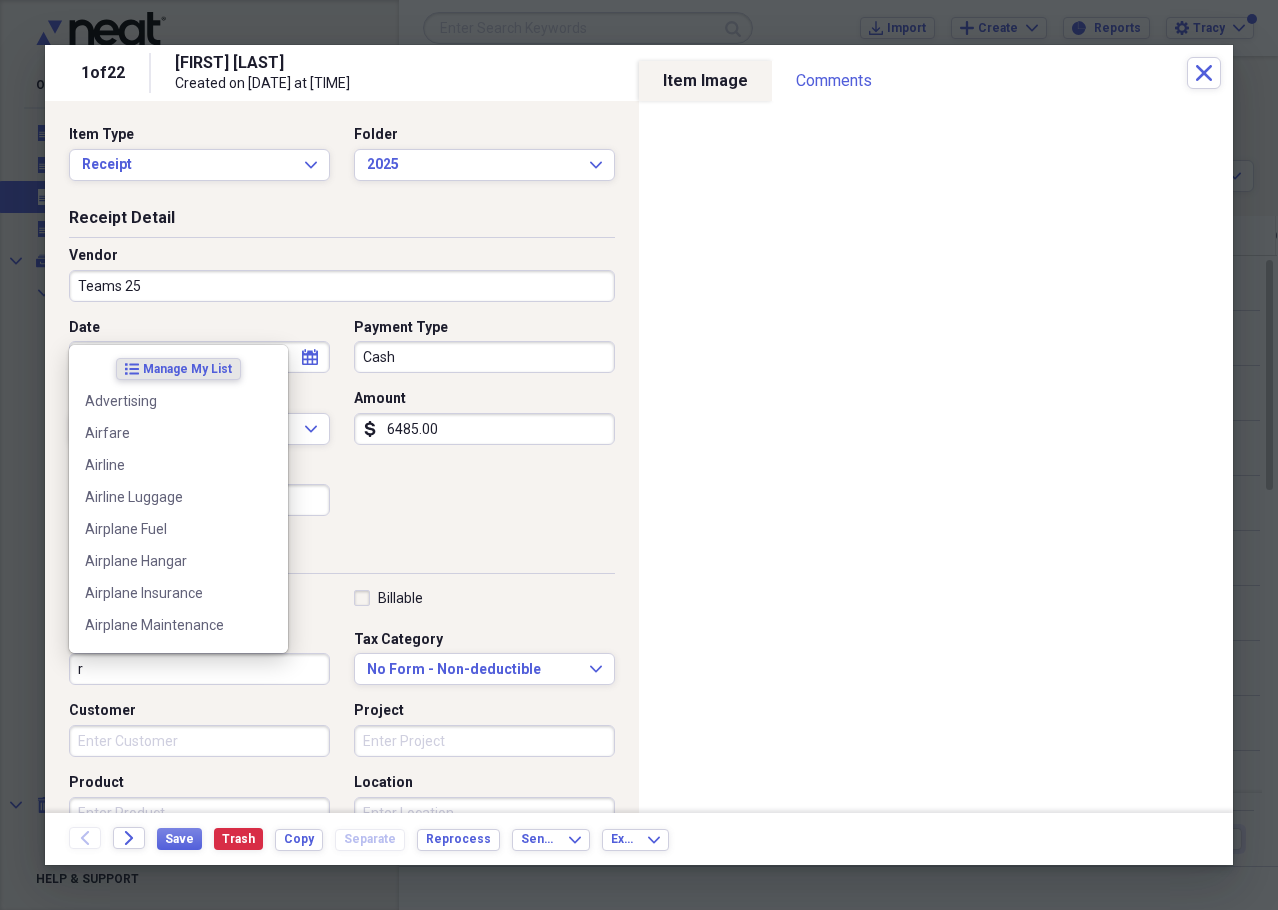 type 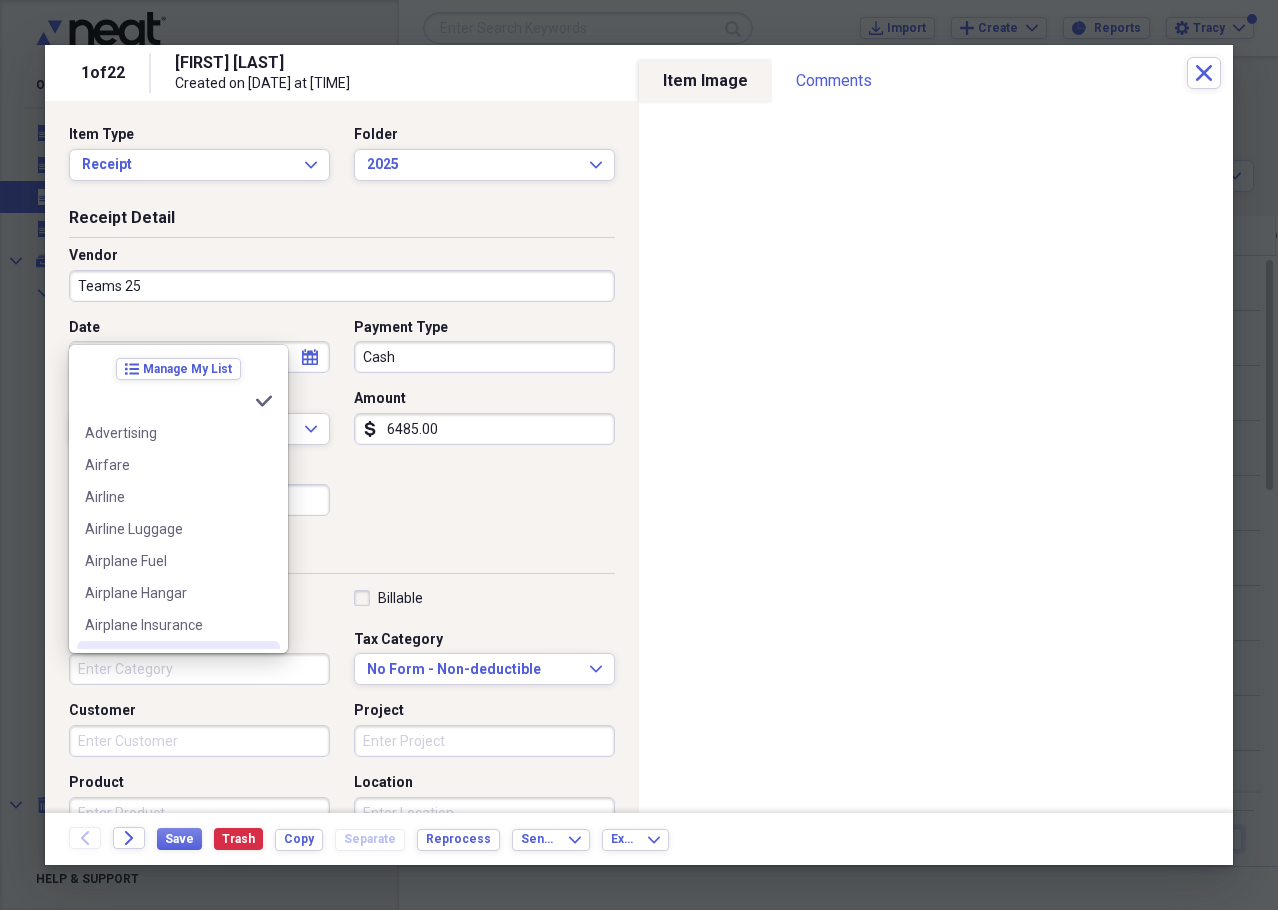 click on "Date [DATE] calendar Calendar Payment Type Cash Currency USD Expand Amount dollar-sign 6485.00 Sales Tax dollar-sign (0.80)" at bounding box center [342, 425] 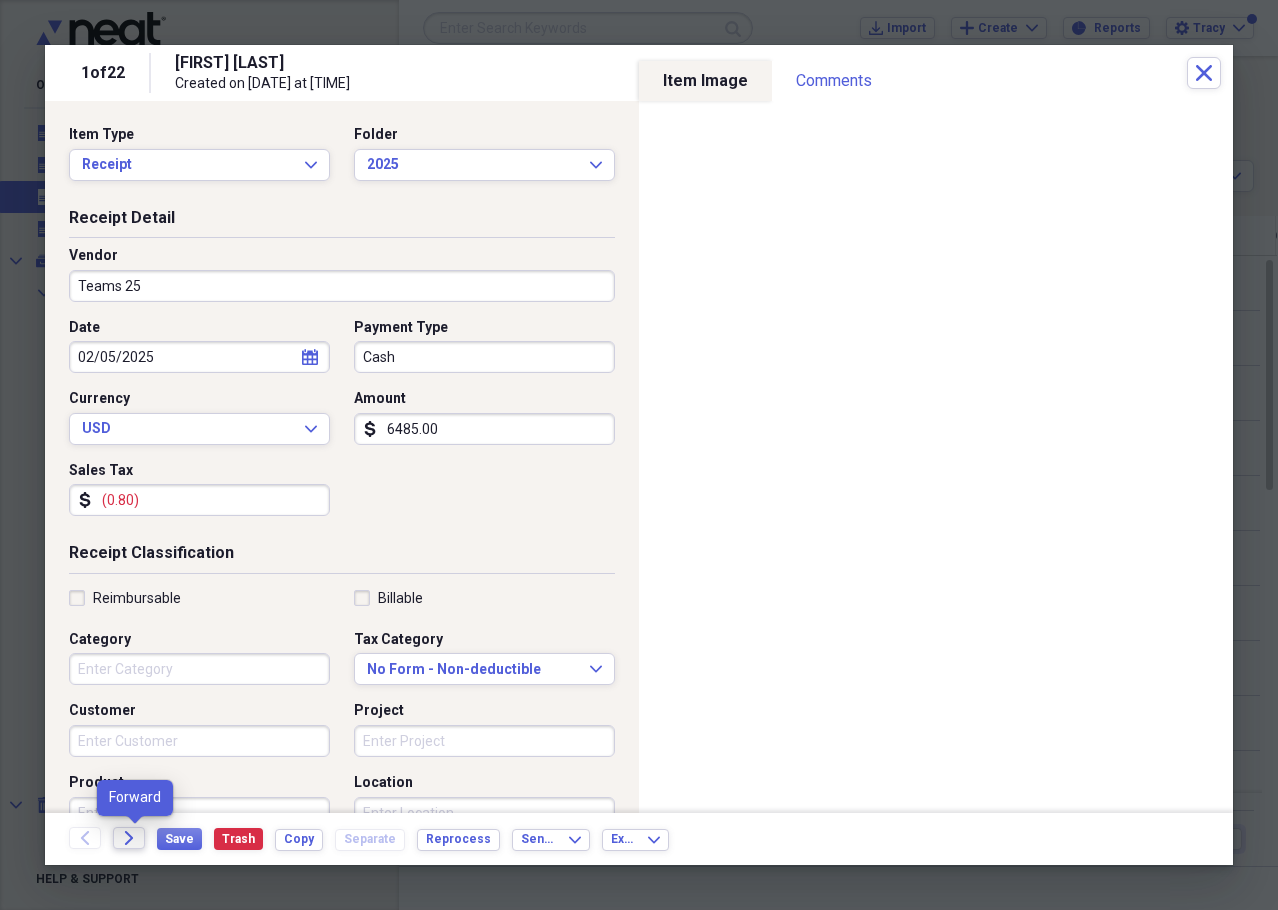 click on "Forward" at bounding box center [129, 838] 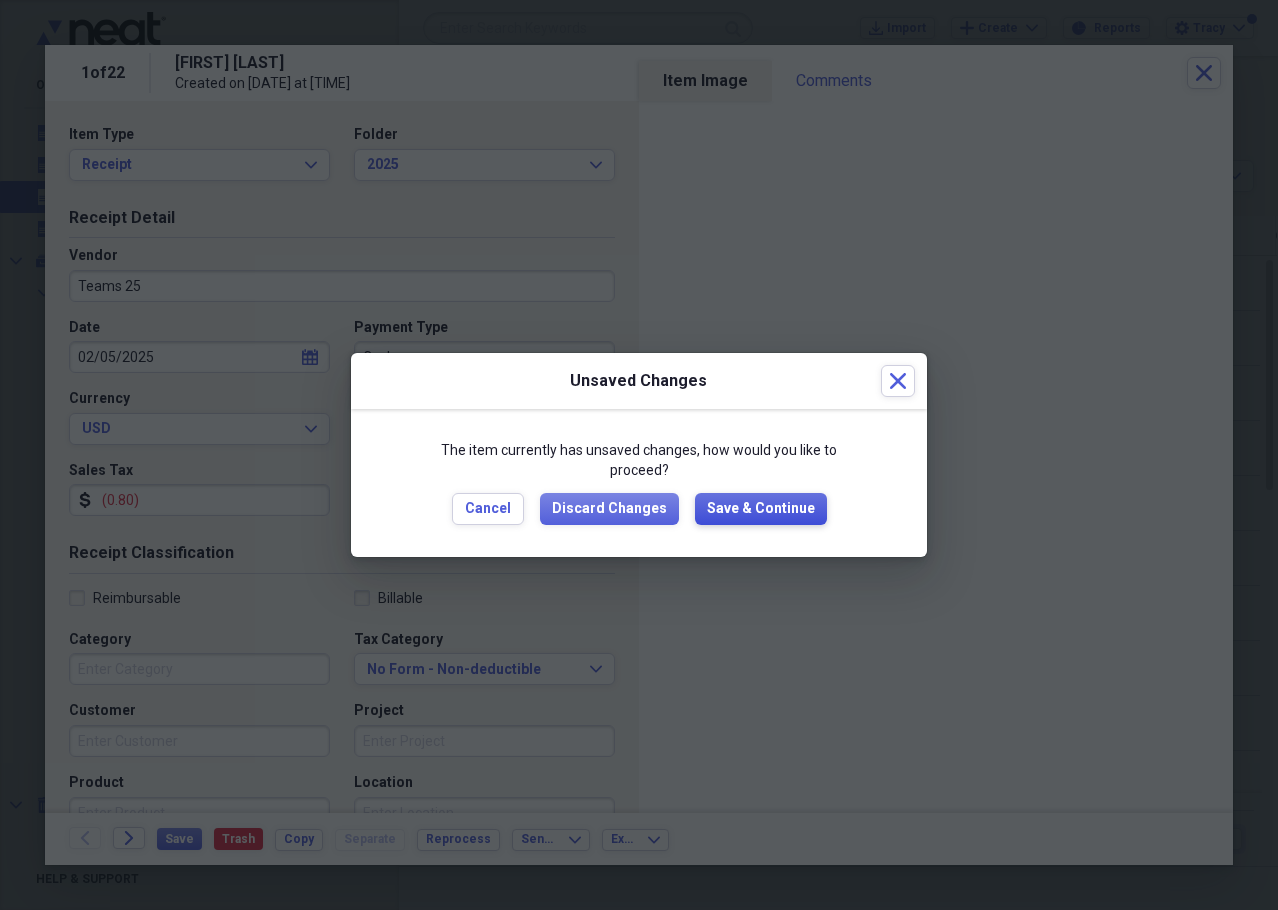 click on "Save & Continue" at bounding box center [761, 509] 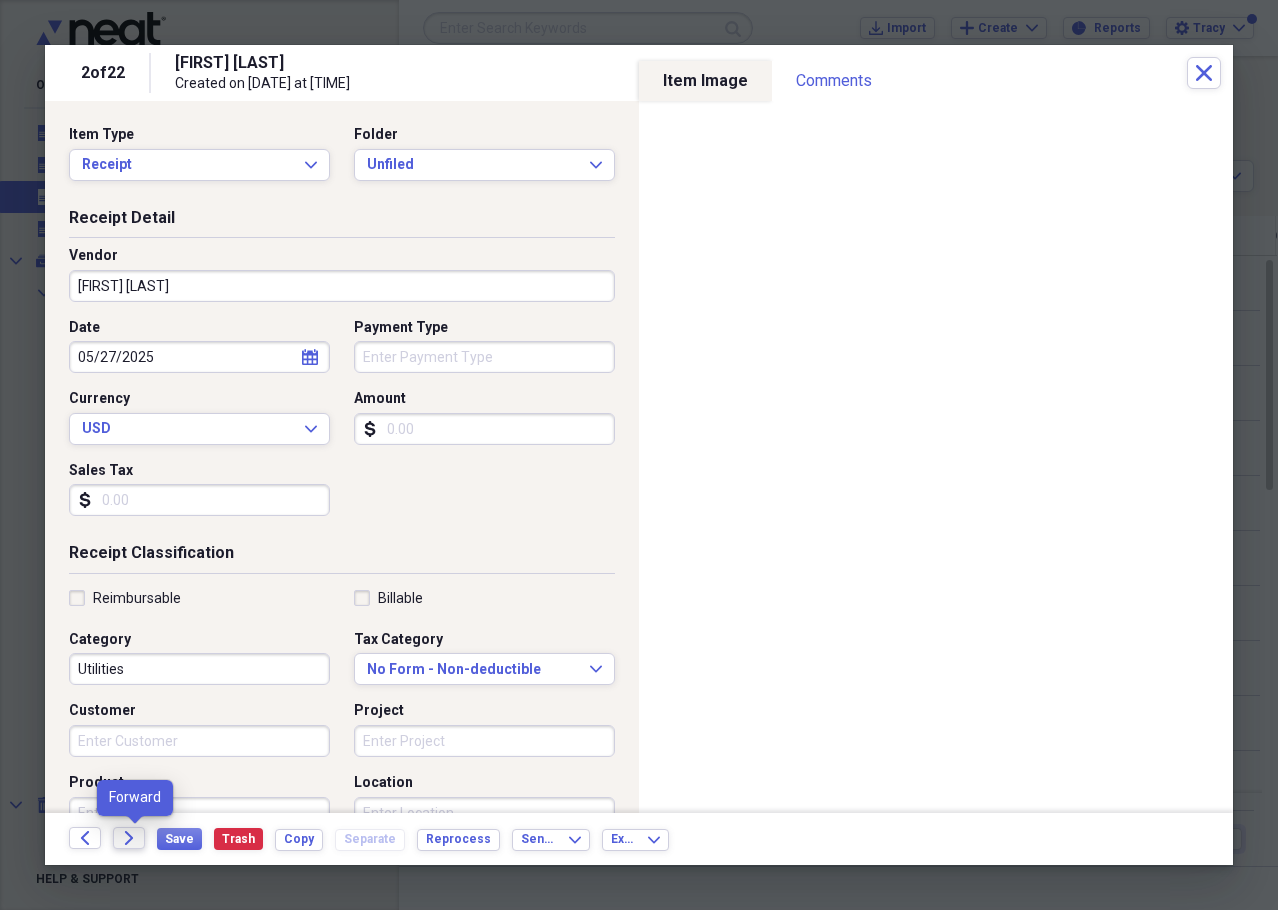 click 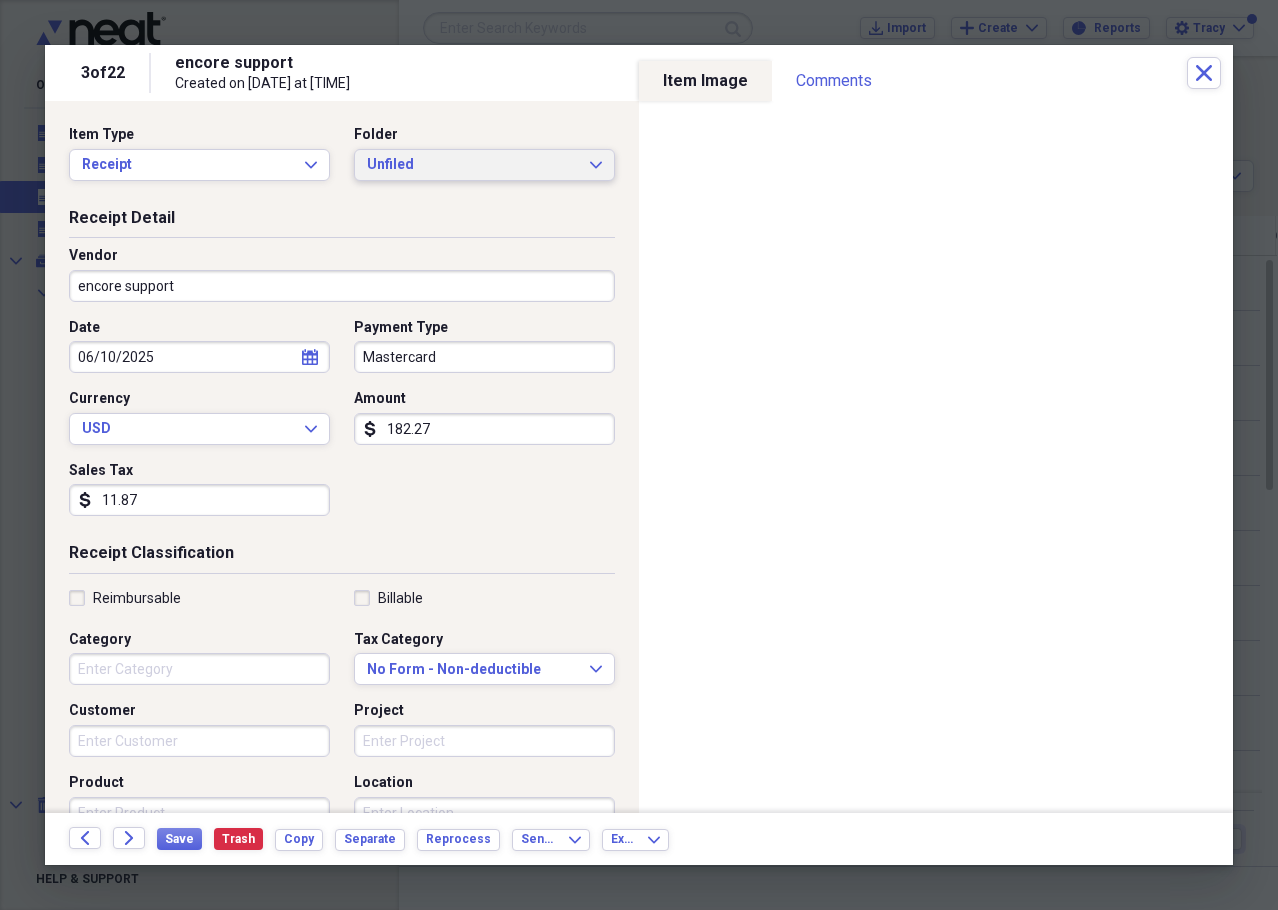 click on "Unfiled" at bounding box center (472, 165) 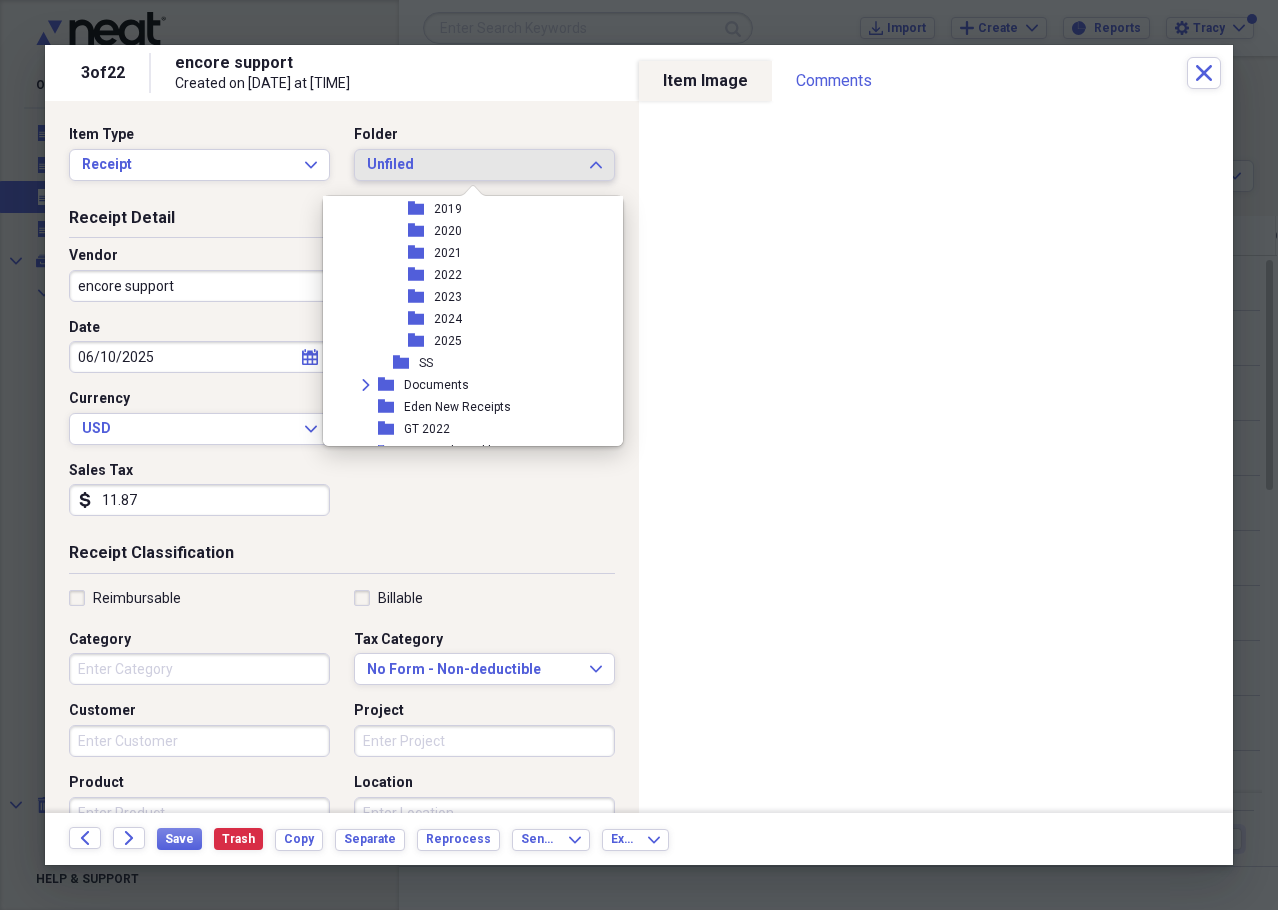scroll, scrollTop: 200, scrollLeft: 0, axis: vertical 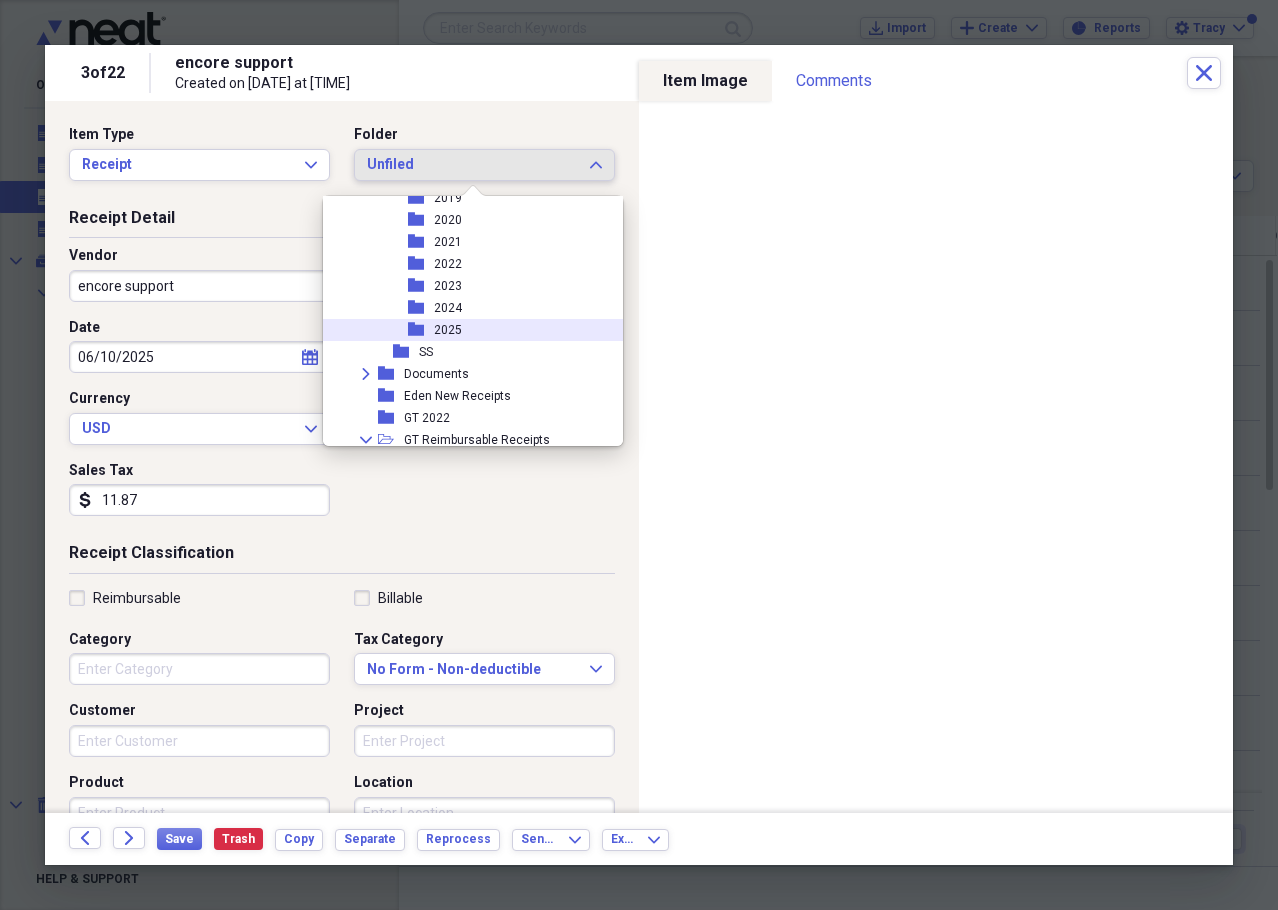 click on "2025" at bounding box center (448, 330) 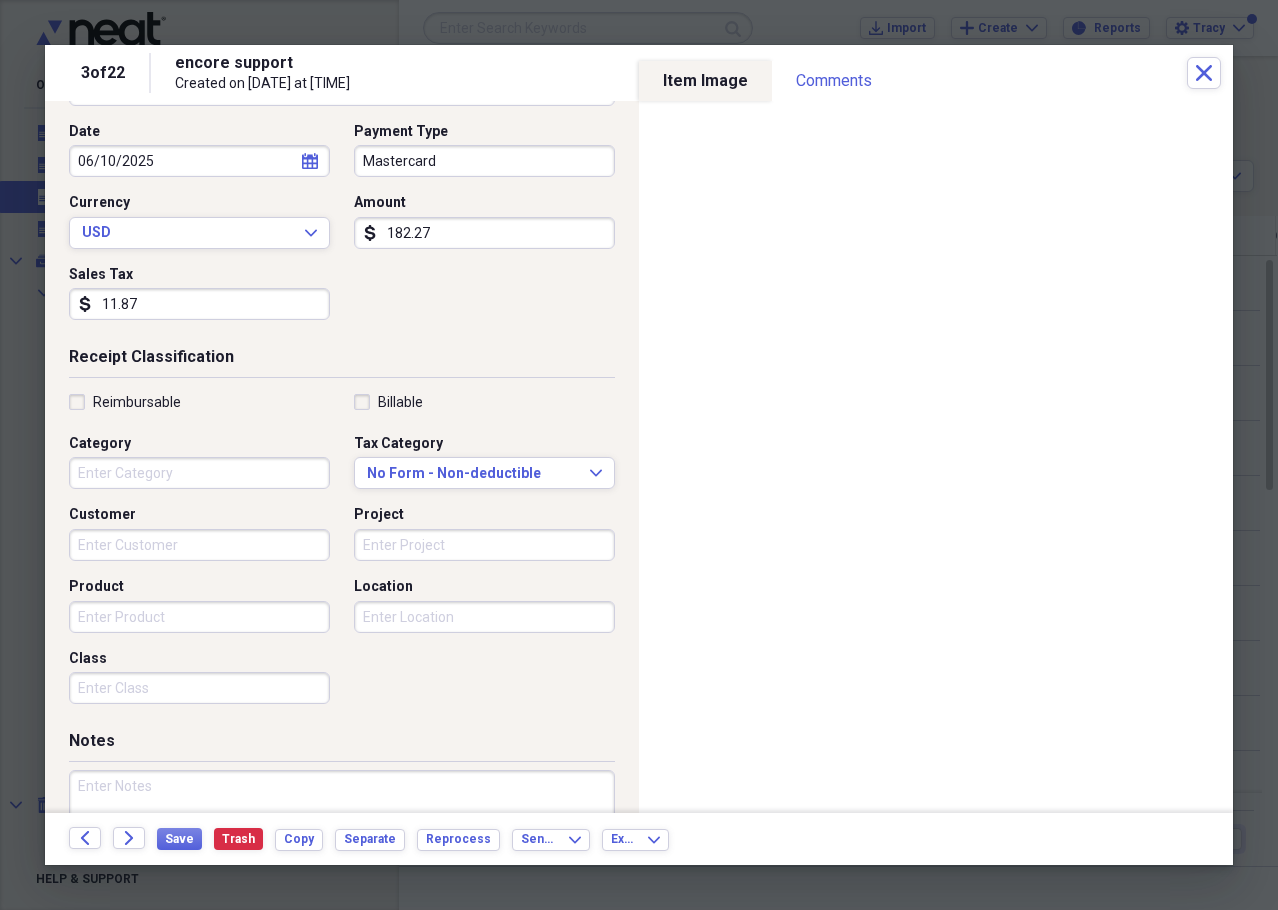 scroll, scrollTop: 200, scrollLeft: 0, axis: vertical 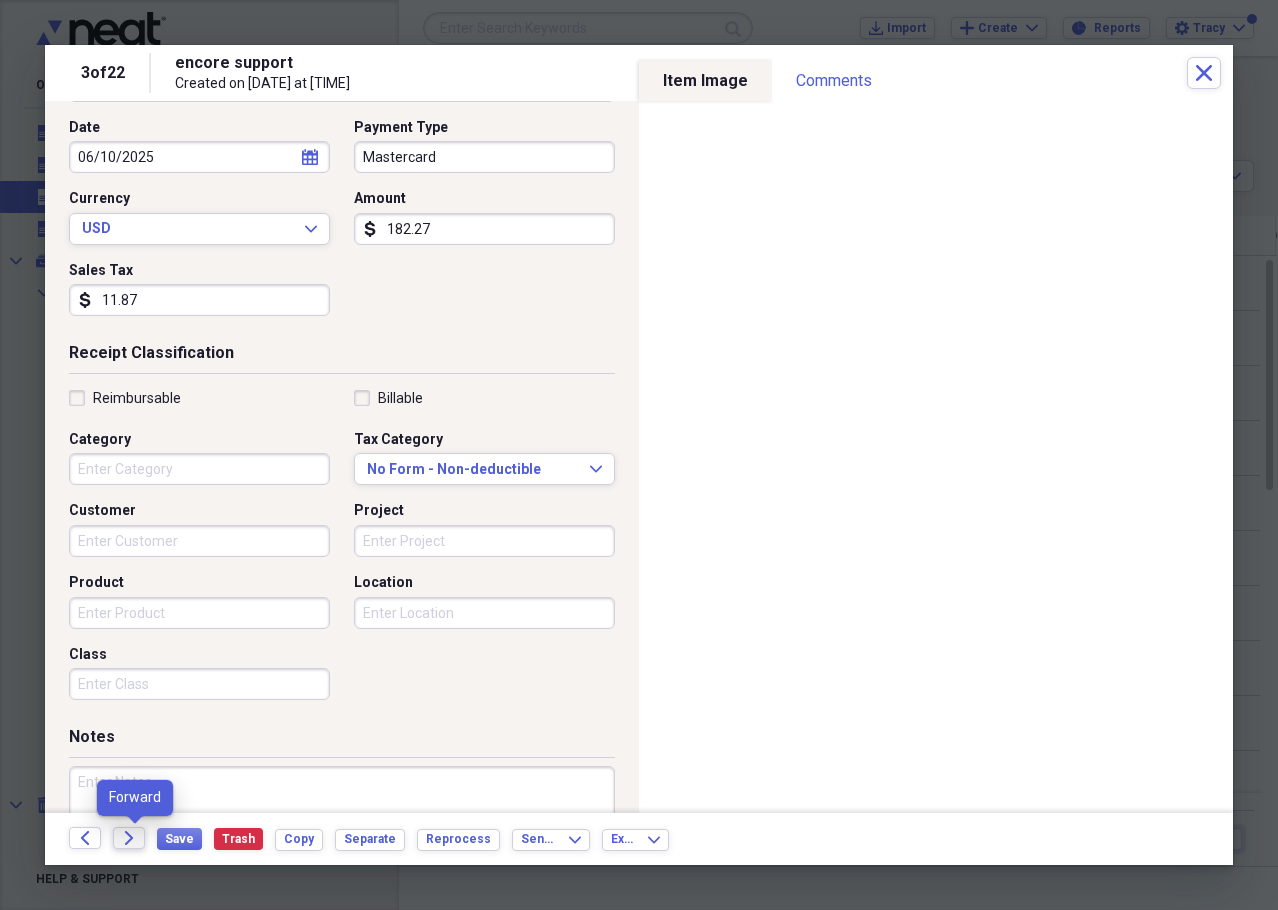 click on "Forward" 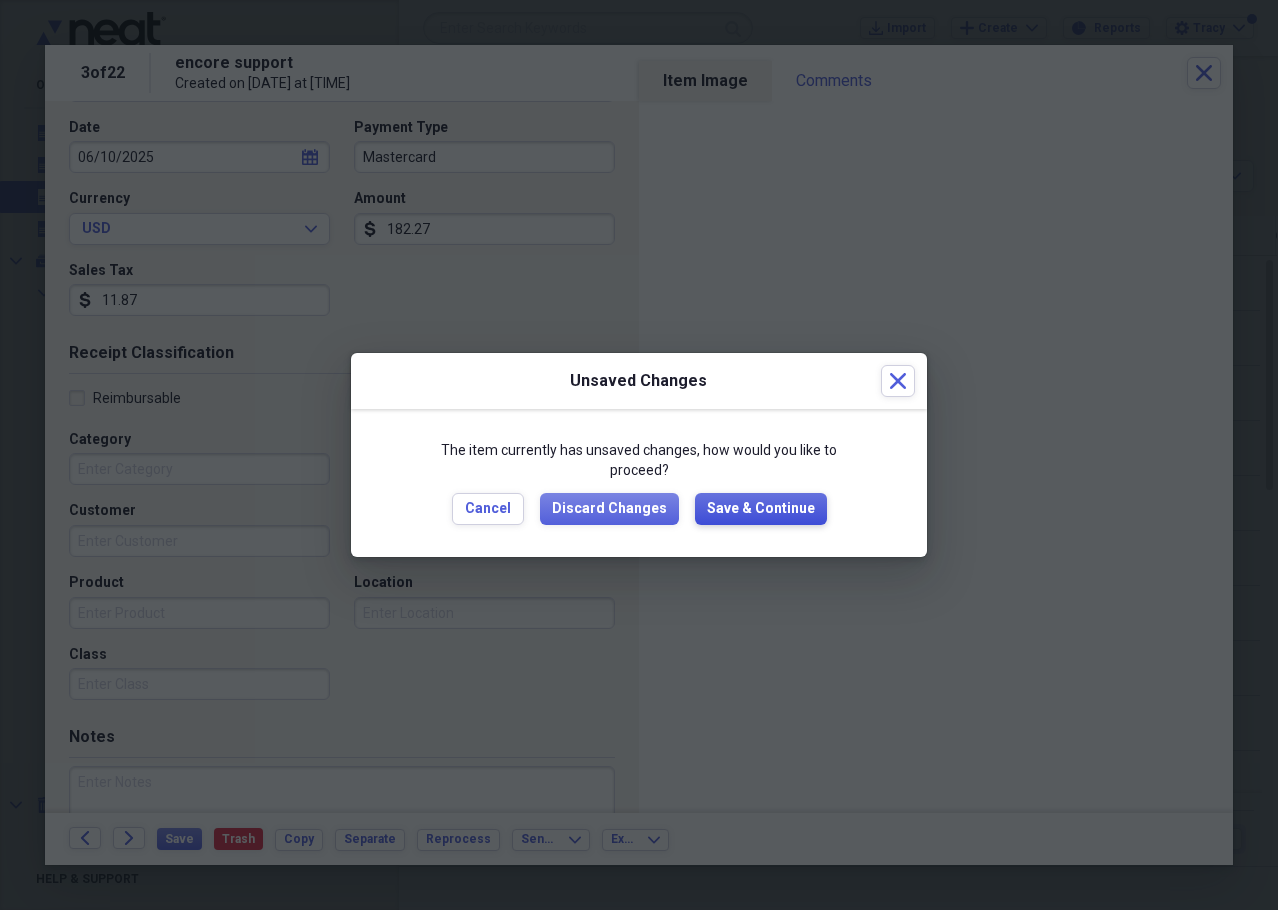 click on "Save & Continue" at bounding box center [761, 509] 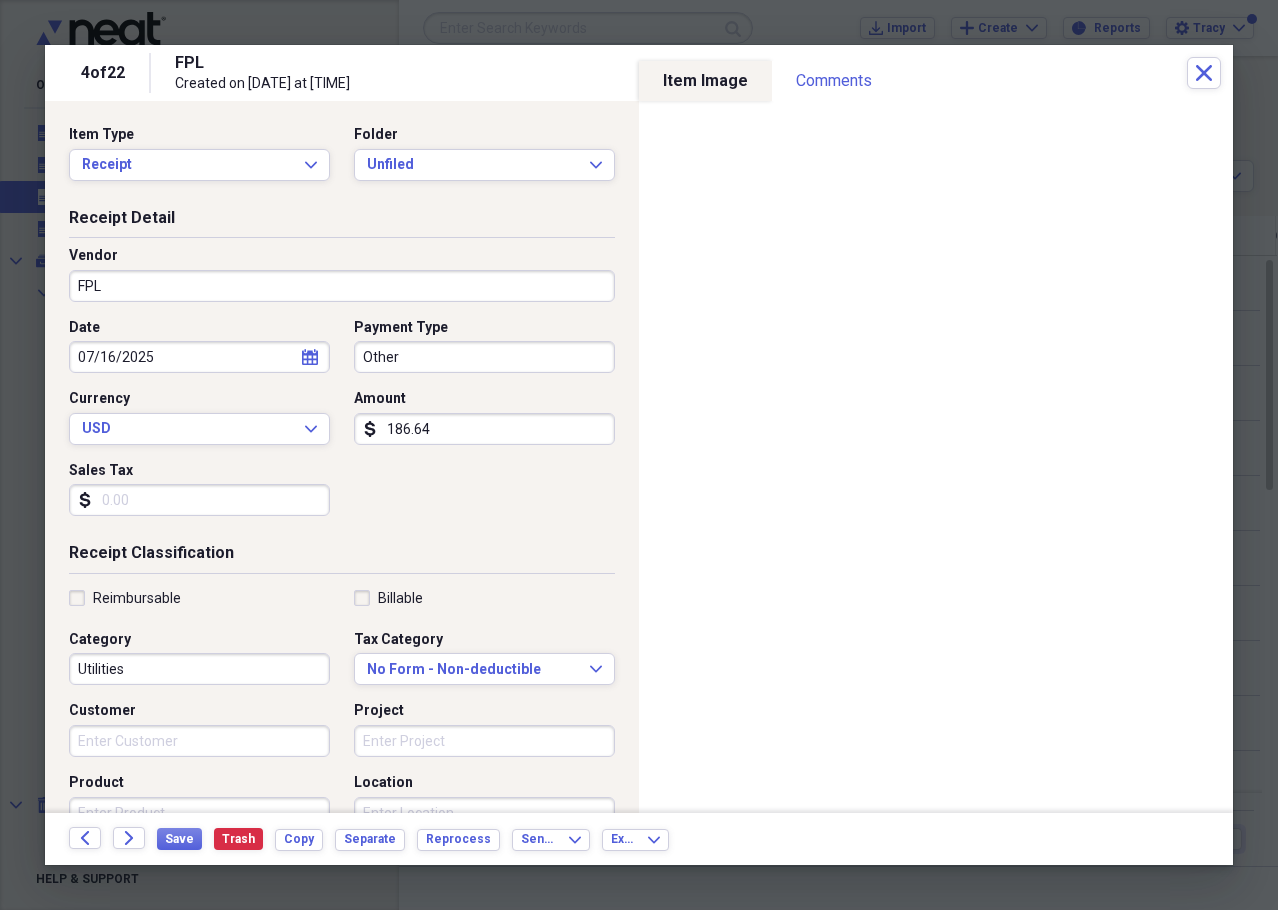 click on "FPL" at bounding box center (342, 286) 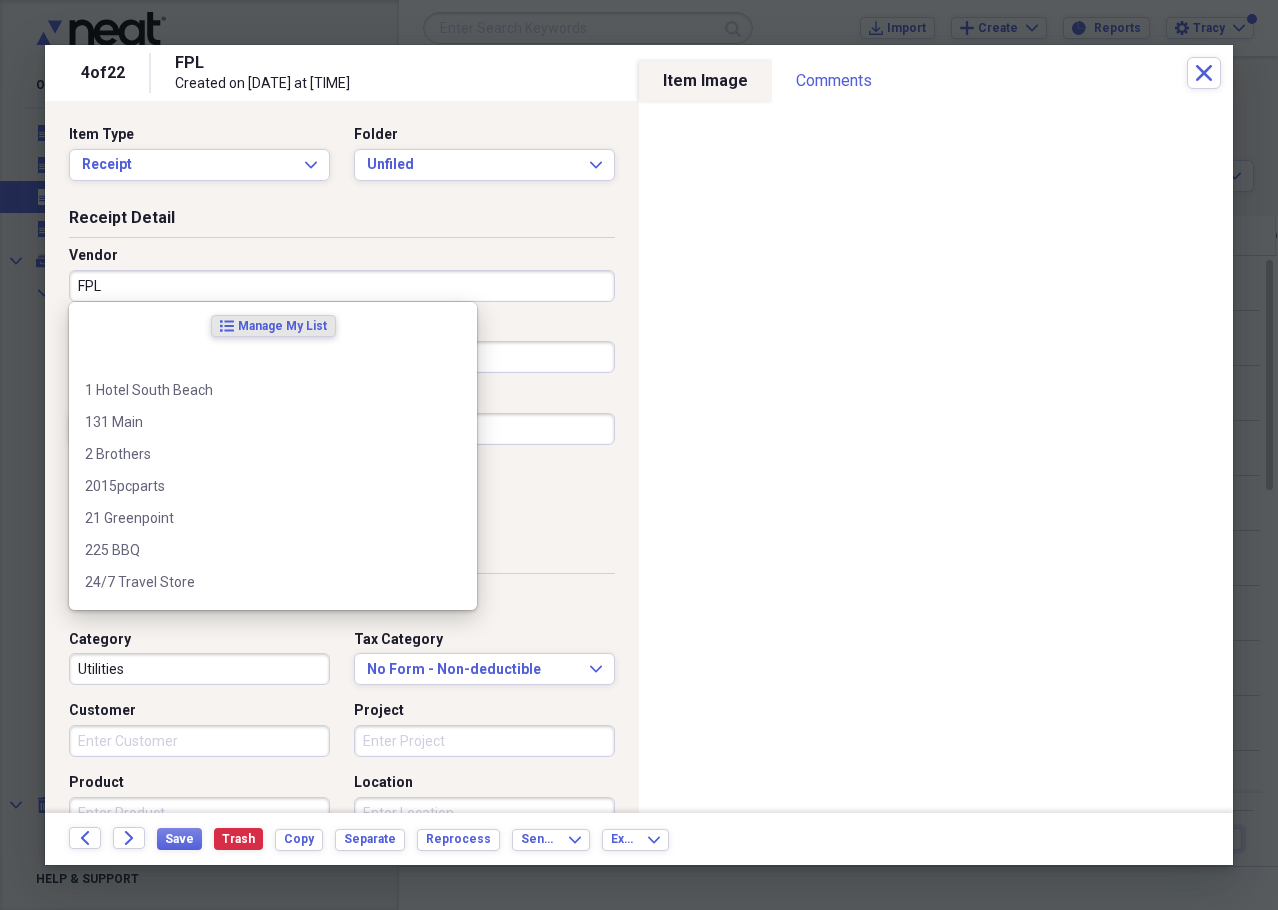 click on "FPL" at bounding box center (342, 286) 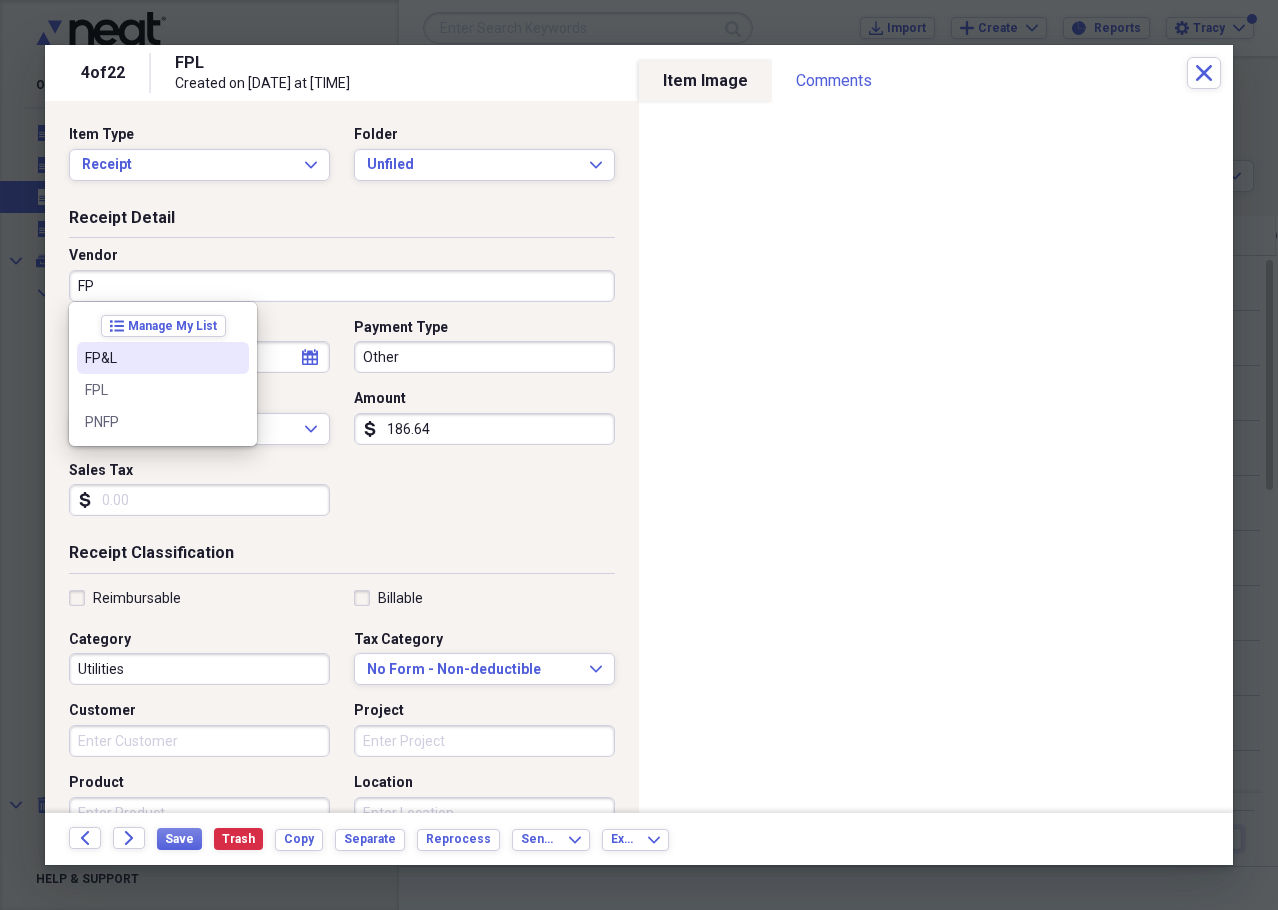 click on "FP&L" at bounding box center [163, 358] 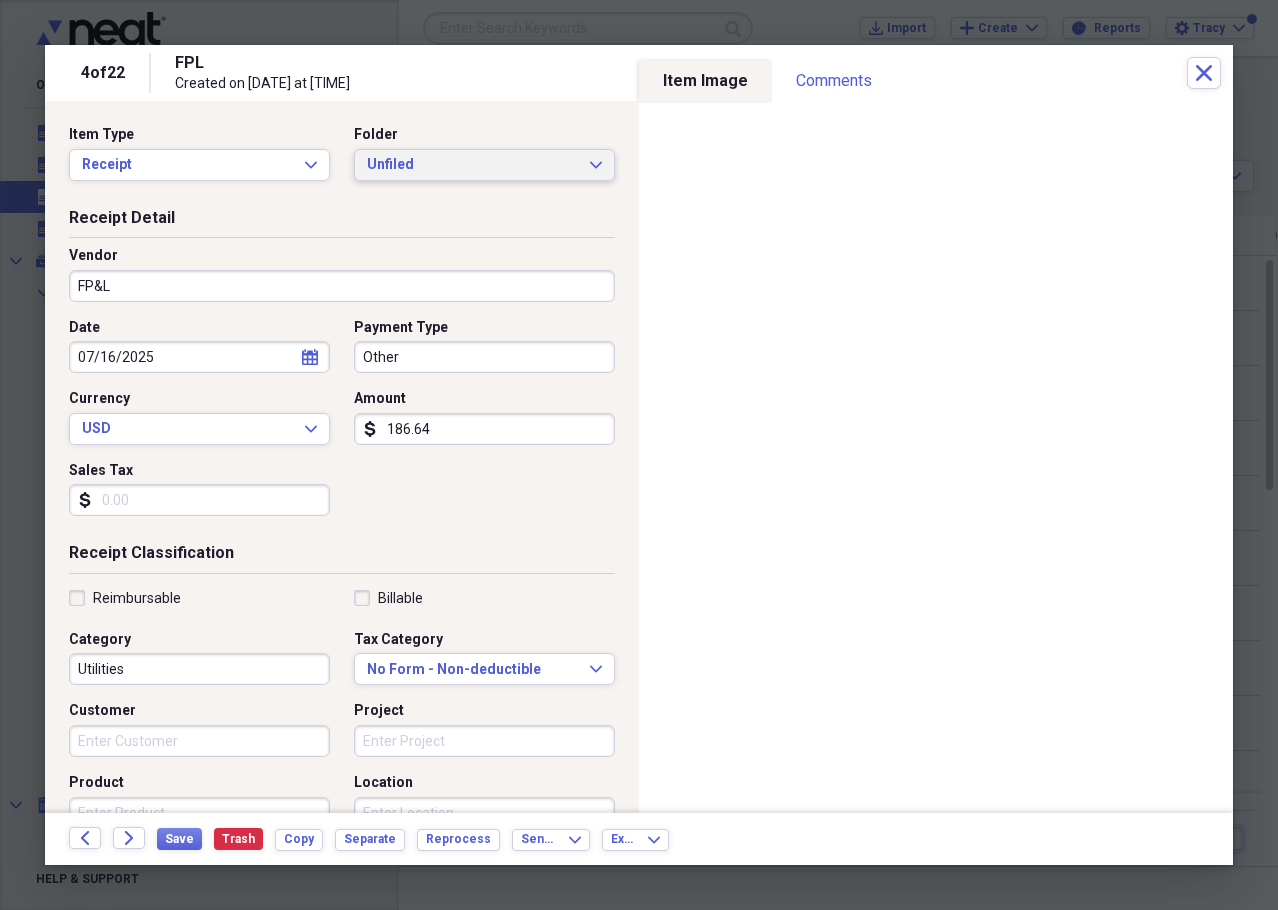 click on "Unfiled Expand" at bounding box center [484, 165] 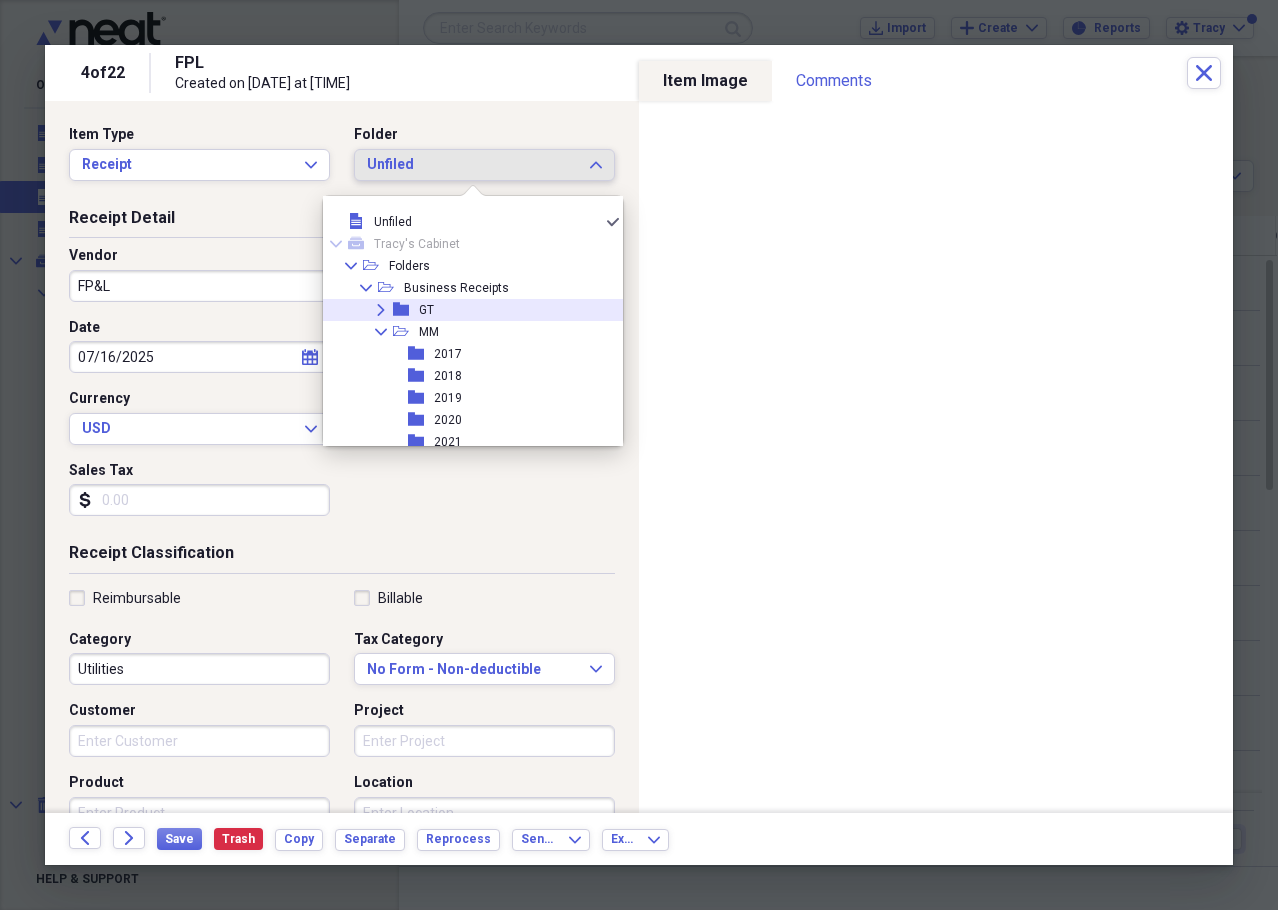 click on "Expand" 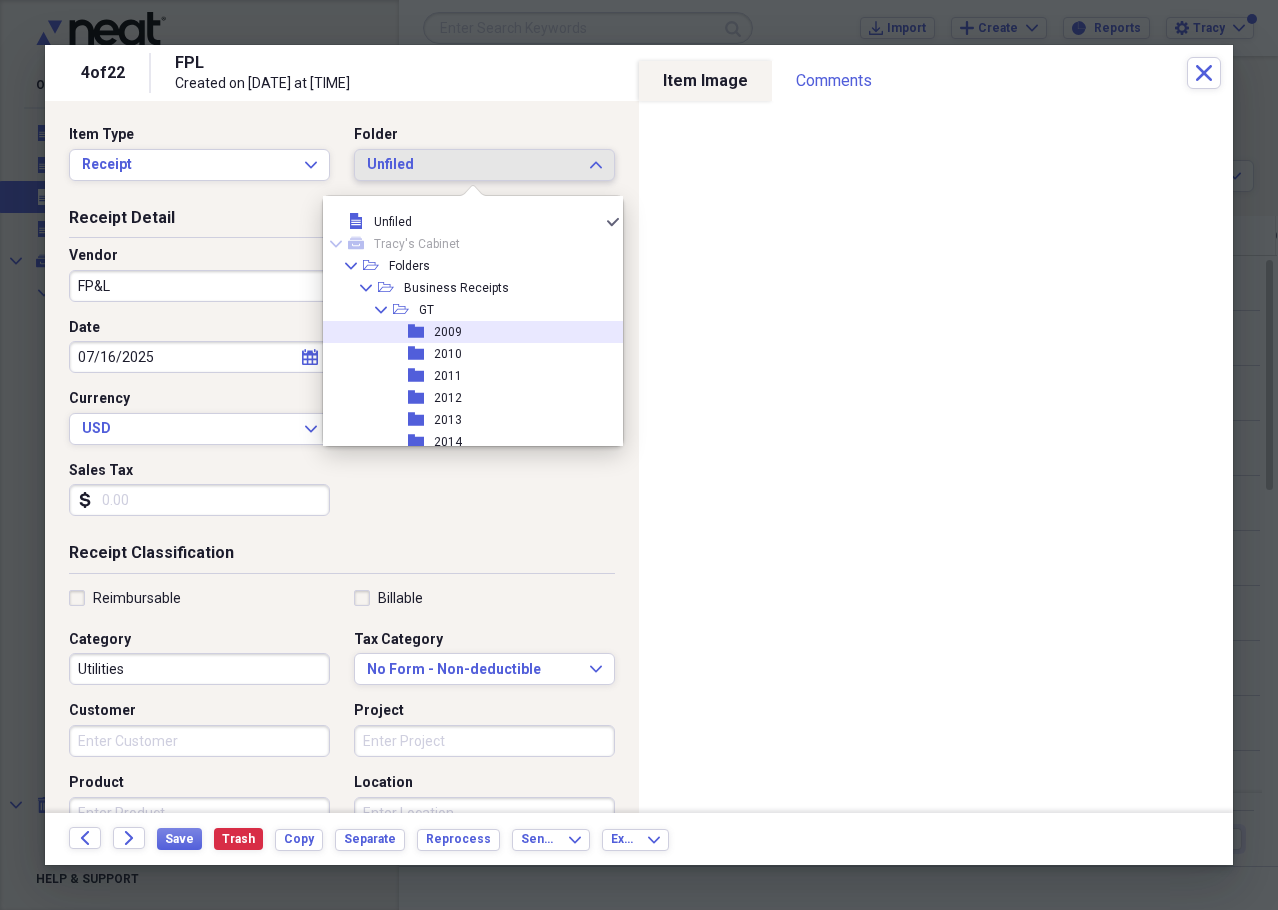 scroll, scrollTop: 300, scrollLeft: 0, axis: vertical 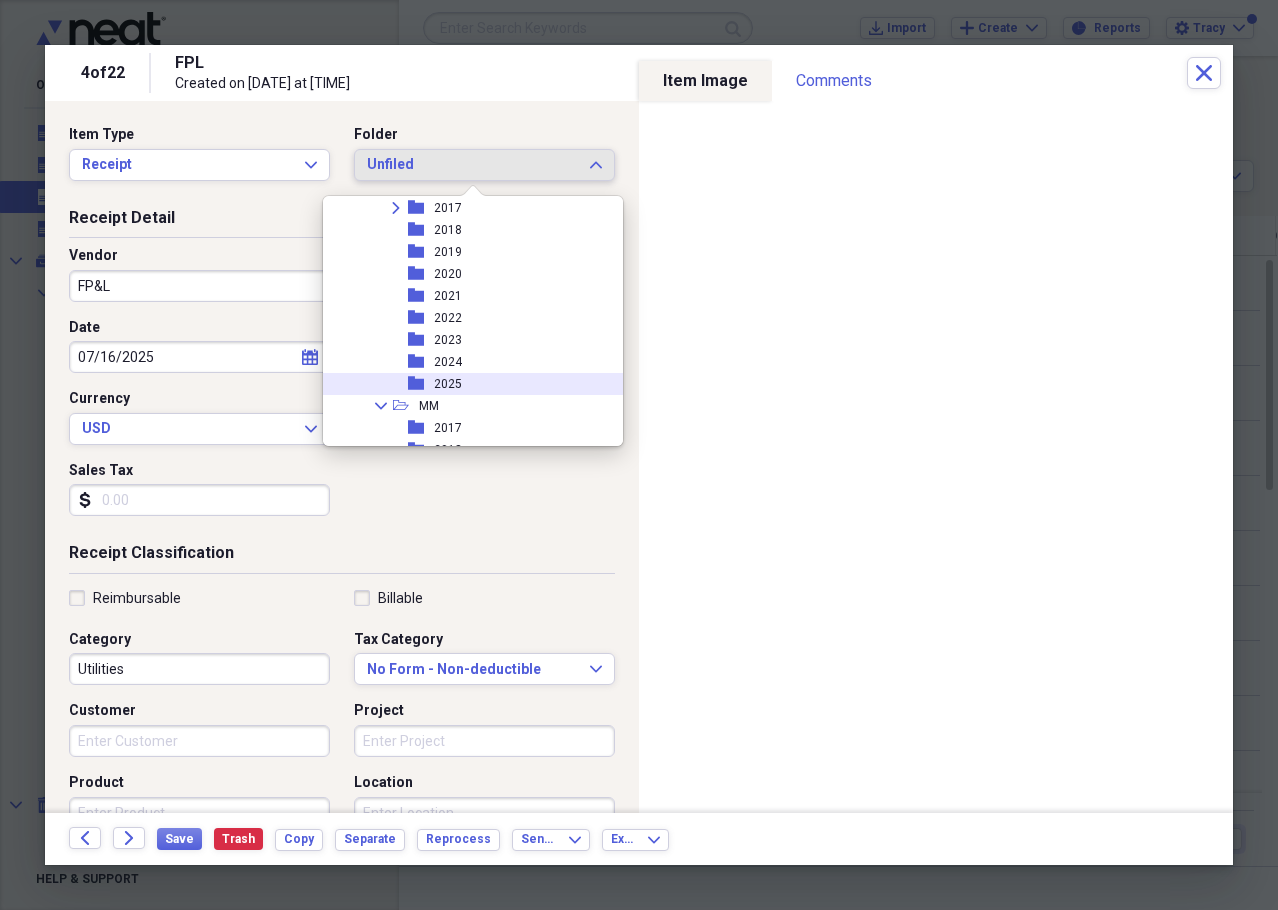 click on "folder" 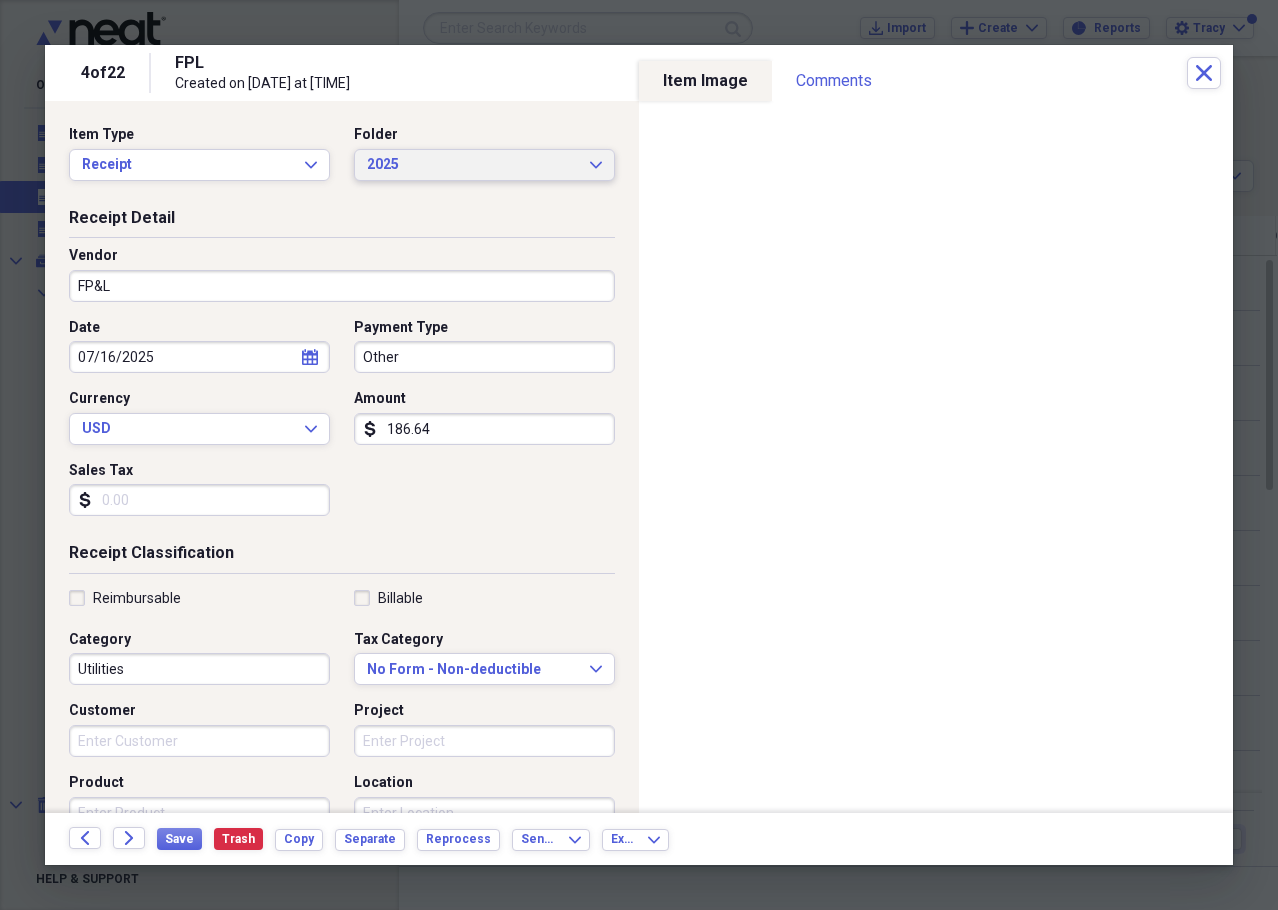 scroll, scrollTop: 300, scrollLeft: 0, axis: vertical 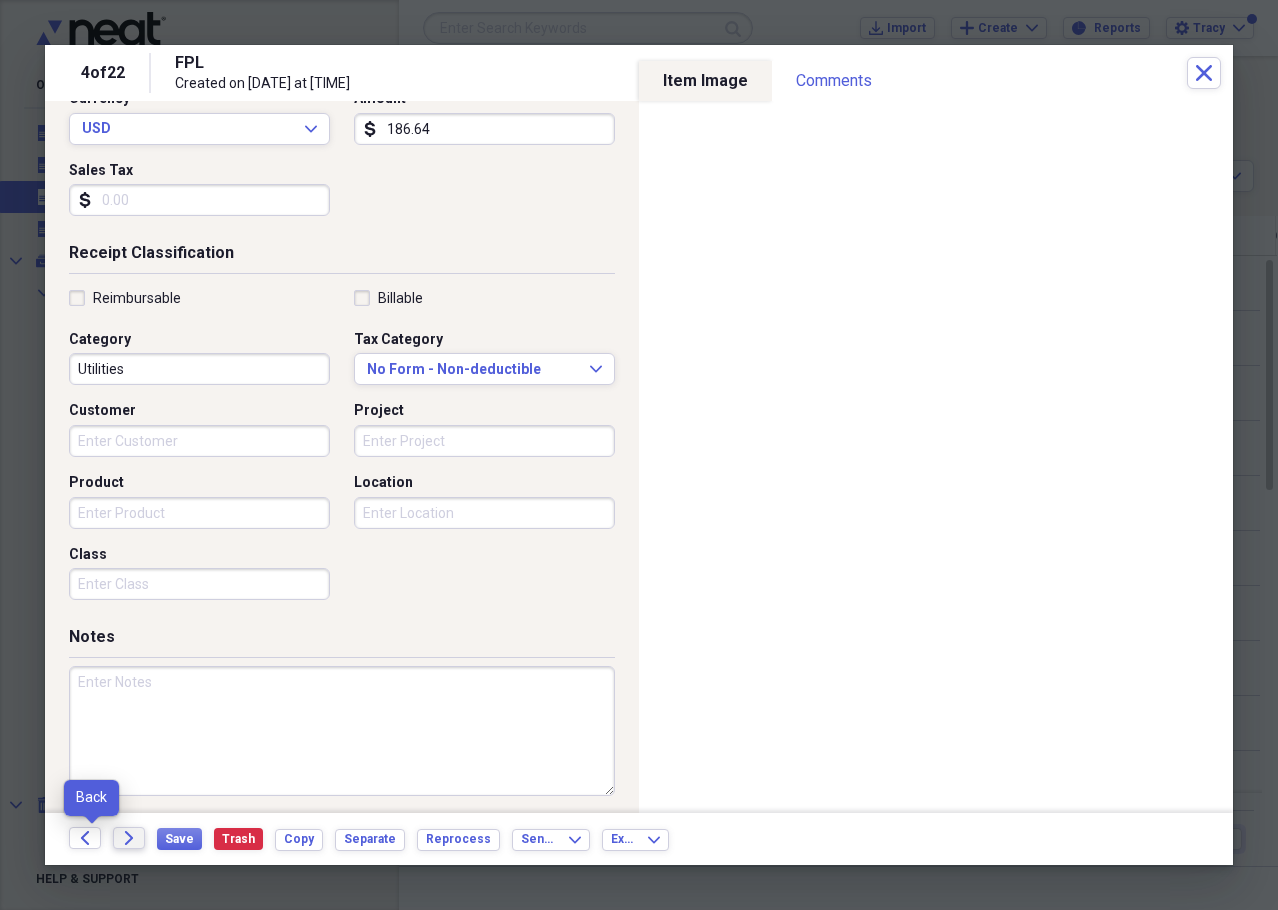 click on "Forward" at bounding box center (129, 838) 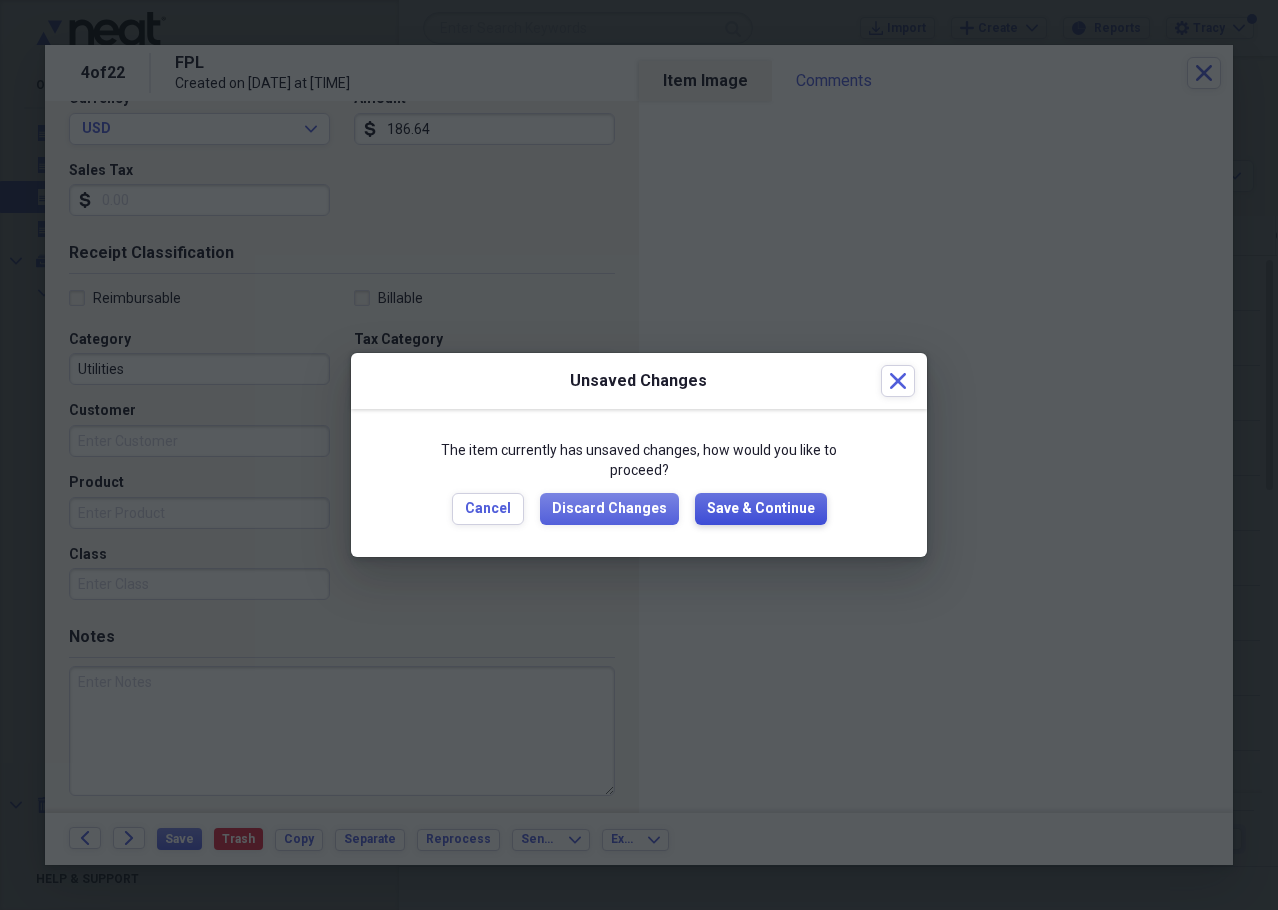 click on "Save & Continue" at bounding box center [761, 509] 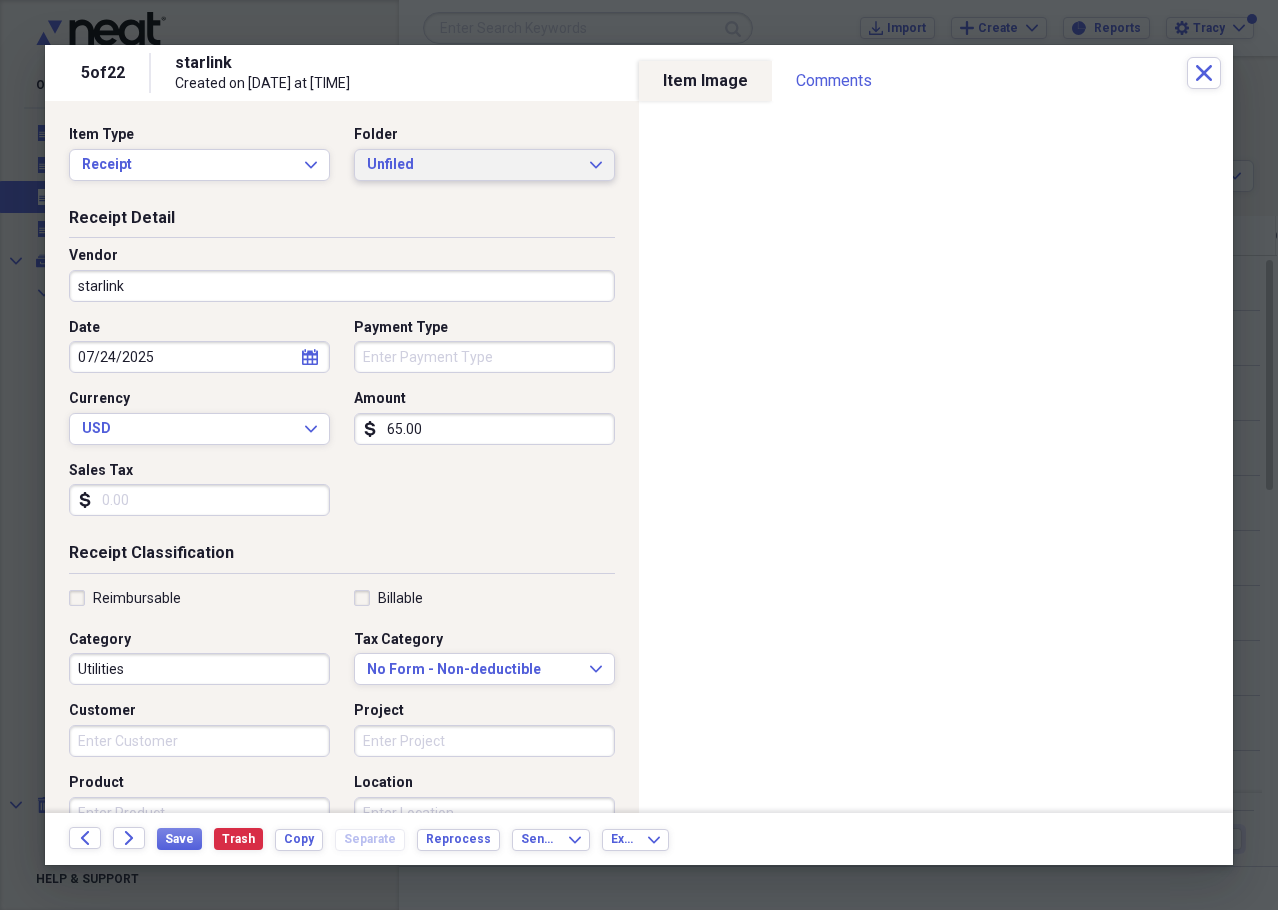 click on "Expand" 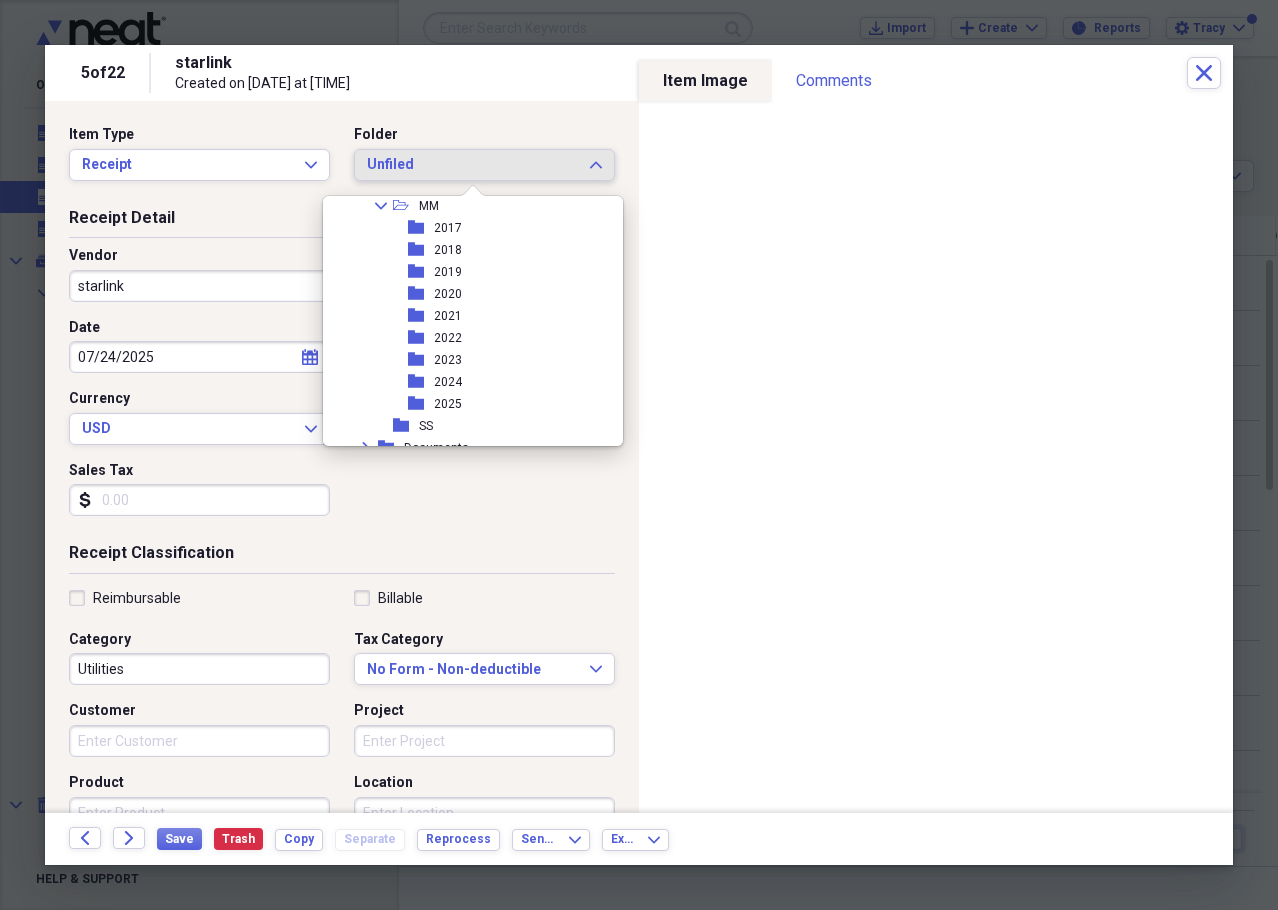 scroll, scrollTop: 700, scrollLeft: 0, axis: vertical 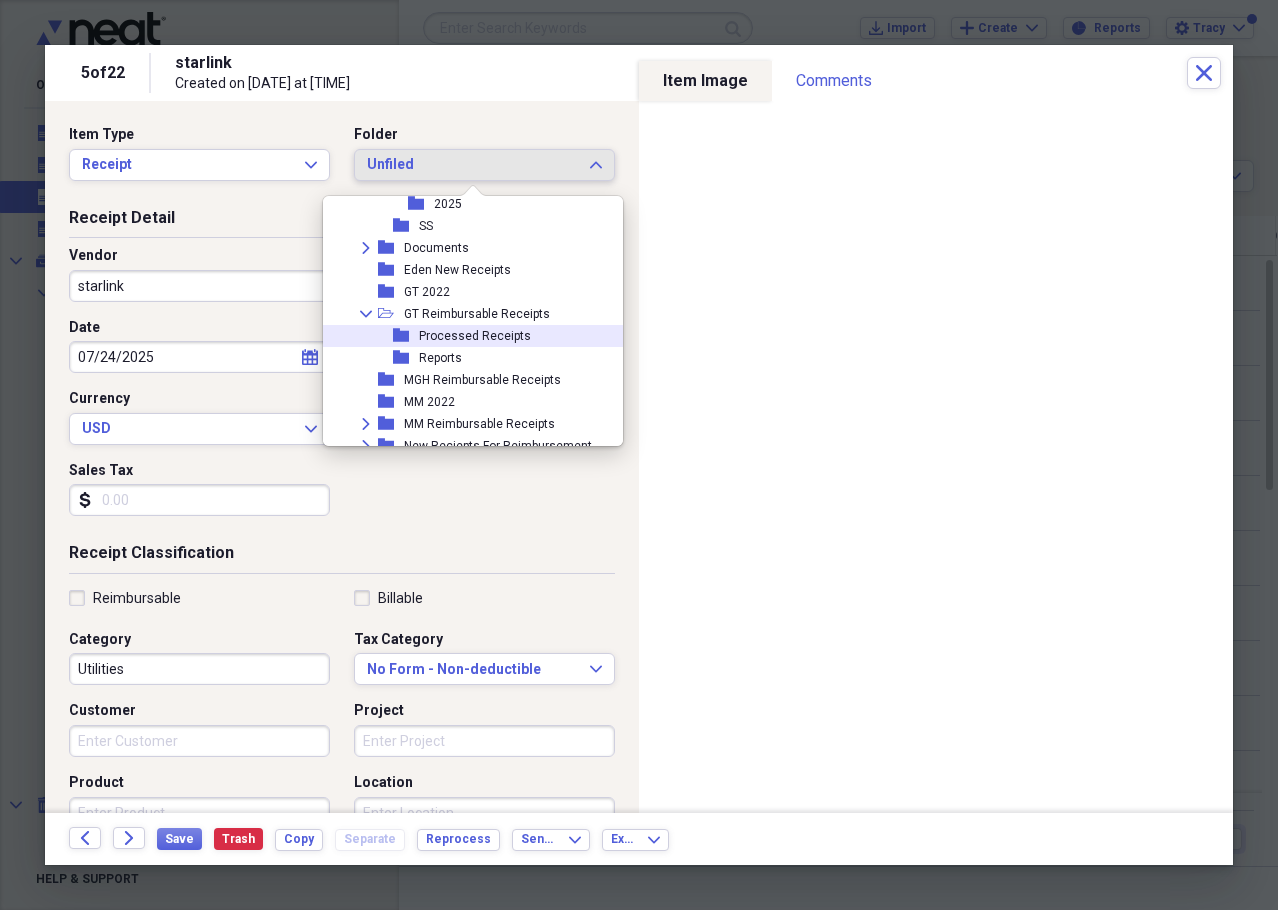 click on "Processed Receipts" at bounding box center [475, 336] 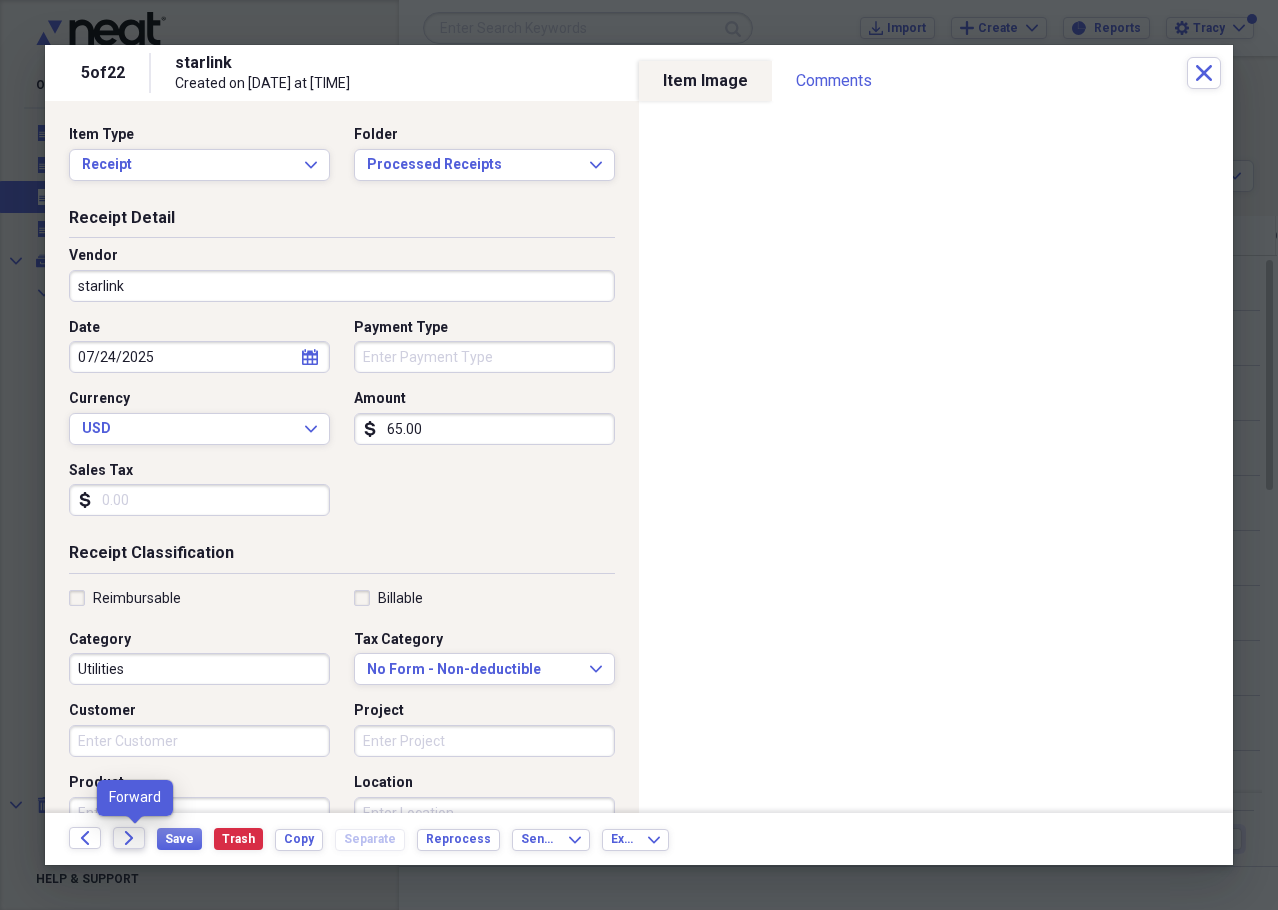 click 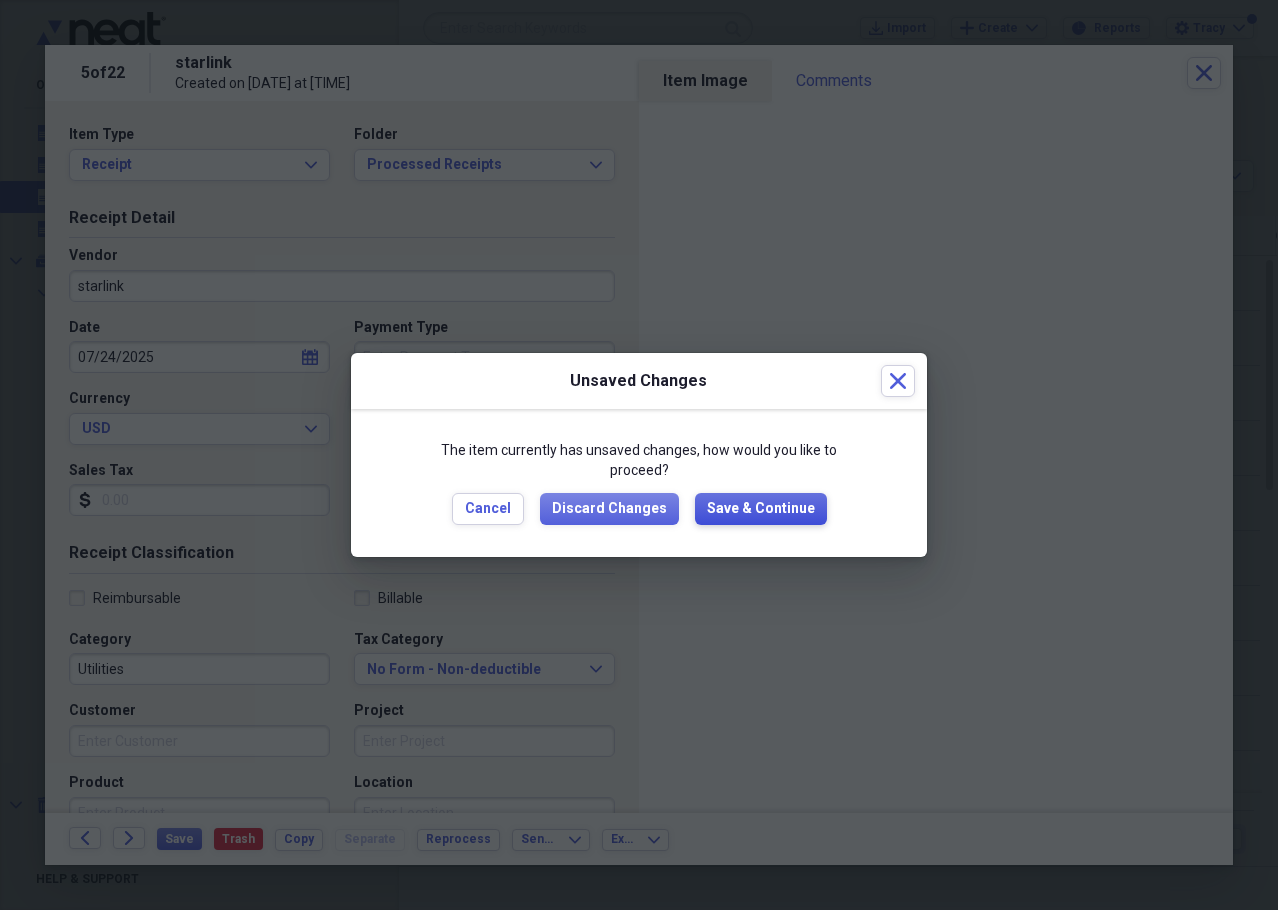 click on "Save & Continue" at bounding box center (761, 509) 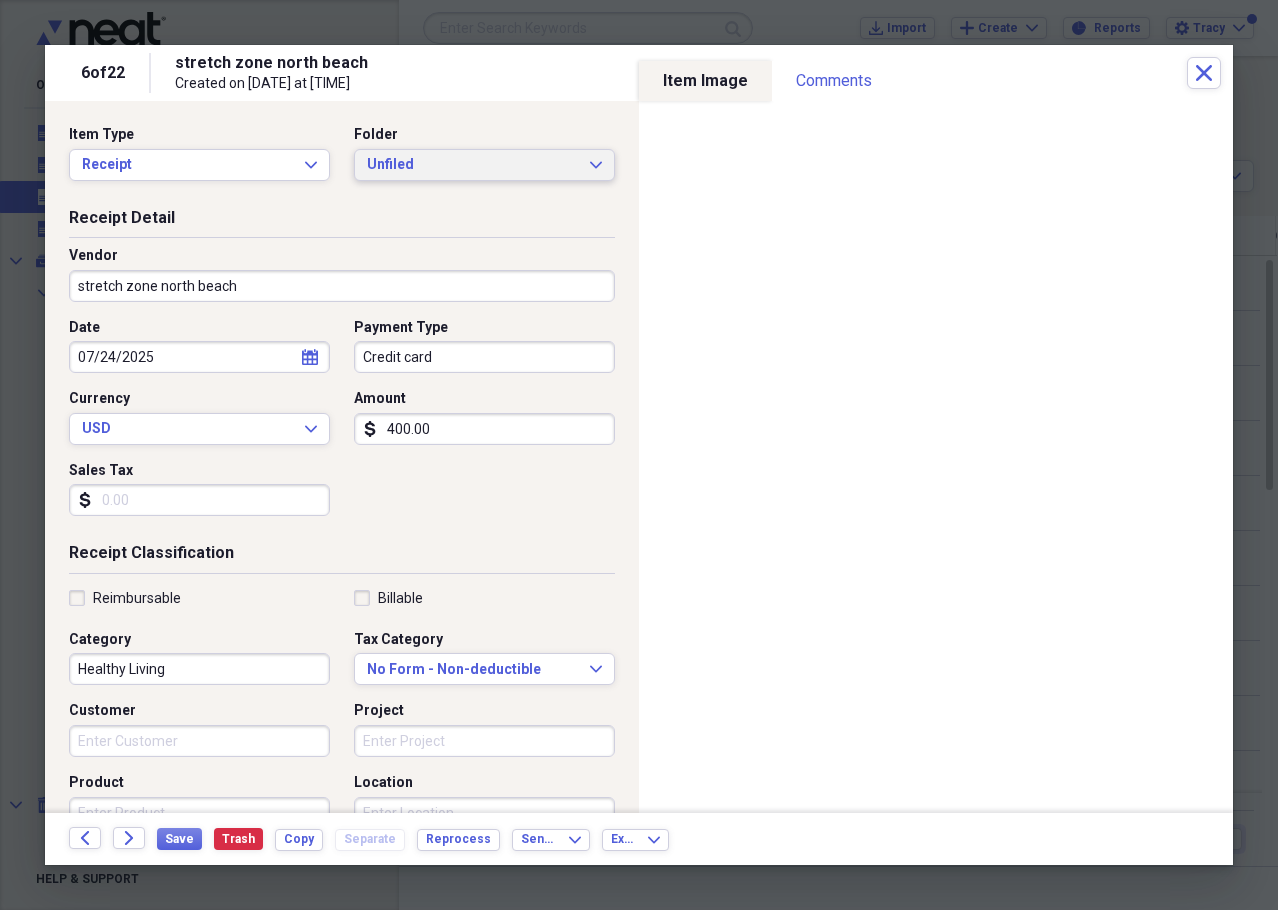 click on "Unfiled" at bounding box center (472, 165) 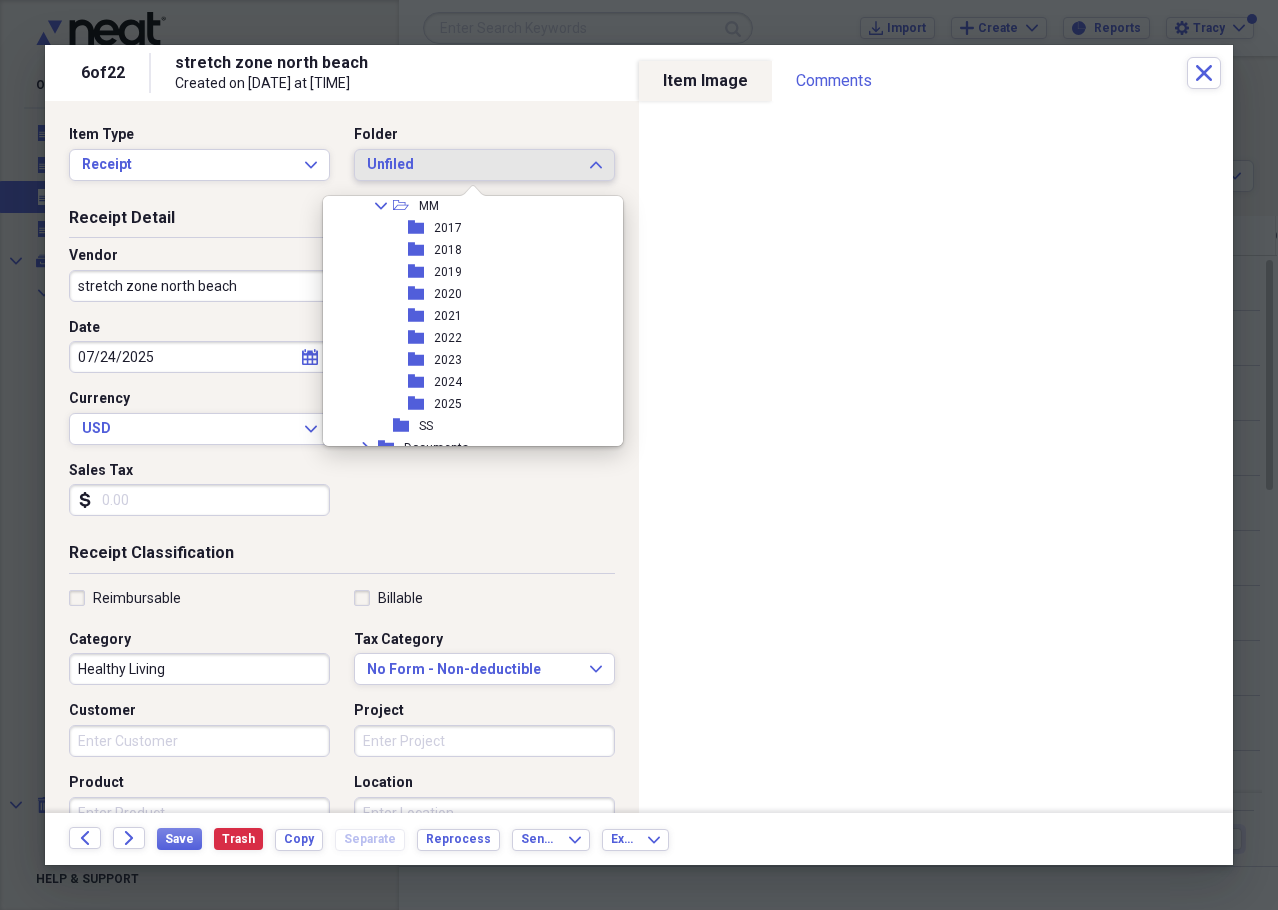scroll, scrollTop: 700, scrollLeft: 0, axis: vertical 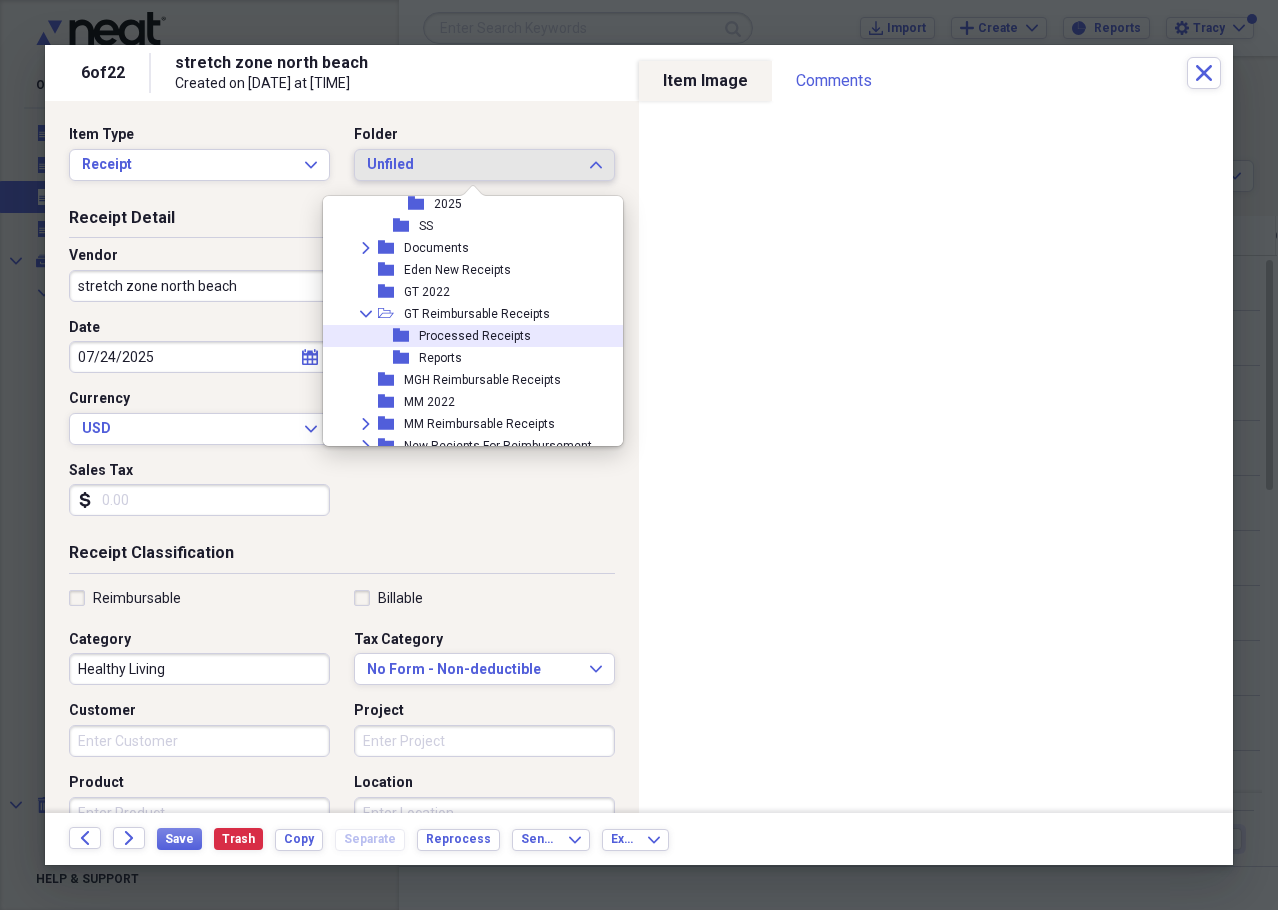 click on "Processed Receipts" at bounding box center [475, 336] 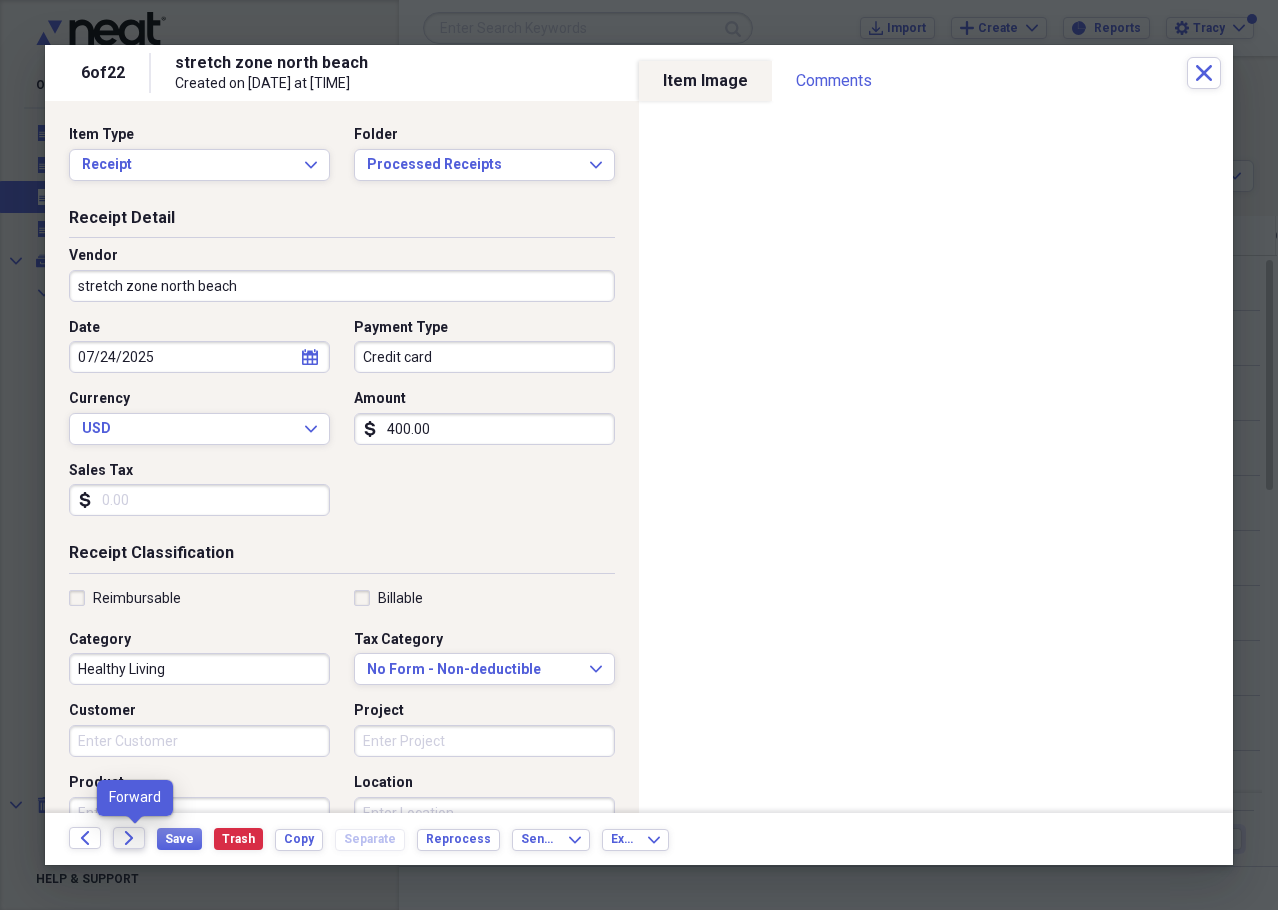 click 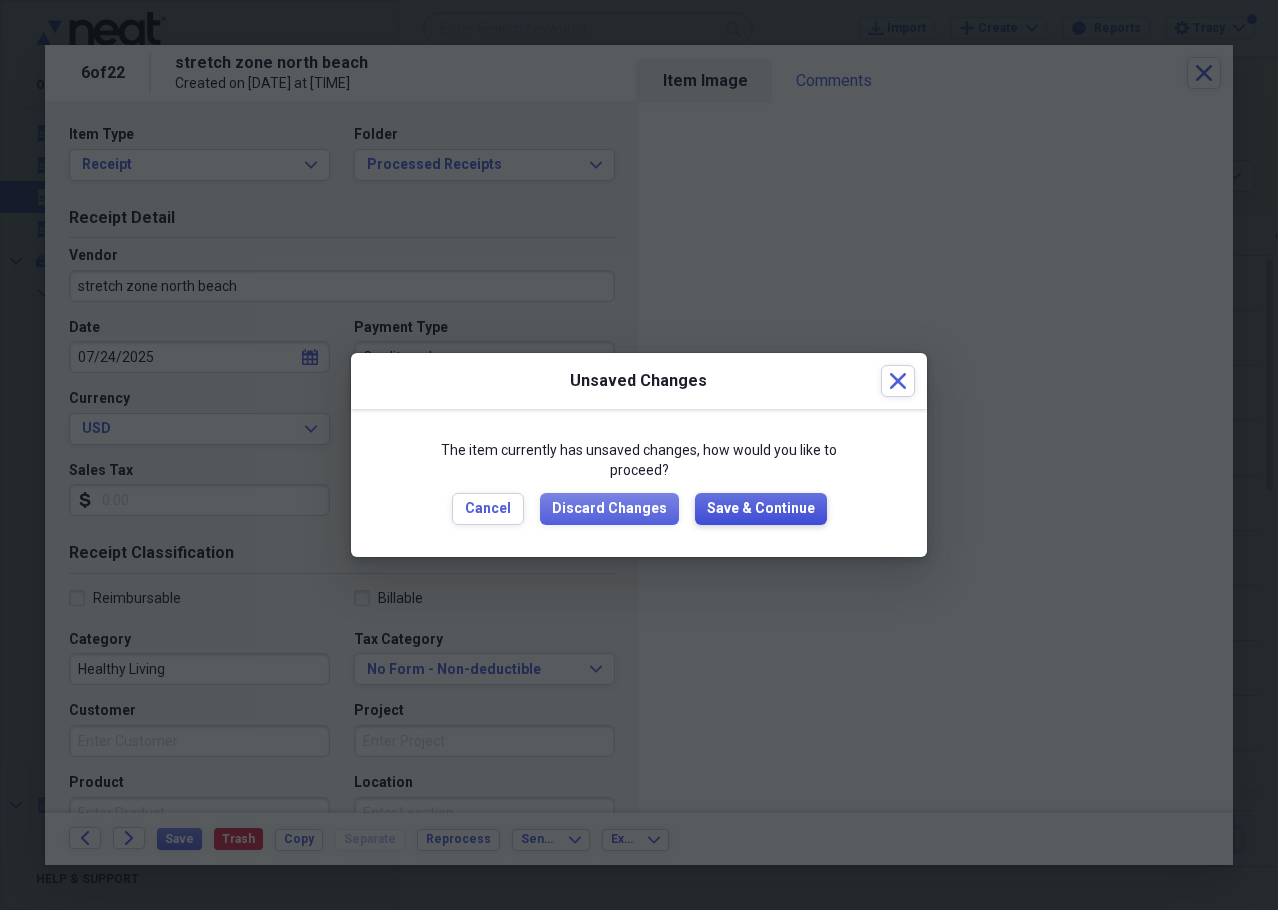 click on "Save & Continue" at bounding box center [761, 509] 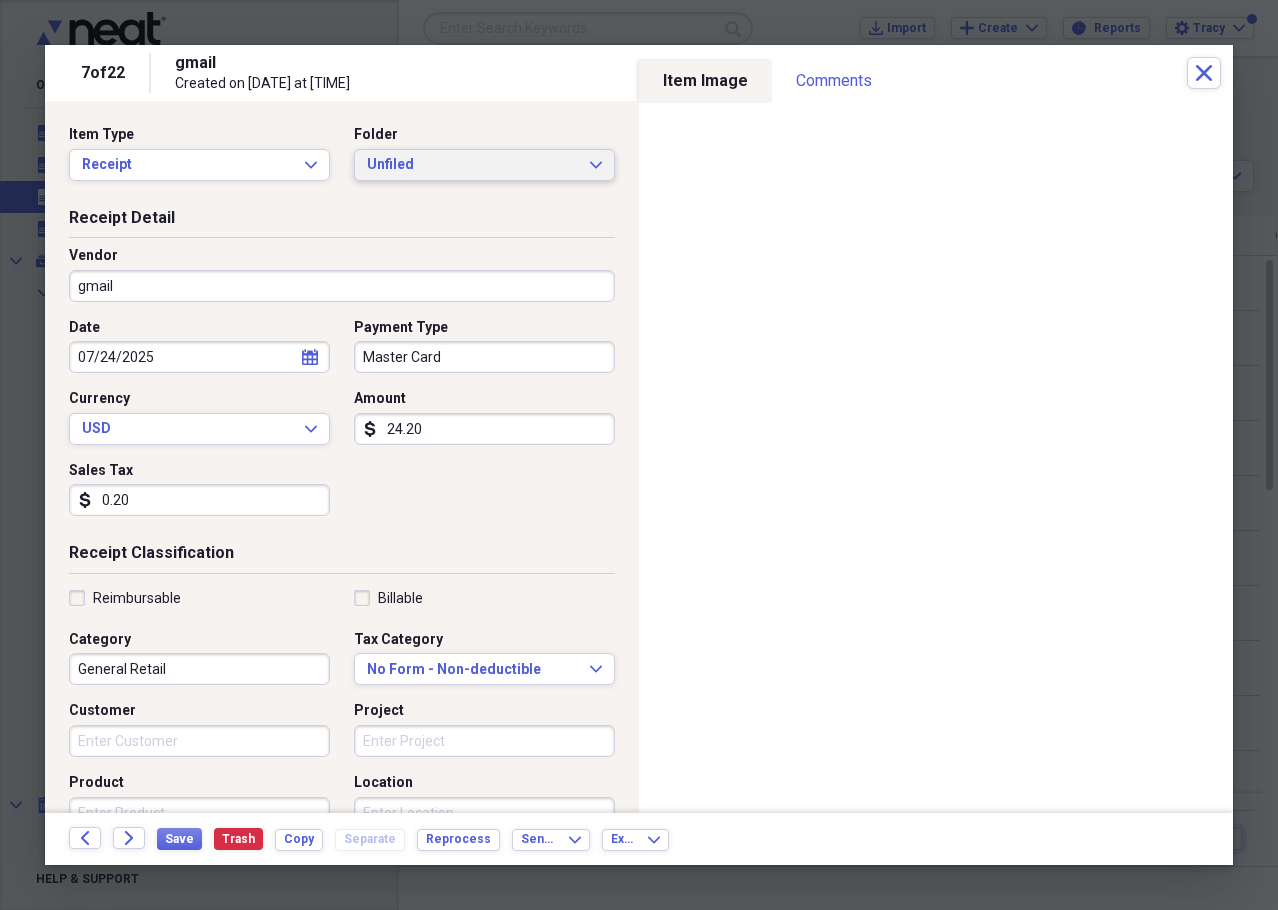 click on "Unfiled Expand" at bounding box center (484, 165) 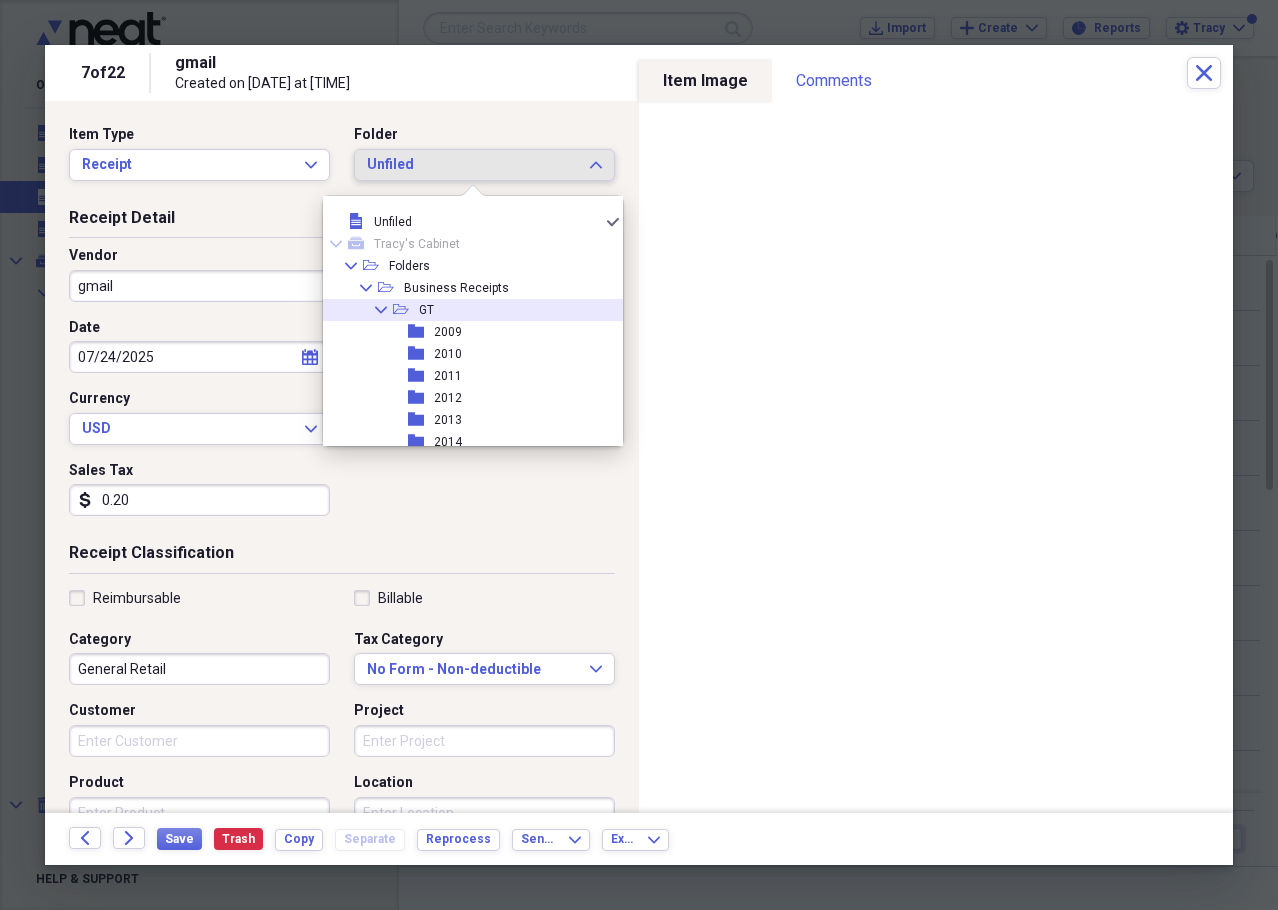click on "Collapse" 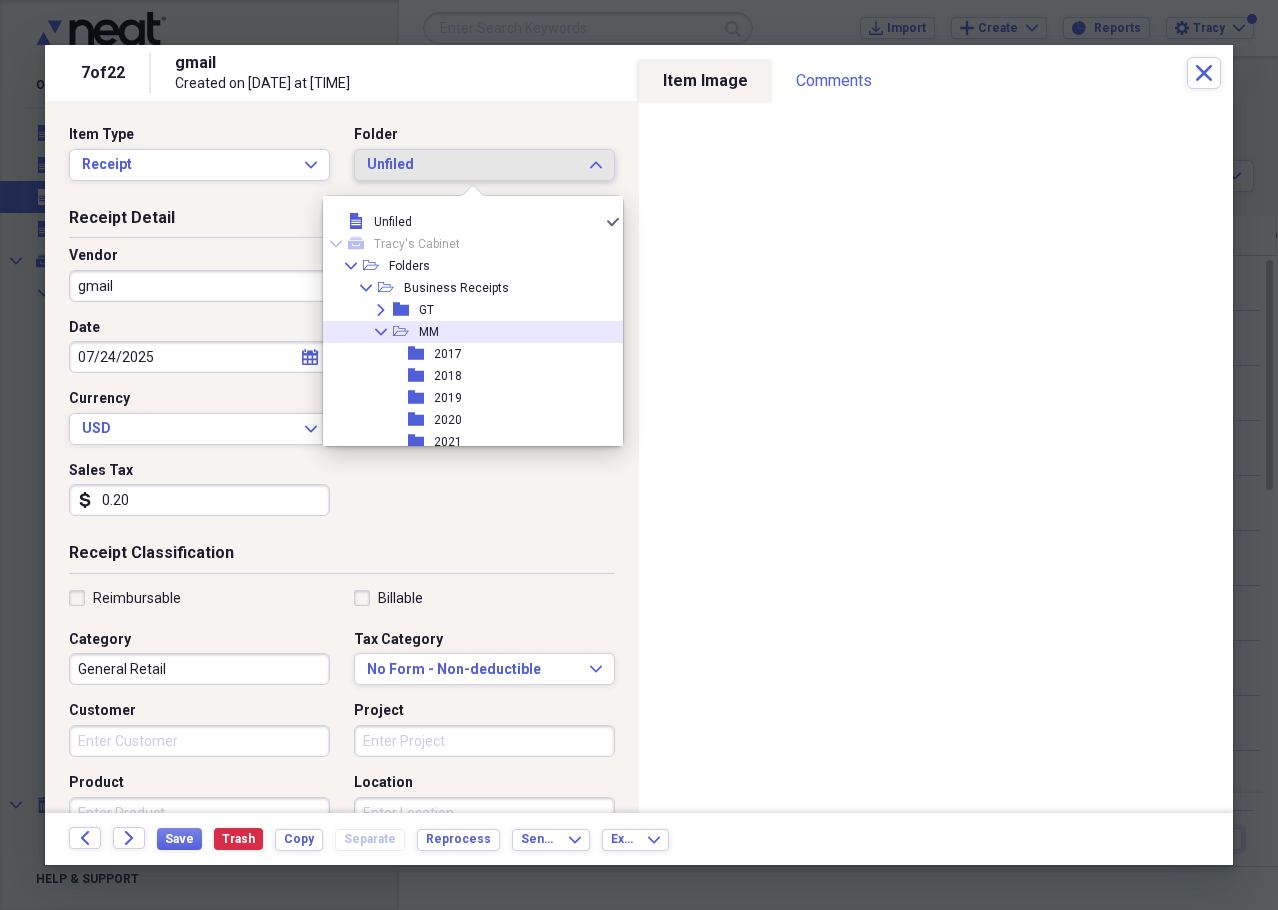 click on "Collapse" 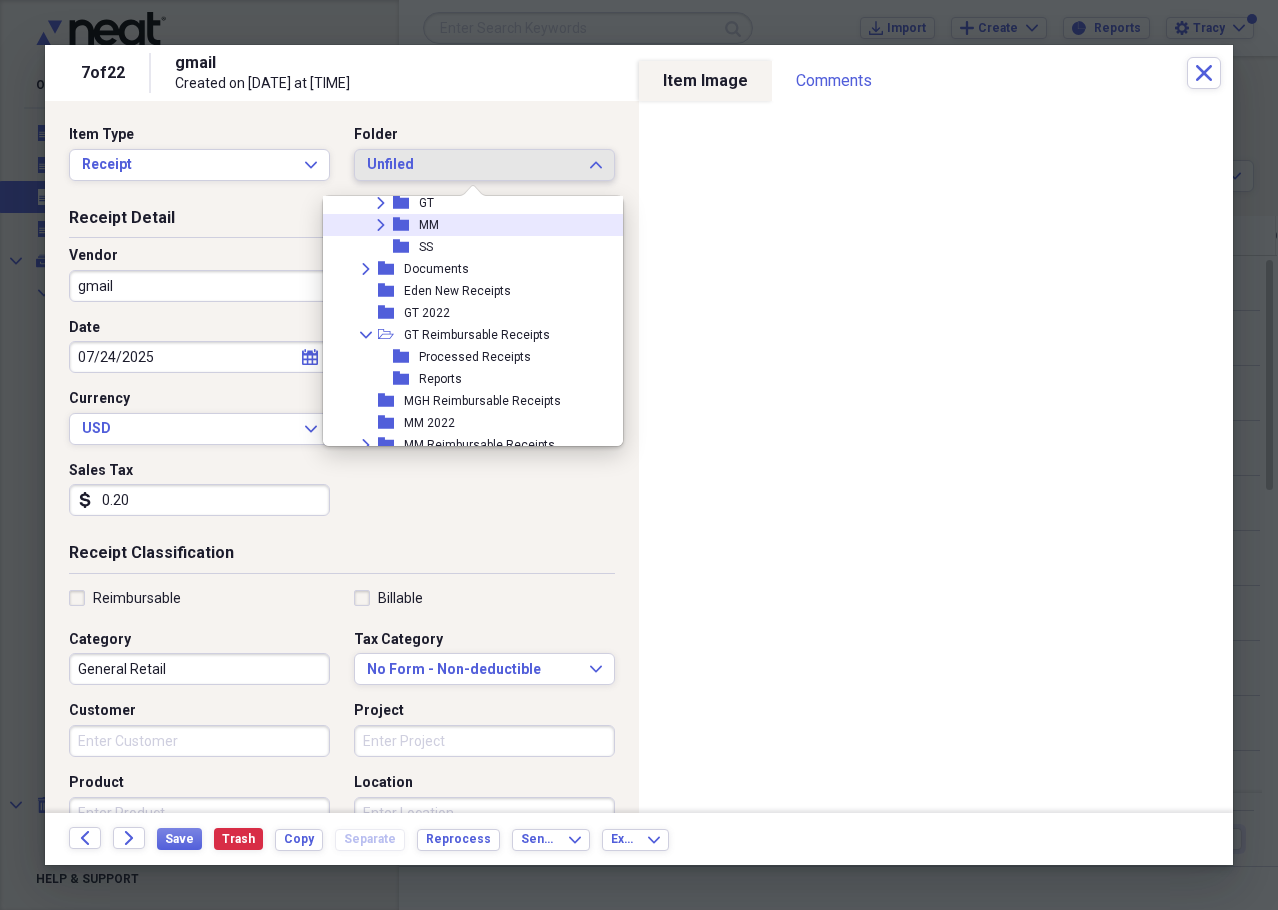 scroll, scrollTop: 300, scrollLeft: 0, axis: vertical 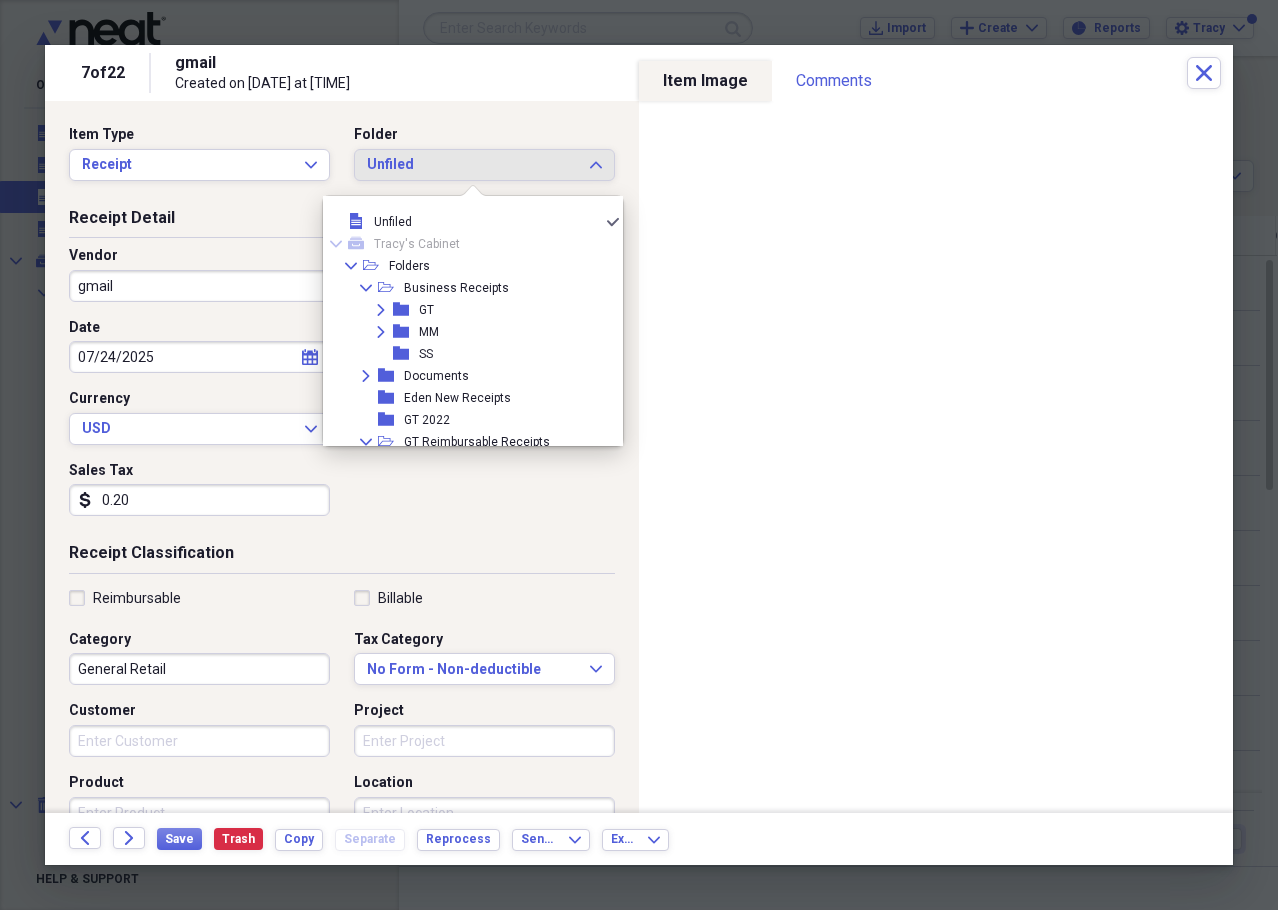 click on "General Retail" at bounding box center [199, 669] 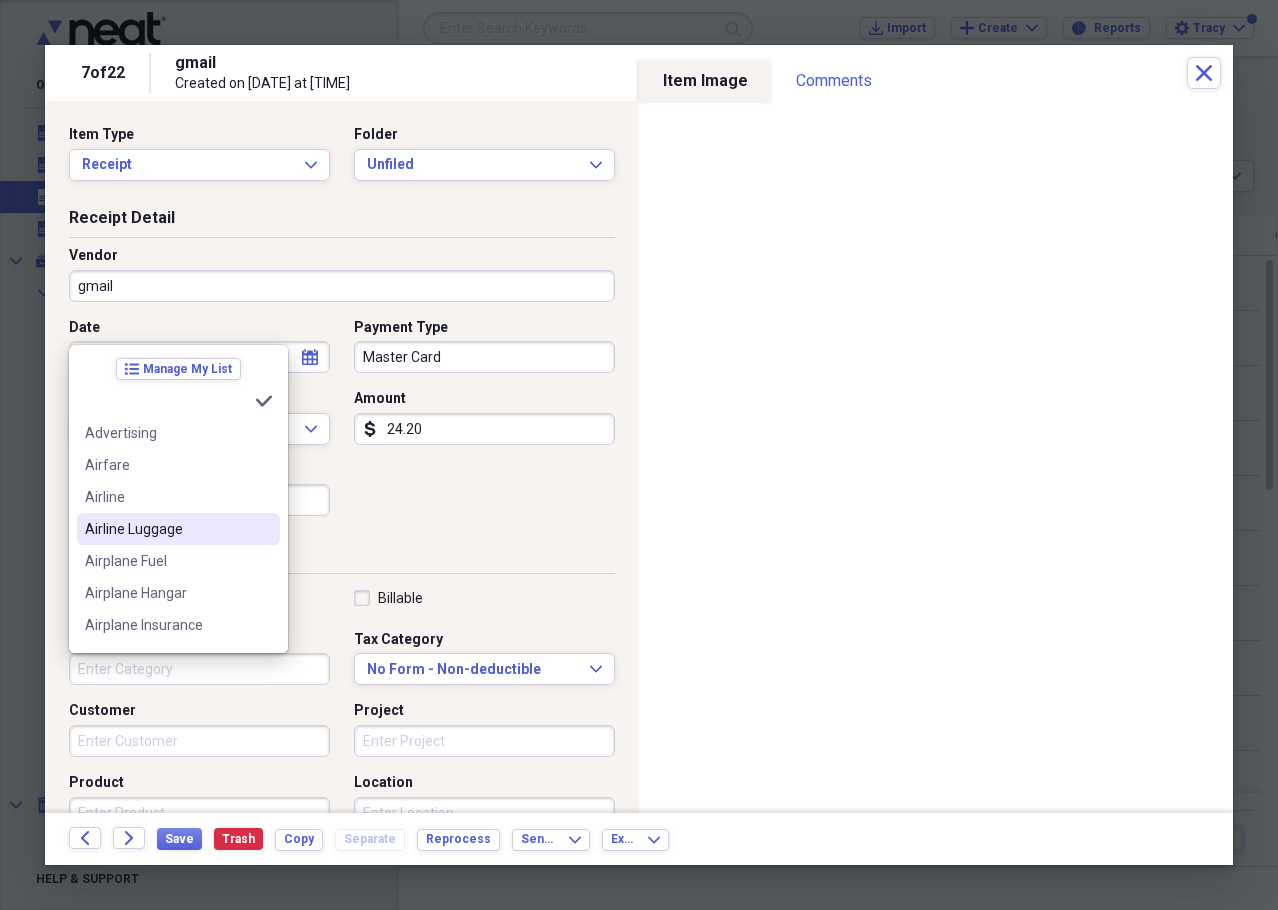 type 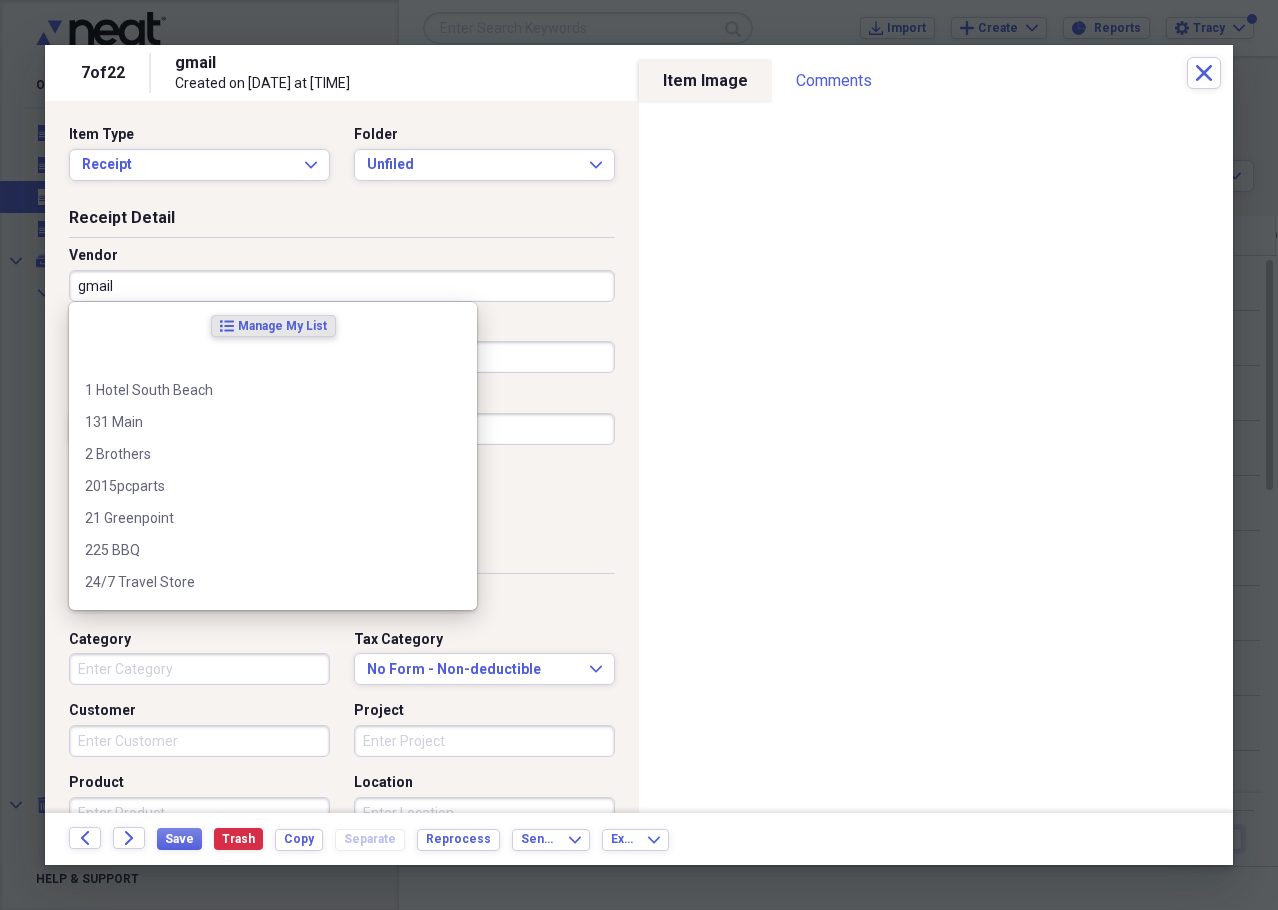 click on "gmail" at bounding box center (342, 286) 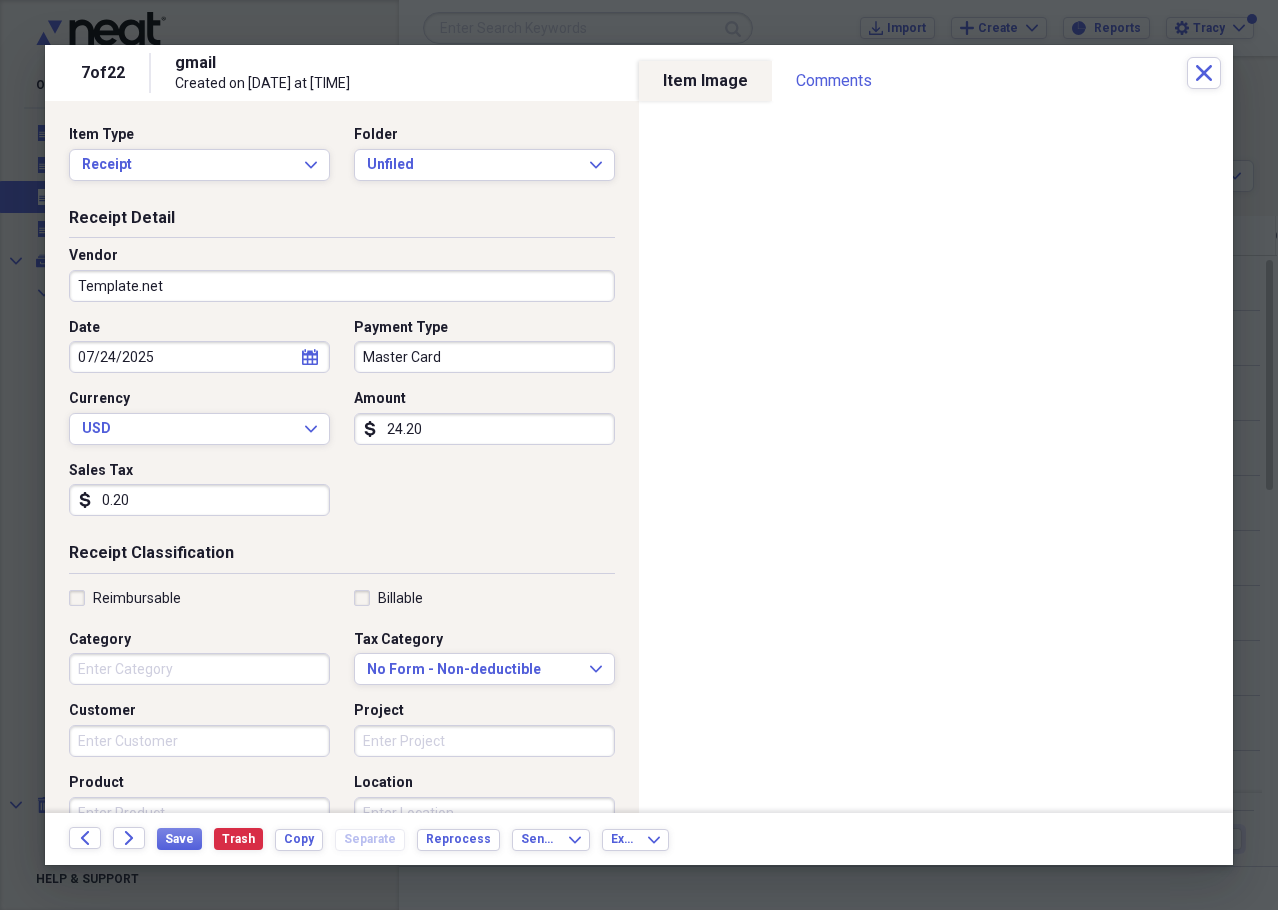 type on "Template.net" 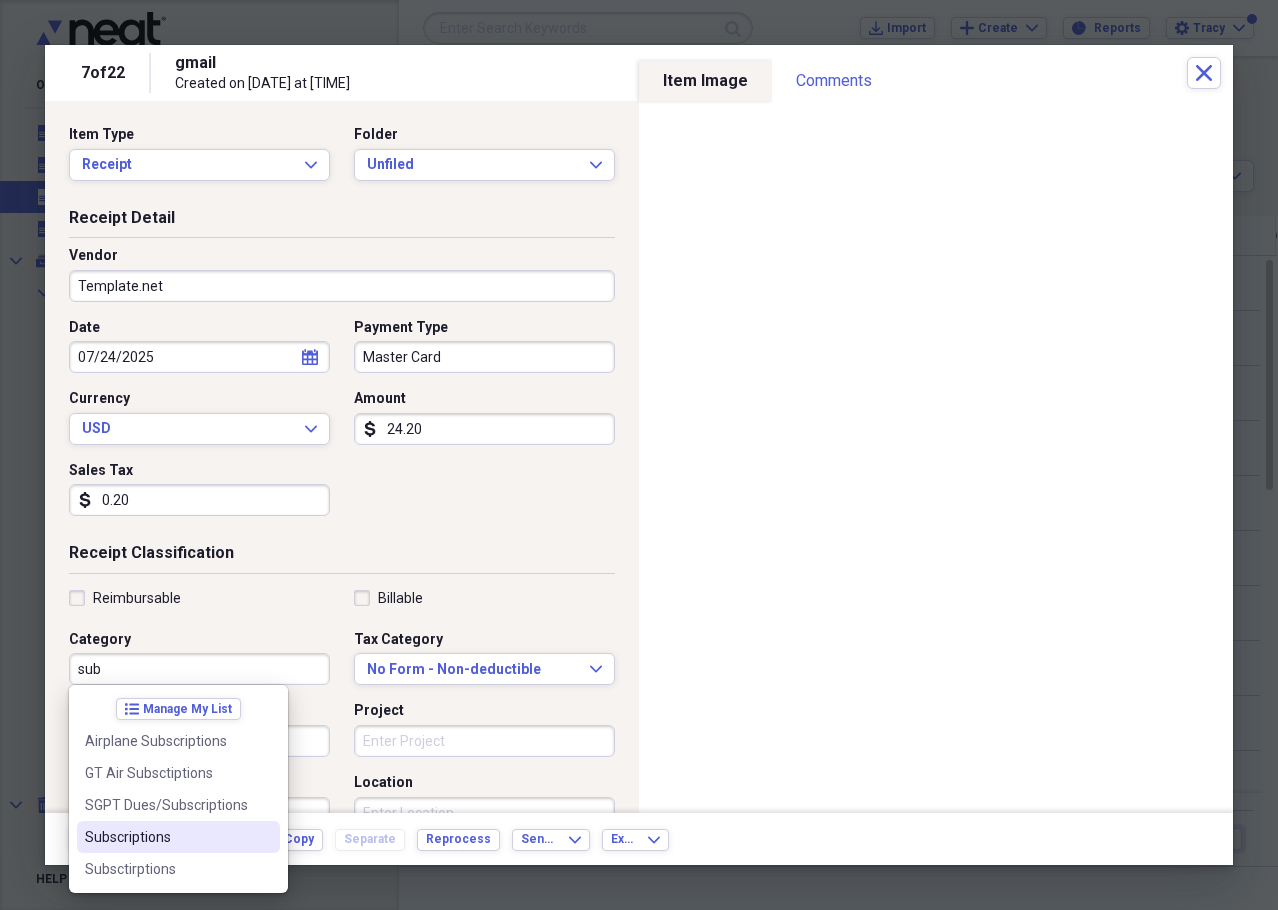 click on "Subscriptions" at bounding box center [166, 837] 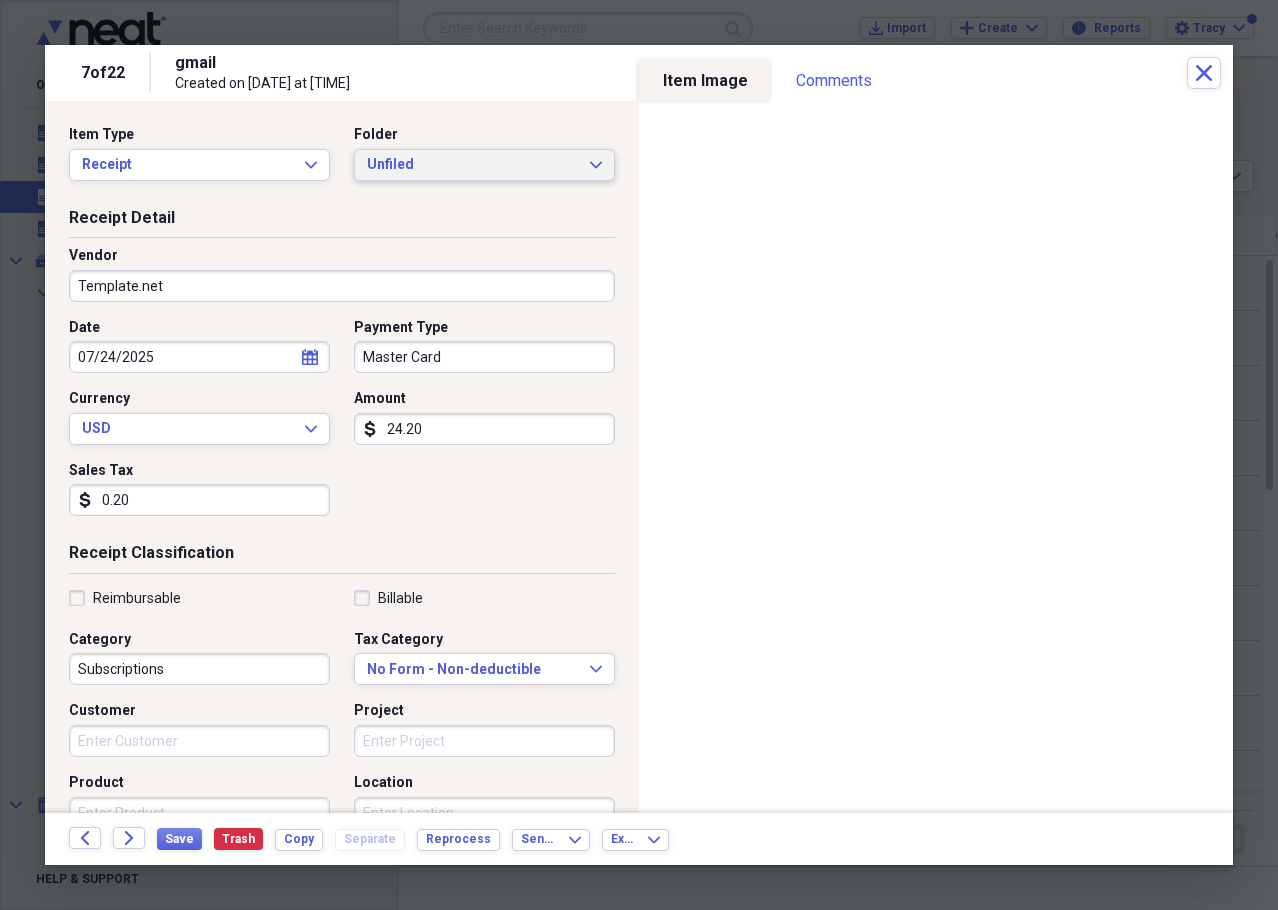 click on "Unfiled" at bounding box center [472, 165] 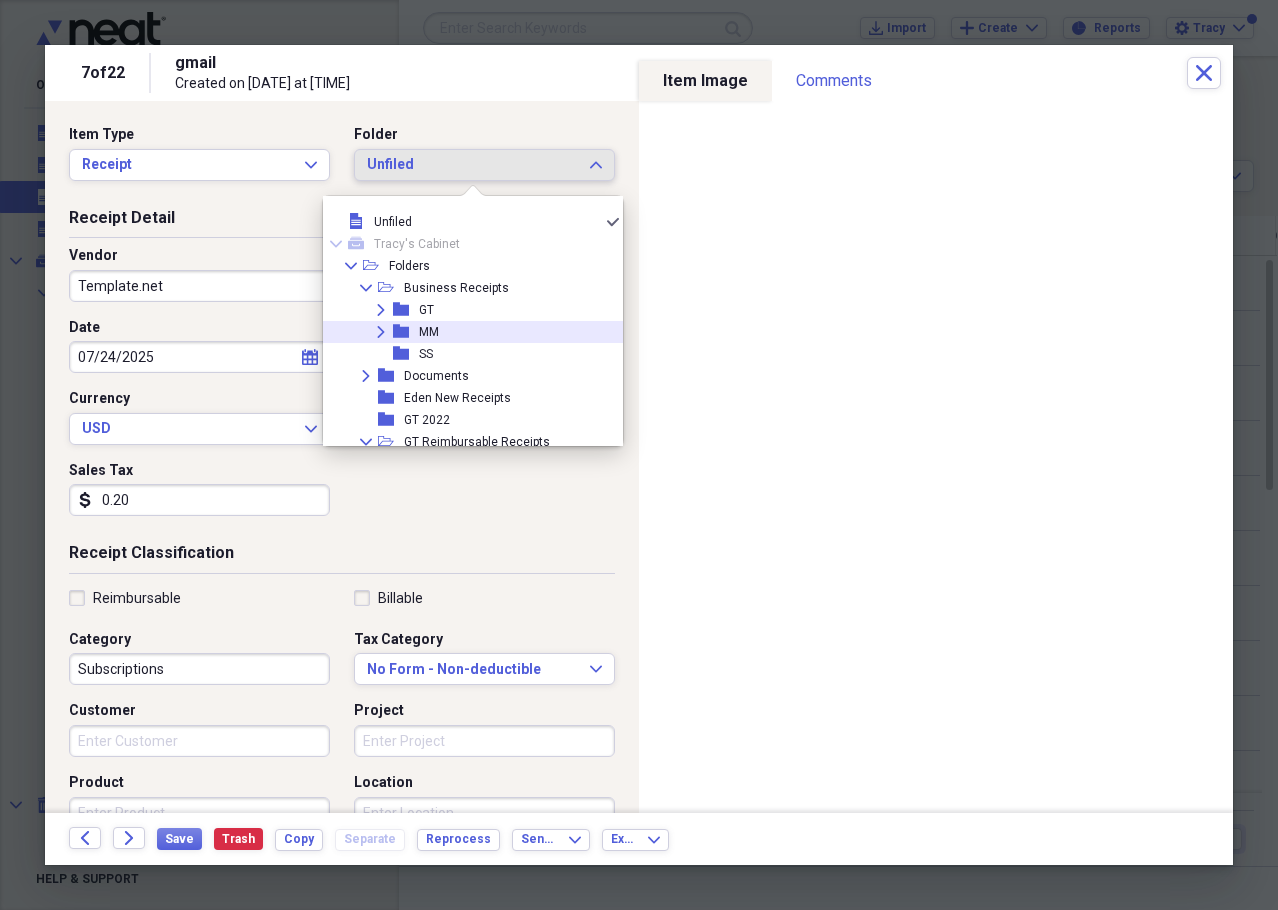 click on "Expand" 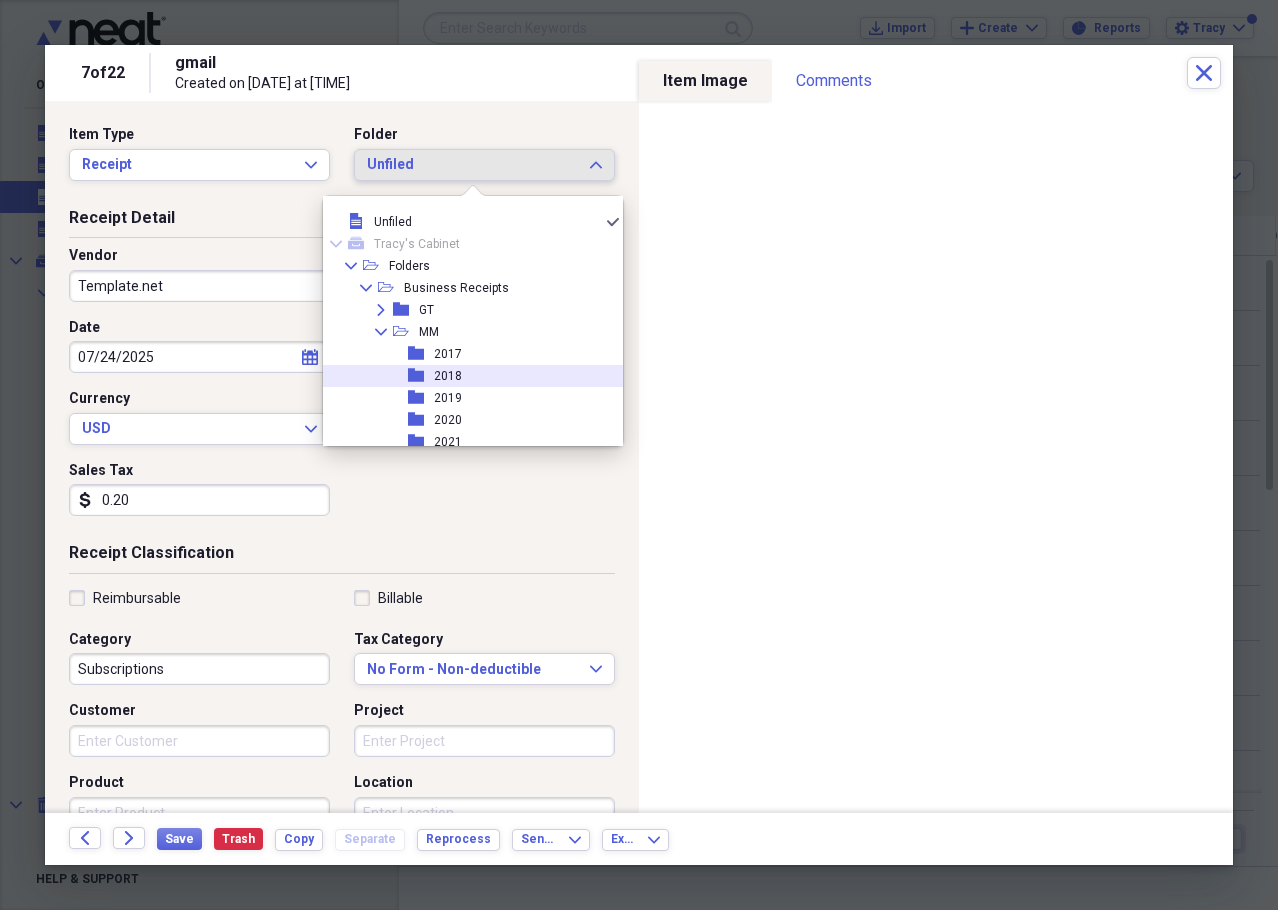 scroll, scrollTop: 300, scrollLeft: 0, axis: vertical 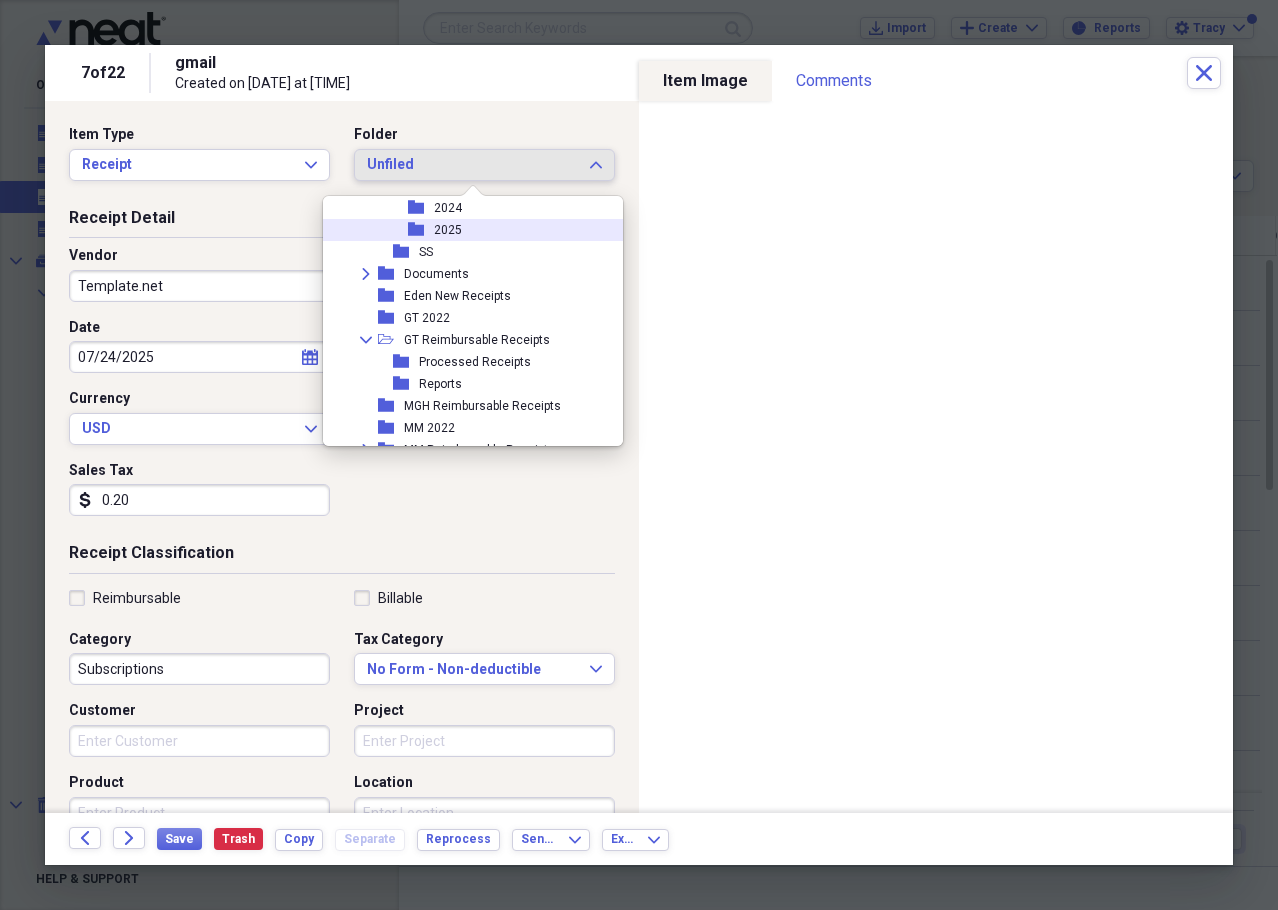 click on "folder 2017 folder 2018 folder 2019 folder 2020 folder 2021 folder 2022 folder 2023 folder 2024 folder 2025" at bounding box center [495, 142] 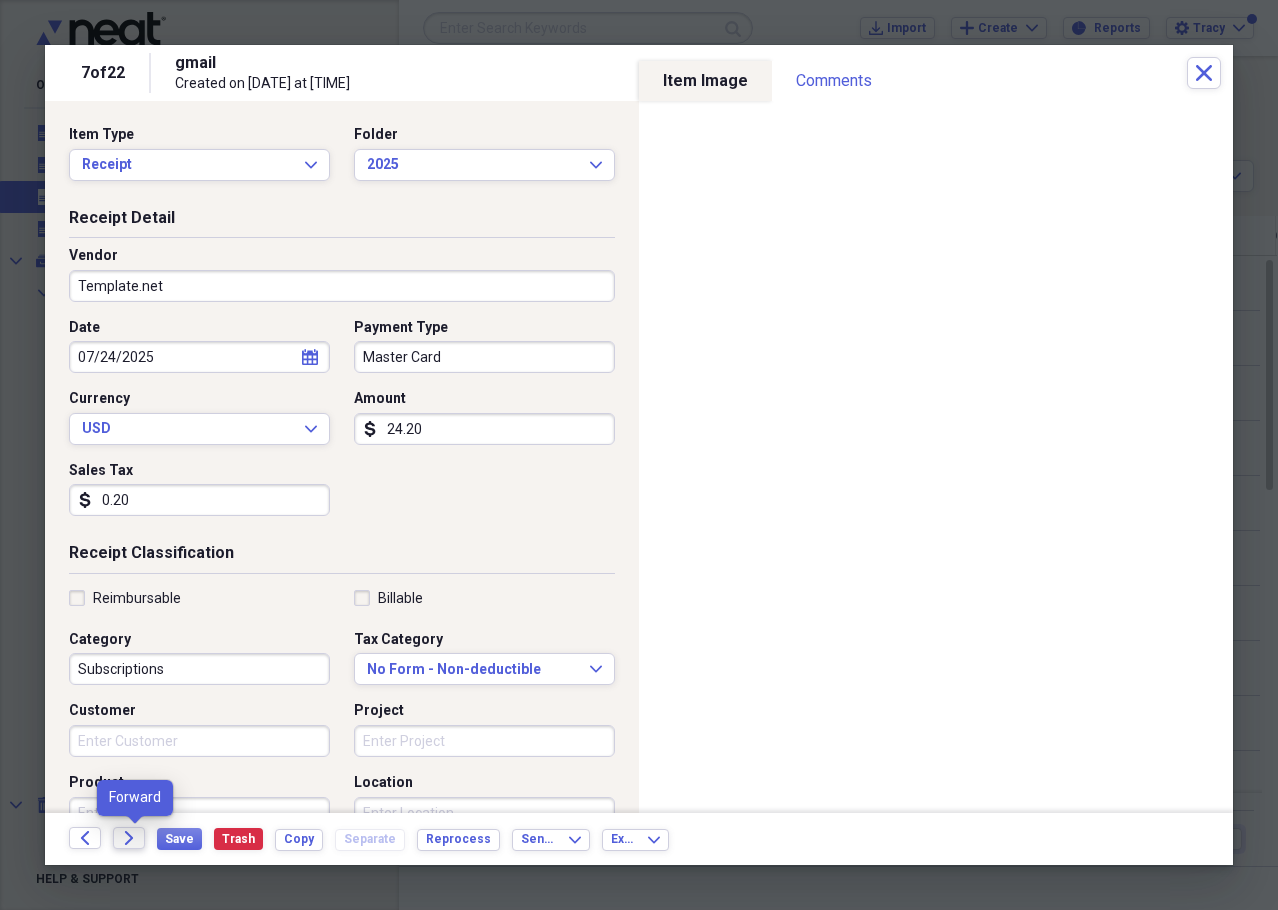 click on "Forward" 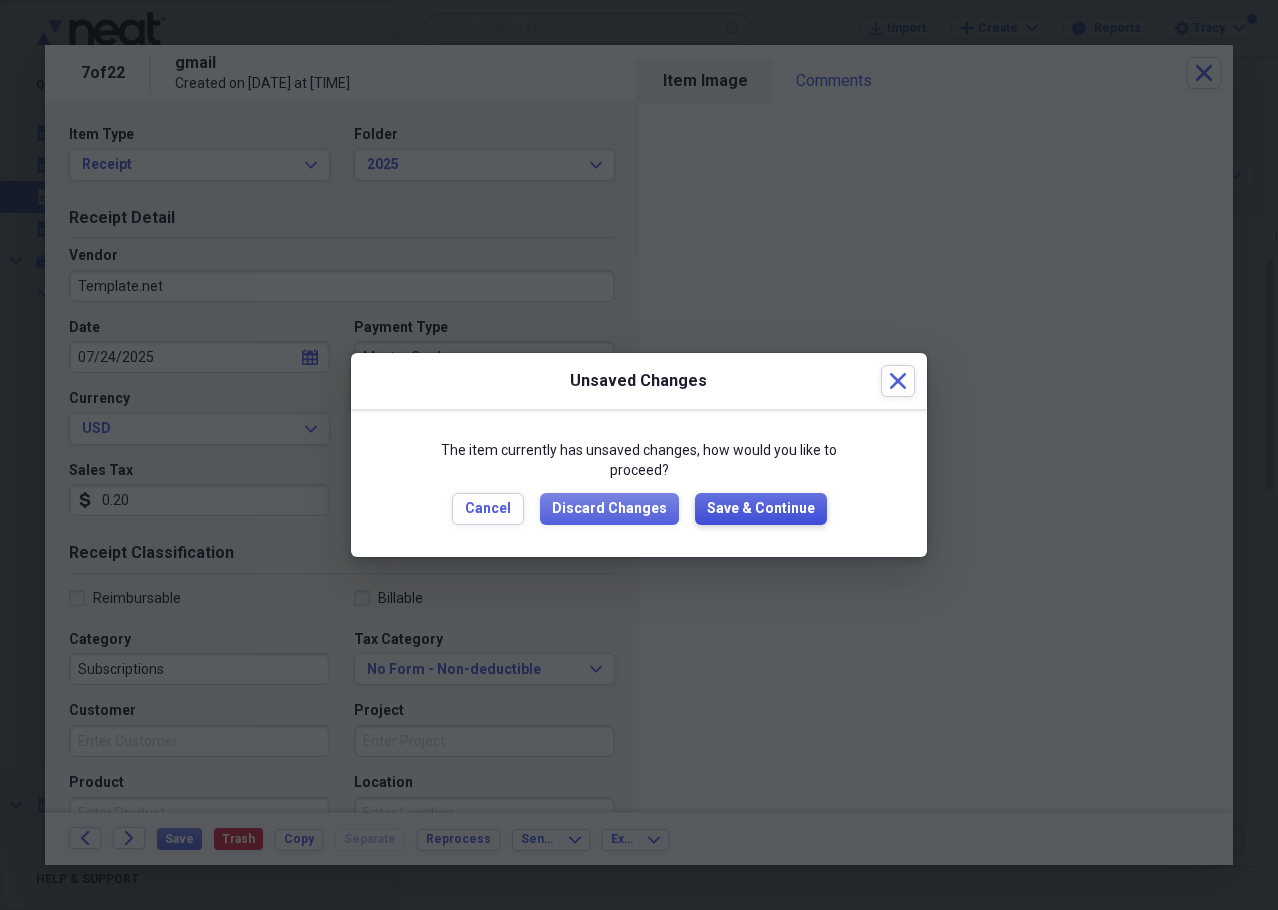 click on "Save & Continue" at bounding box center (761, 509) 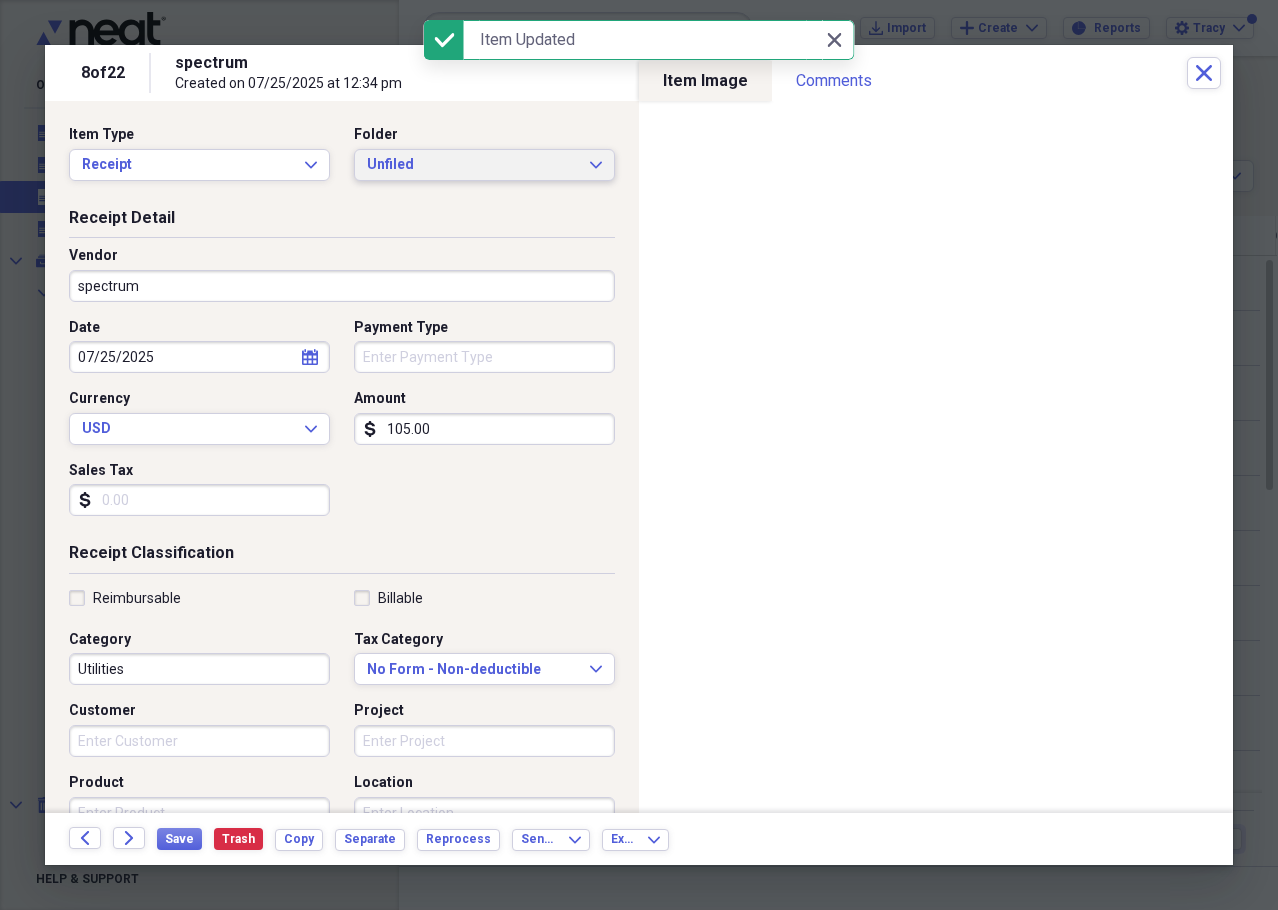 click on "Unfiled" at bounding box center (472, 165) 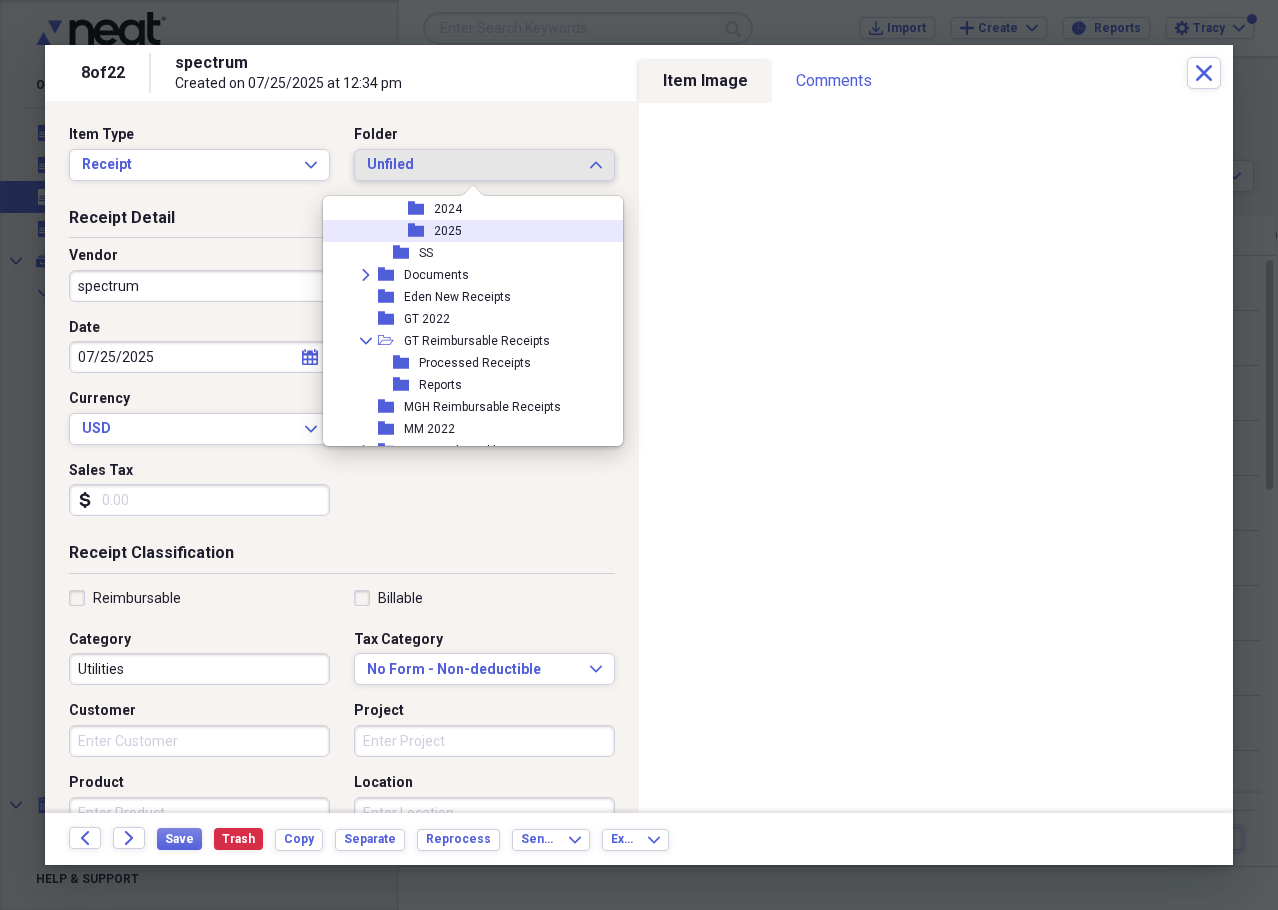 scroll, scrollTop: 300, scrollLeft: 0, axis: vertical 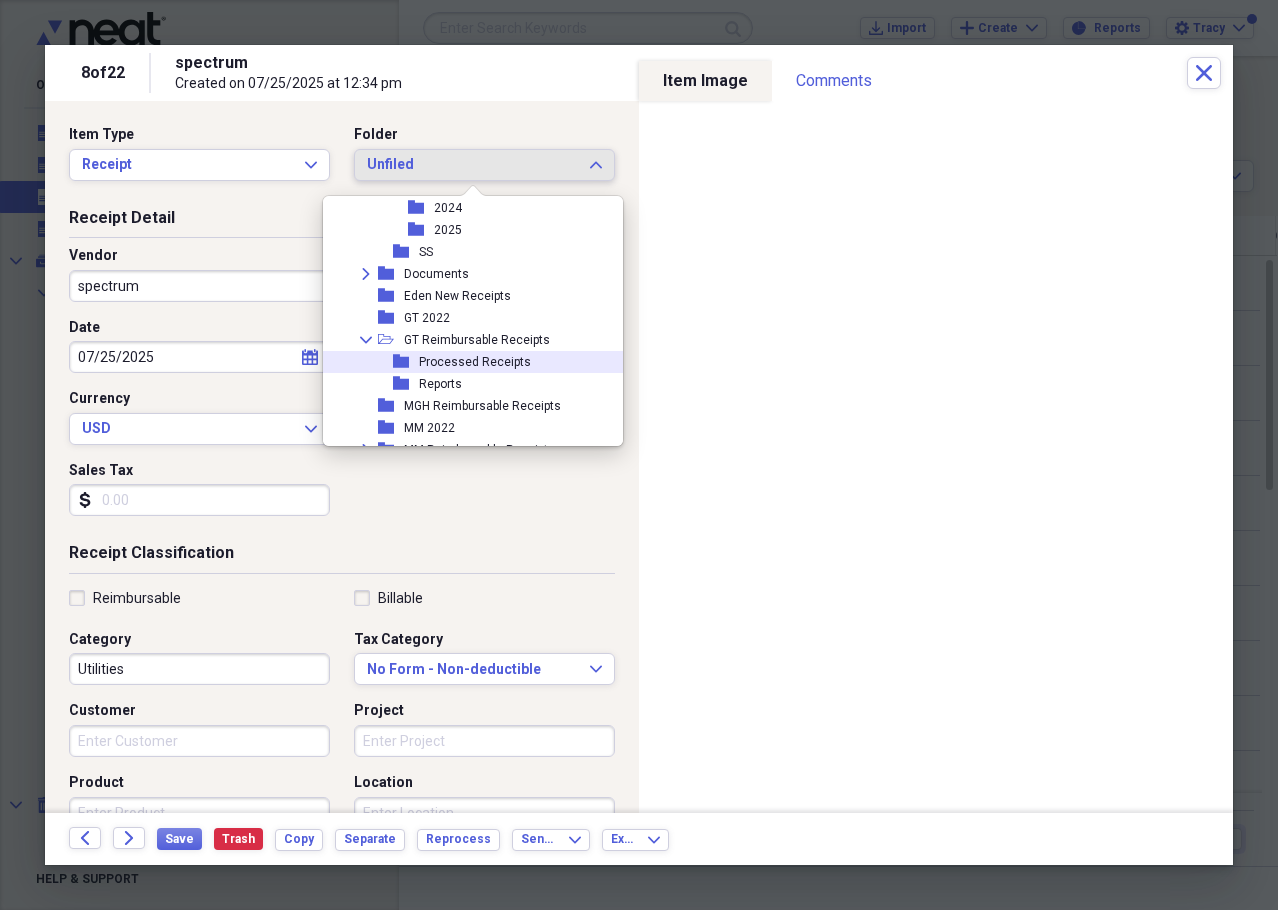 click on "Processed Receipts" at bounding box center (475, 362) 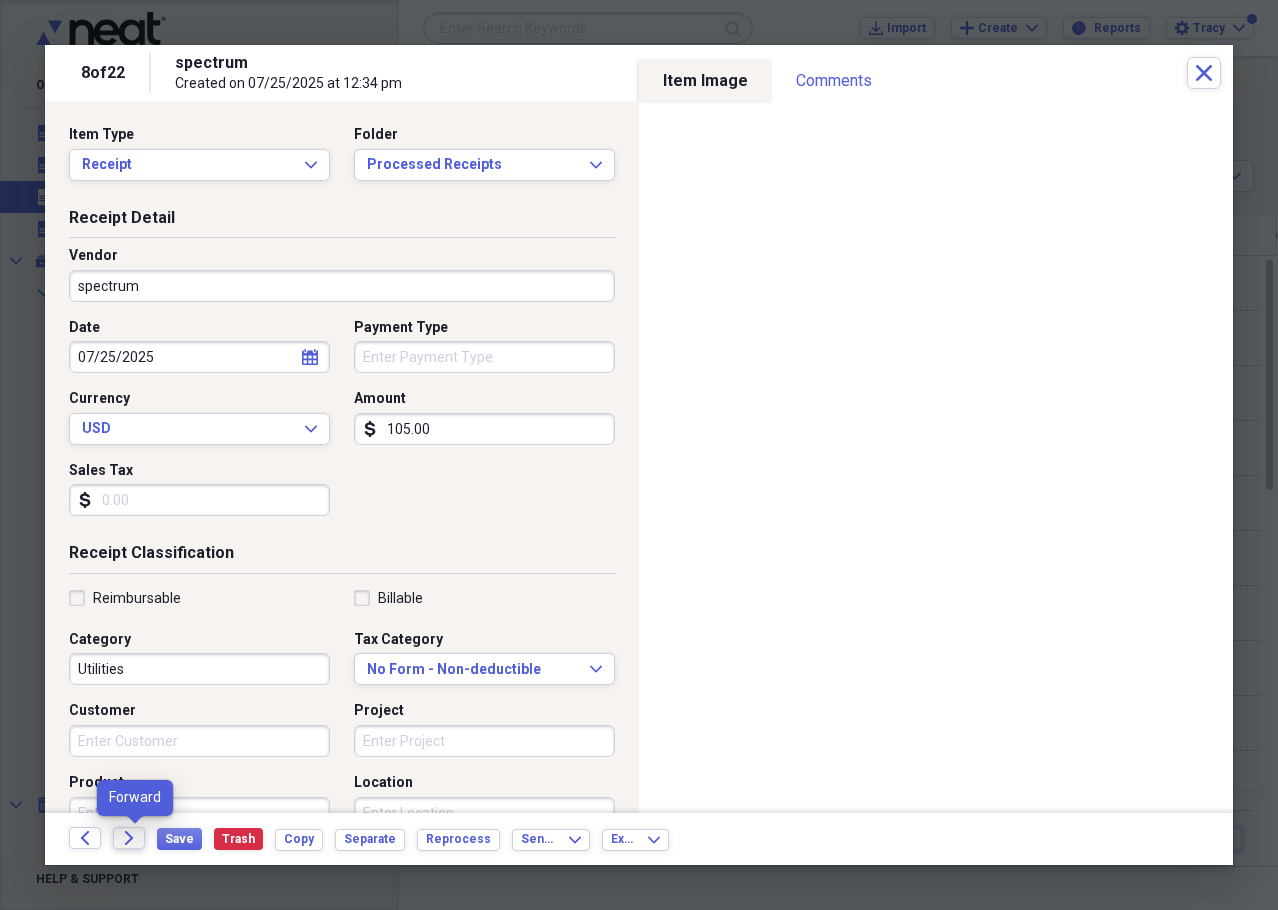 click on "Forward" 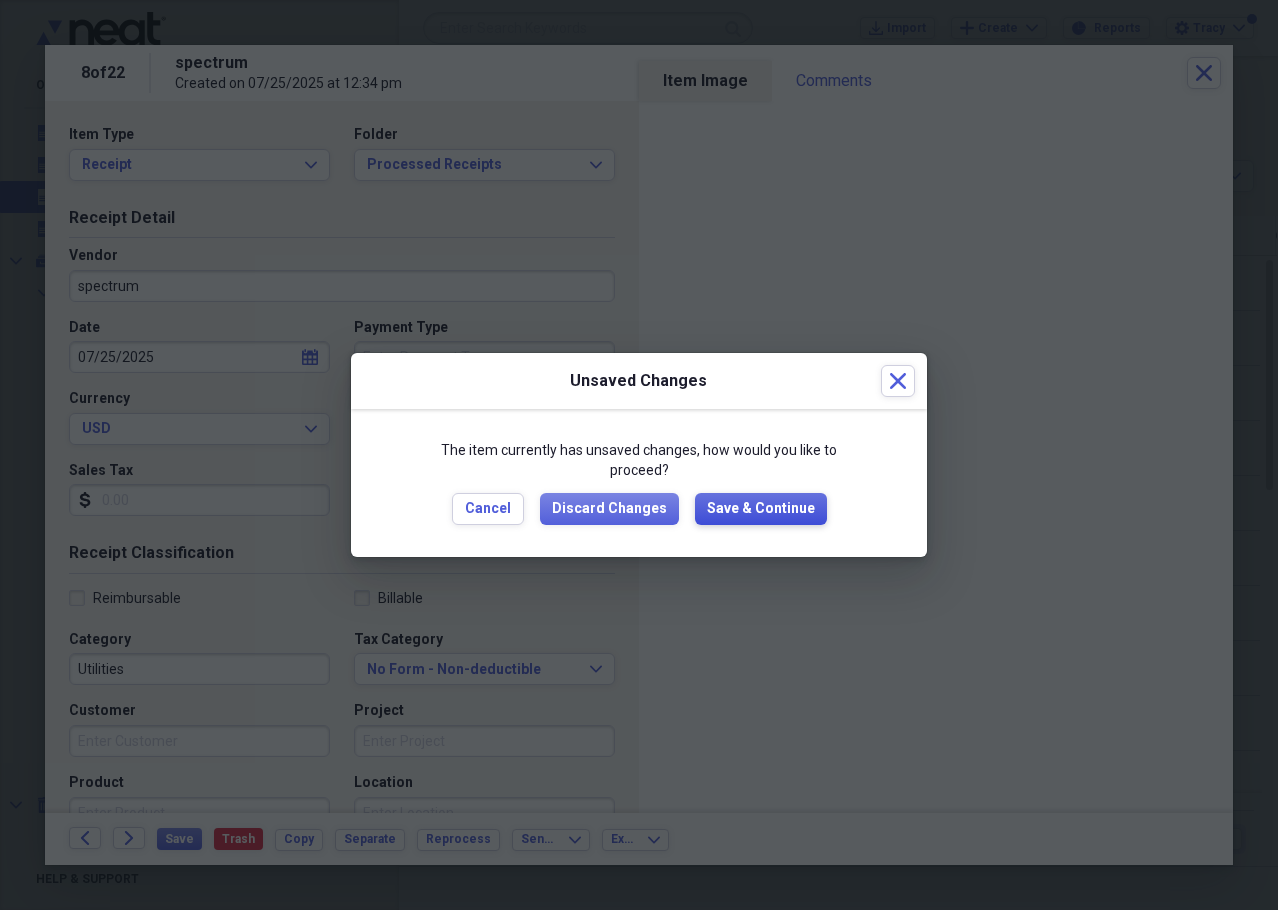 click on "Save & Continue" at bounding box center [761, 509] 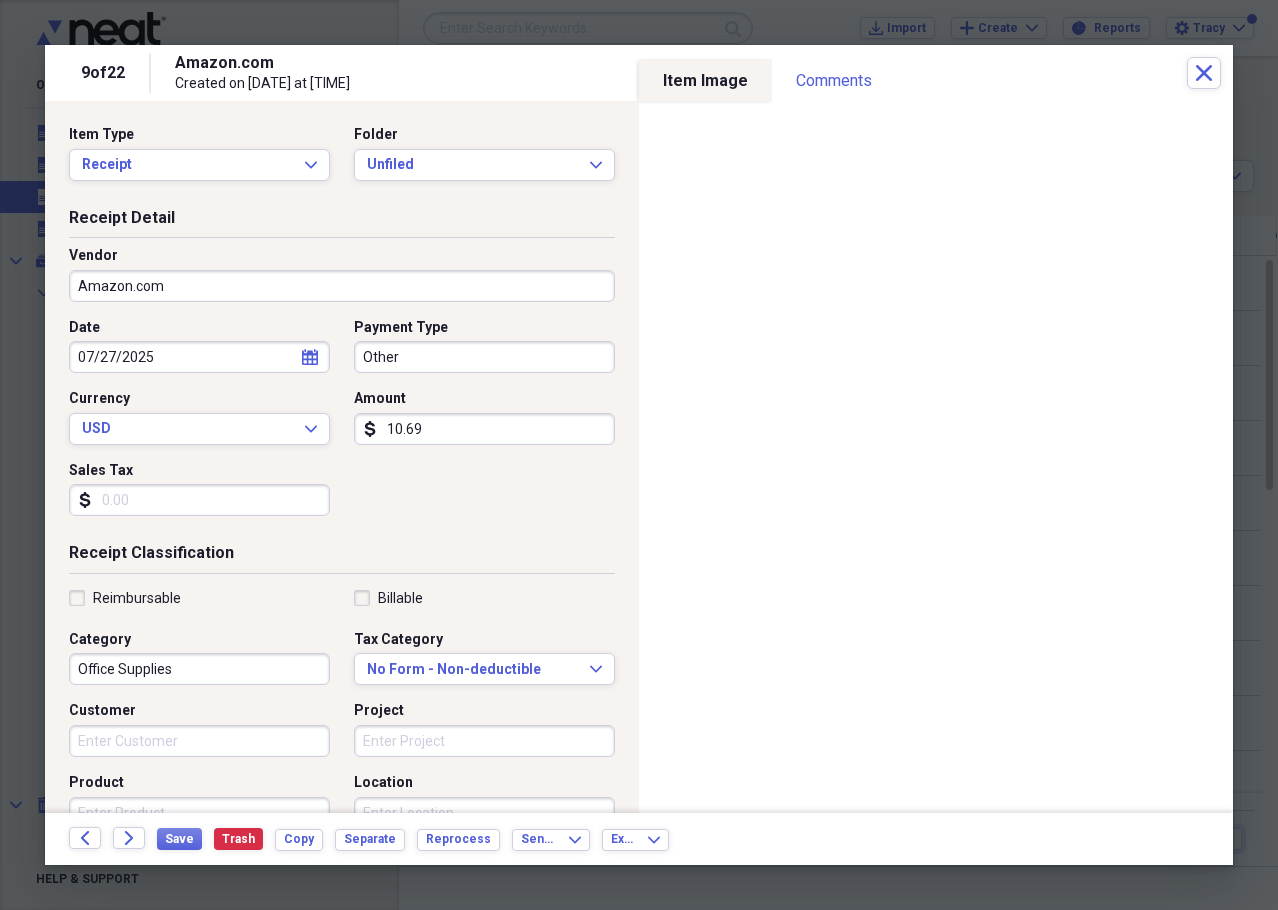 click on "Customer" at bounding box center (199, 741) 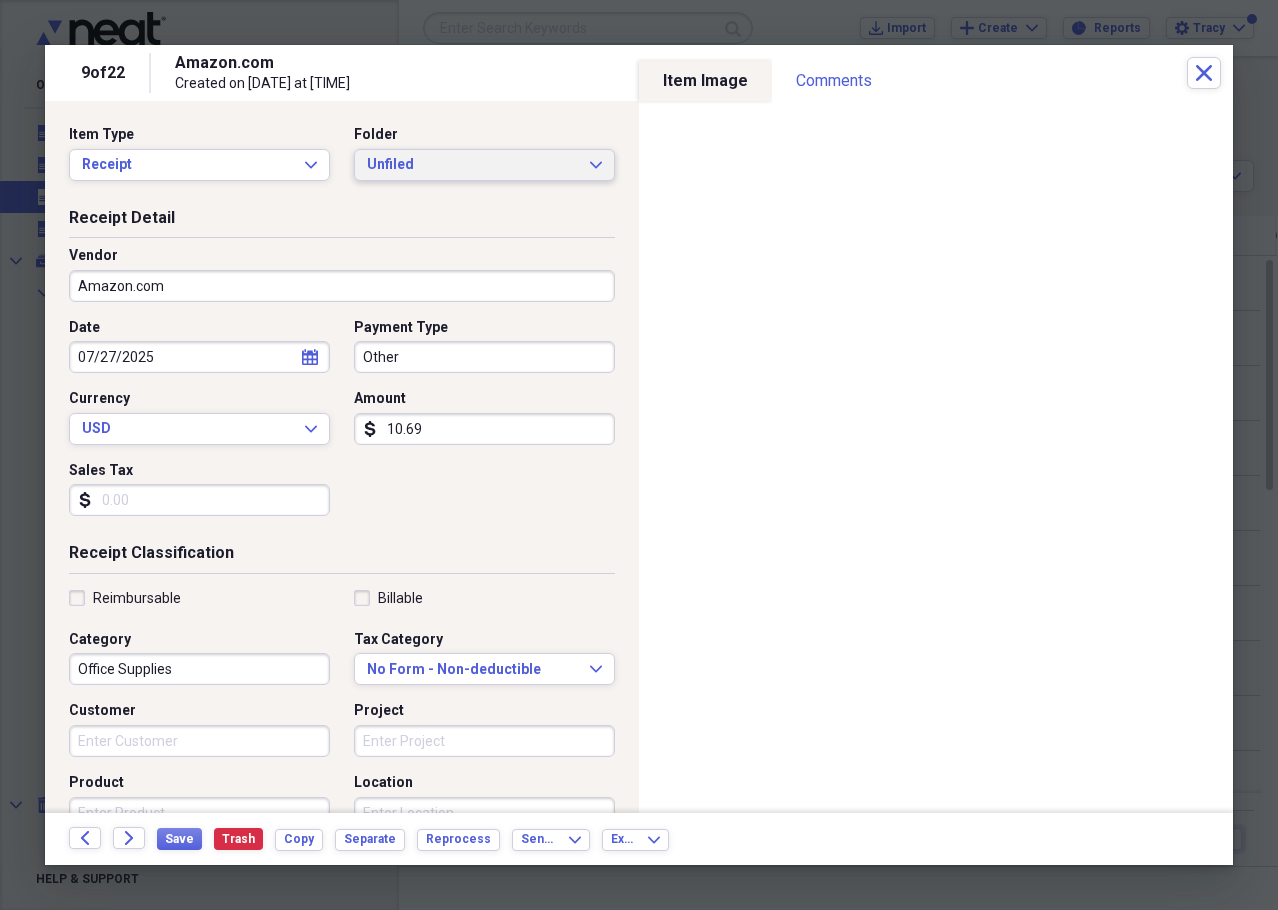click on "Unfiled" at bounding box center (472, 165) 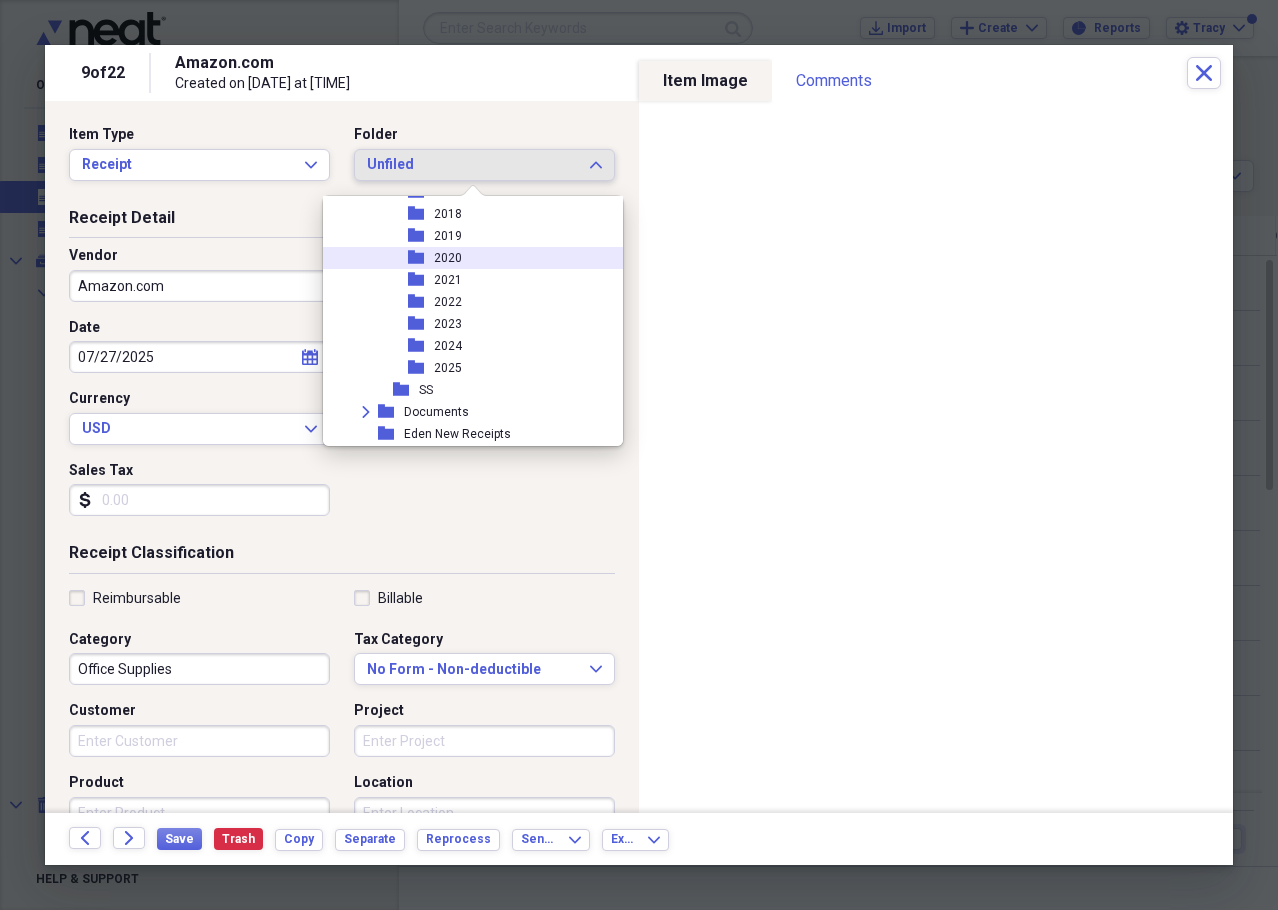 scroll, scrollTop: 300, scrollLeft: 0, axis: vertical 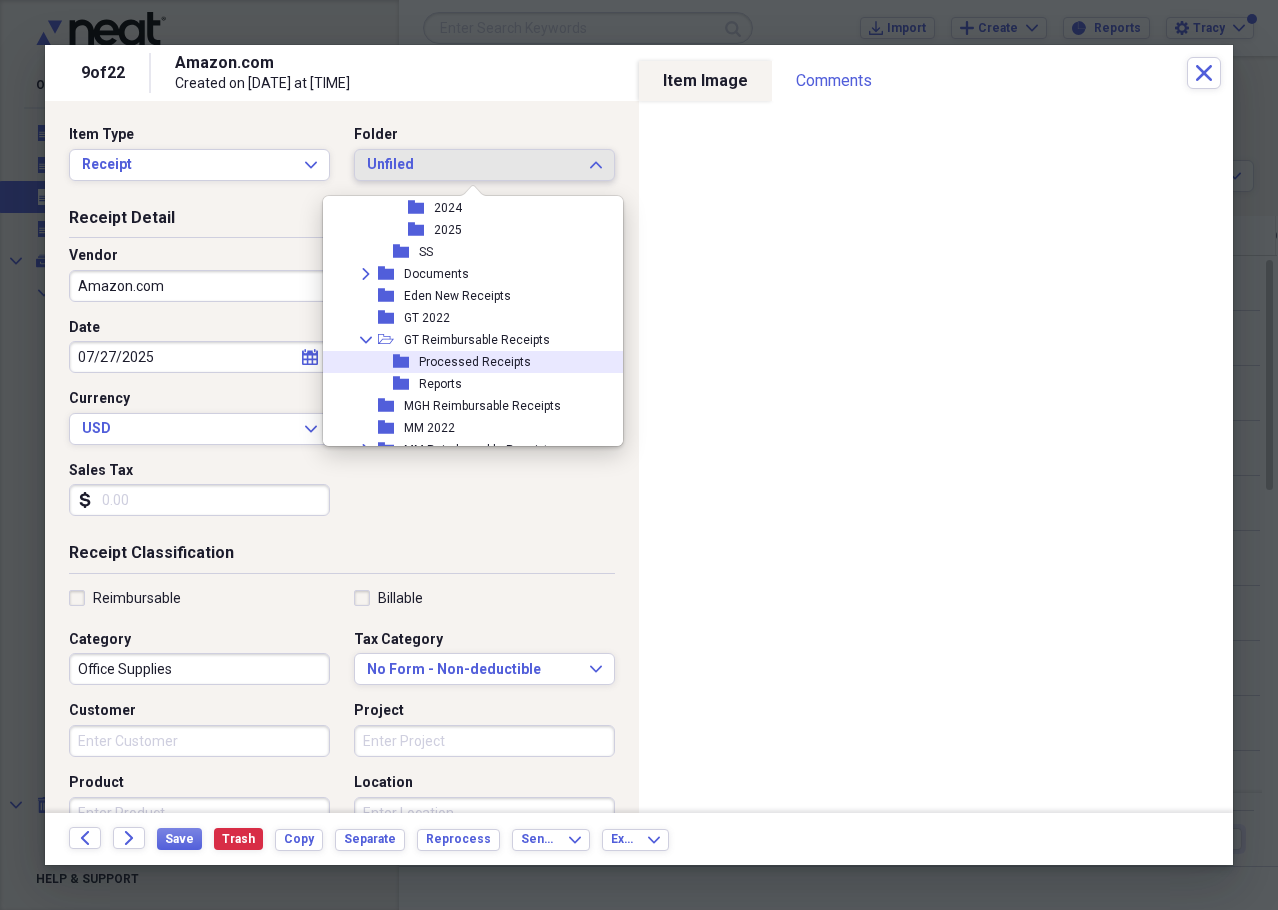 click on "Processed Receipts" at bounding box center [475, 362] 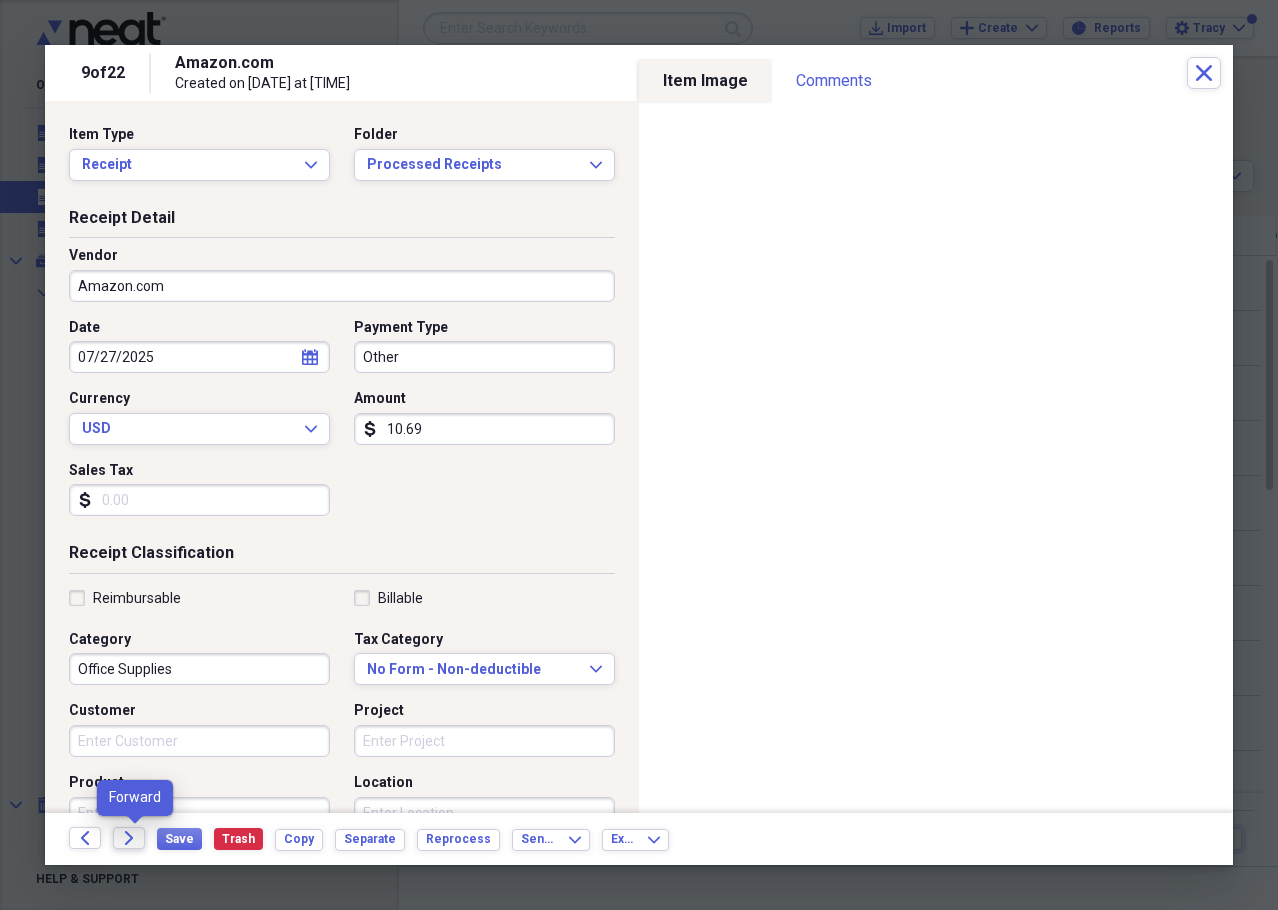 click on "Forward" at bounding box center [129, 838] 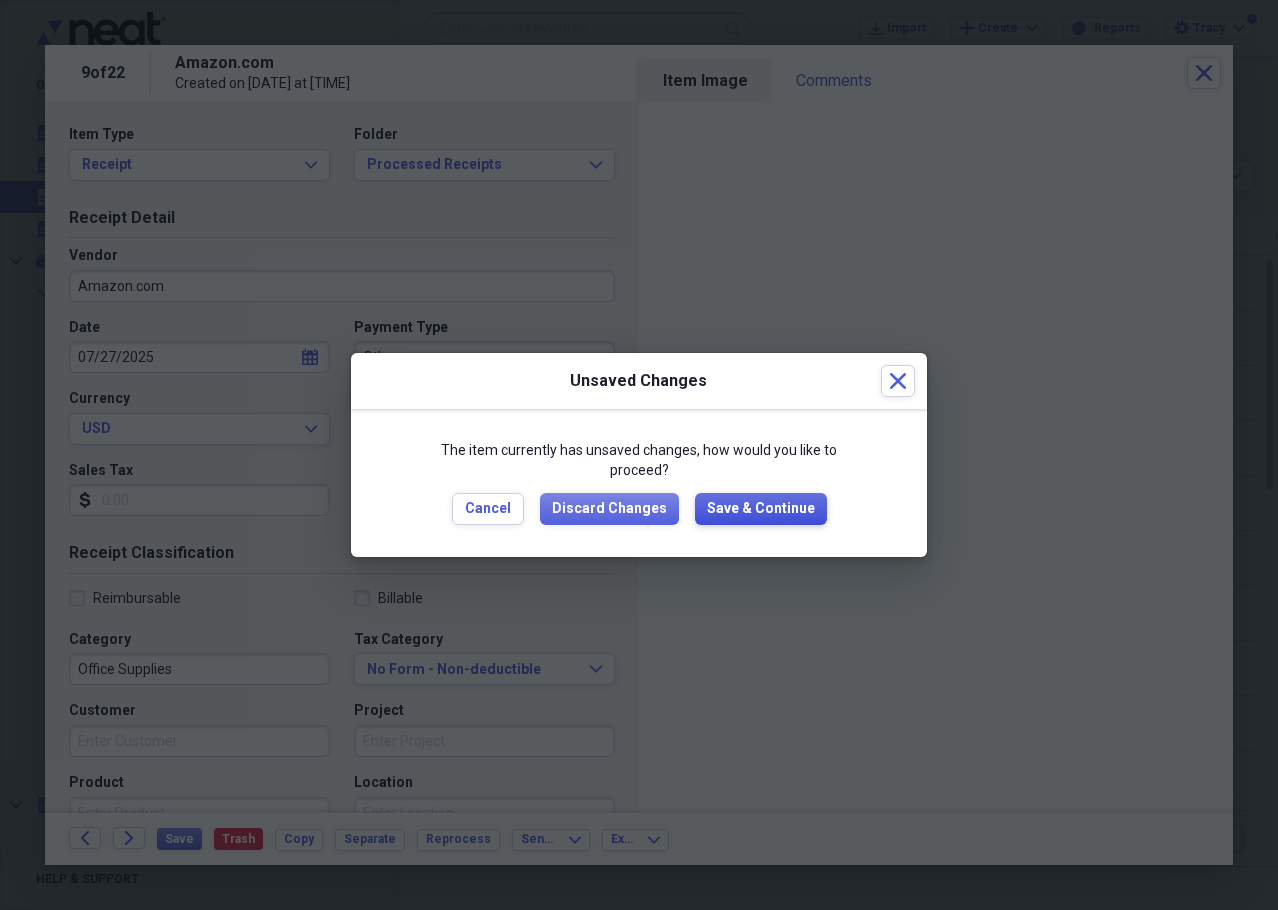 click on "Save & Continue" at bounding box center [761, 509] 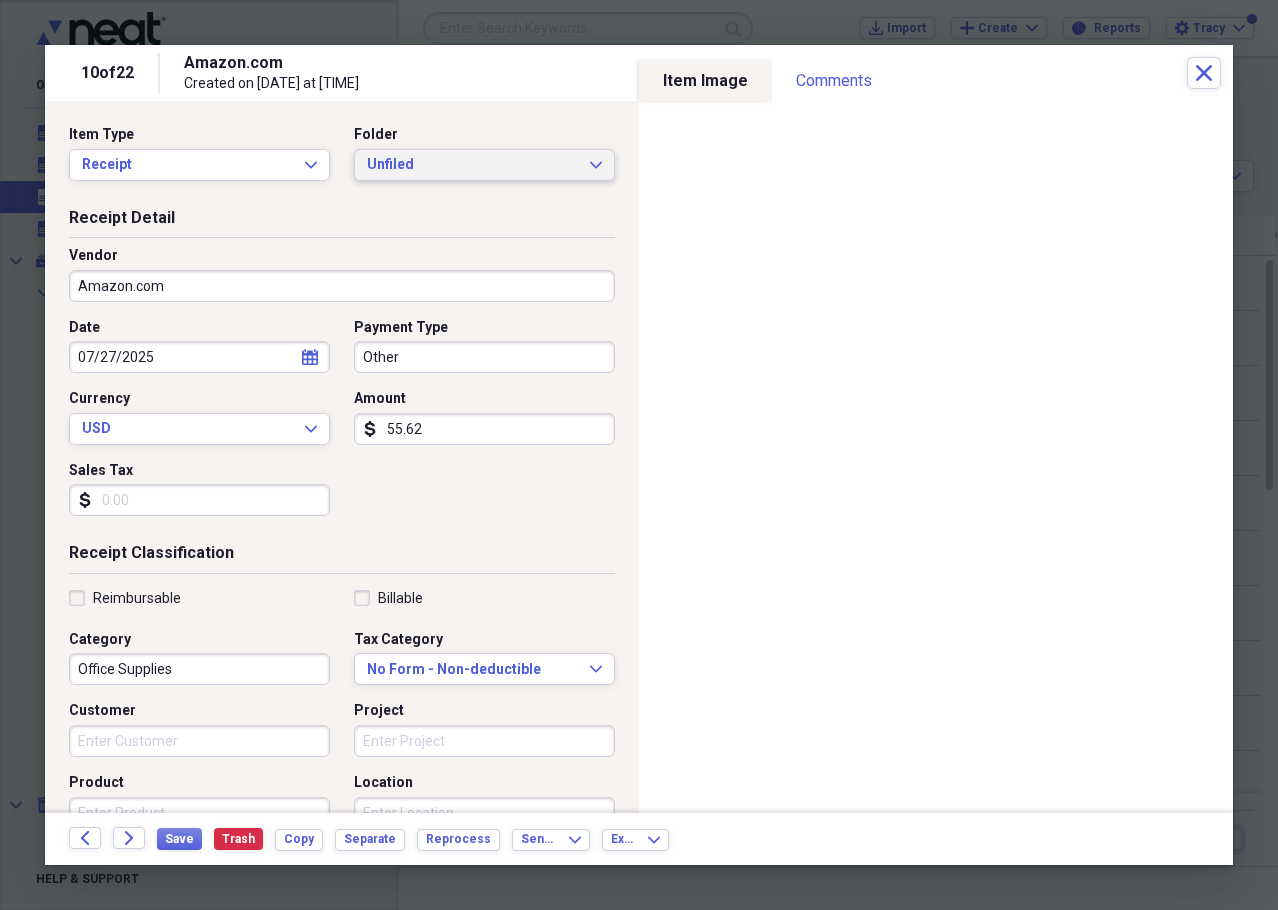 click on "Unfiled" at bounding box center (472, 165) 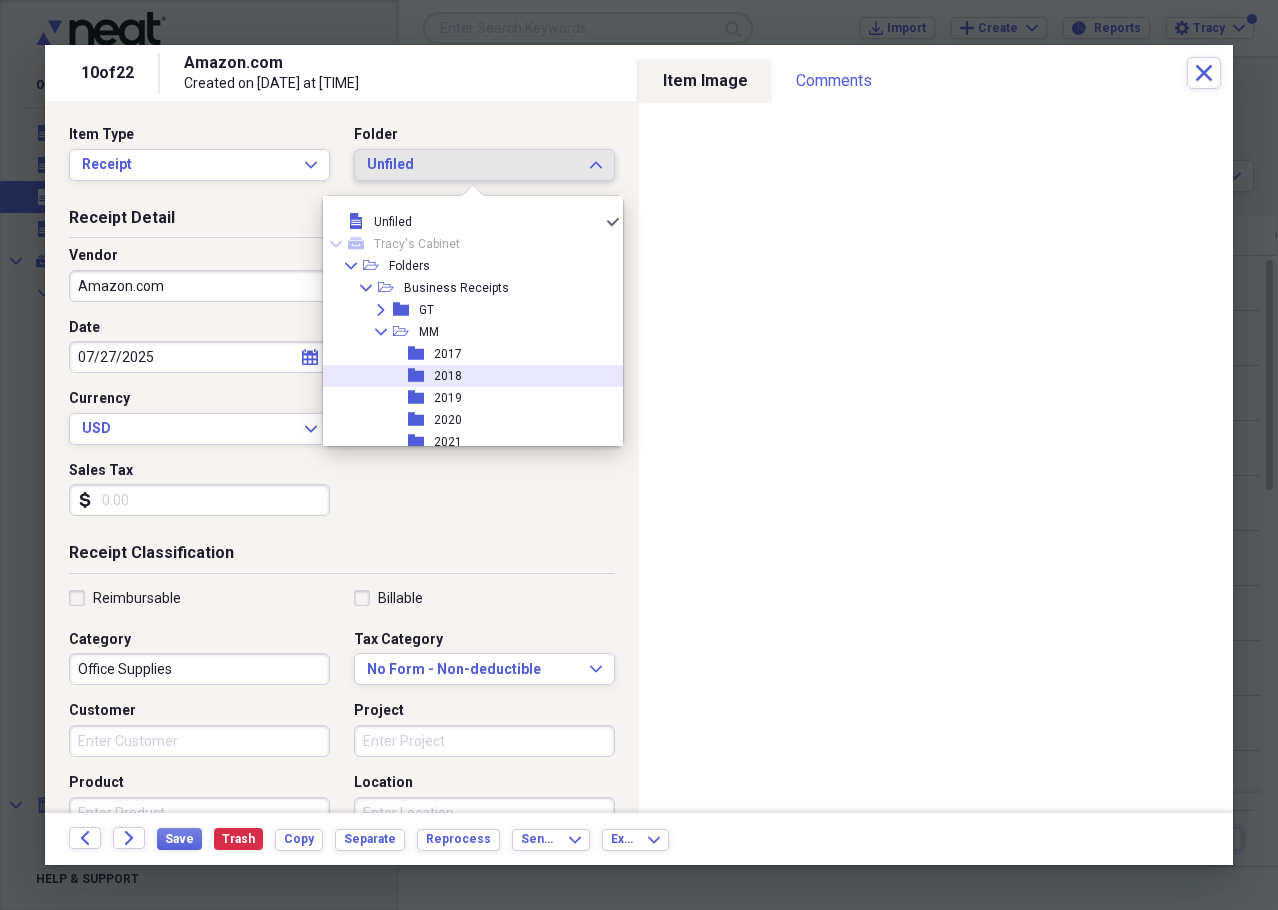 scroll, scrollTop: 300, scrollLeft: 0, axis: vertical 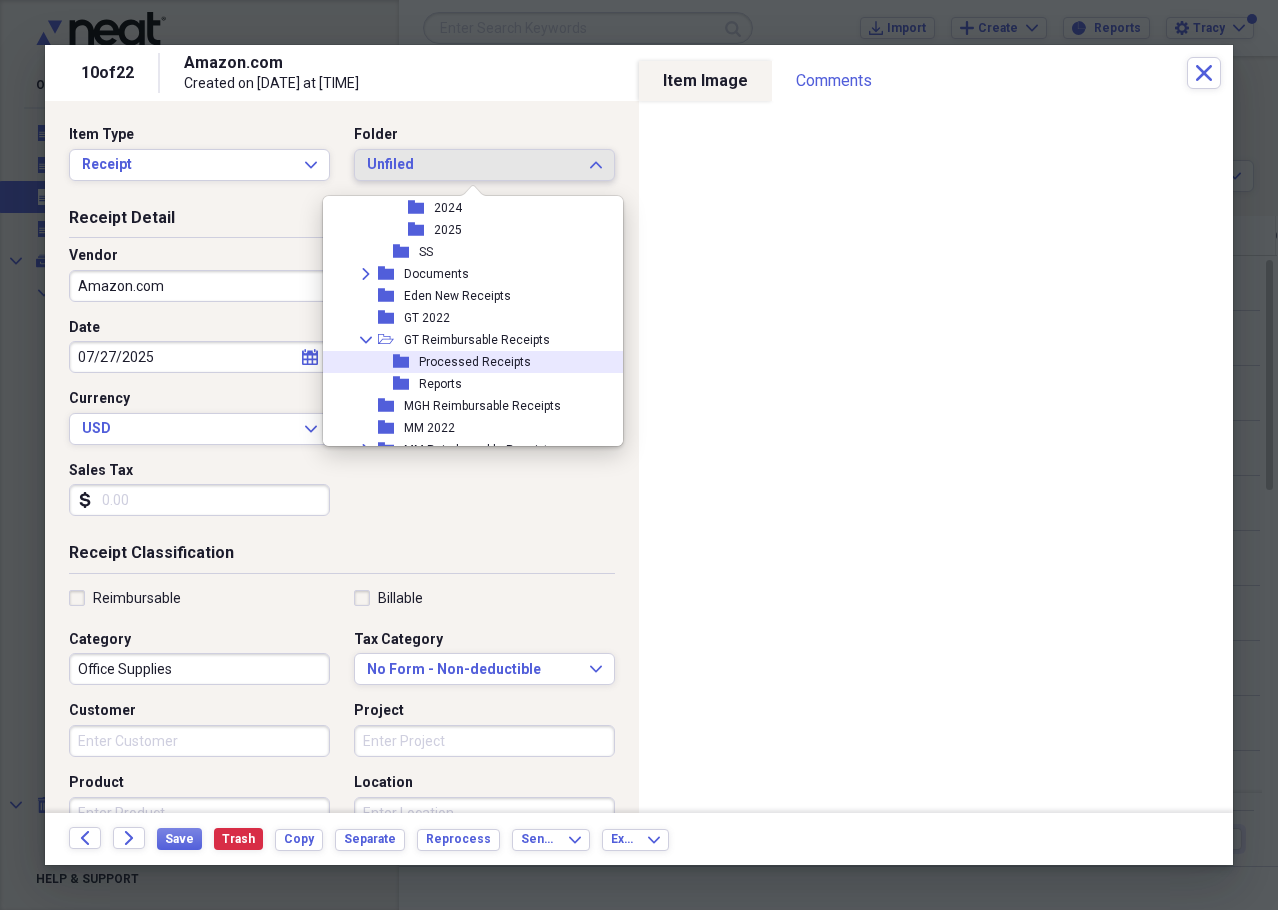 click on "Processed Receipts" at bounding box center [475, 362] 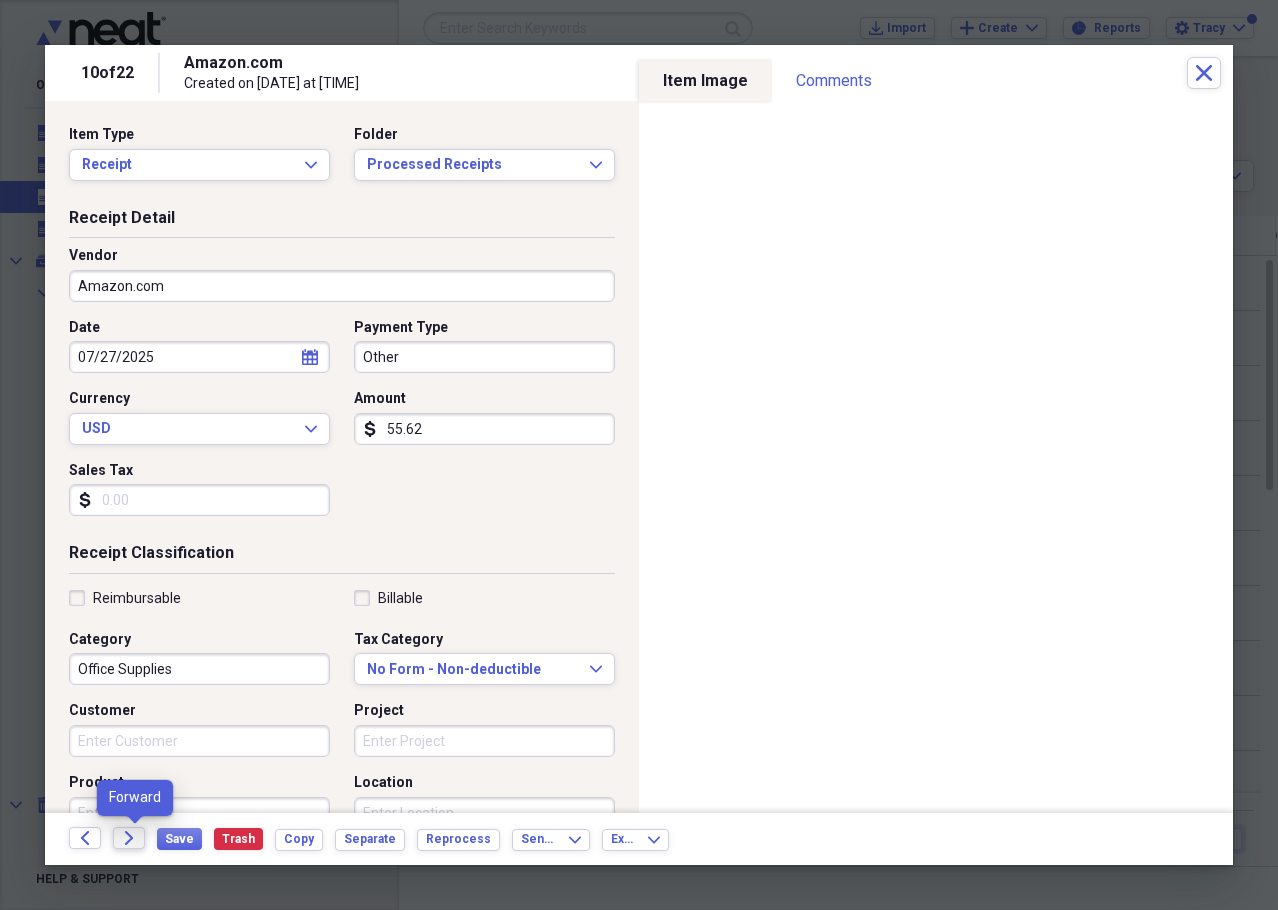 click on "Forward" at bounding box center [129, 838] 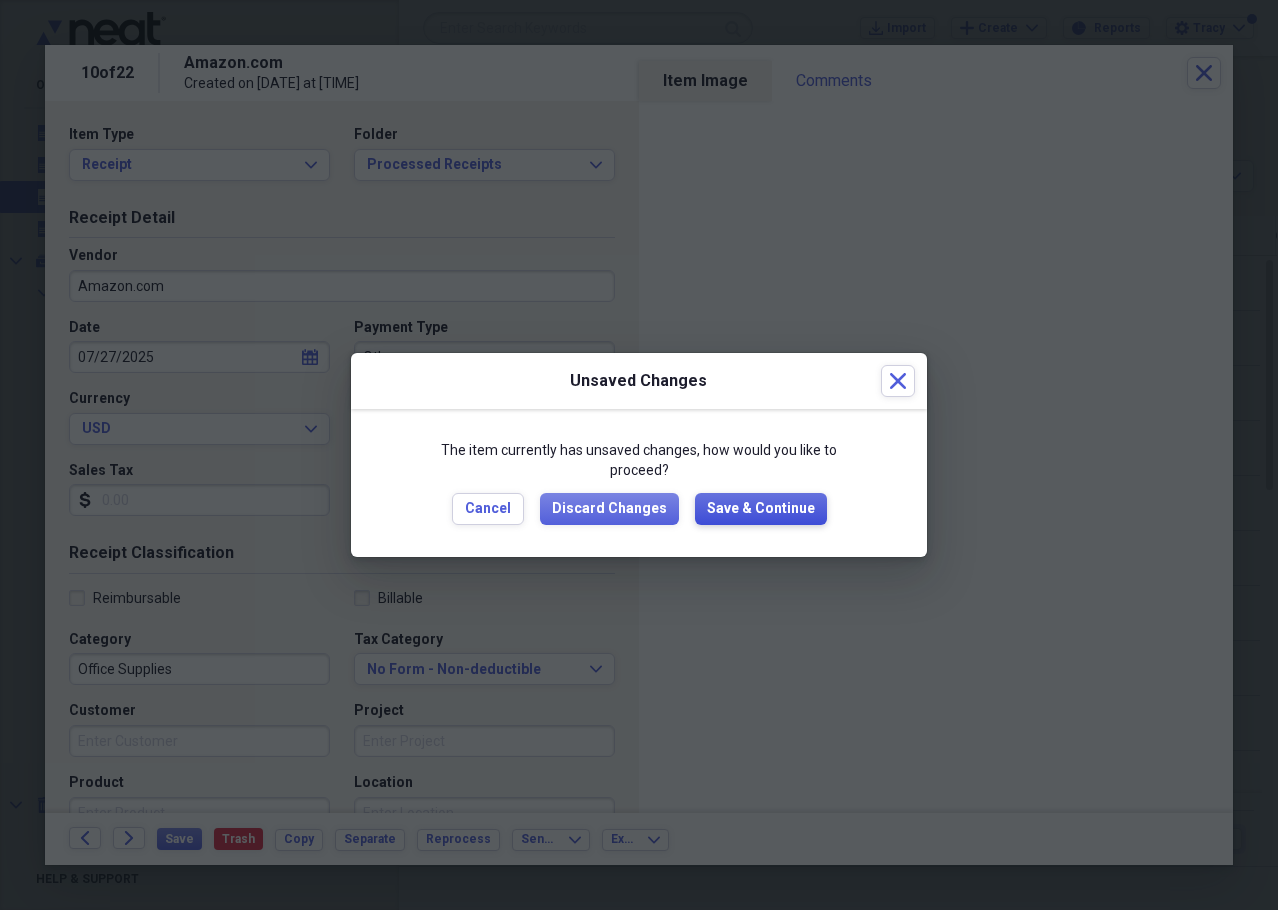 click on "Save & Continue" at bounding box center [761, 509] 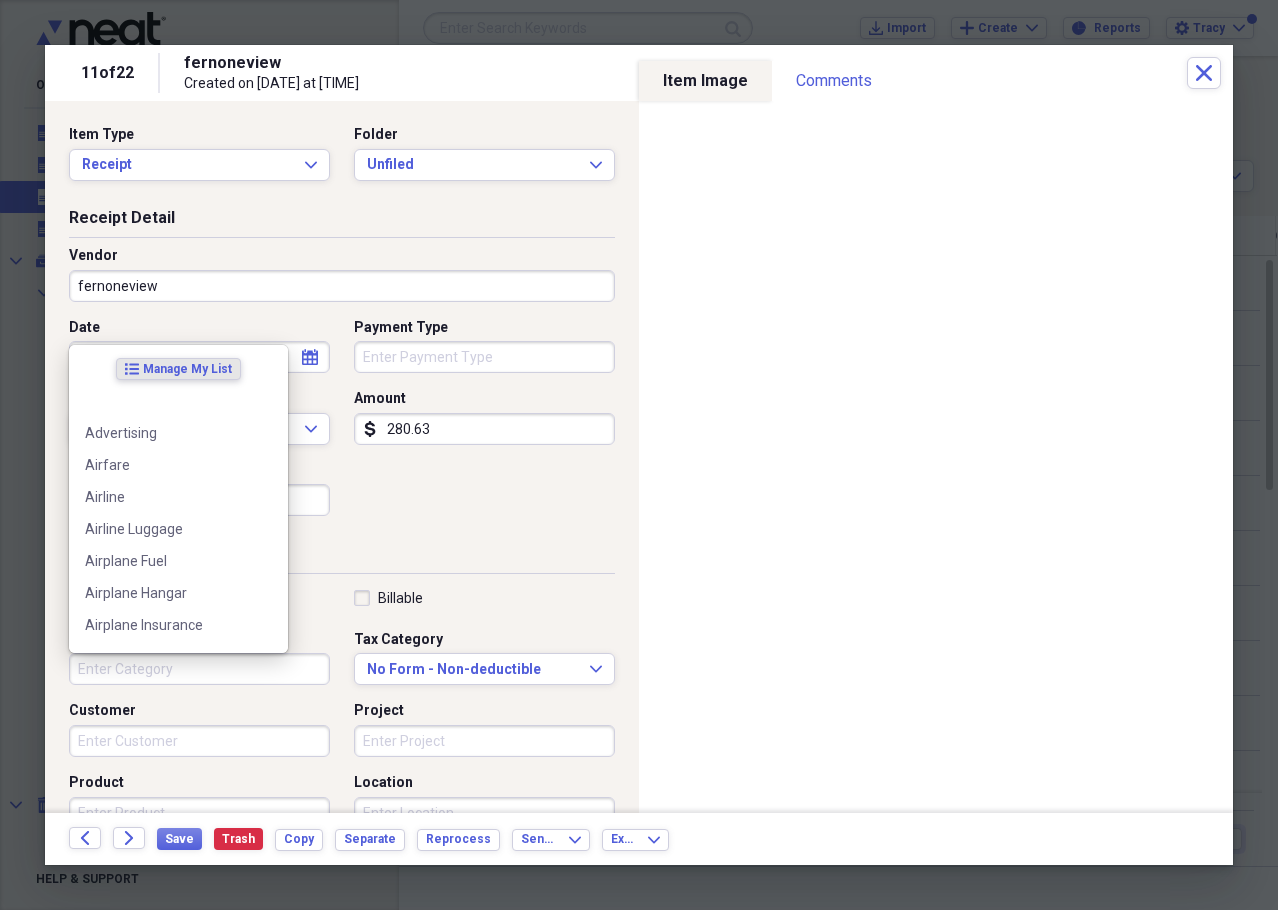 click on "Category" at bounding box center [199, 669] 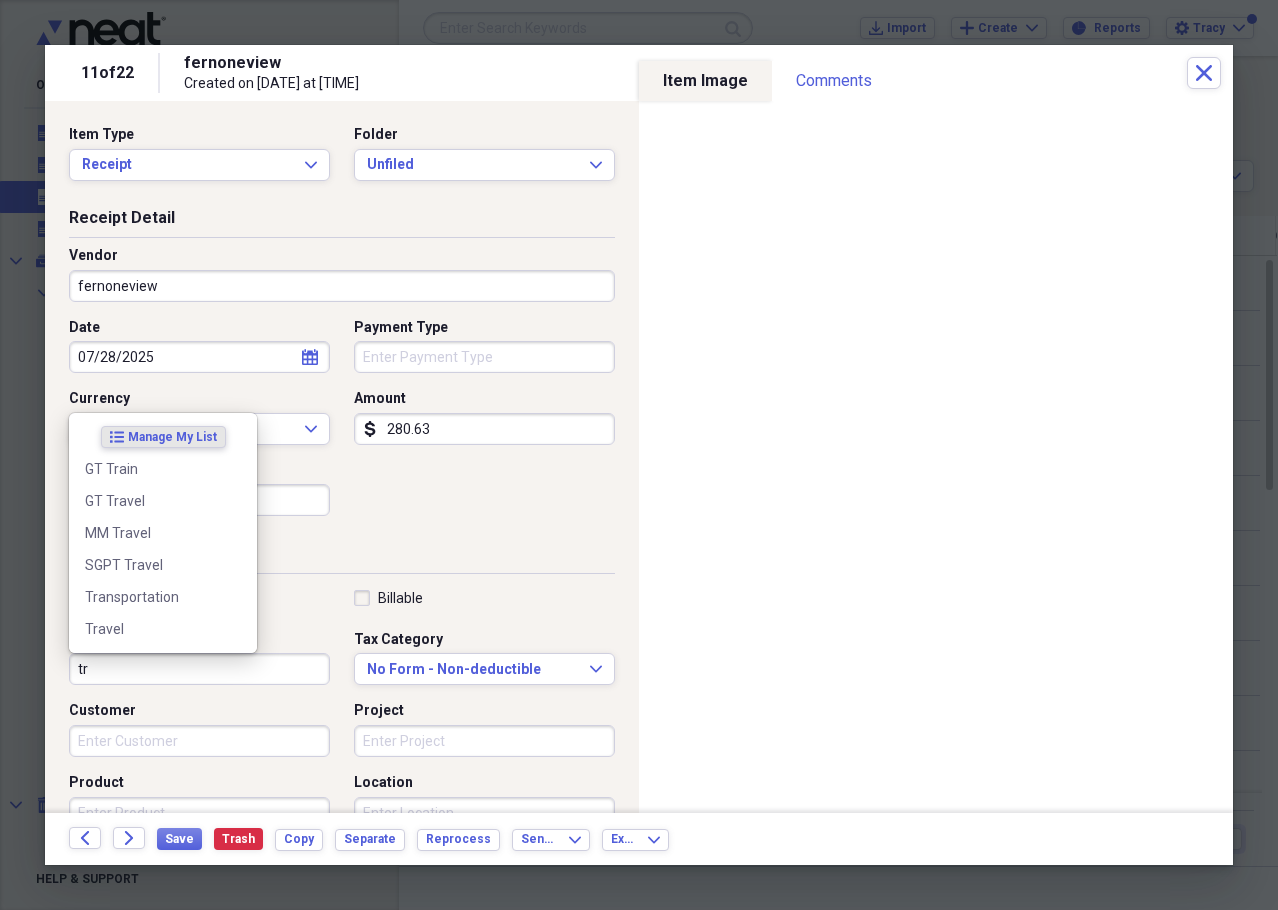 type on "t" 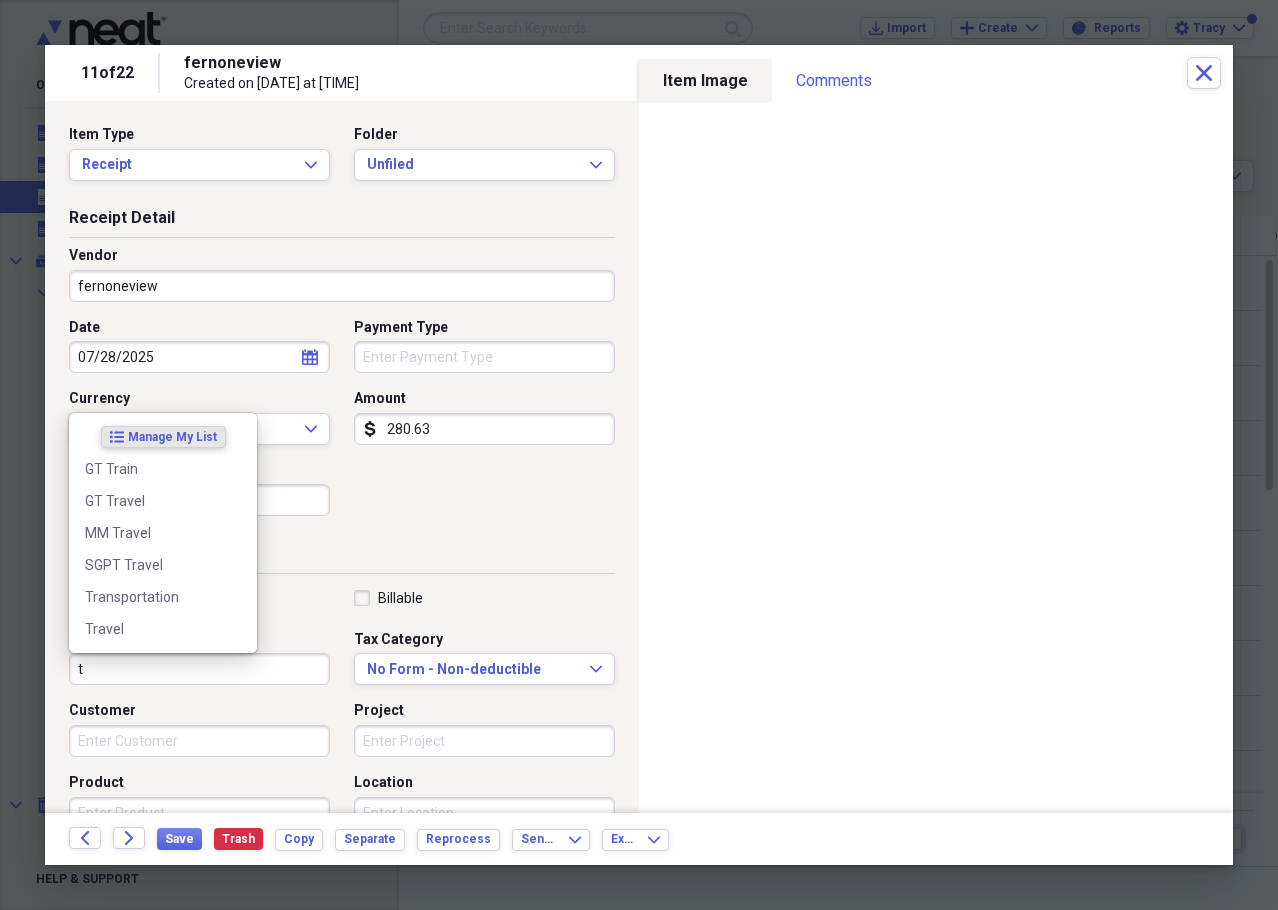 type 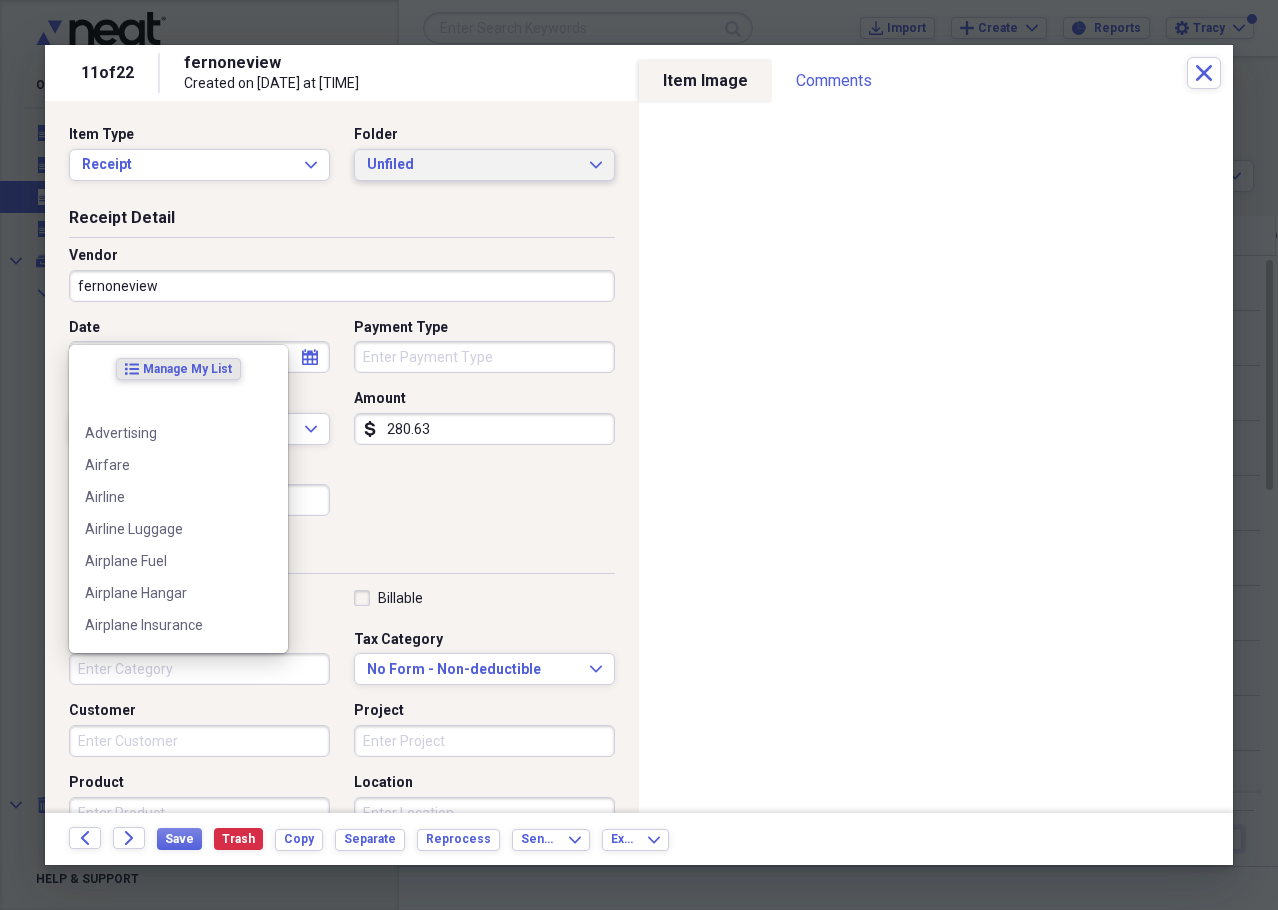 click on "Unfiled" at bounding box center (472, 165) 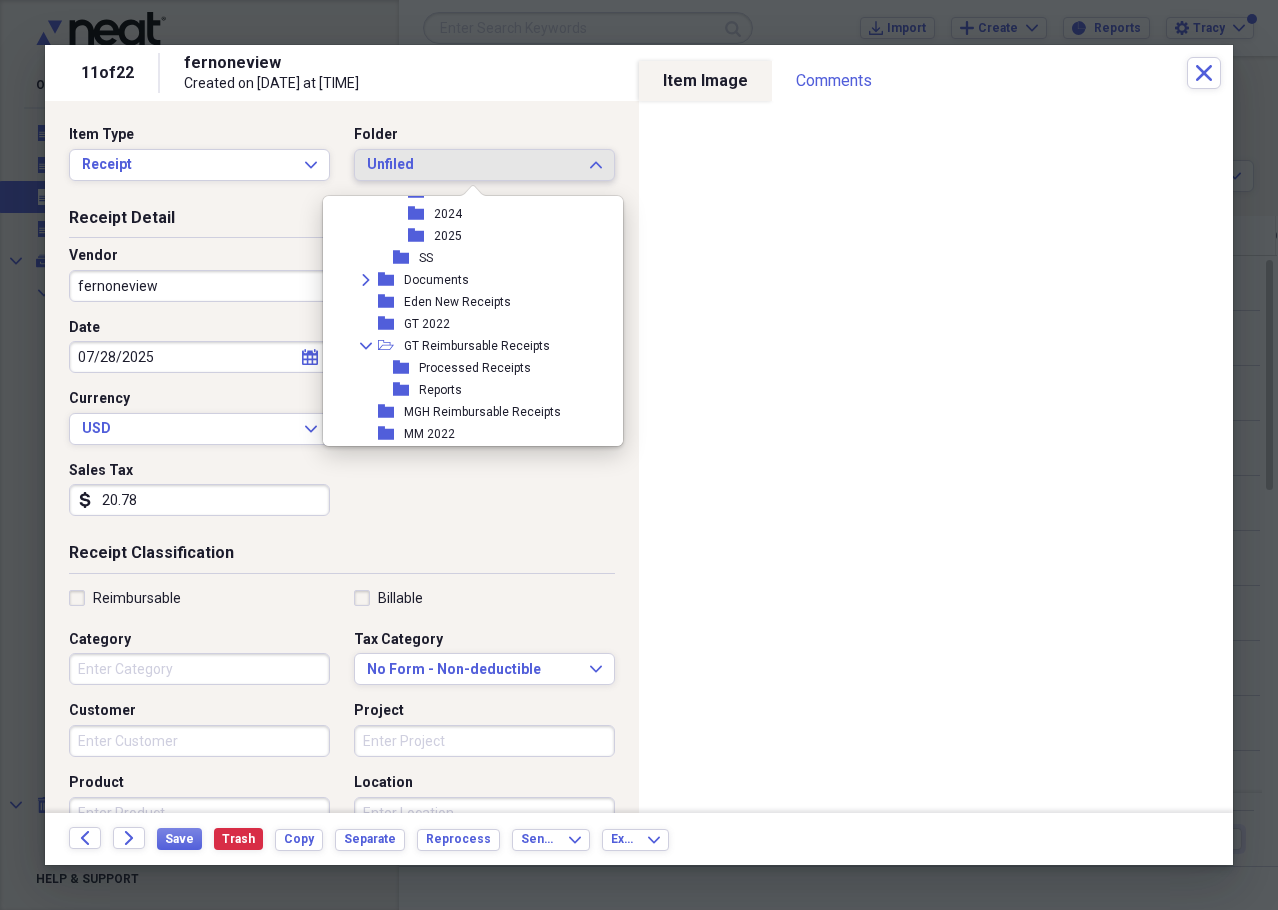 scroll, scrollTop: 300, scrollLeft: 0, axis: vertical 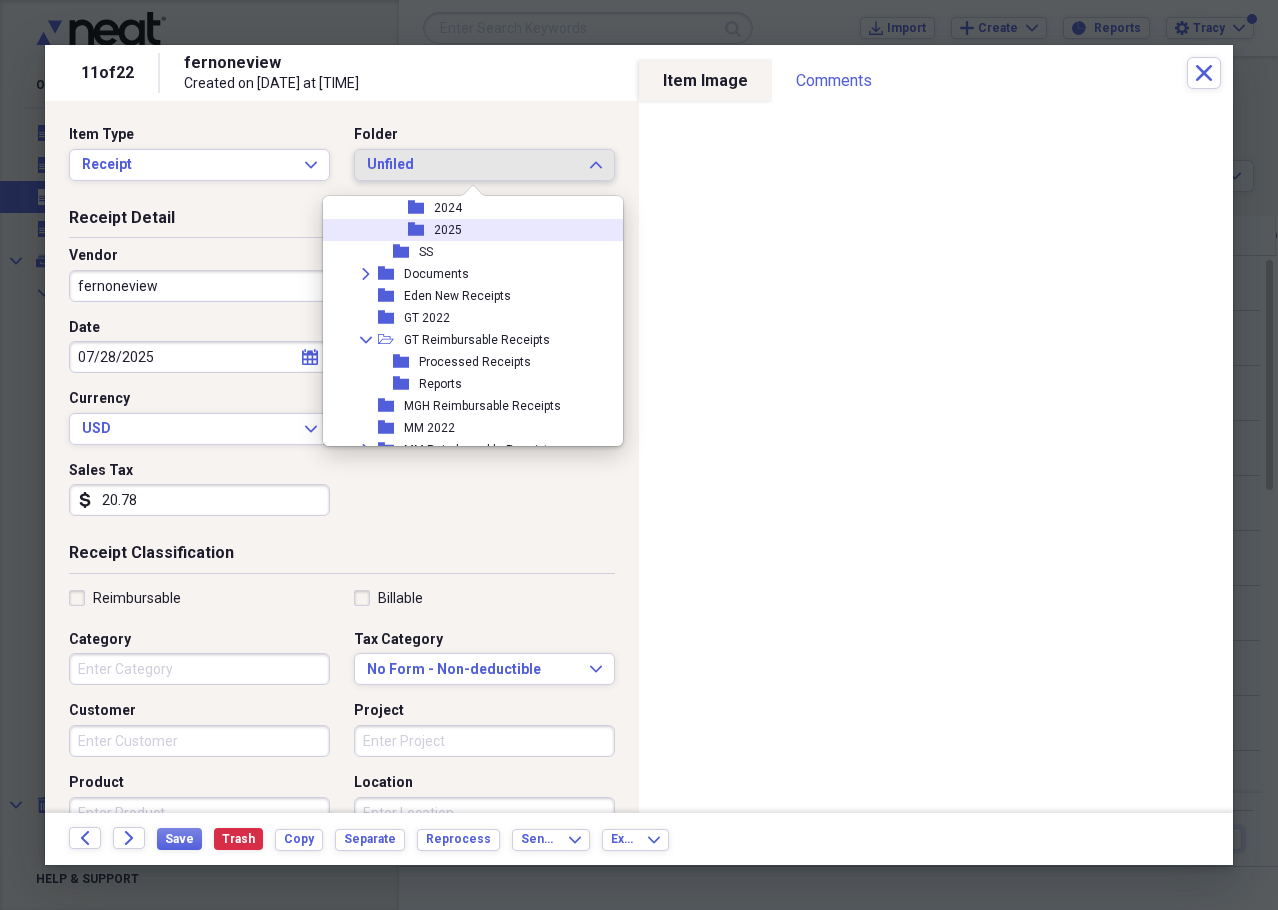 click on "folder 2025" at bounding box center [465, 230] 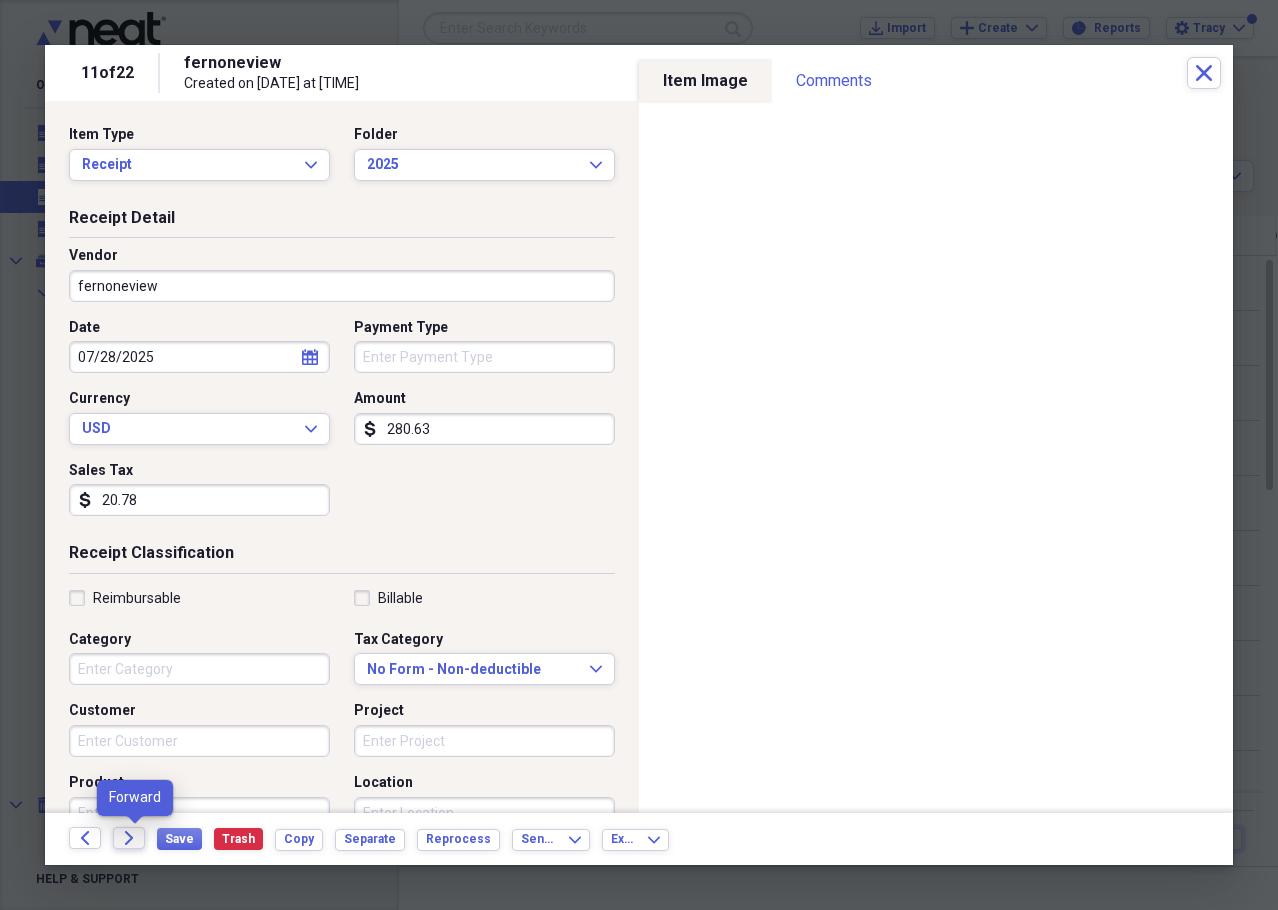 click 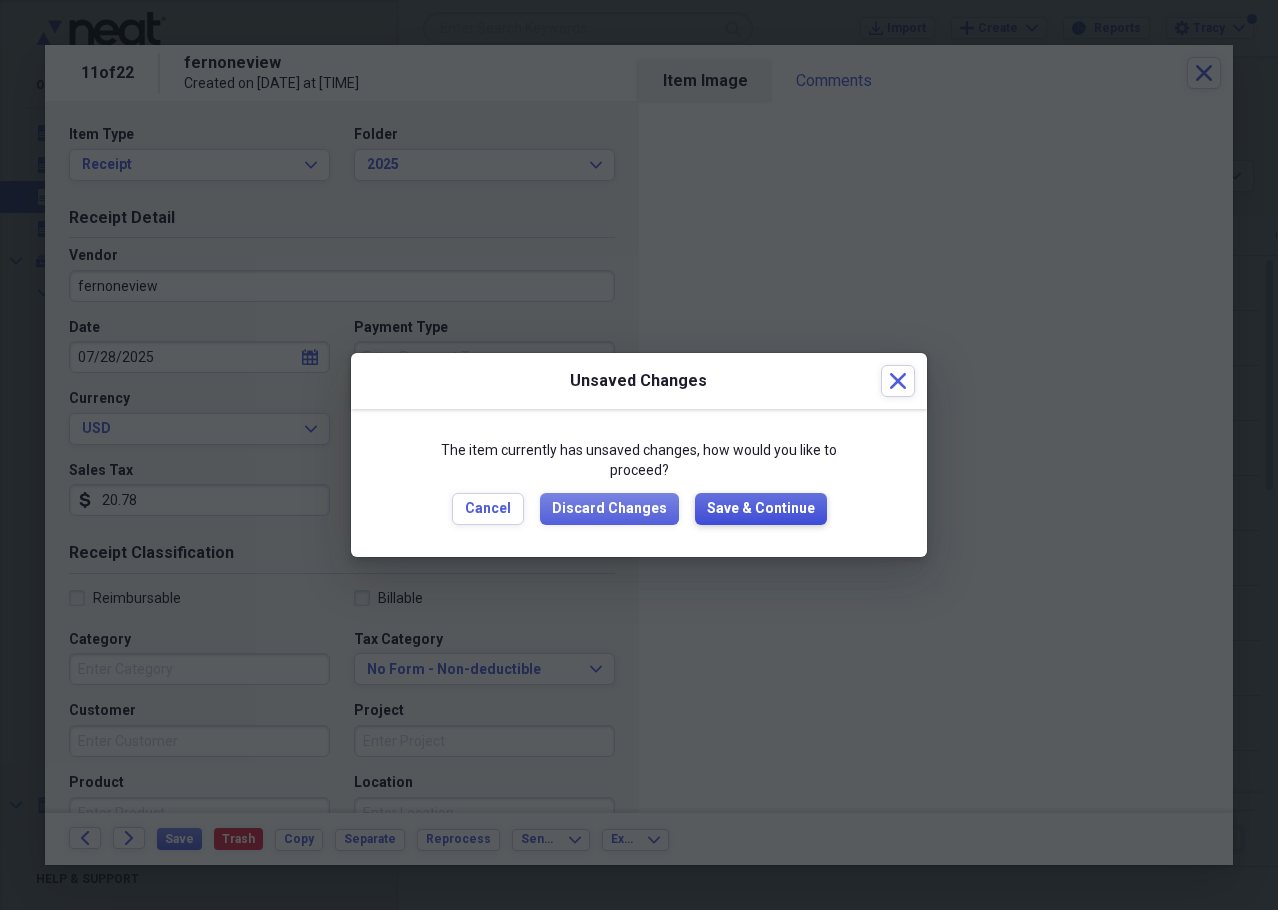 click on "Save & Continue" at bounding box center (761, 509) 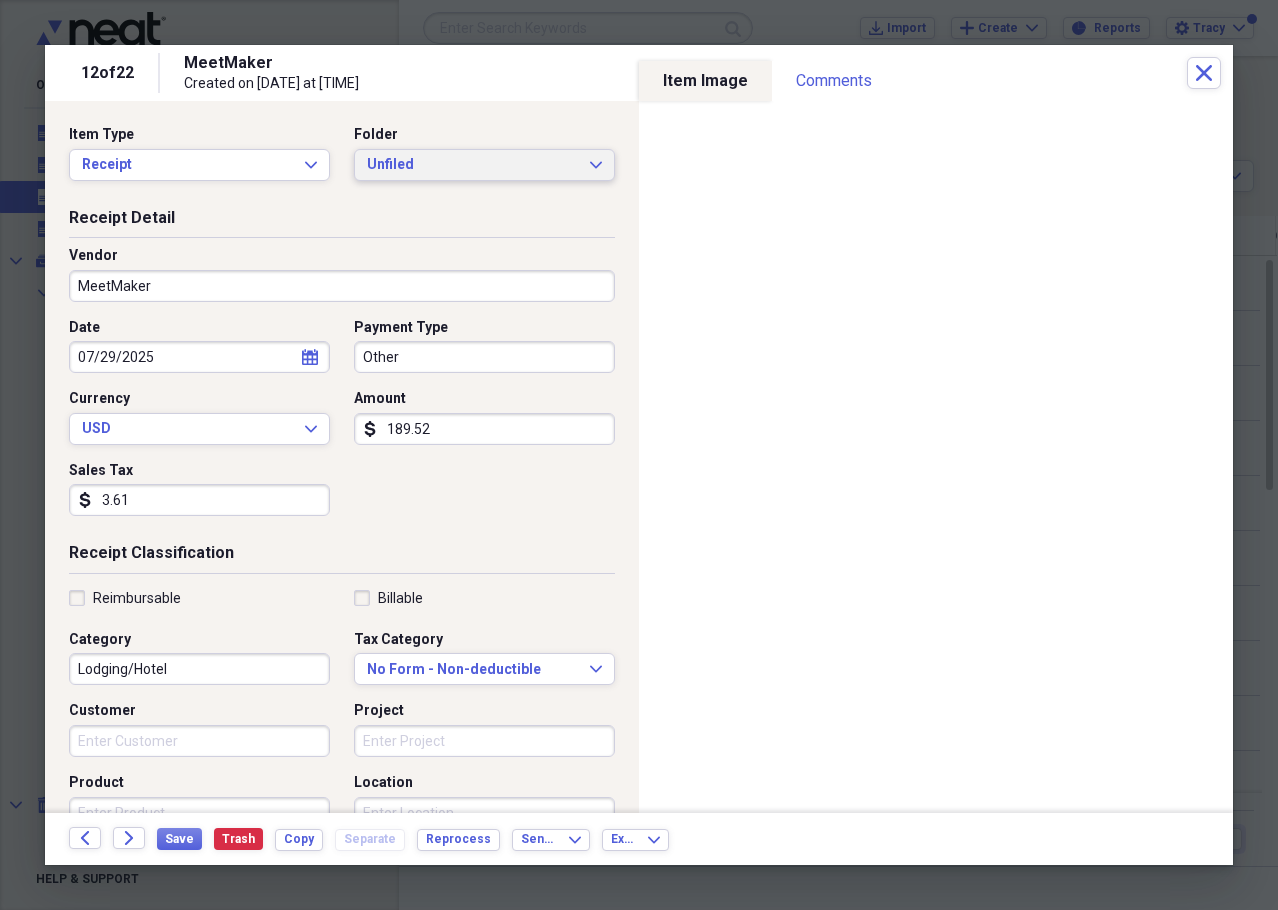 click on "Unfiled" at bounding box center [472, 165] 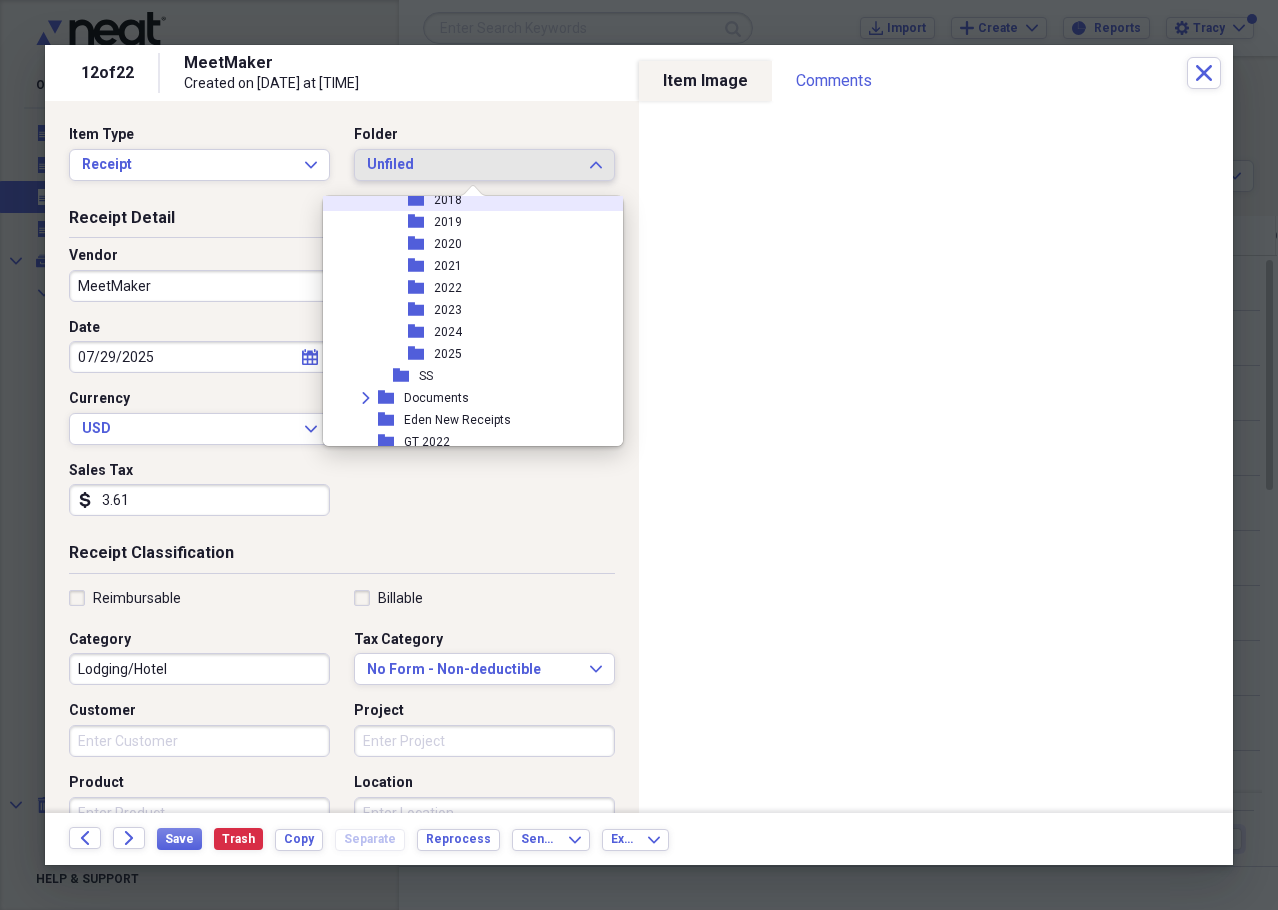 scroll, scrollTop: 300, scrollLeft: 0, axis: vertical 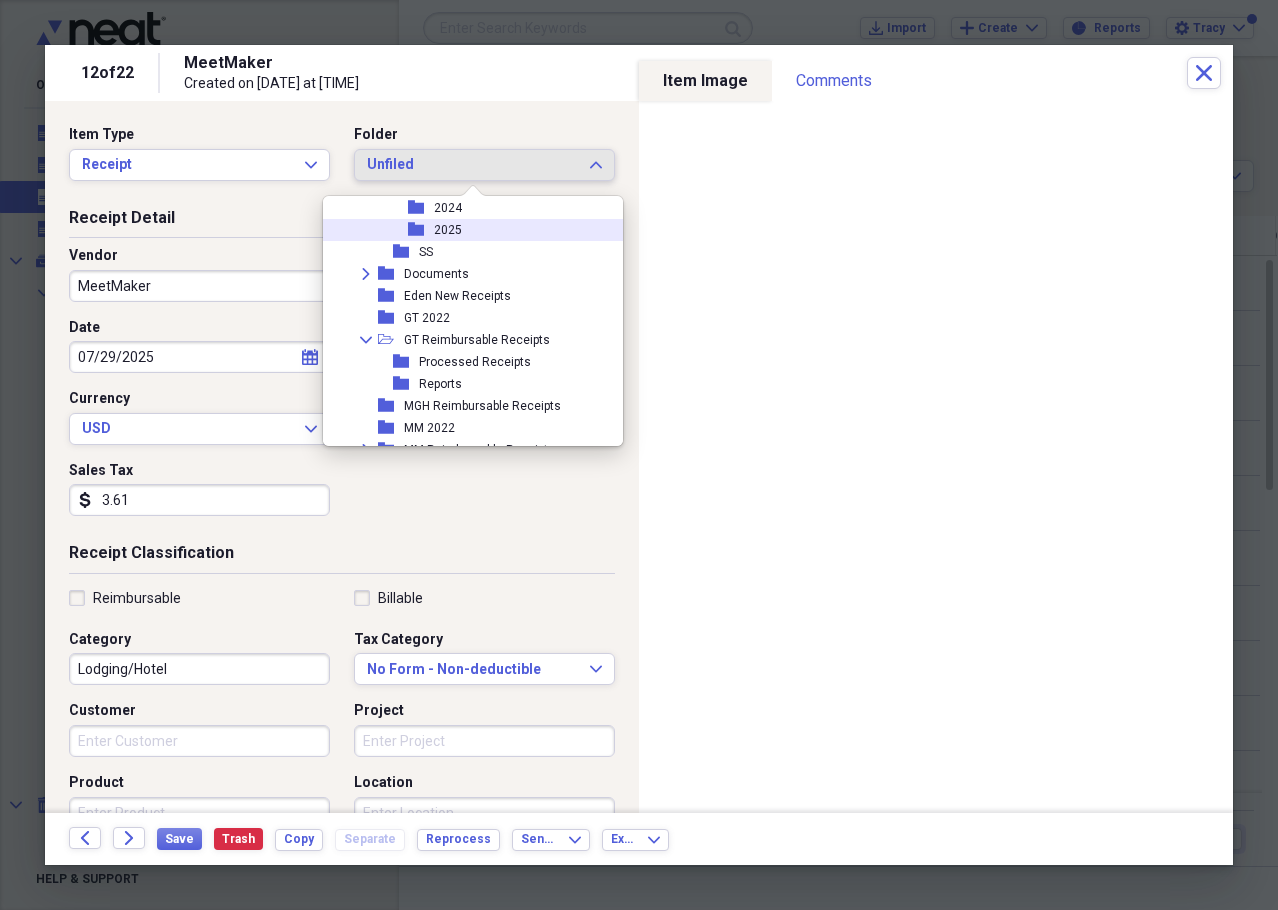 click on "folder 2025" at bounding box center (465, 230) 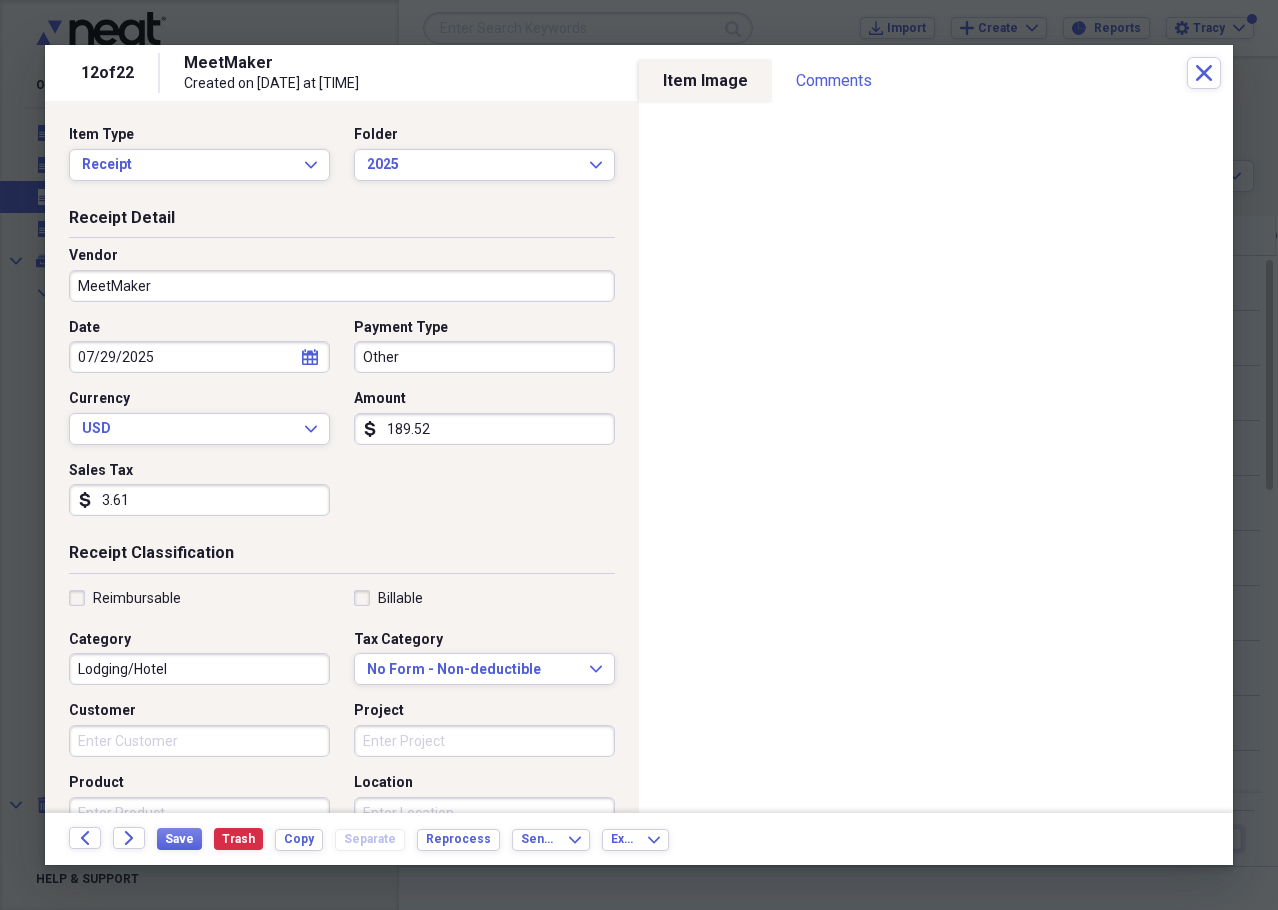 click on "MeetMaker" at bounding box center (342, 286) 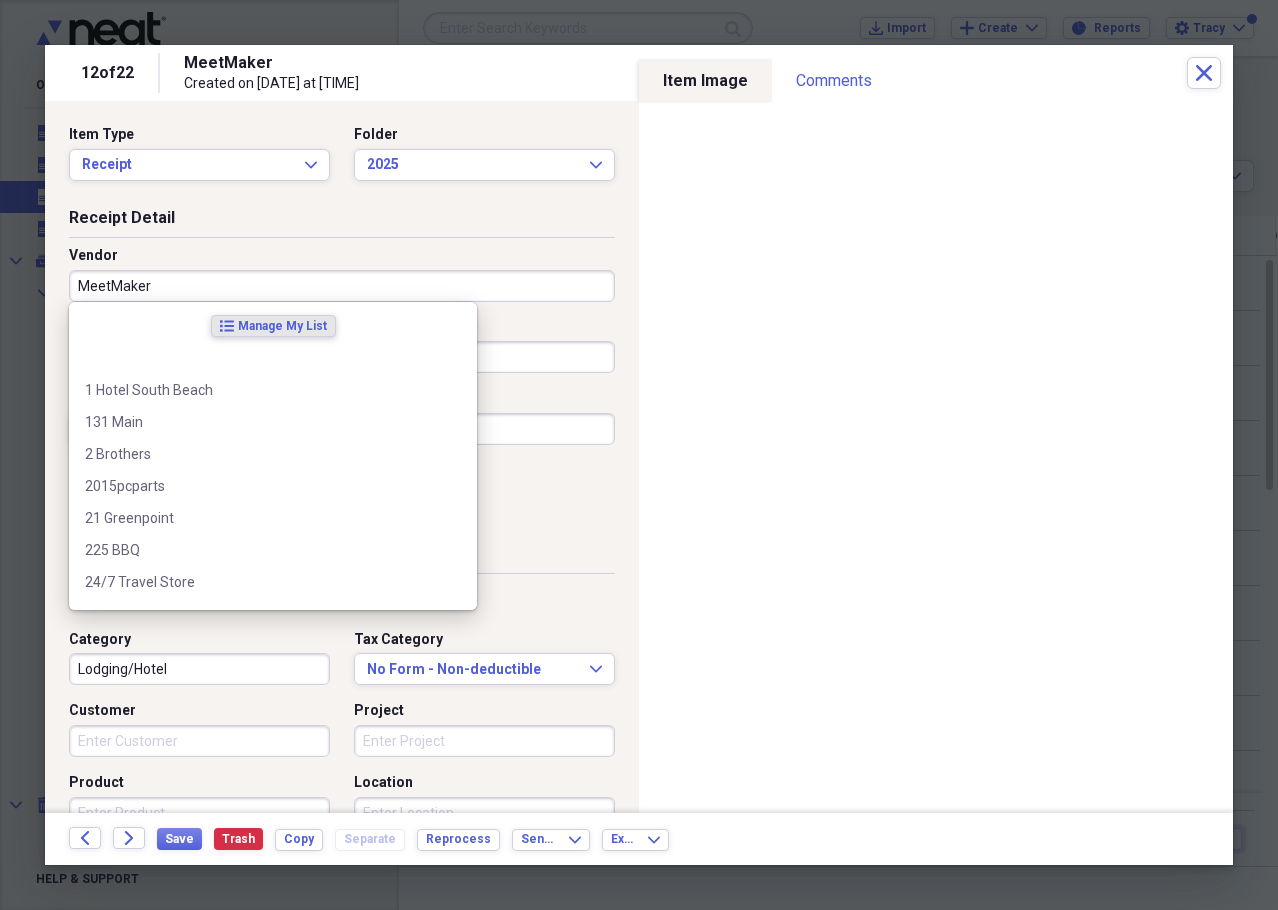 click on "MeetMaker" at bounding box center [342, 286] 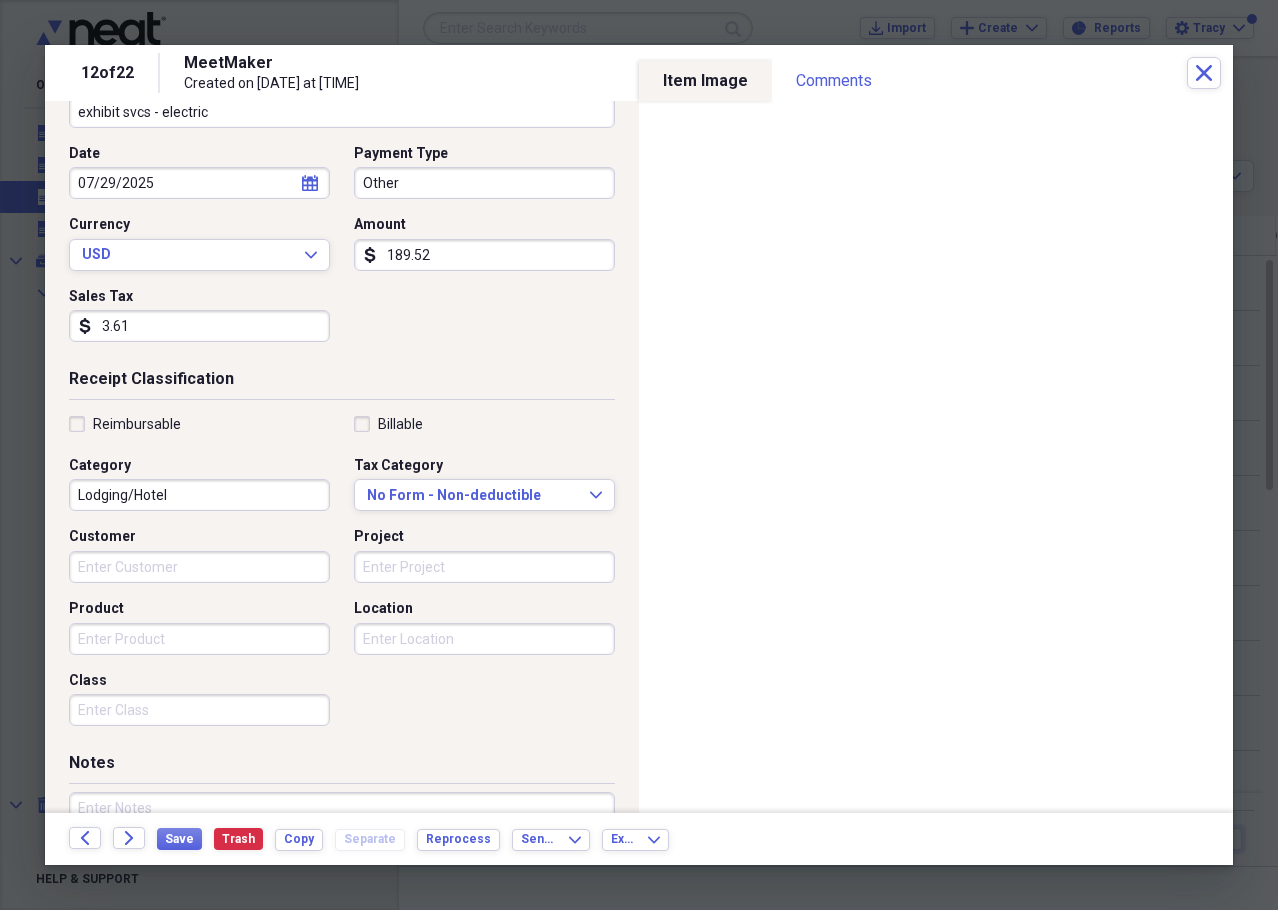 scroll, scrollTop: 200, scrollLeft: 0, axis: vertical 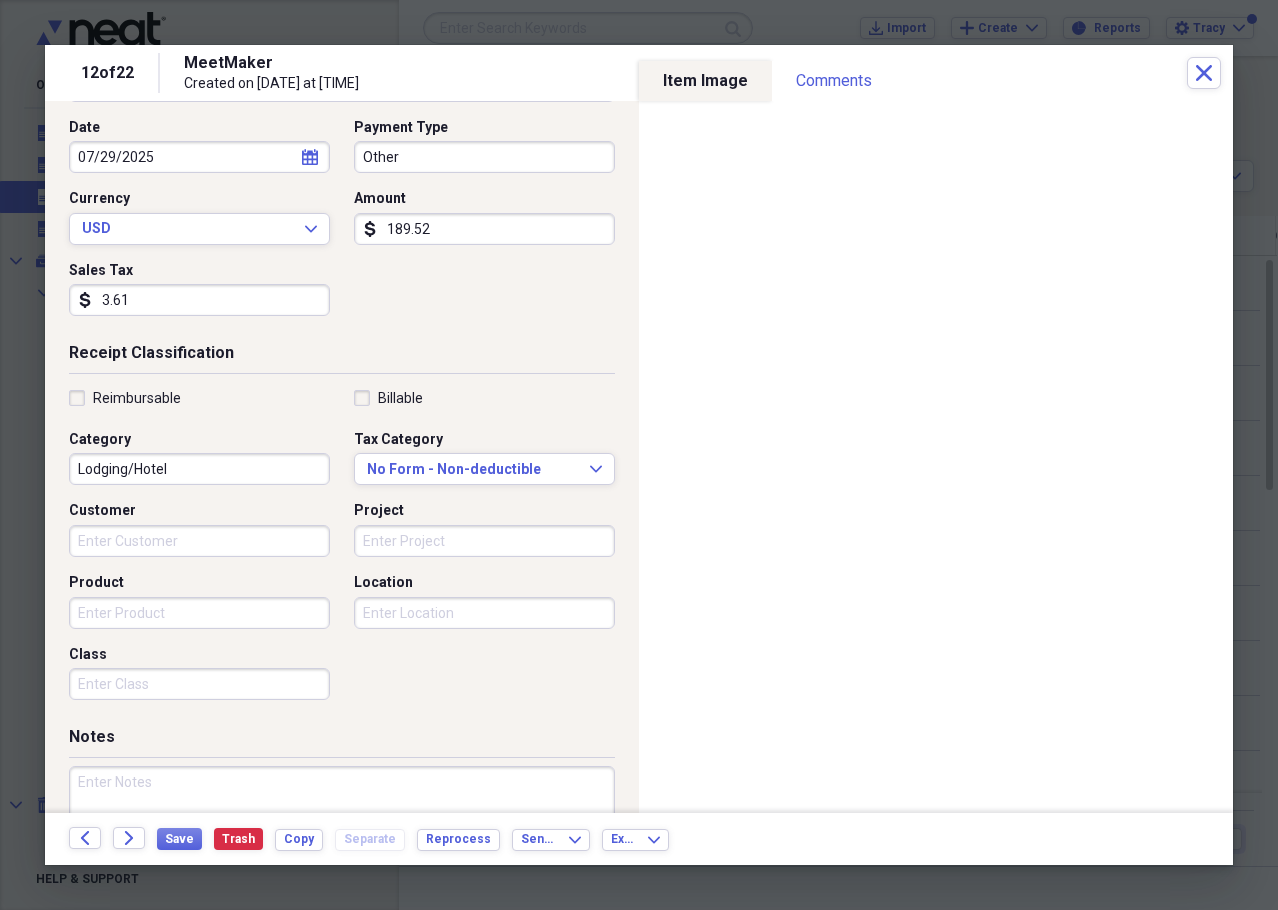 type on "exhibit svcs - electric" 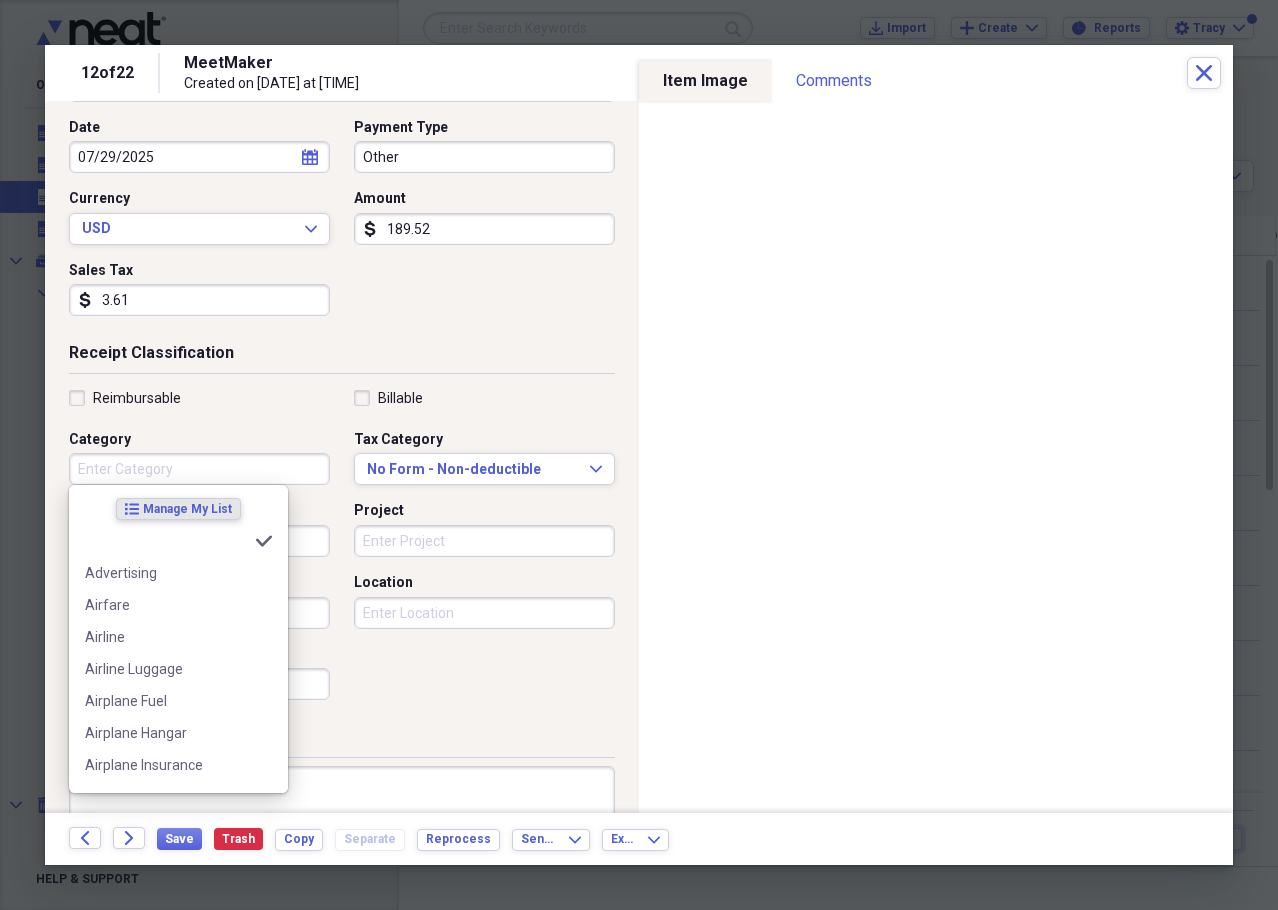 type 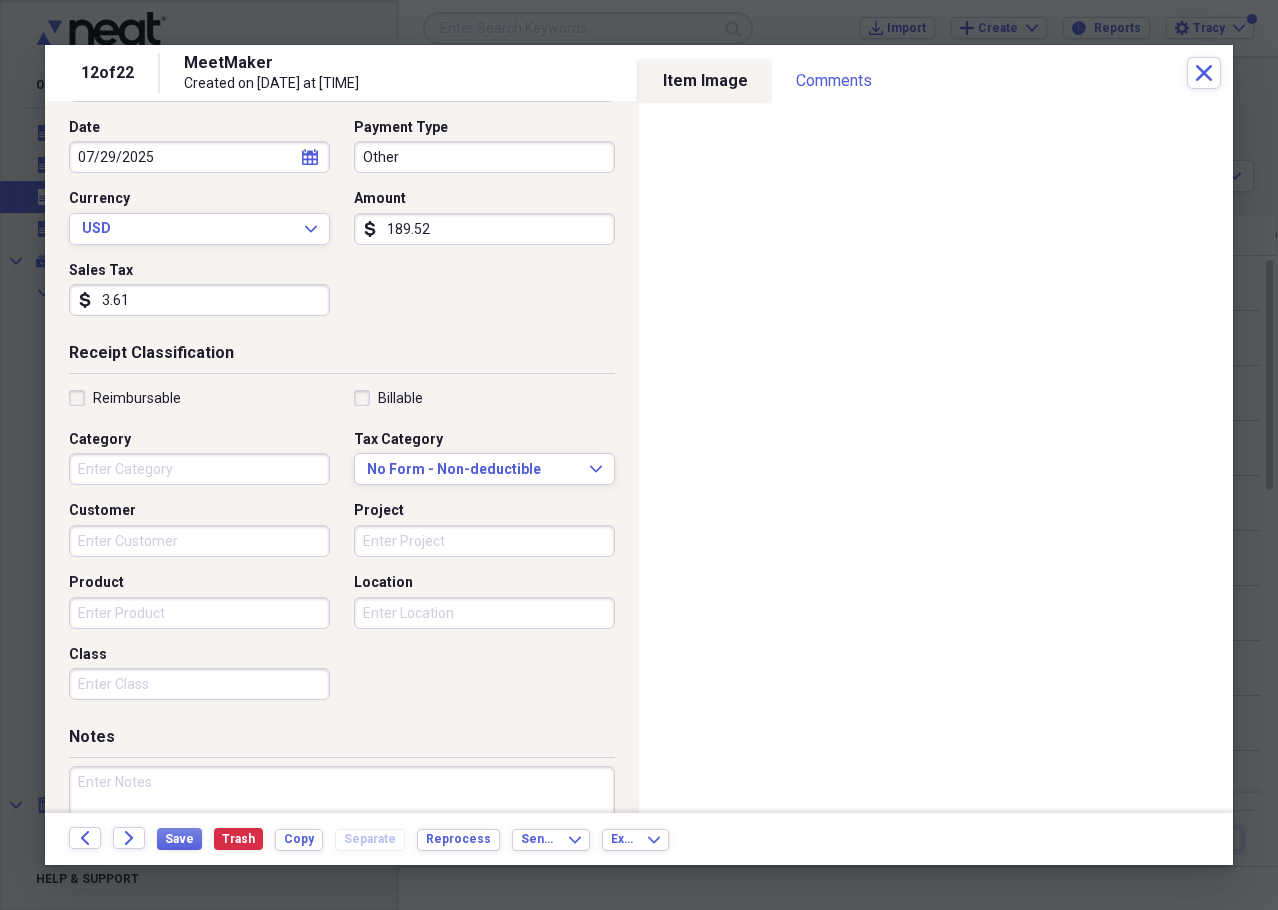 click on "Reimbursable Billable Category Tax Category No Form - Non-deductible Expand Customer Project Product Location Class" at bounding box center (342, 549) 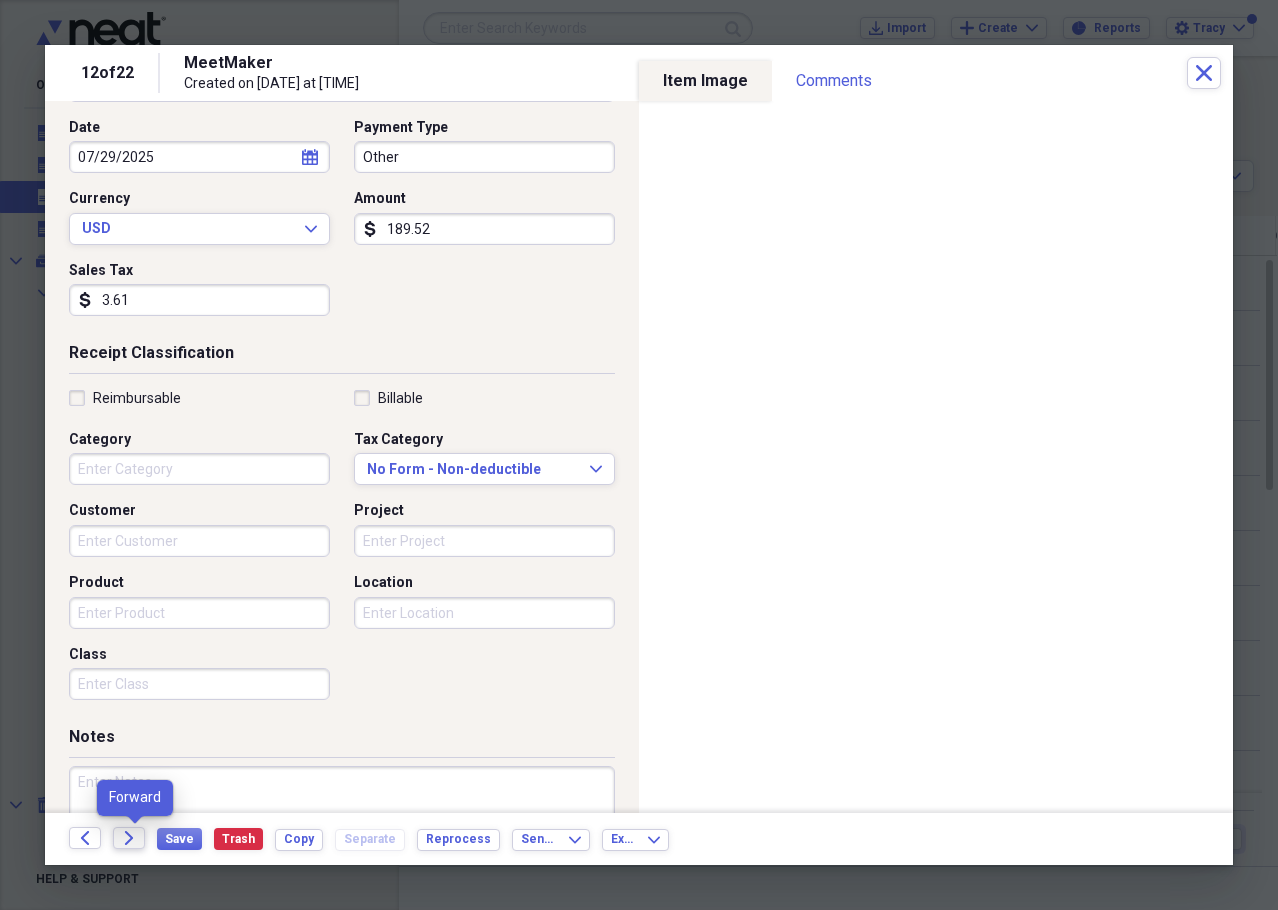 click on "Forward" 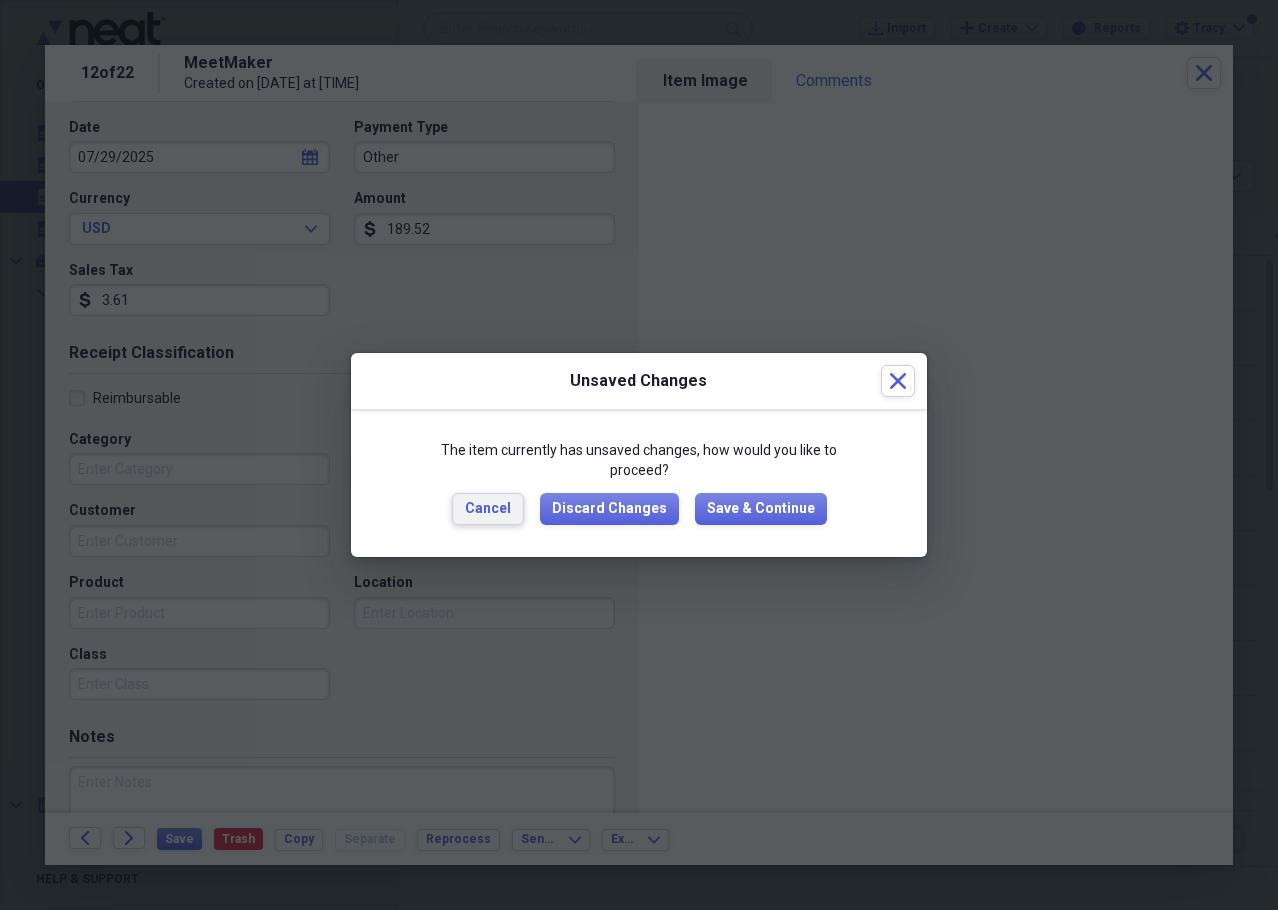 click on "Cancel" at bounding box center (488, 509) 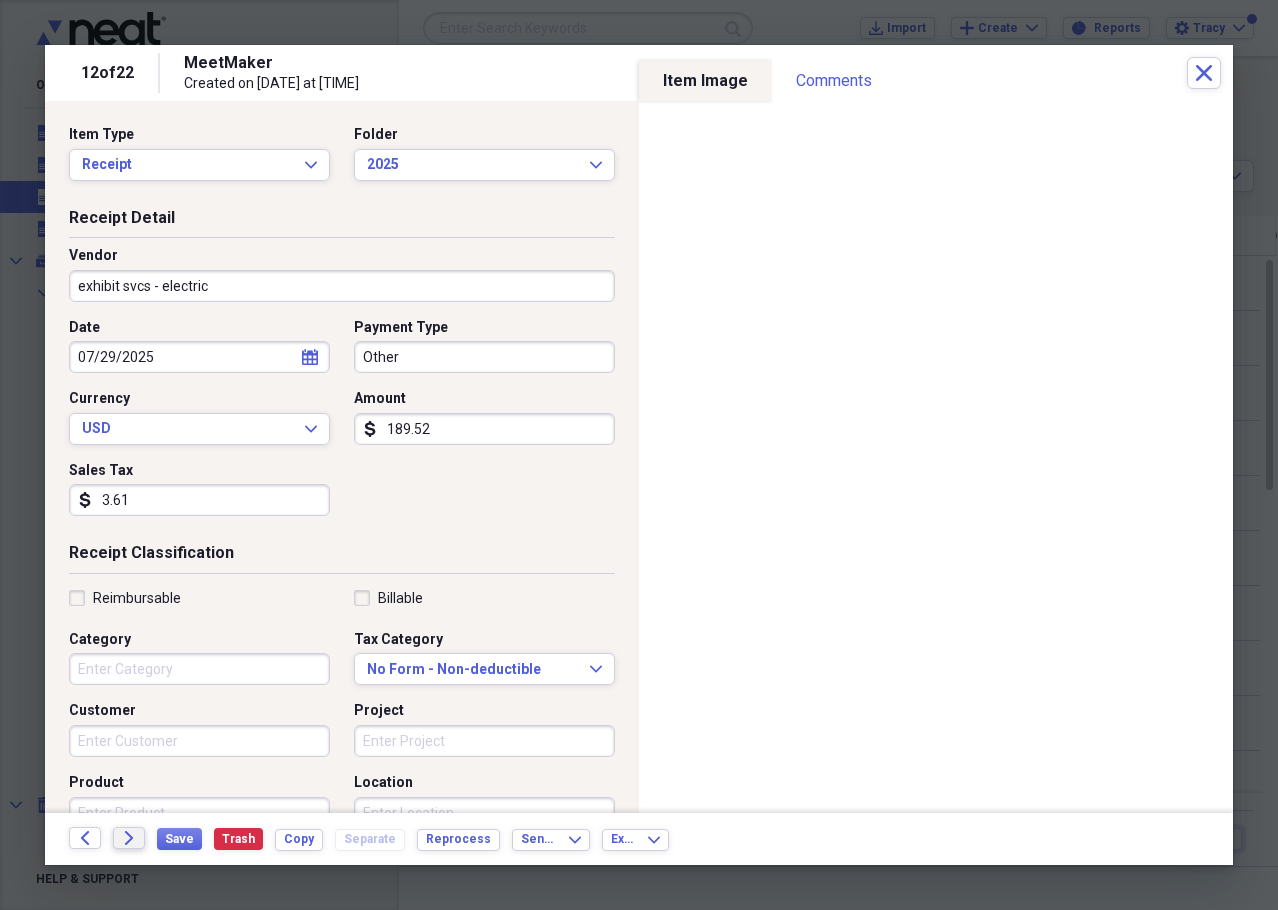 scroll, scrollTop: 200, scrollLeft: 0, axis: vertical 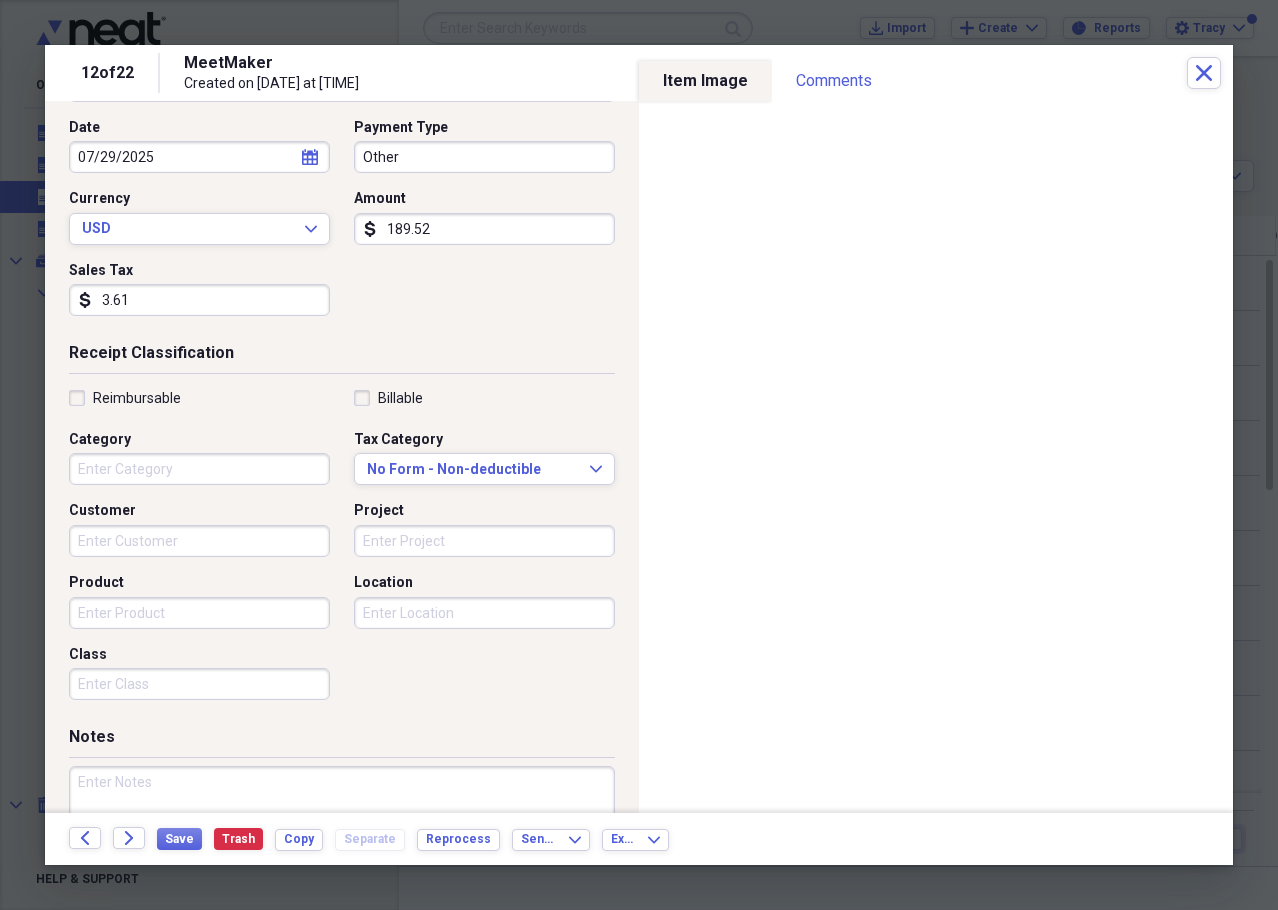click on "Back Forward Save Trash Copy Separate Reprocess Send To Expand Export Expand" at bounding box center [639, 839] 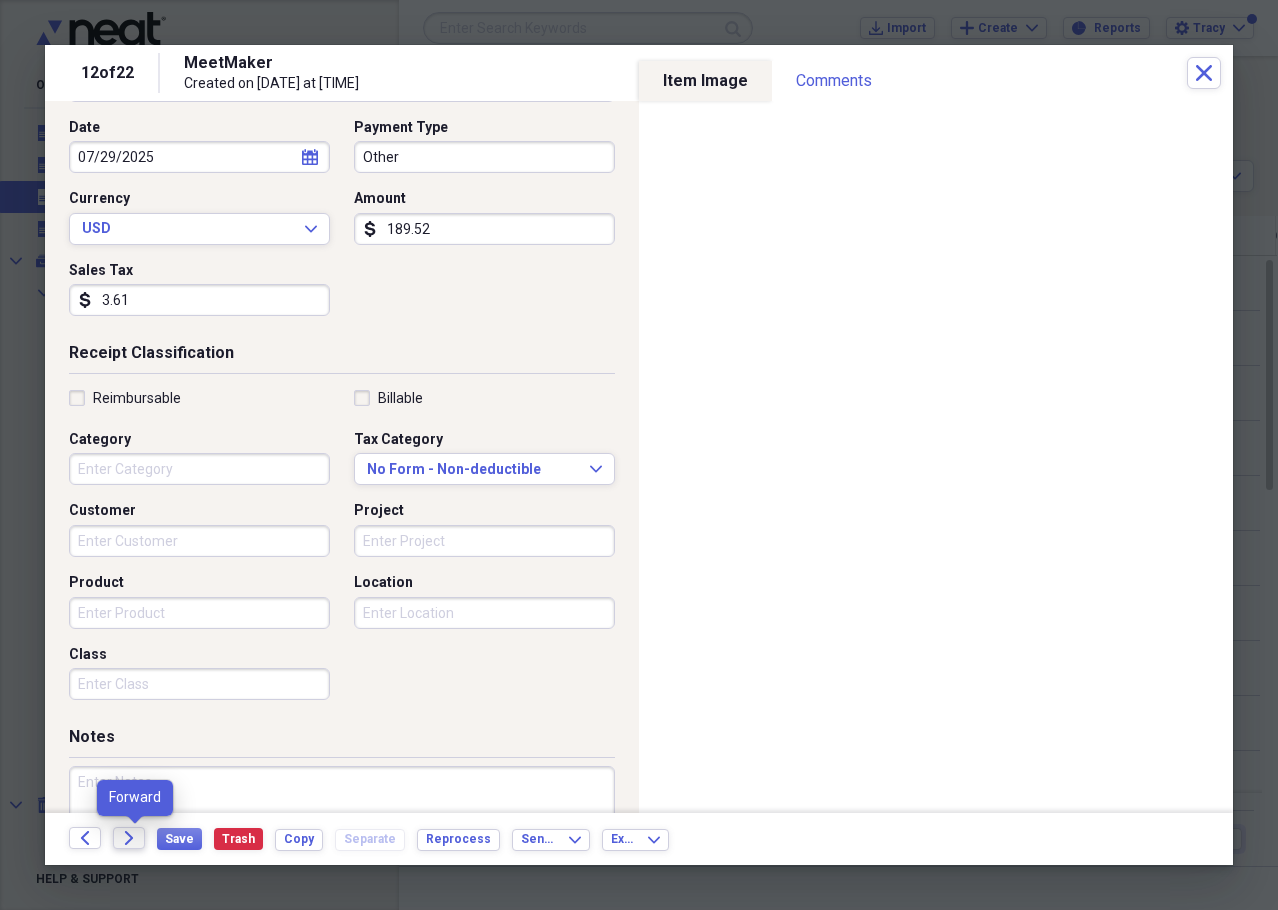 click on "Forward" 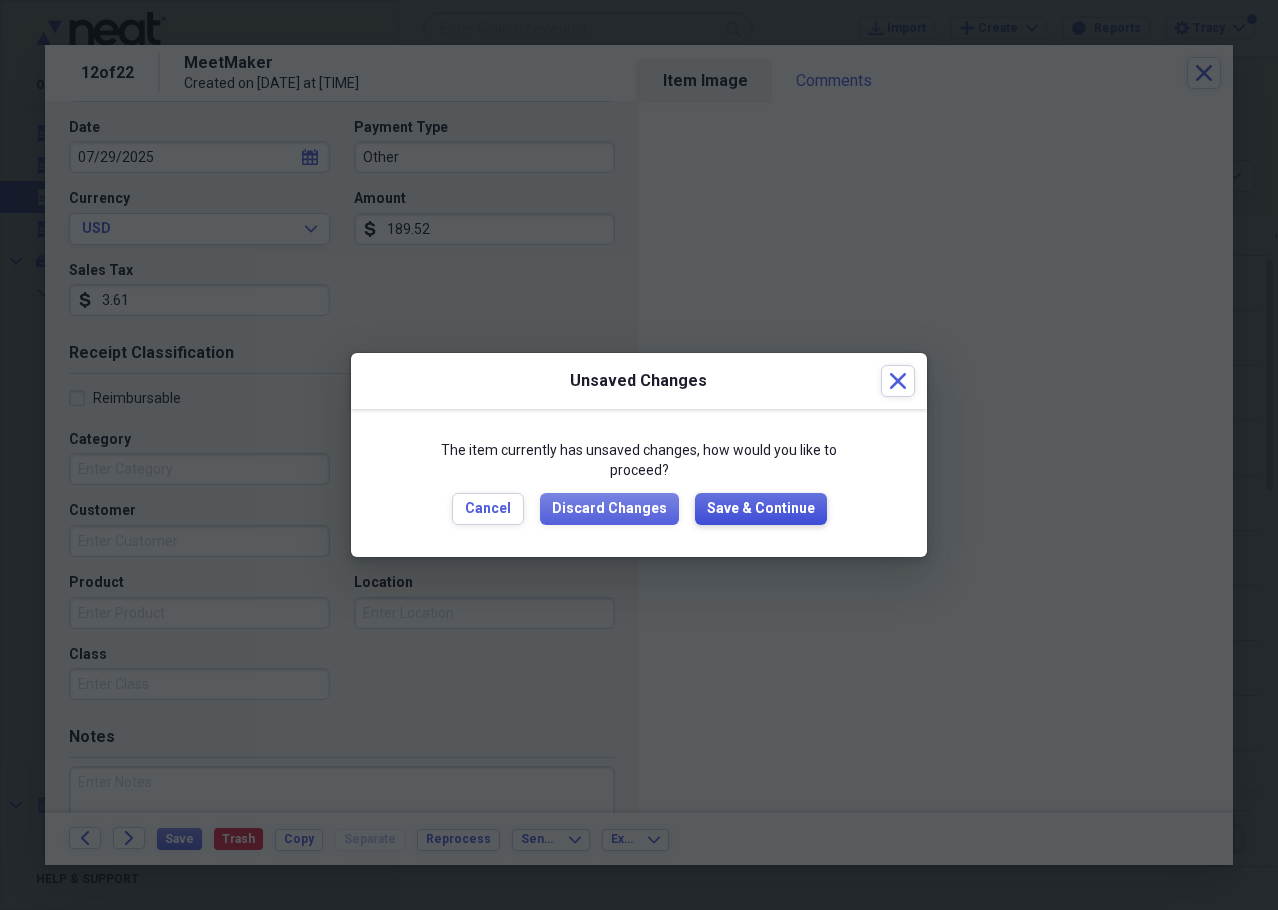 click on "Save & Continue" at bounding box center (761, 509) 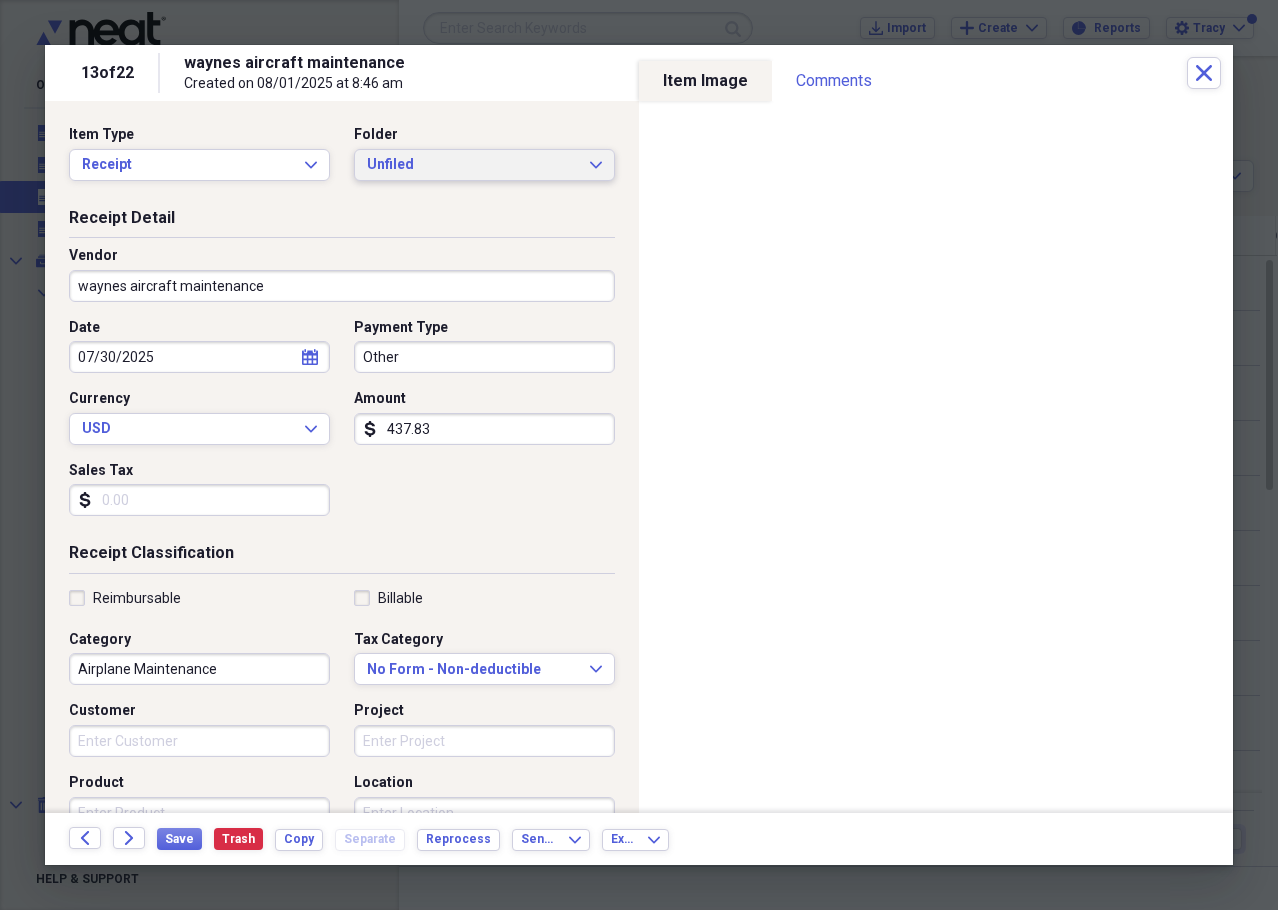click on "Unfiled" at bounding box center [472, 165] 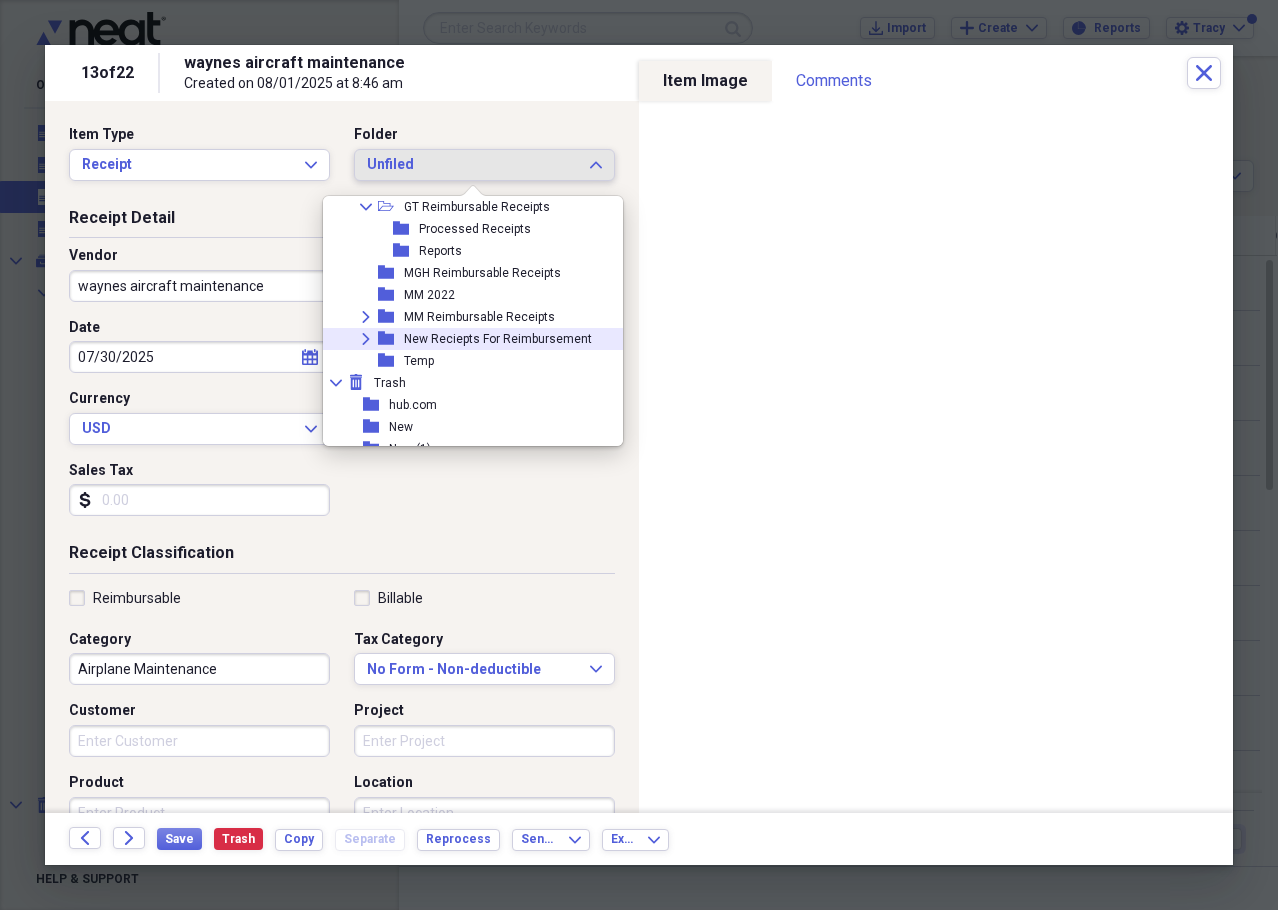 scroll, scrollTop: 400, scrollLeft: 0, axis: vertical 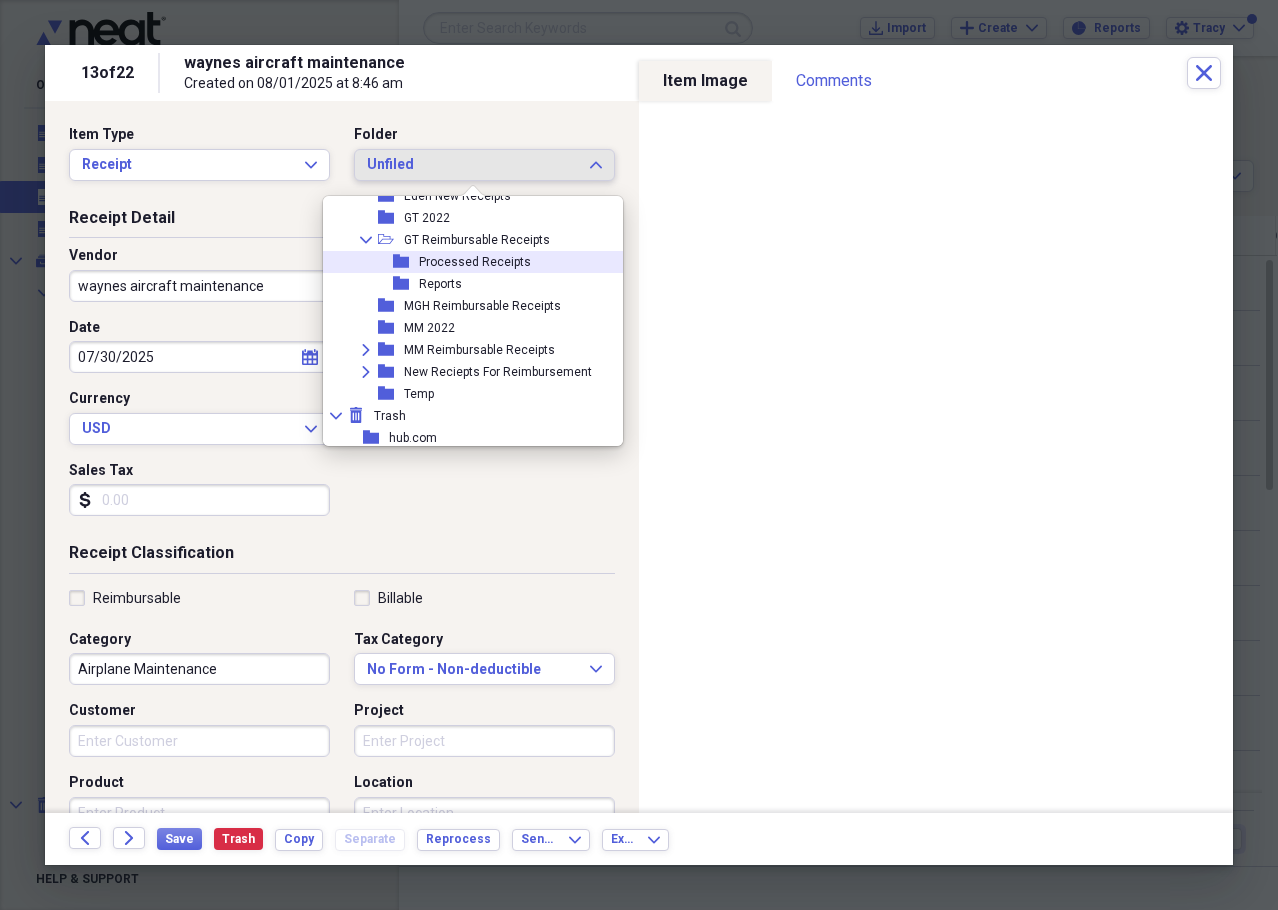 click on "Processed Receipts" at bounding box center [475, 262] 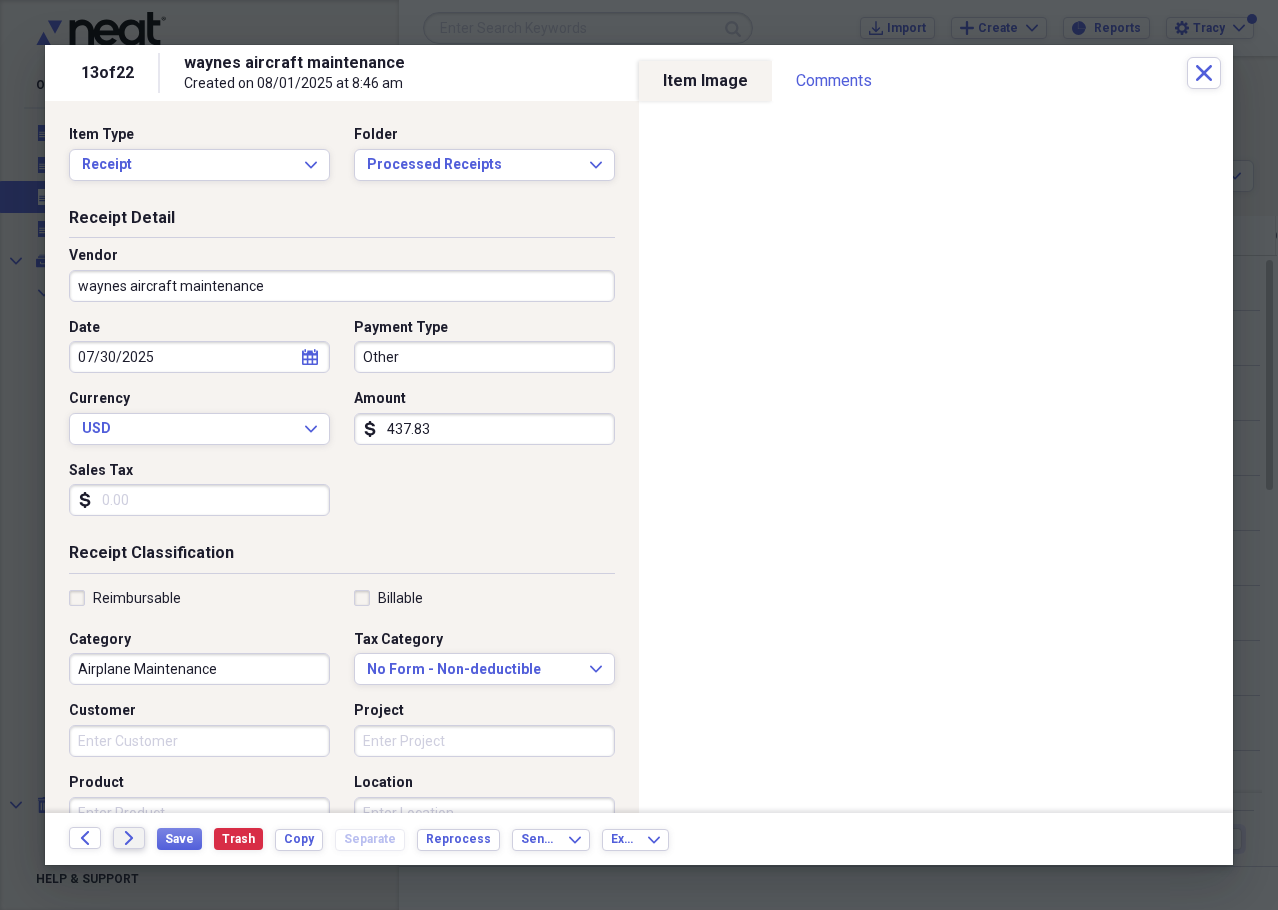 click on "Forward" 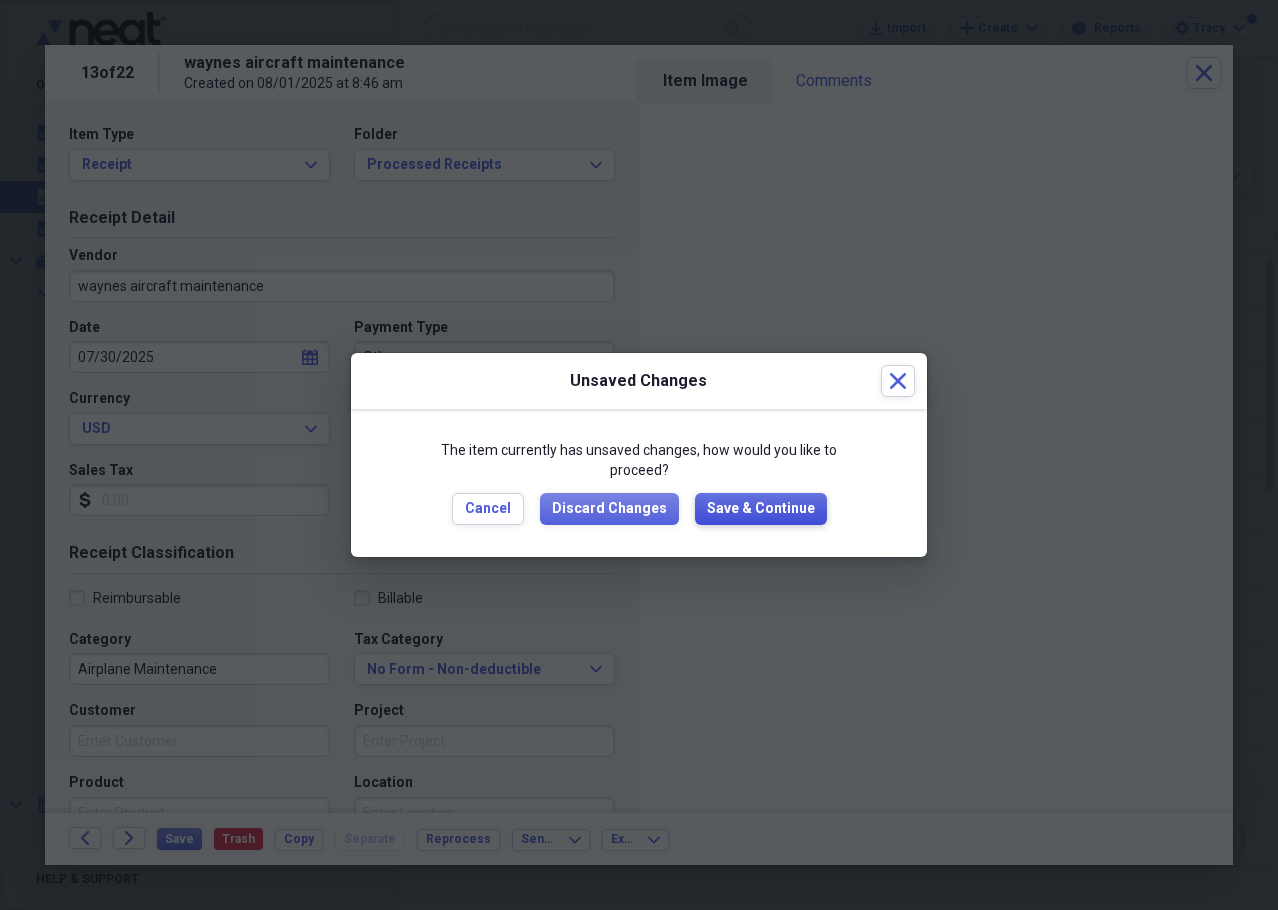 click on "Save & Continue" at bounding box center [761, 509] 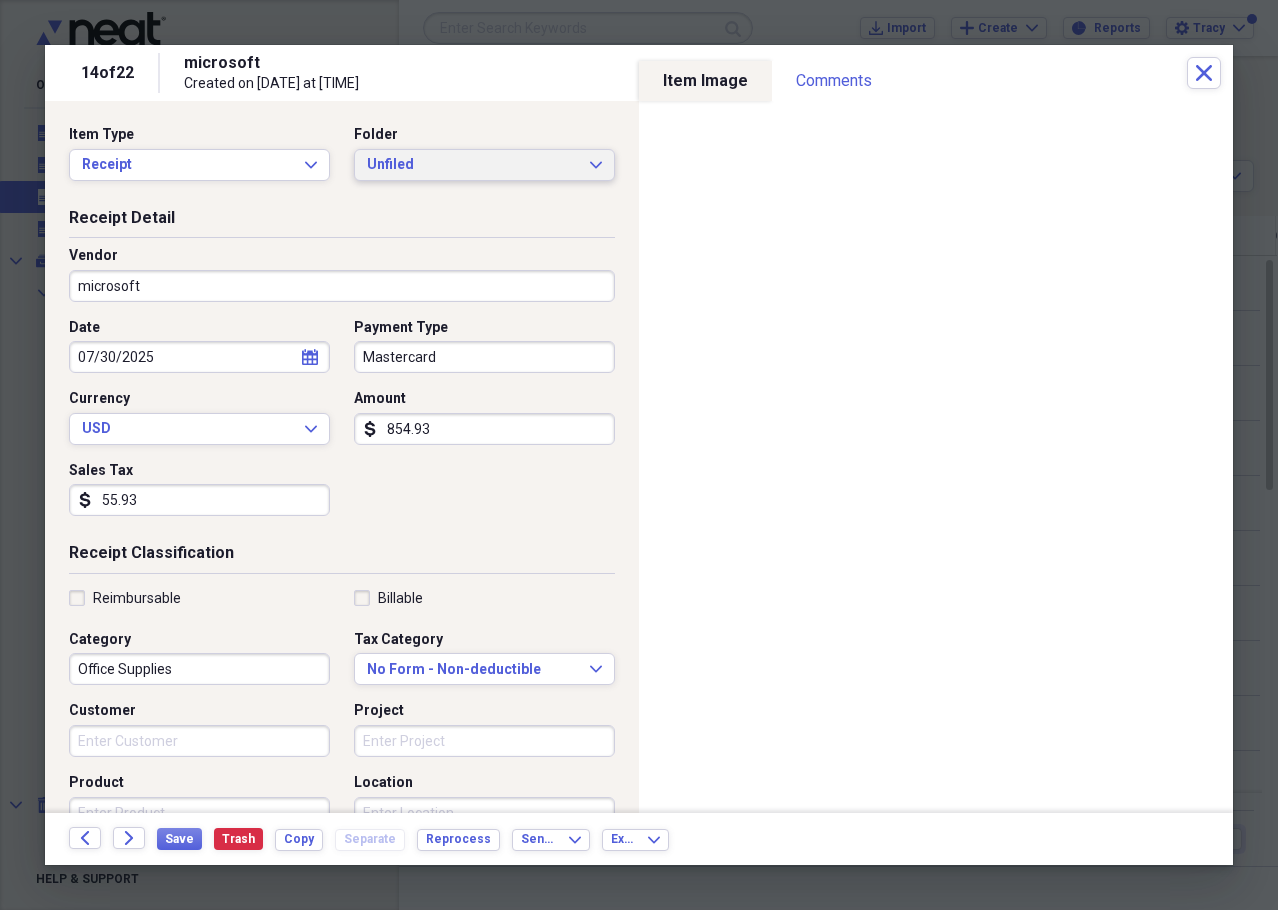click on "Unfiled" at bounding box center (472, 165) 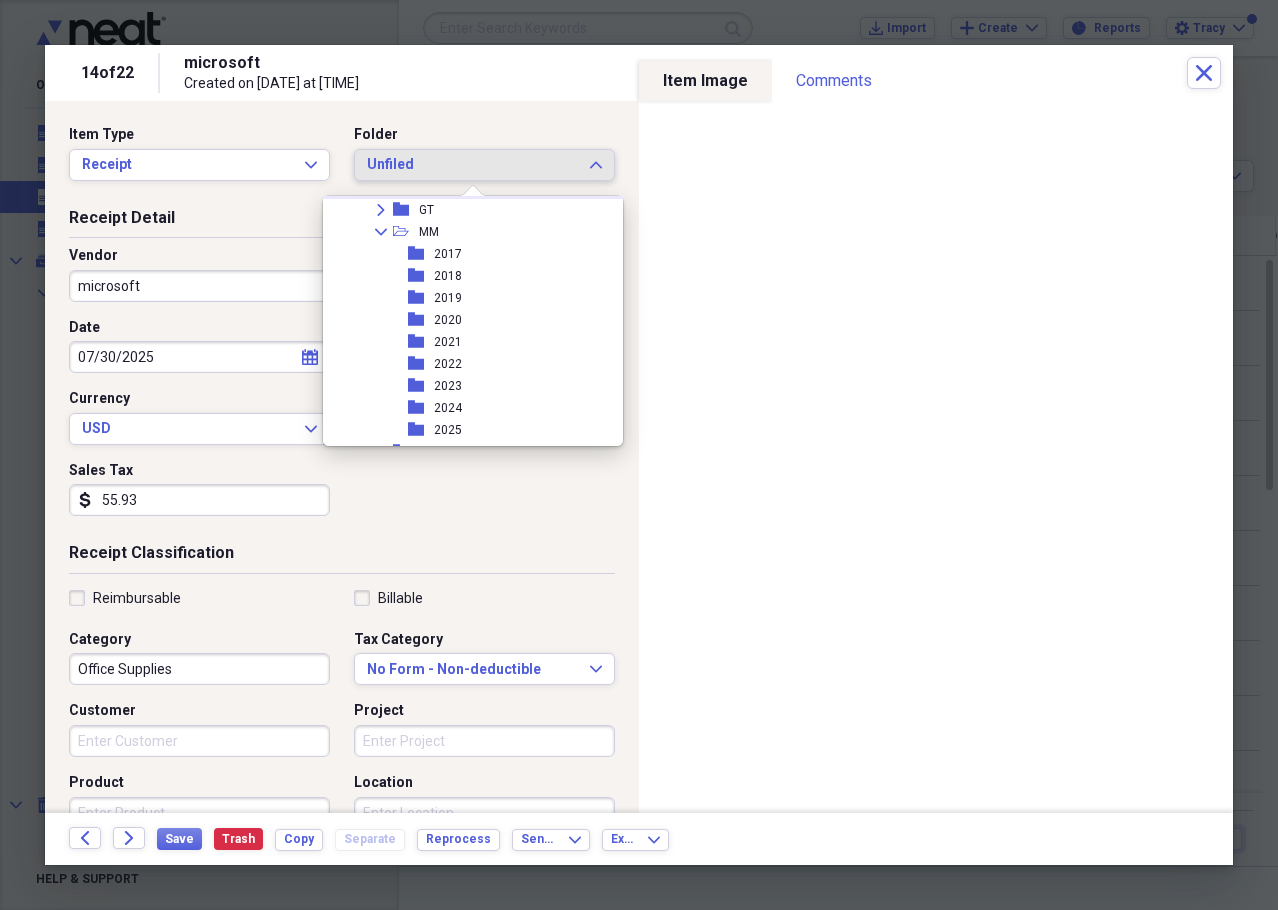 scroll, scrollTop: 200, scrollLeft: 0, axis: vertical 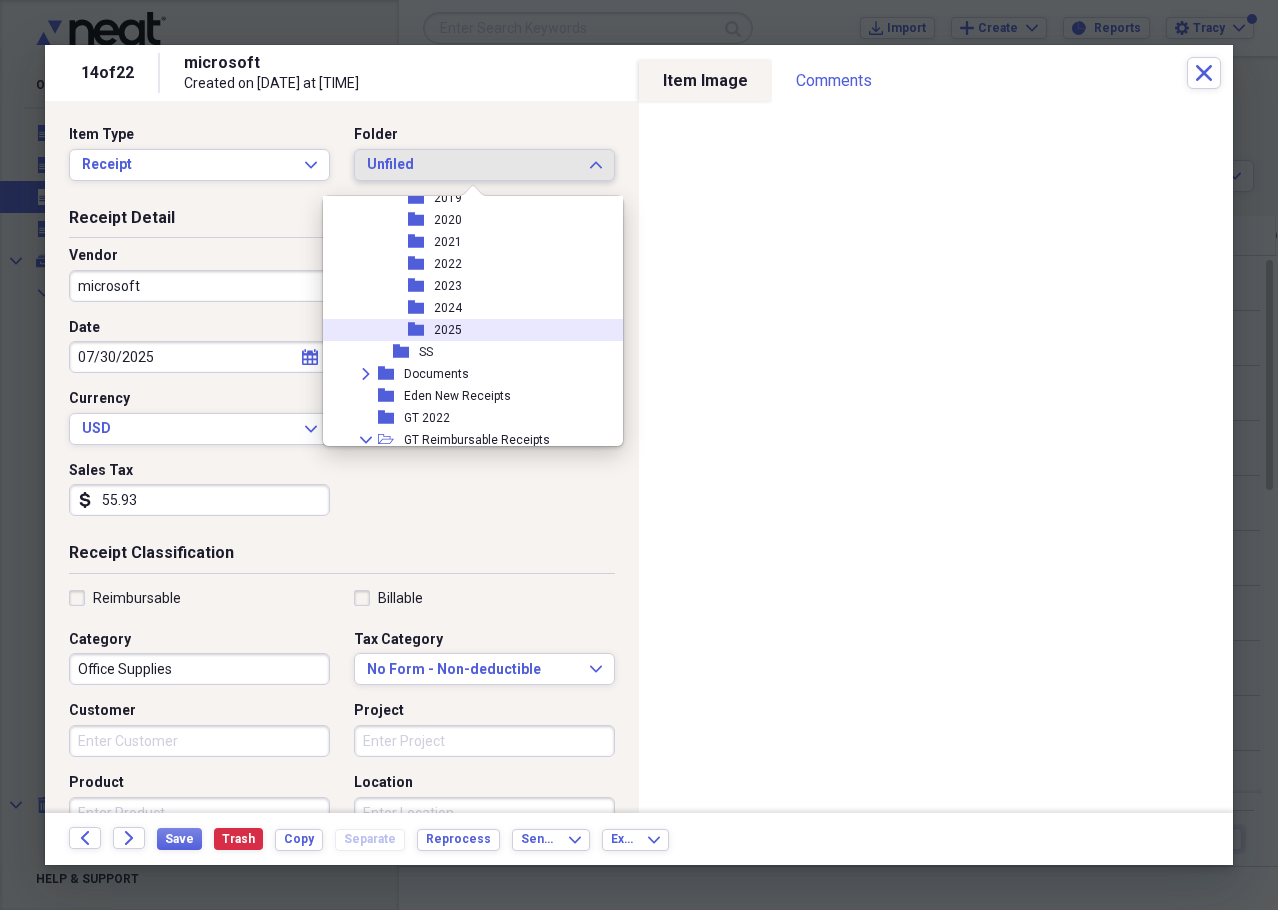 click on "2025" at bounding box center (448, 330) 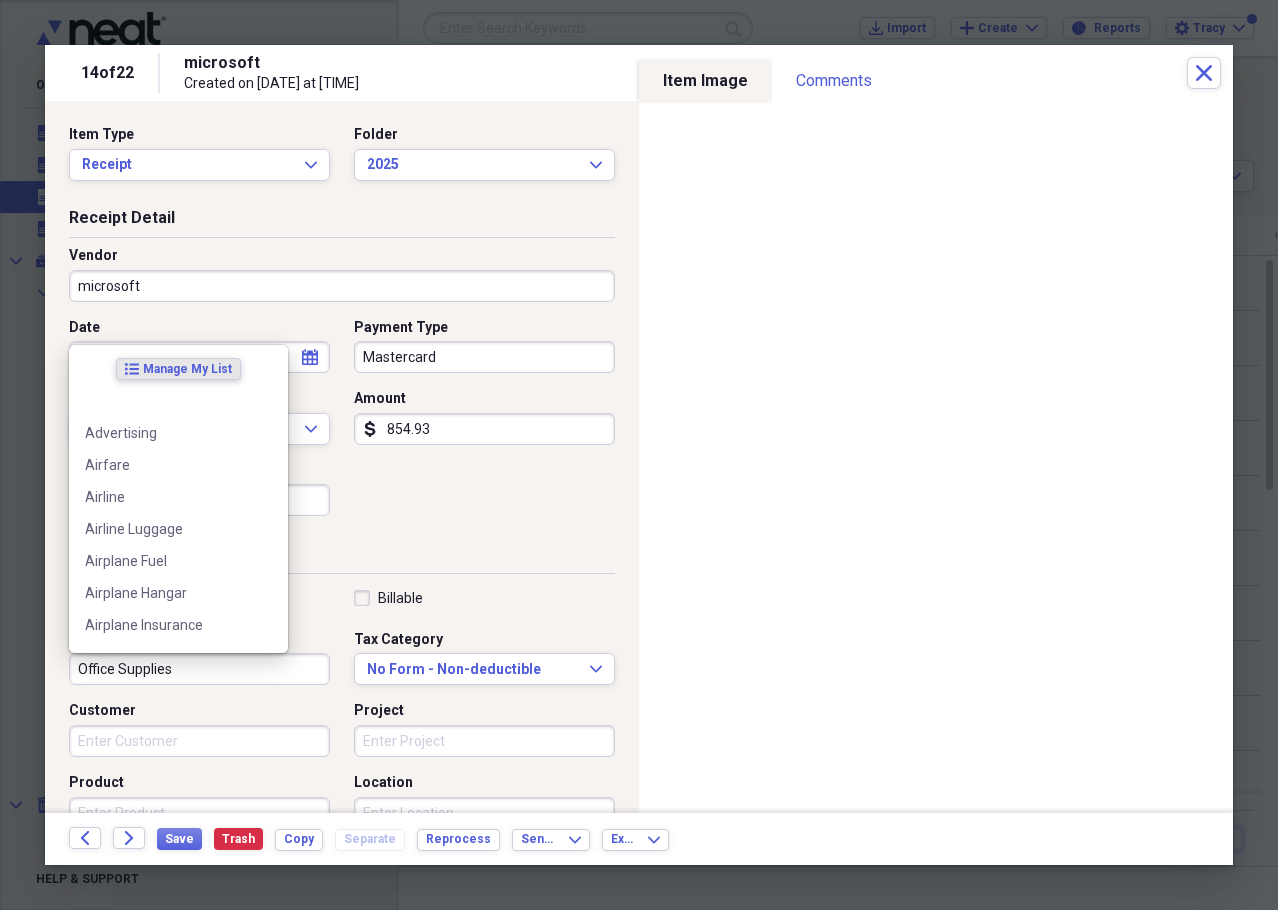 click on "Office Supplies" at bounding box center (199, 669) 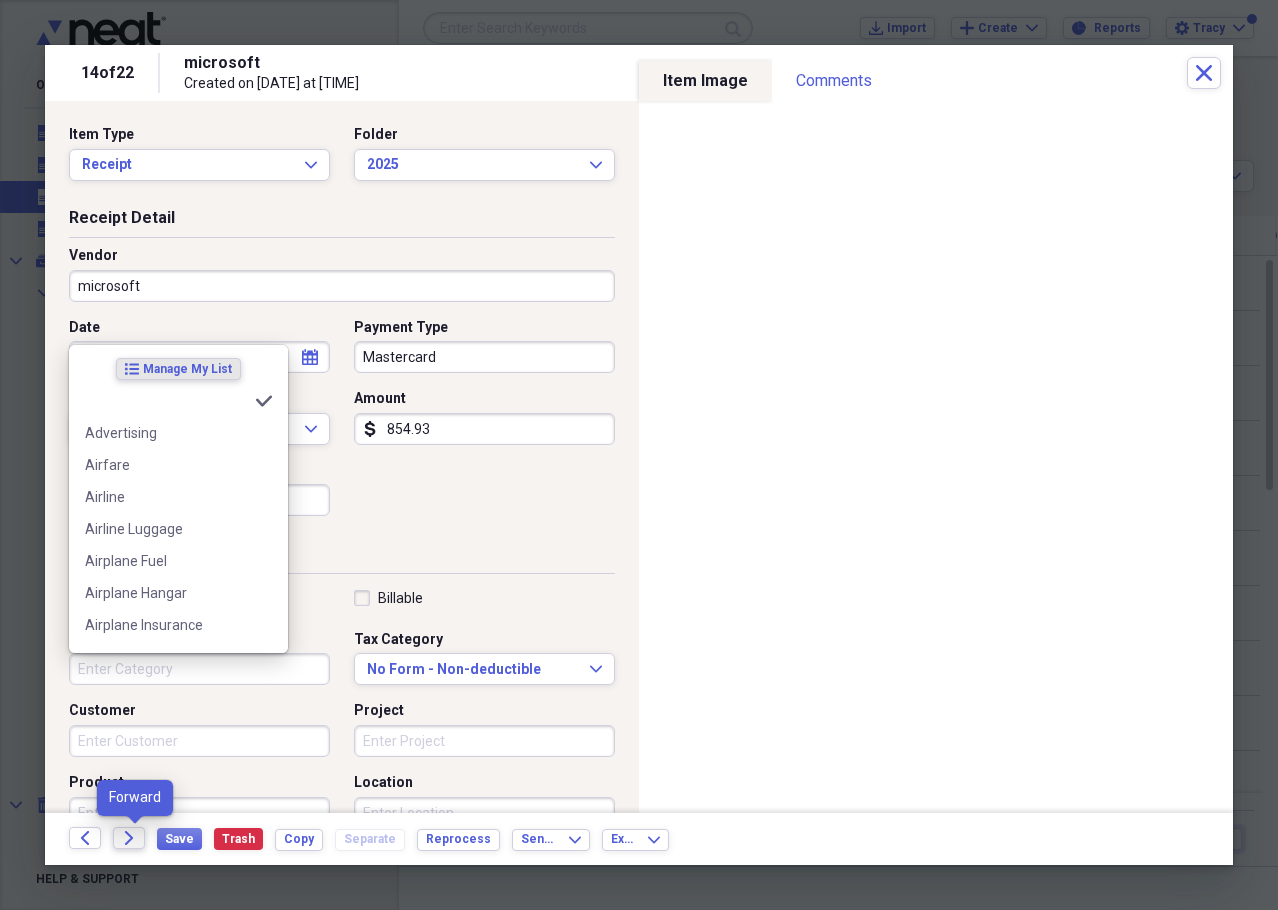 type 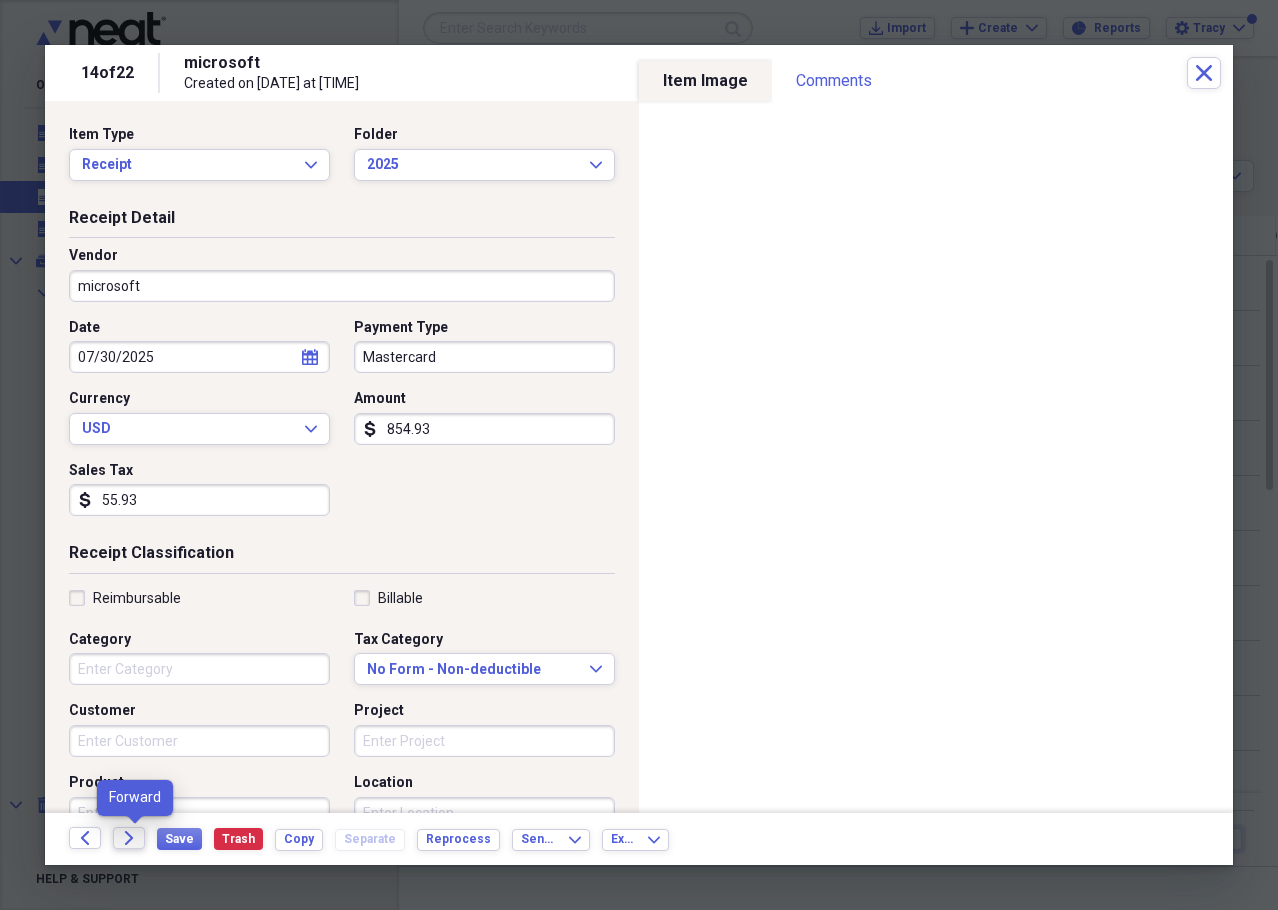 click on "Forward" 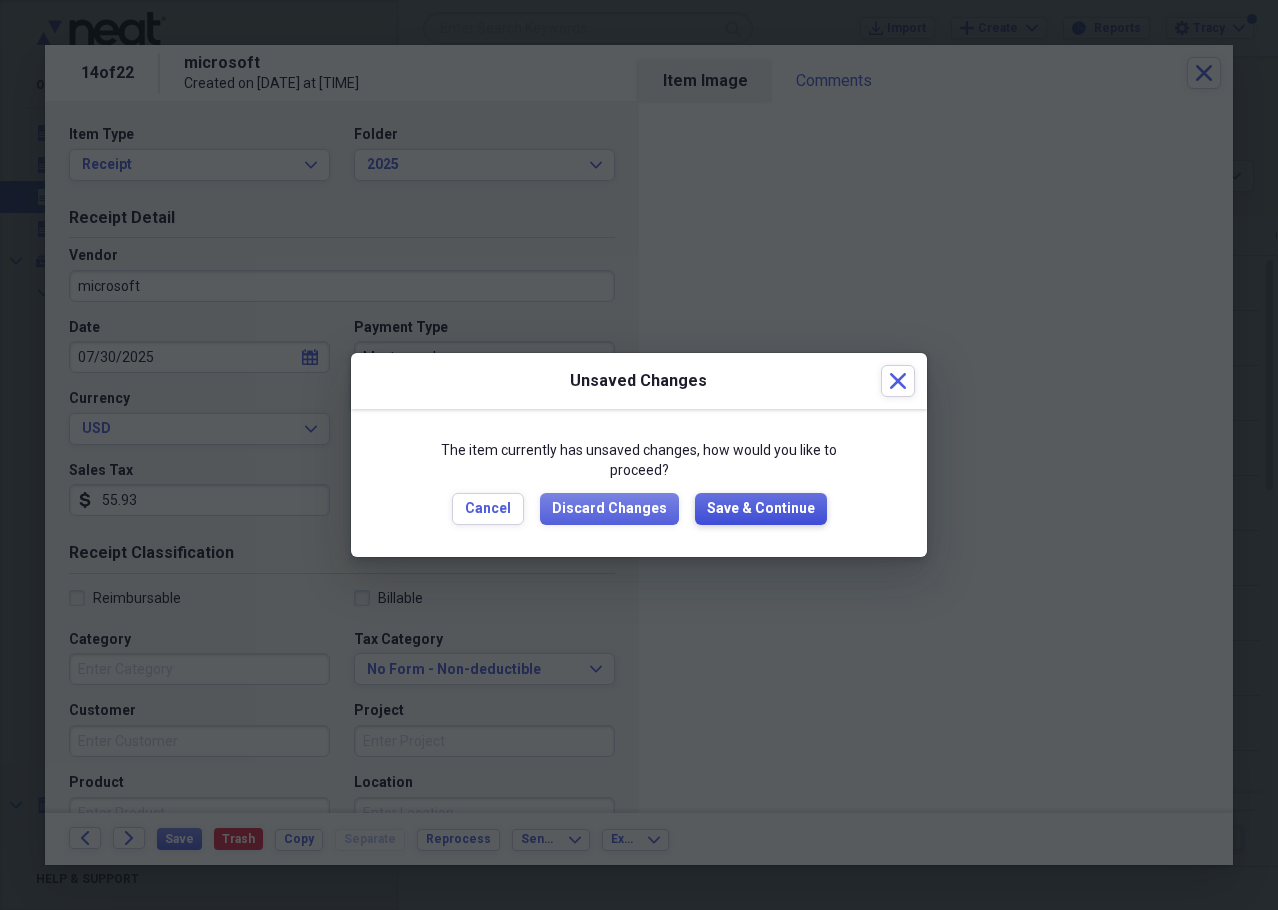 click on "Save & Continue" at bounding box center [761, 509] 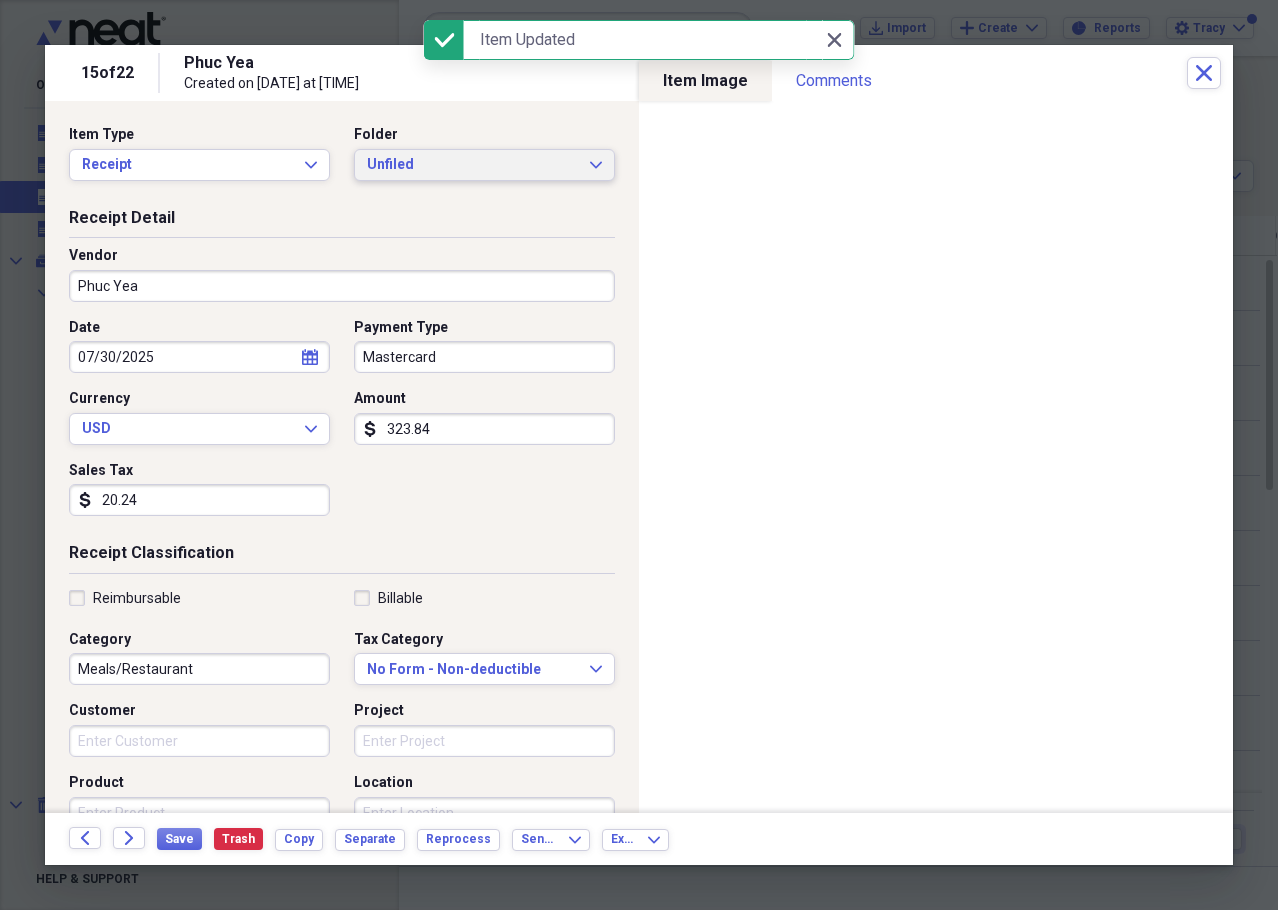 click on "Unfiled" at bounding box center [472, 165] 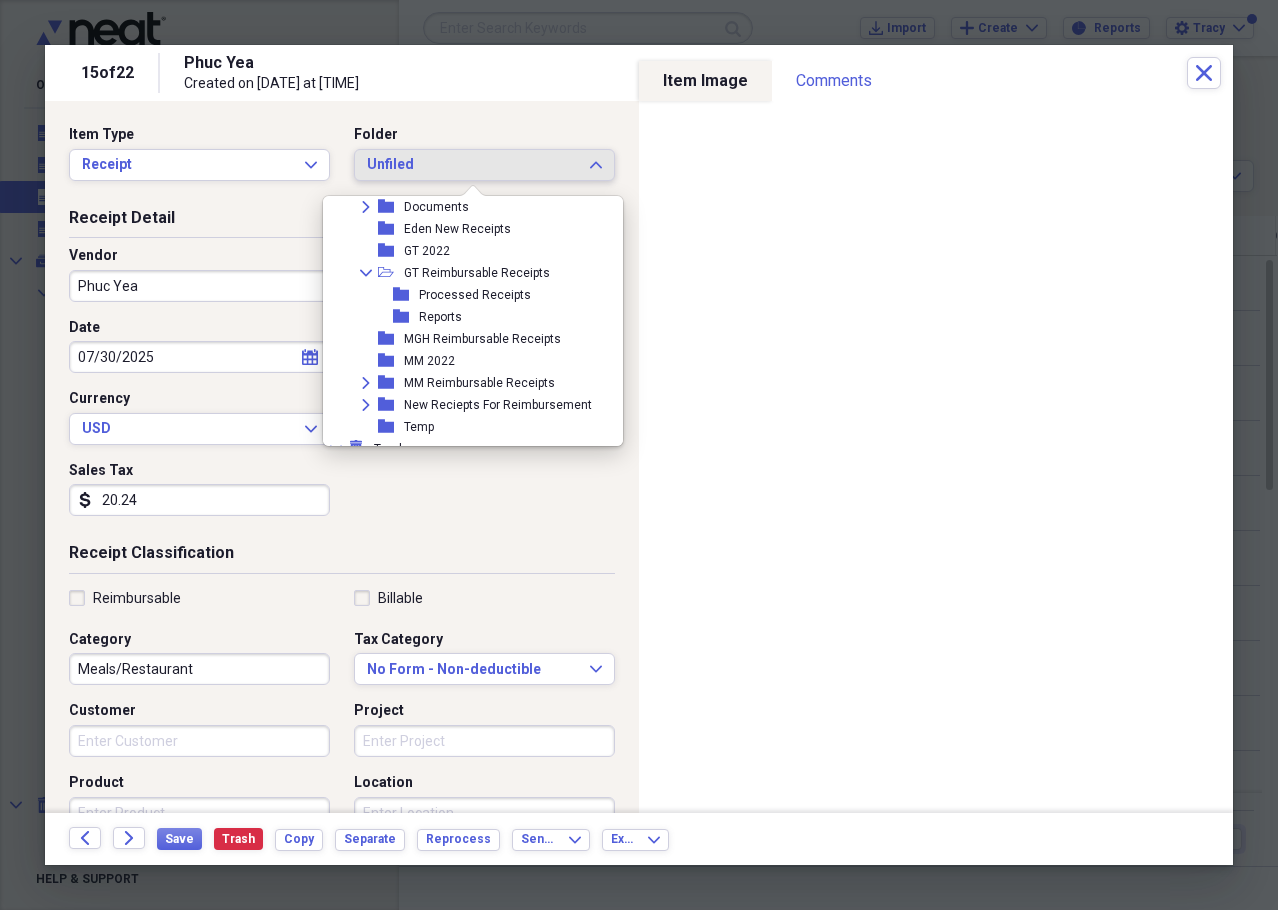scroll, scrollTop: 400, scrollLeft: 0, axis: vertical 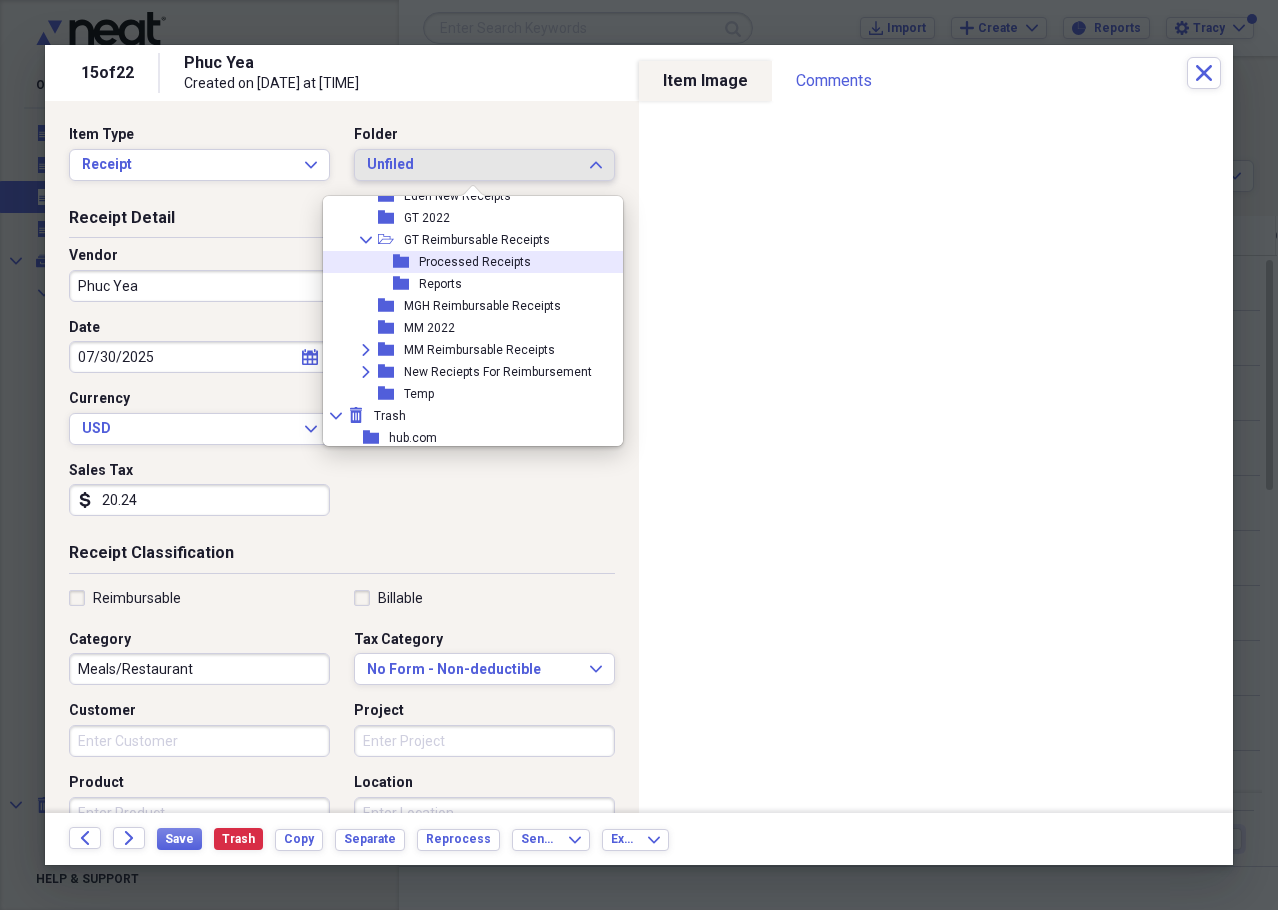 click on "Processed Receipts" at bounding box center [475, 262] 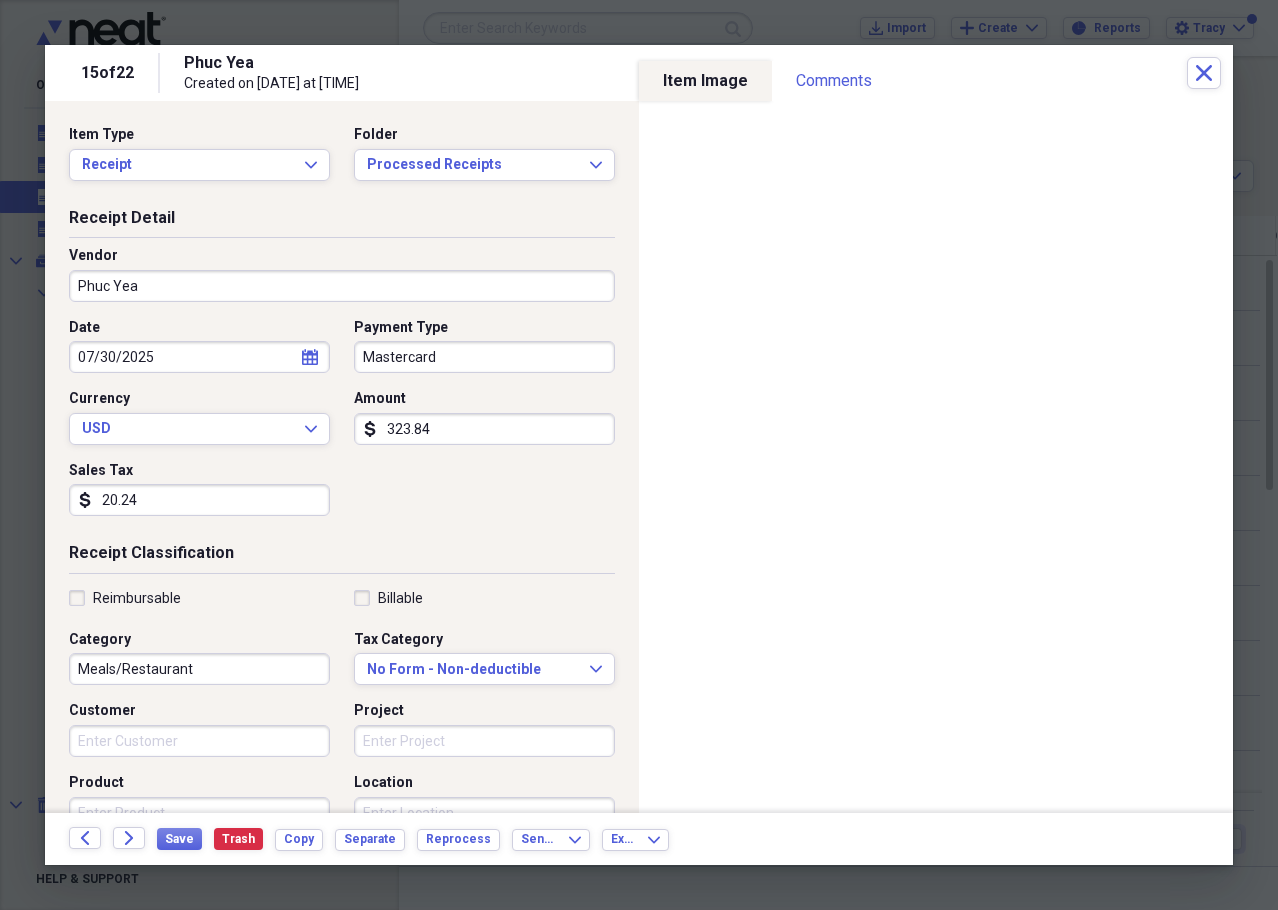 click on "Meals/Restaurant" at bounding box center (199, 669) 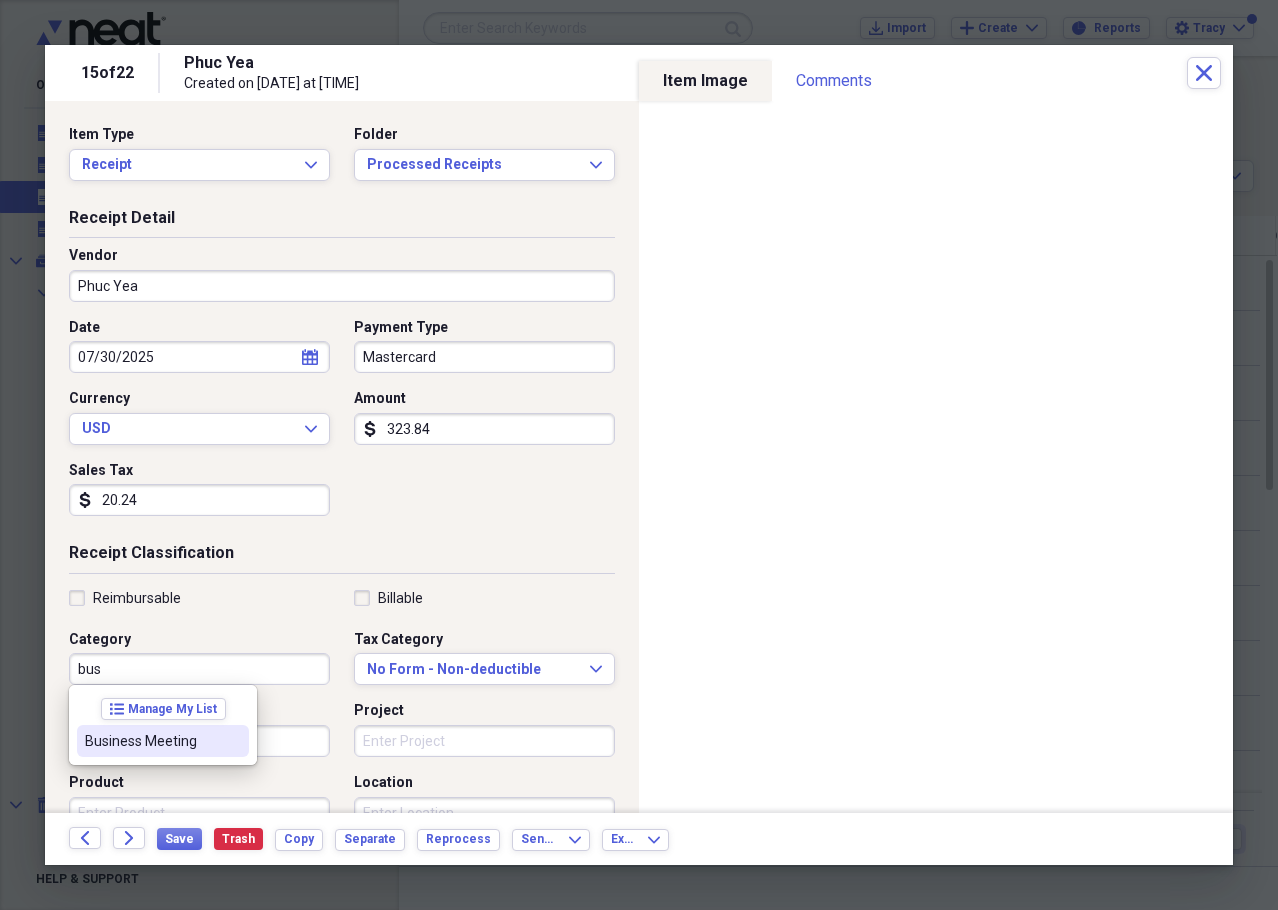 click on "Business Meeting" at bounding box center [151, 741] 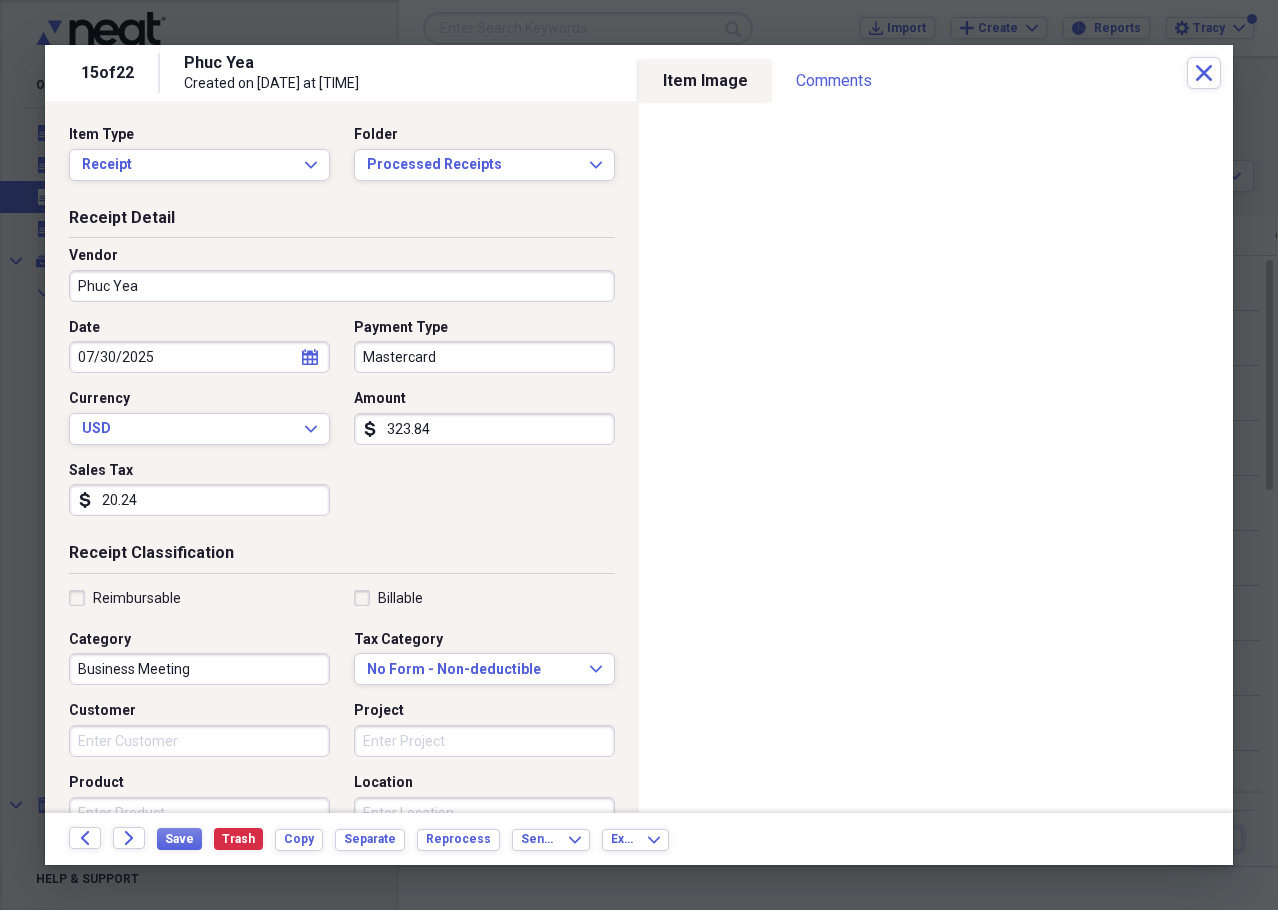 click on "Receipt Detail Vendor [VENDOR_NAME] Date [DATE] calendar Calendar Payment Type Mastercard Currency USD Expand Amount dollar-sign 323.84 Sales Tax dollar-sign 20.24" at bounding box center [342, 375] 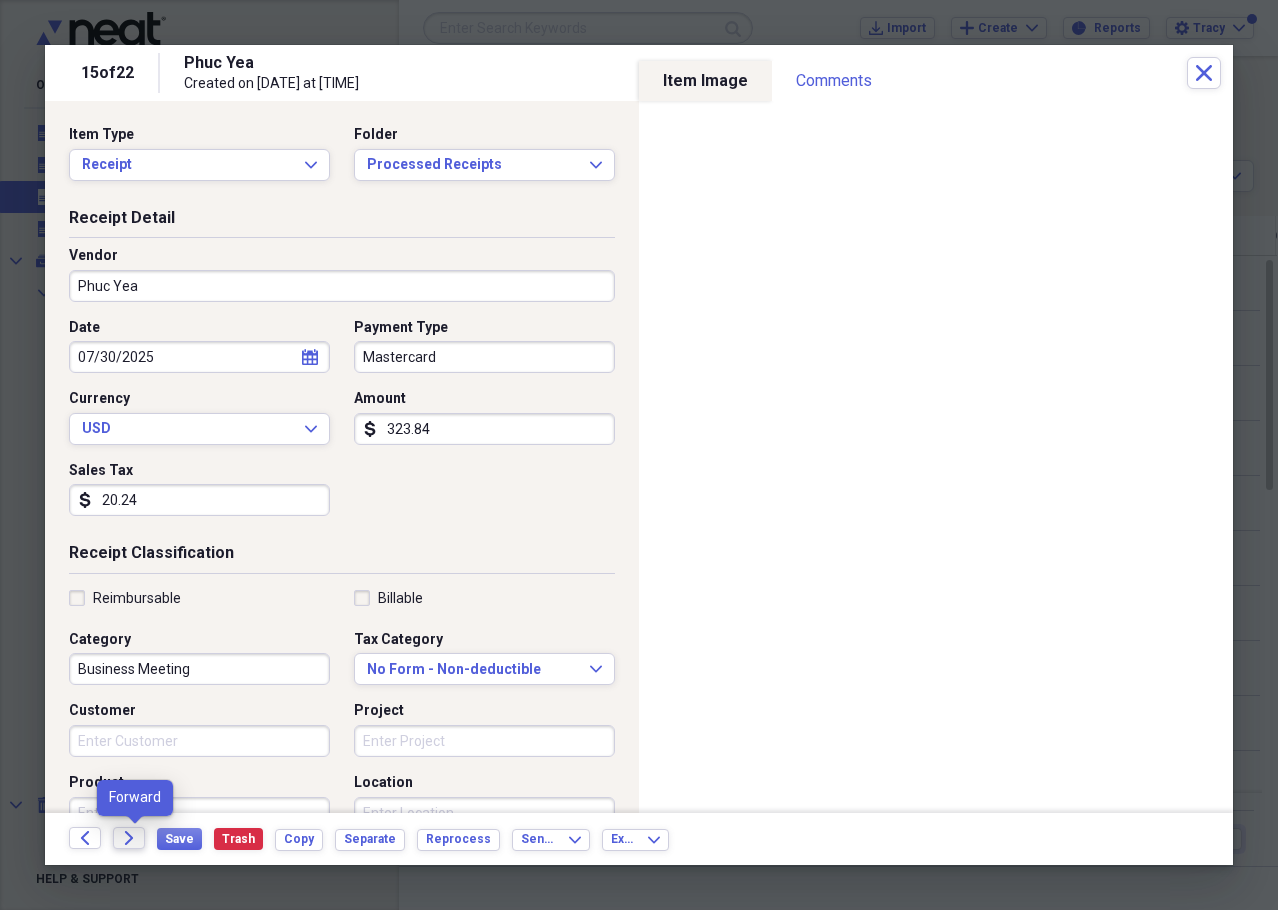 click on "Forward" at bounding box center [129, 838] 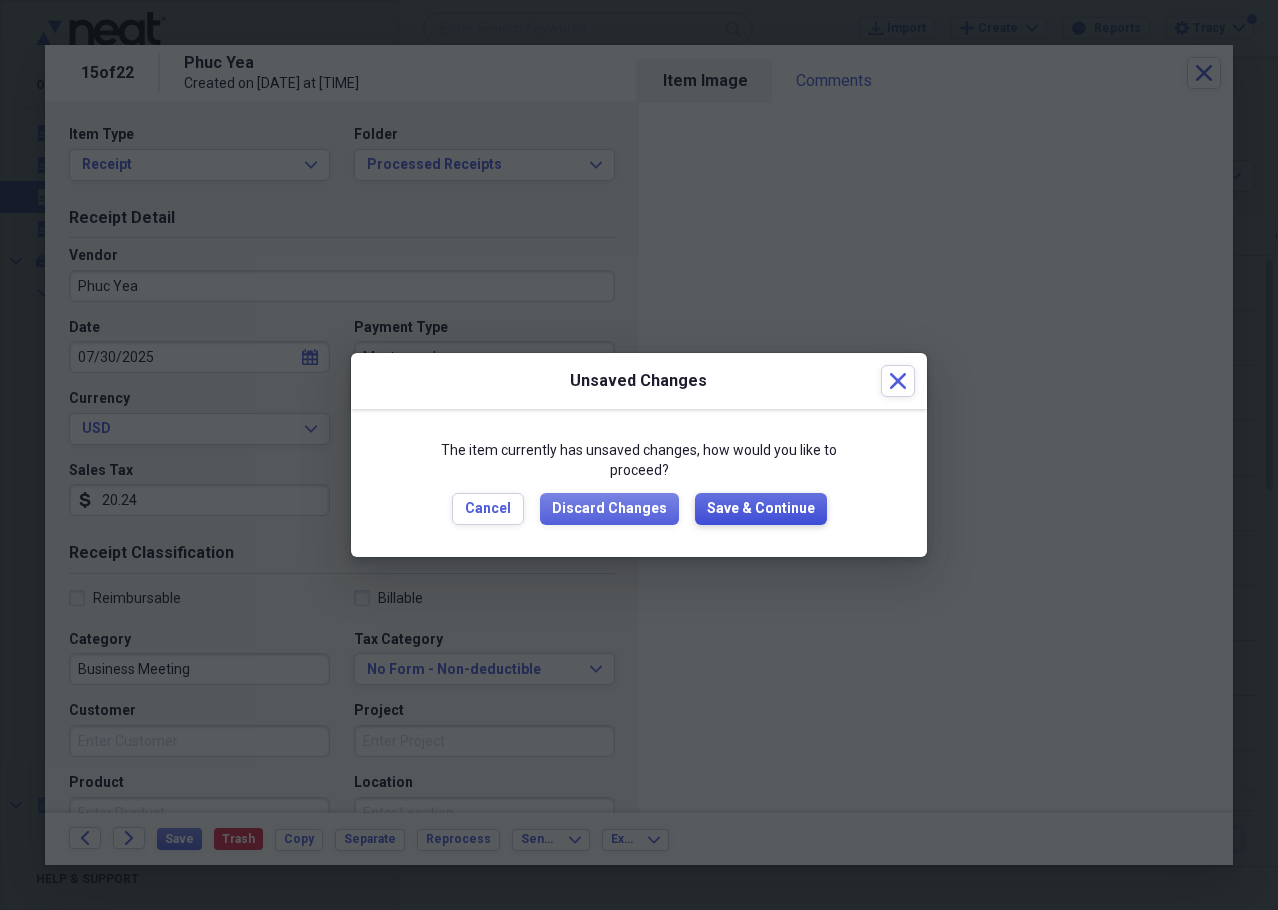 click on "Save & Continue" at bounding box center (761, 509) 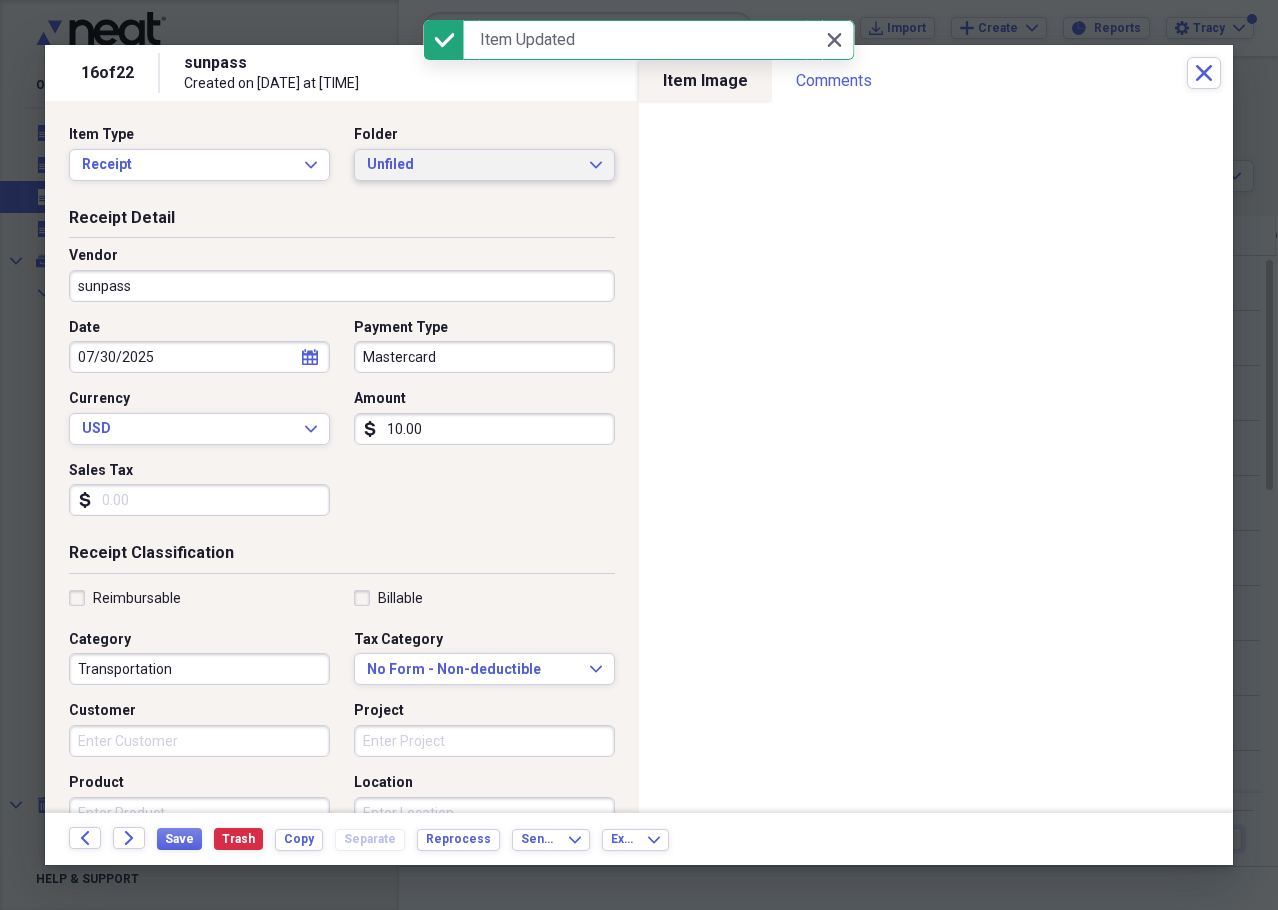 click on "Unfiled" at bounding box center (472, 165) 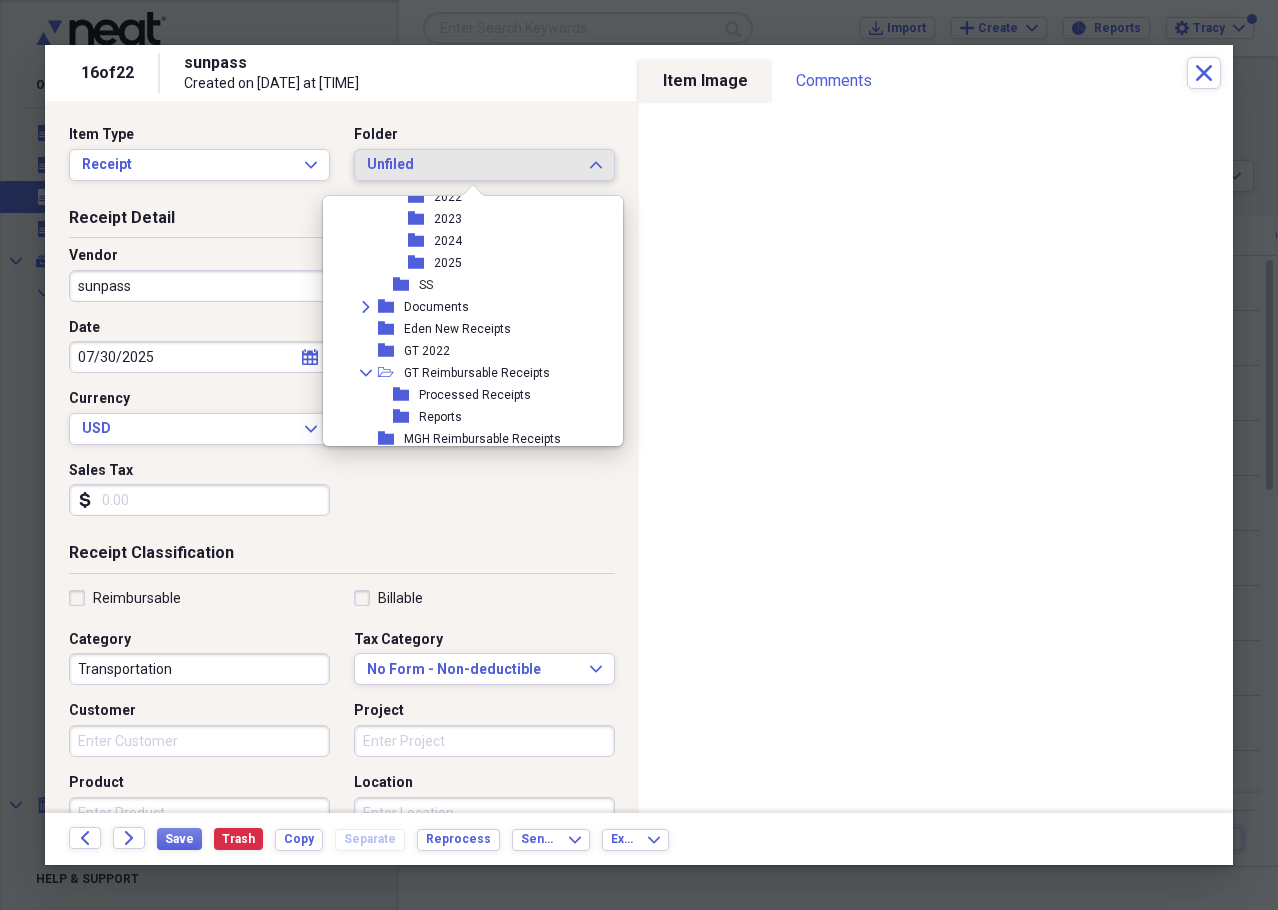 scroll, scrollTop: 300, scrollLeft: 0, axis: vertical 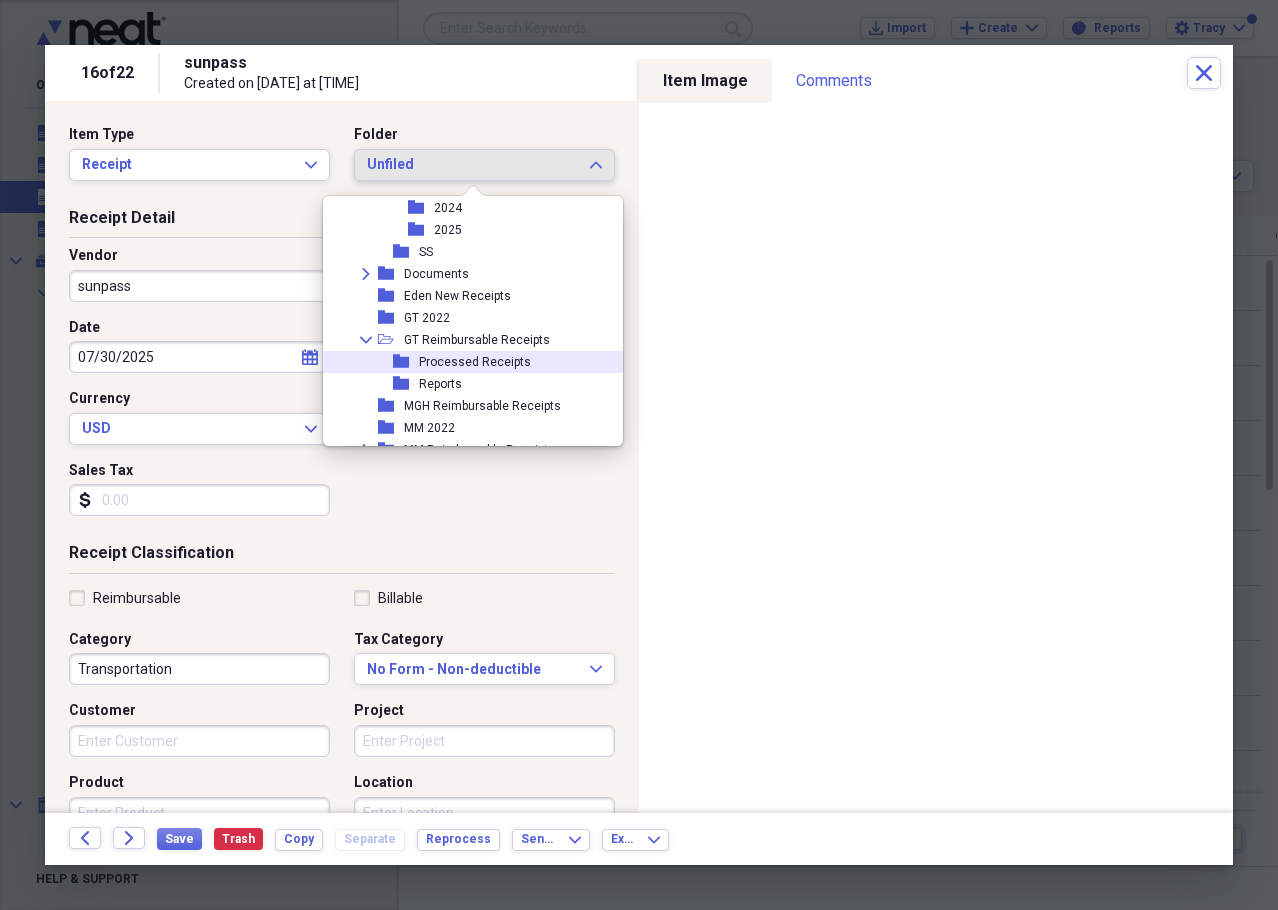 click on "Processed Receipts" at bounding box center (475, 362) 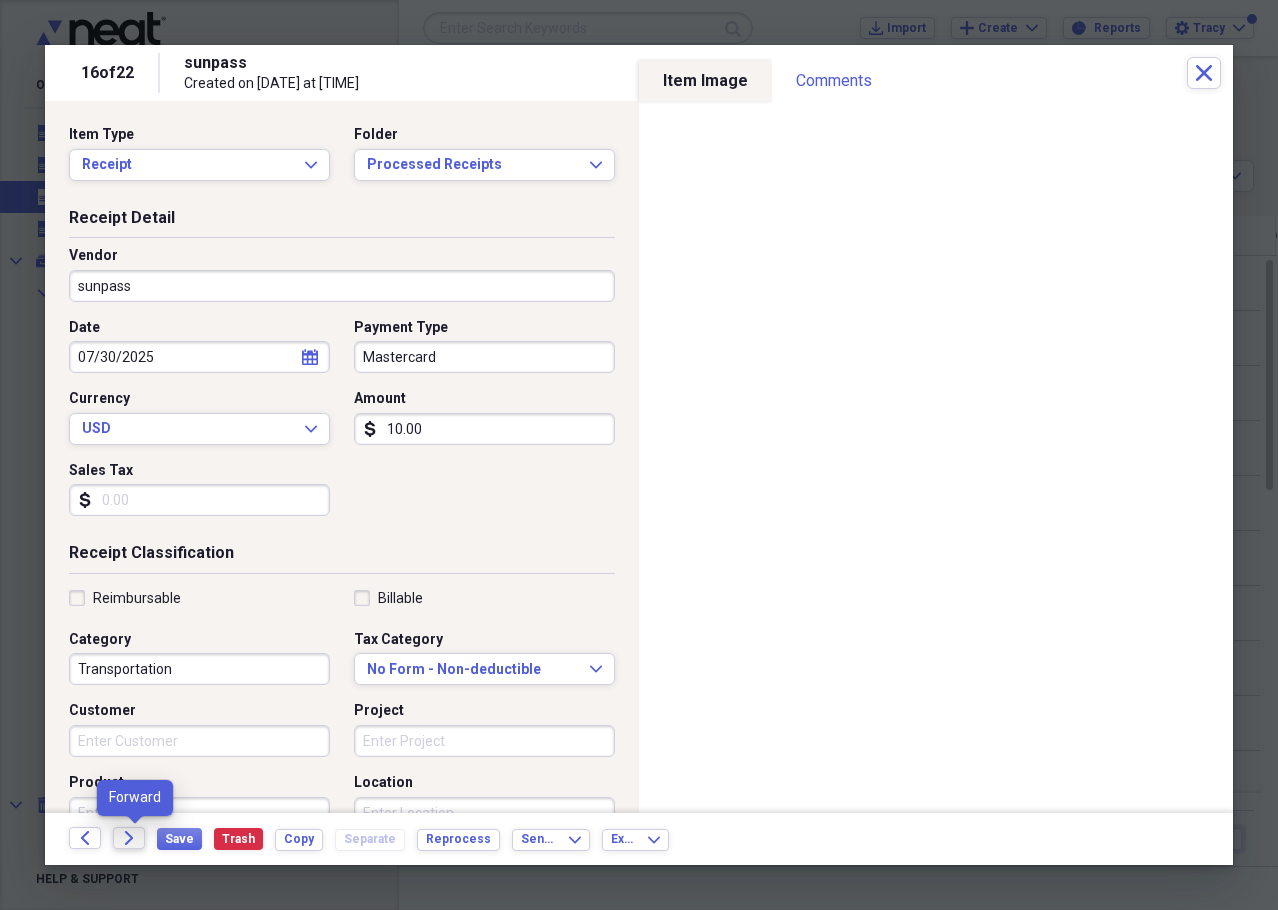 click on "Forward" 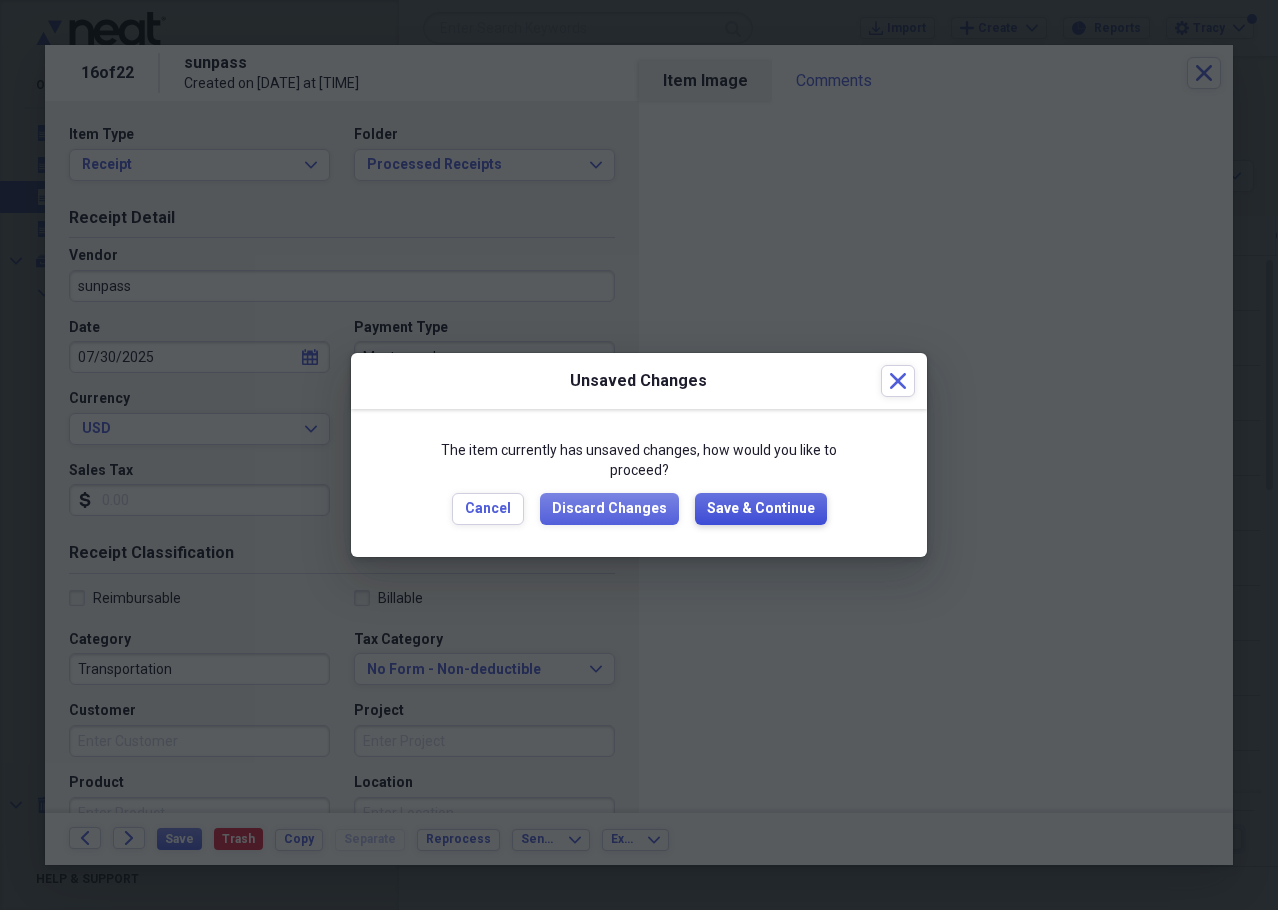 click on "Save & Continue" at bounding box center (761, 509) 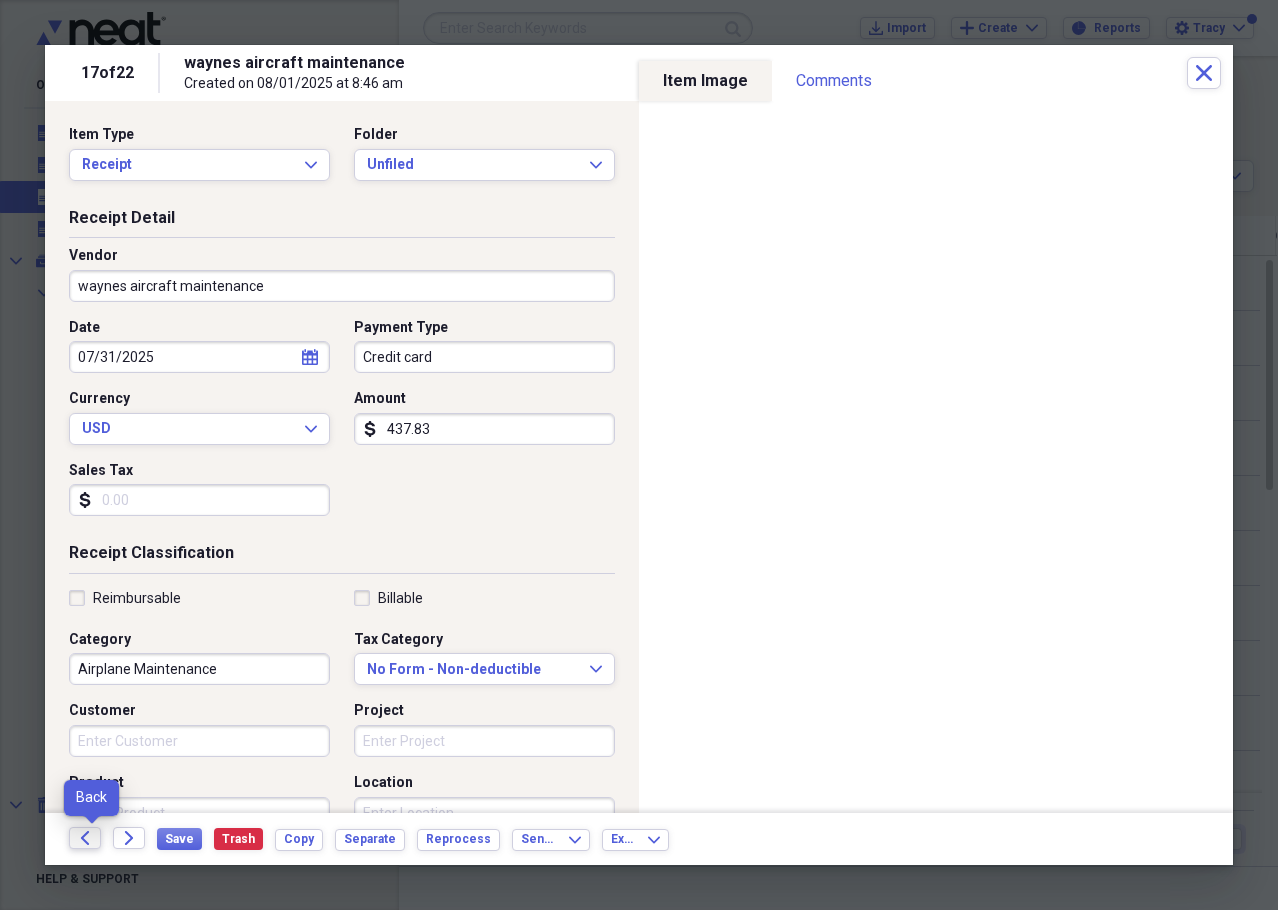 click on "Back" 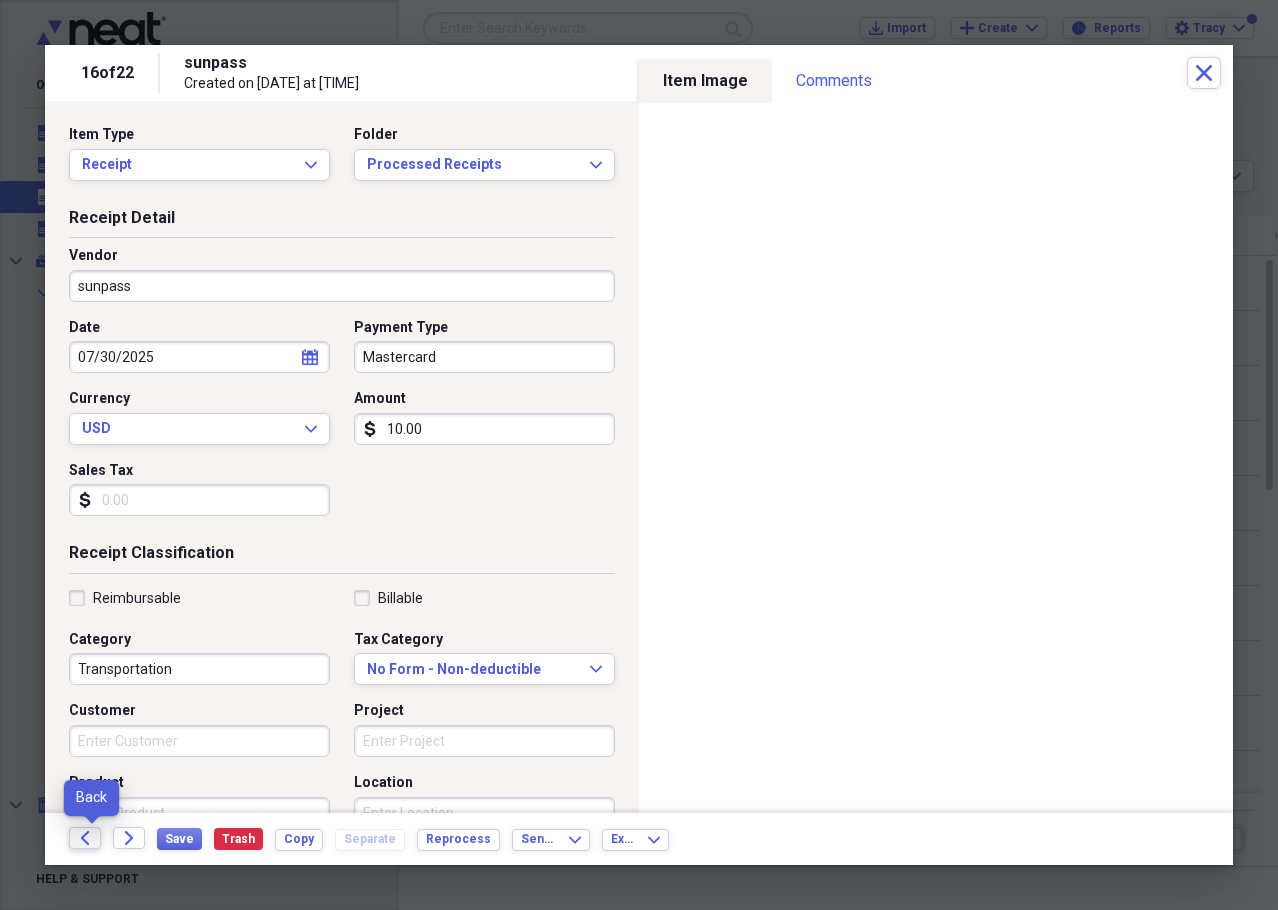 click on "Back" 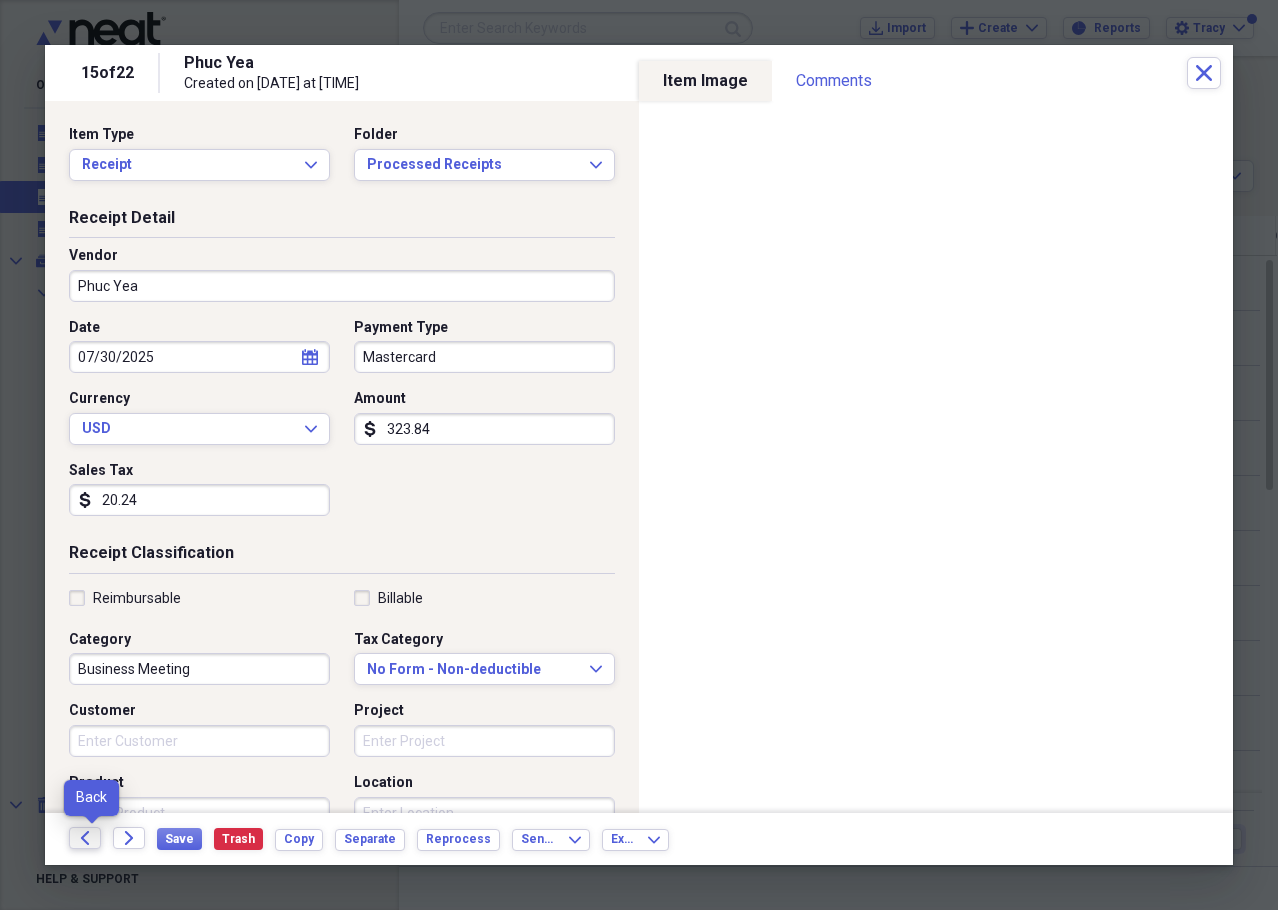 click on "Back" 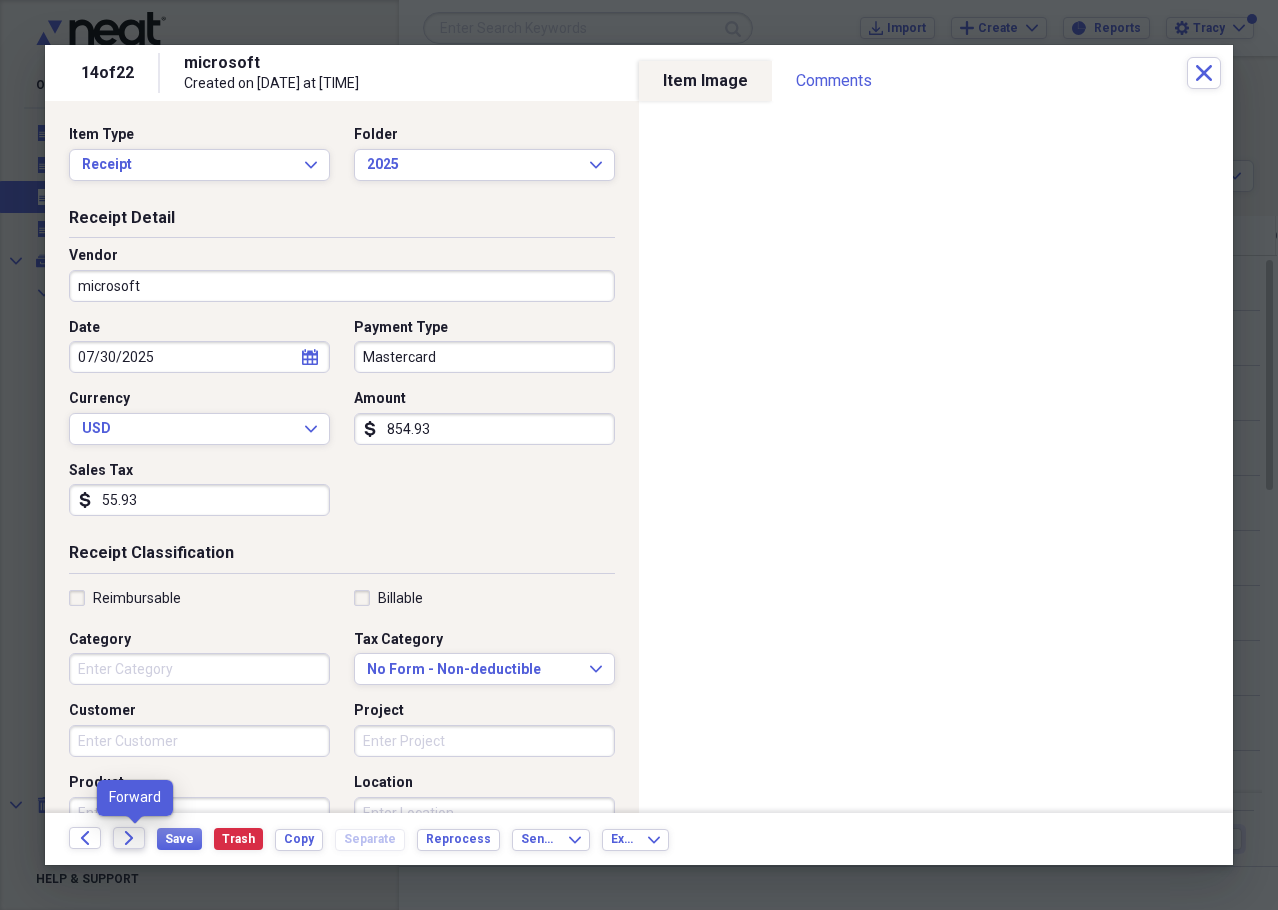 click on "Forward" 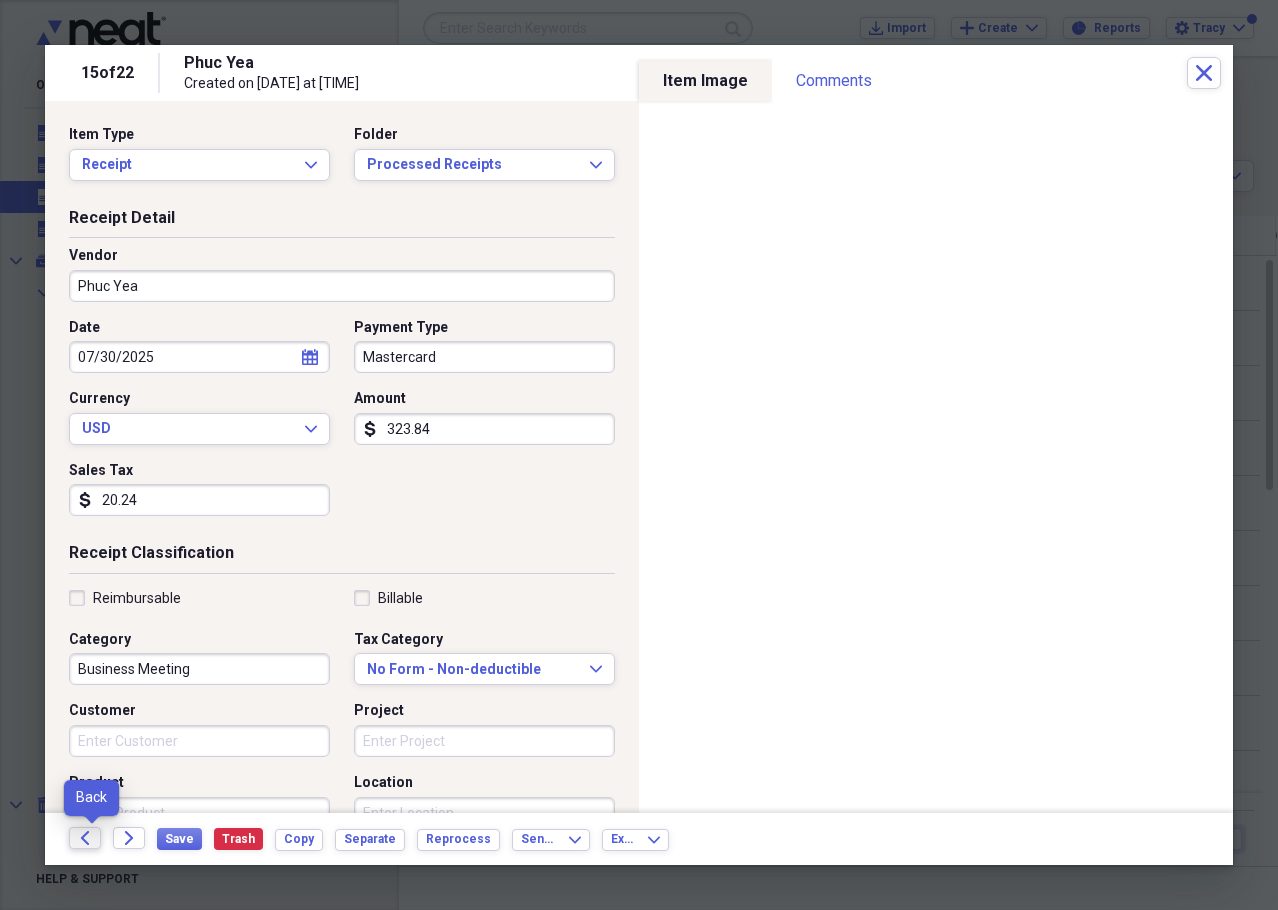 click on "Back" at bounding box center (85, 838) 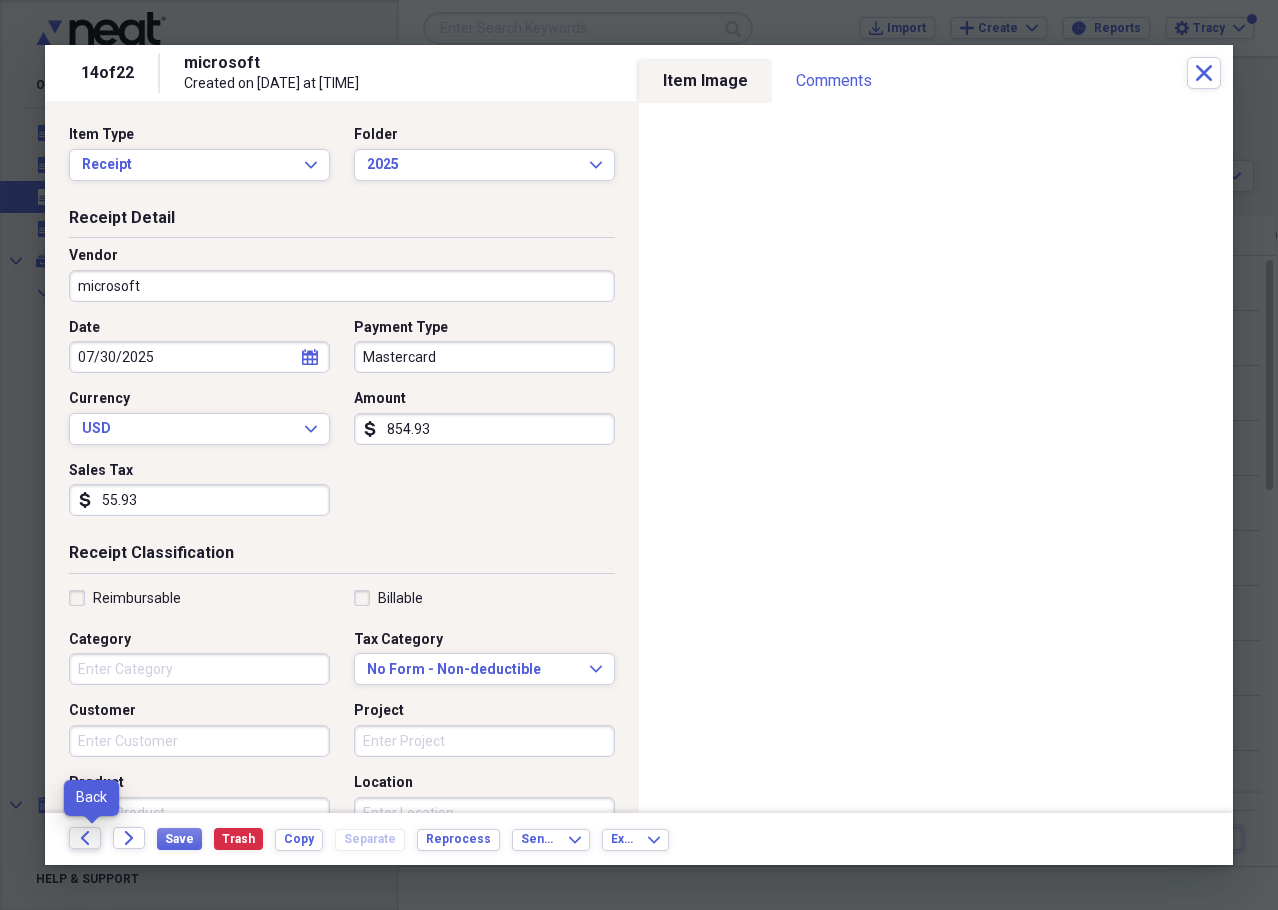 click on "Back" at bounding box center (85, 838) 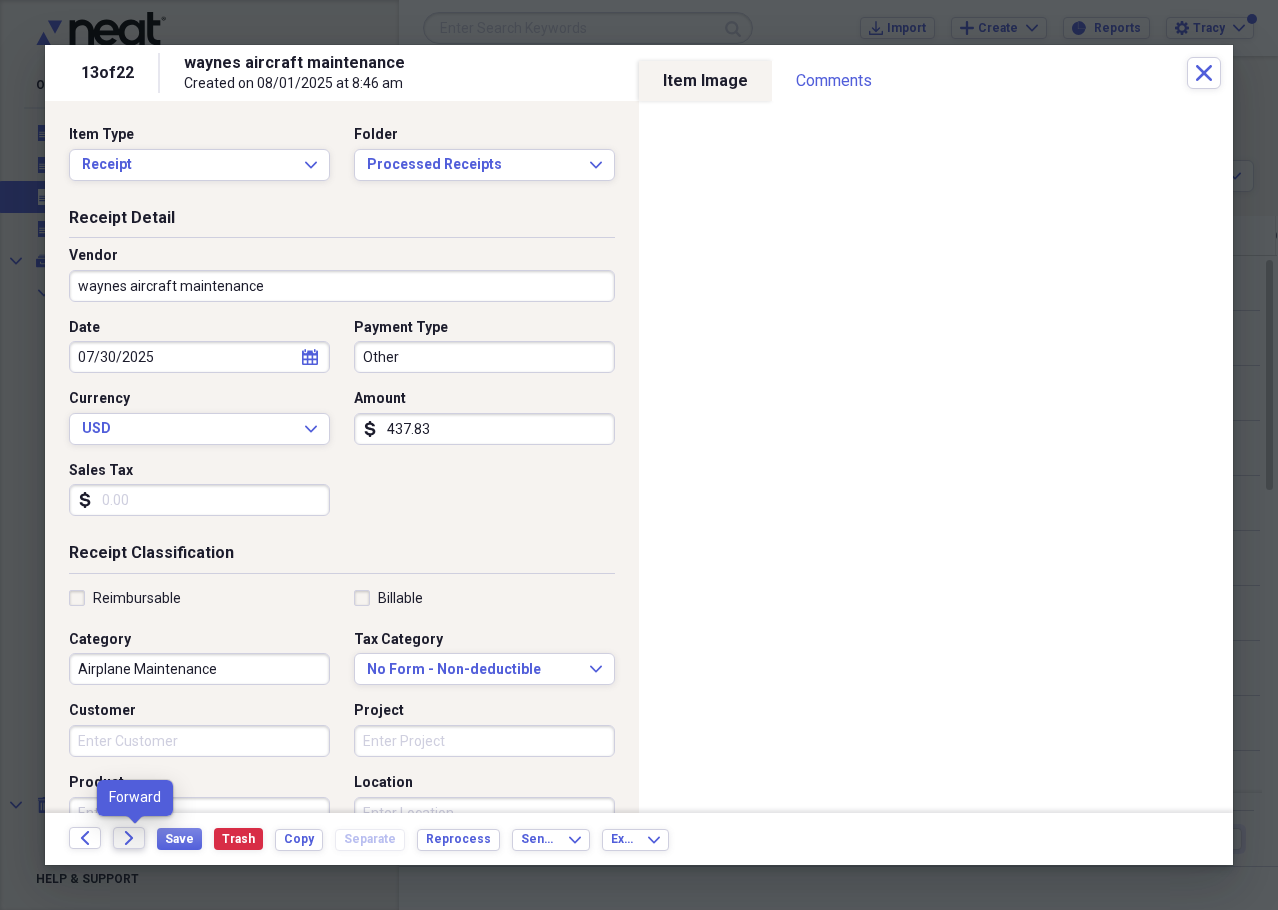 click 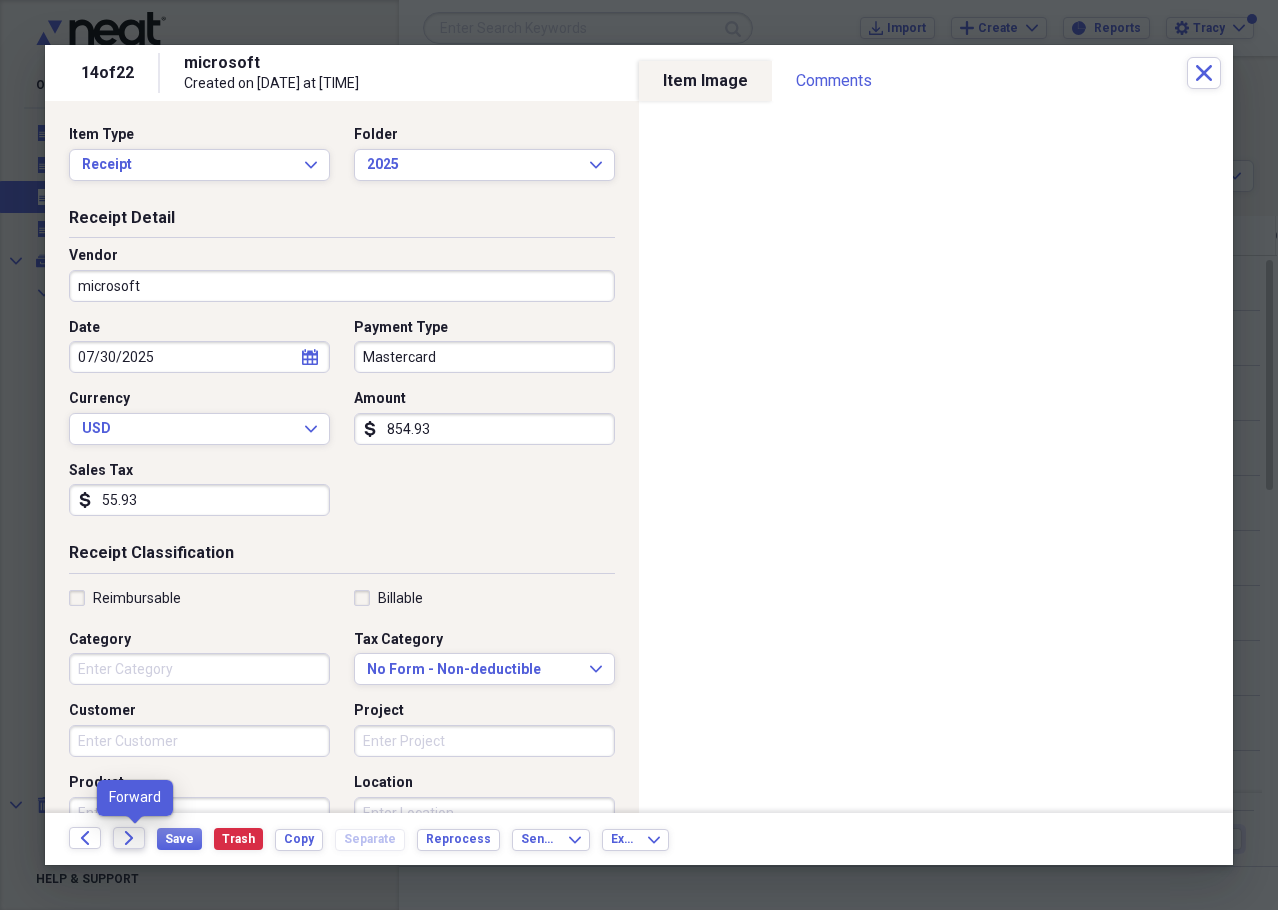 click 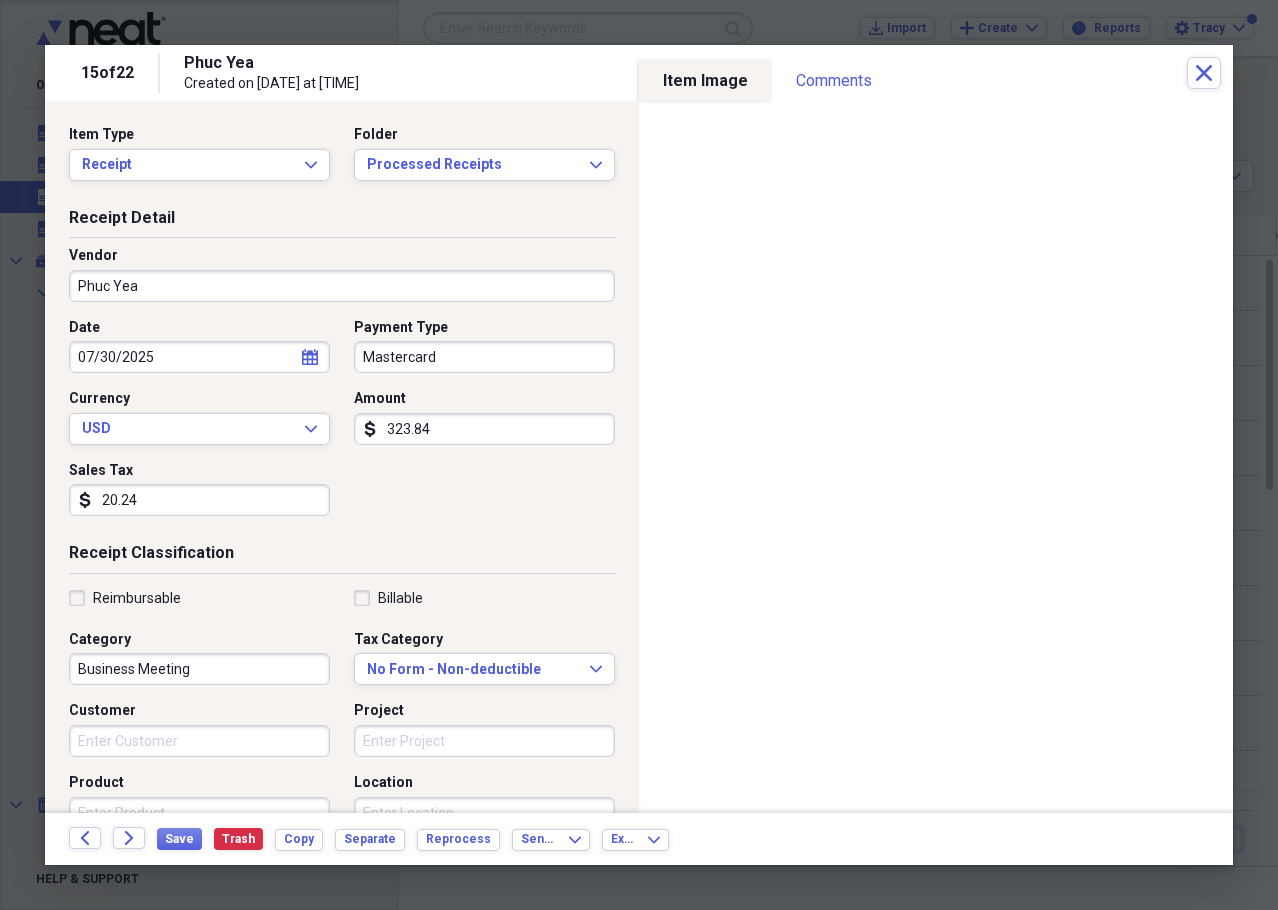 click 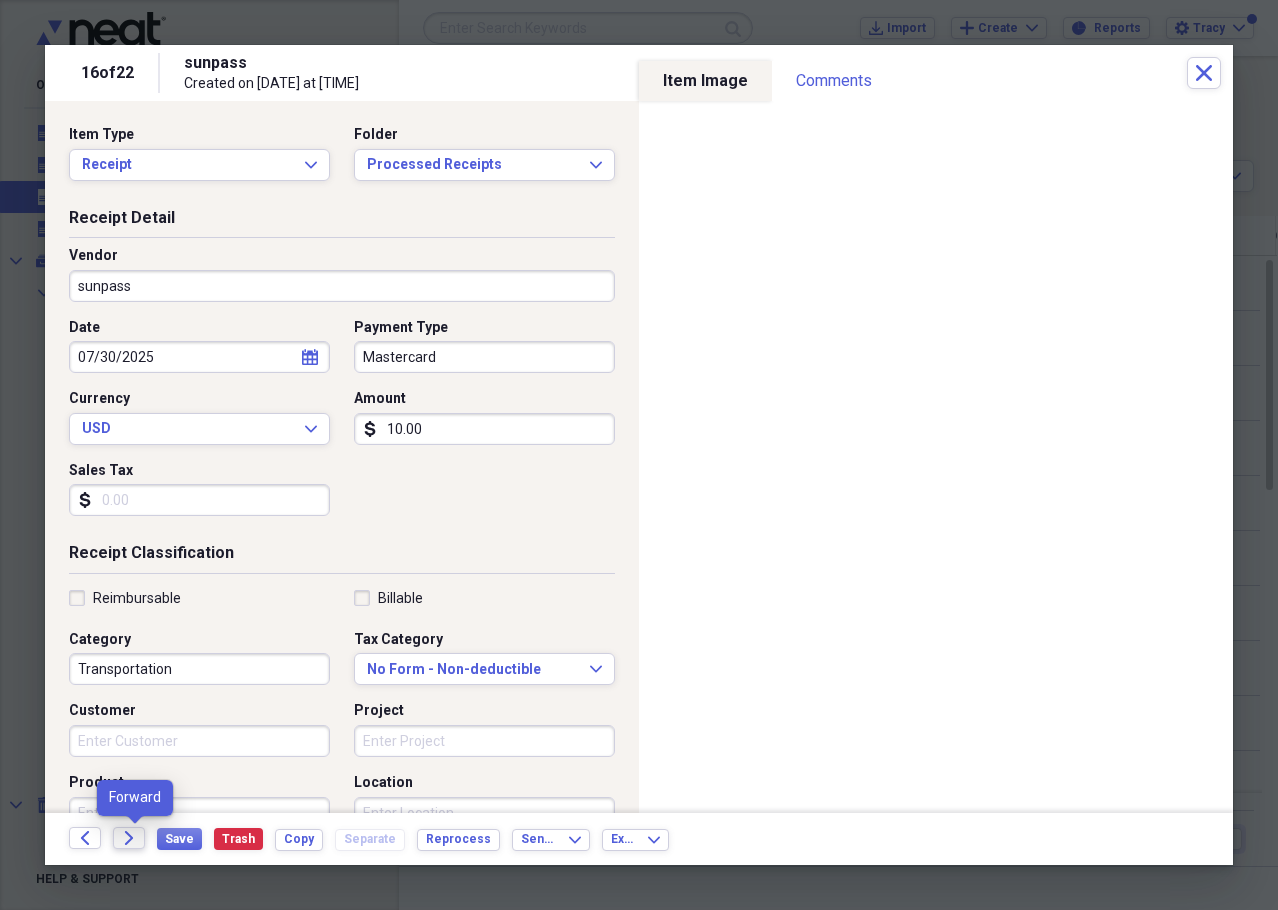 click 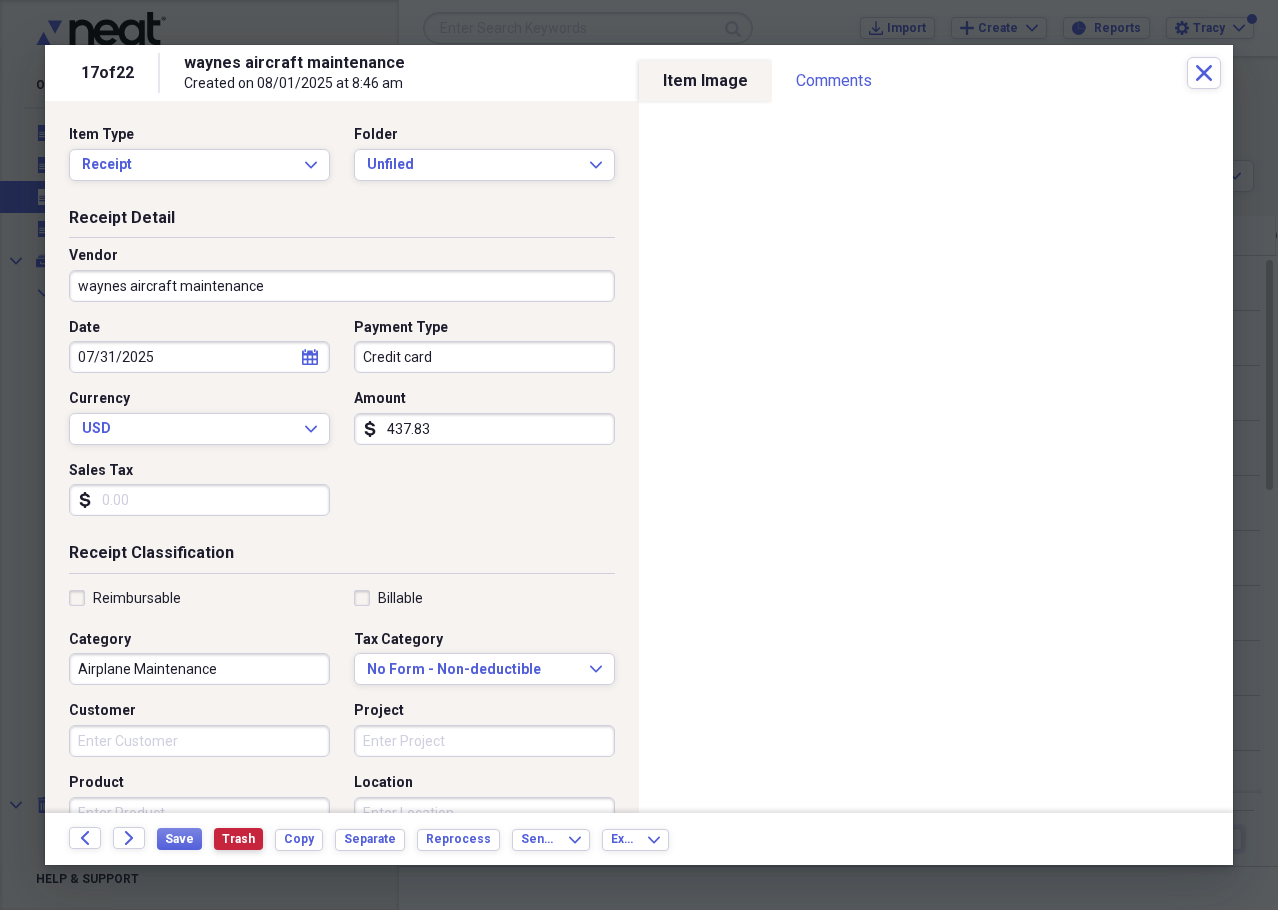 click on "Trash" at bounding box center [238, 839] 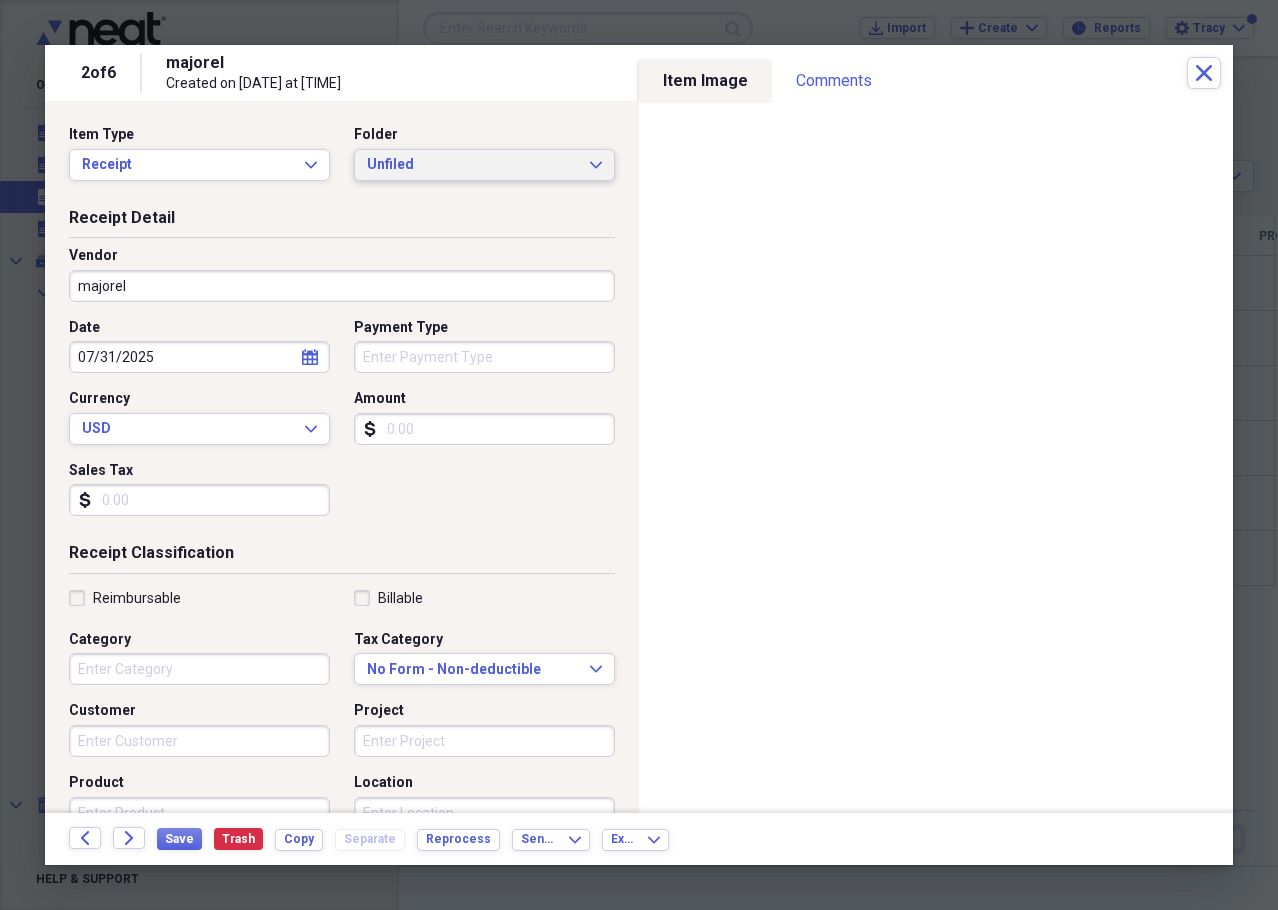 click on "Unfiled" at bounding box center [472, 165] 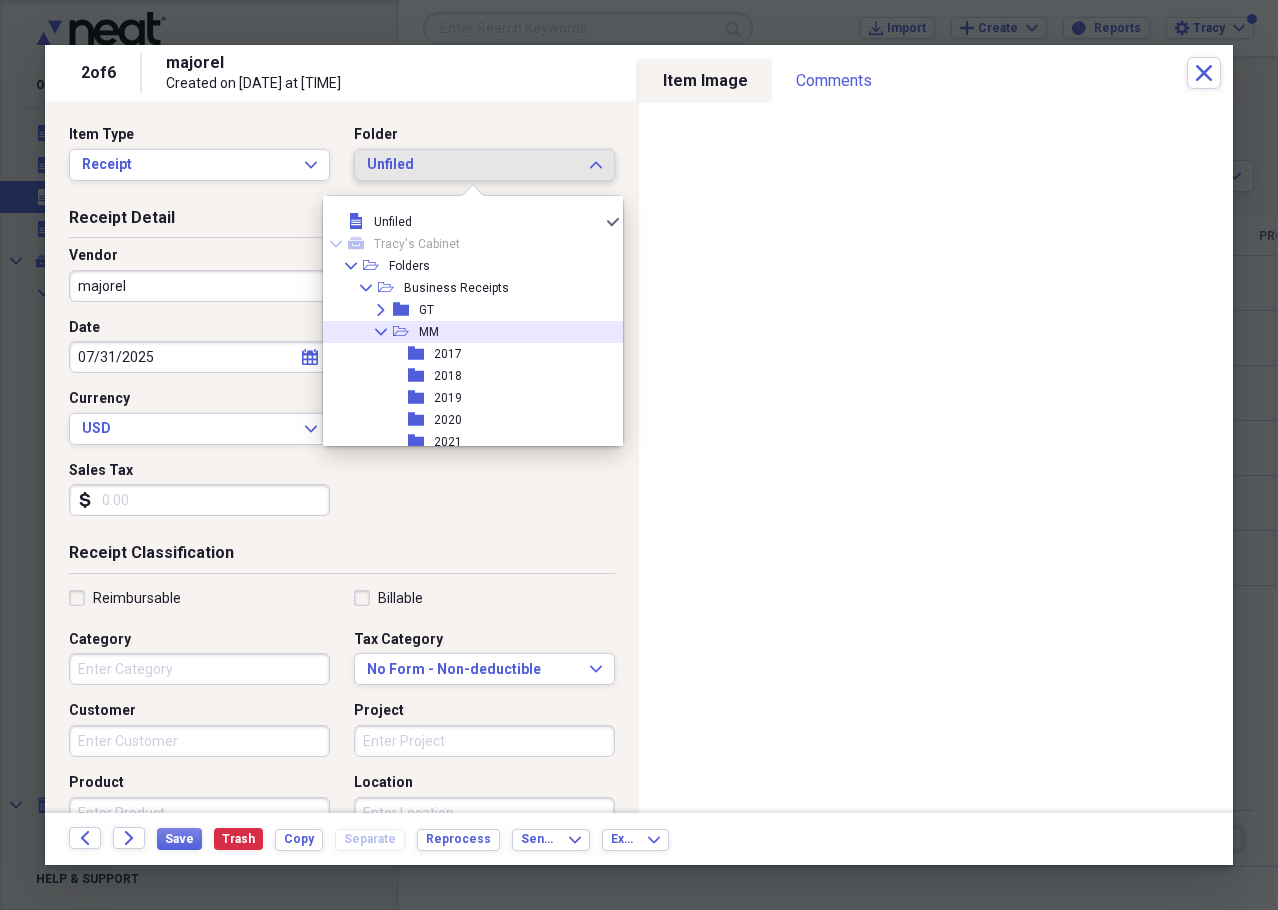 scroll, scrollTop: 200, scrollLeft: 0, axis: vertical 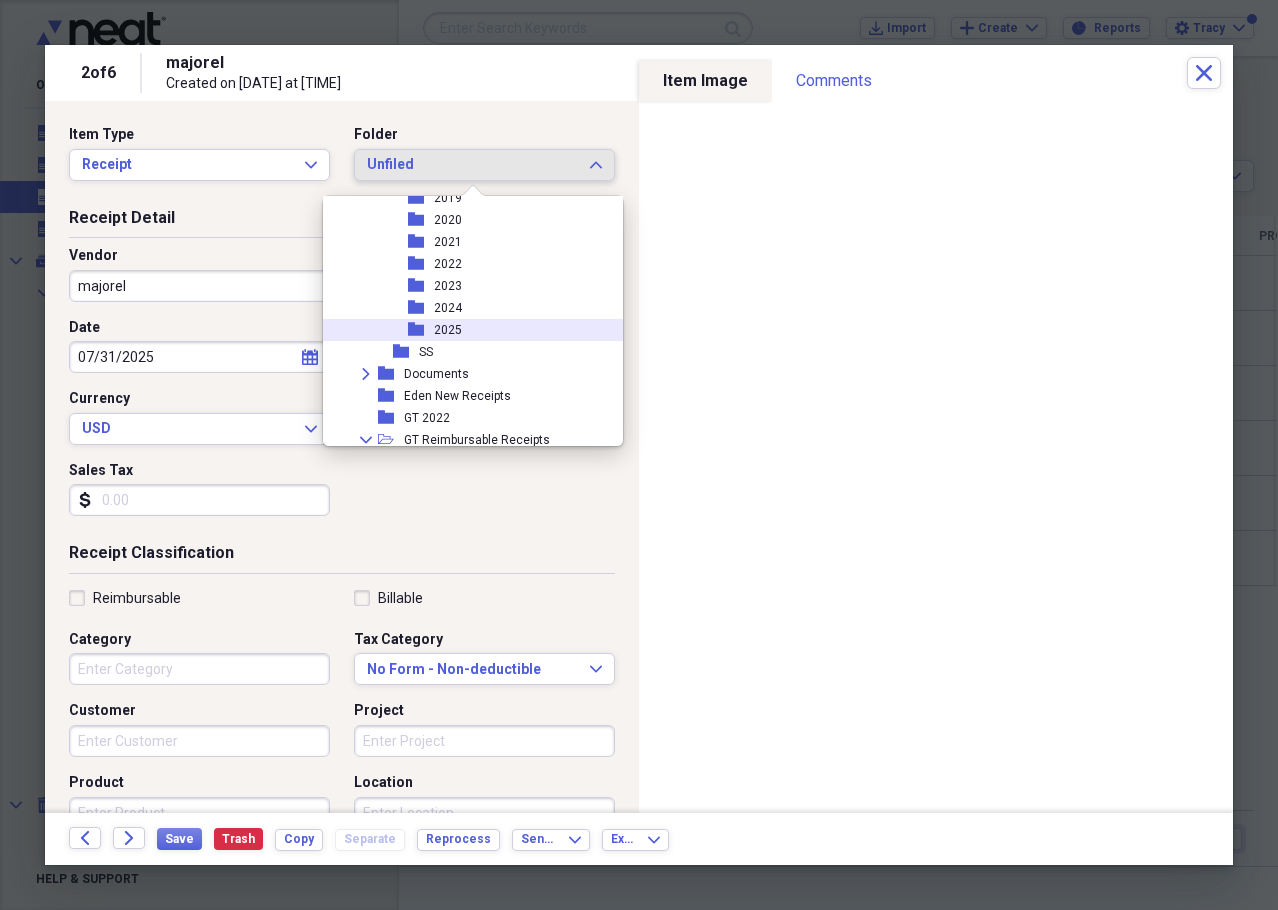 click on "folder" at bounding box center [421, 330] 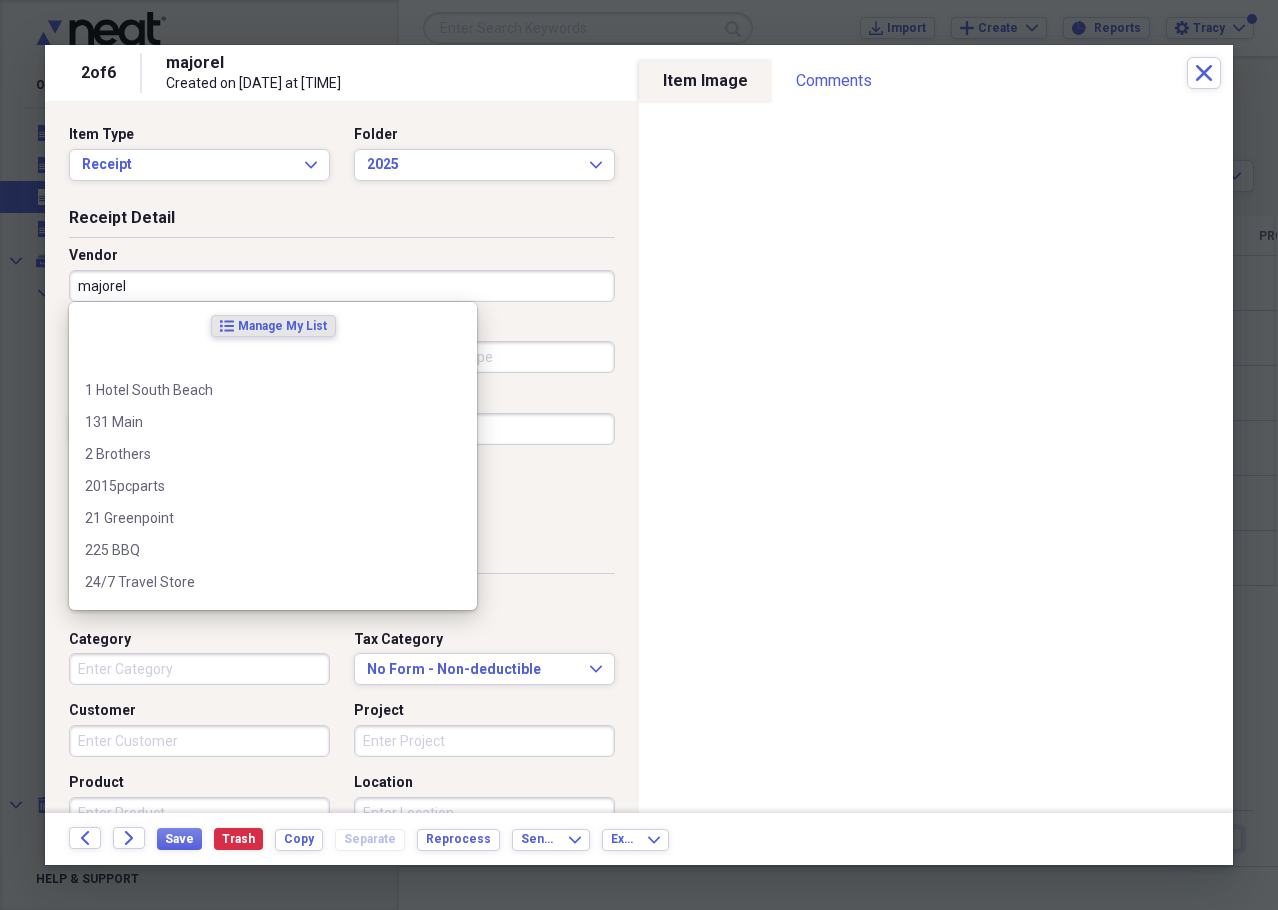 click on "majorel" at bounding box center (342, 286) 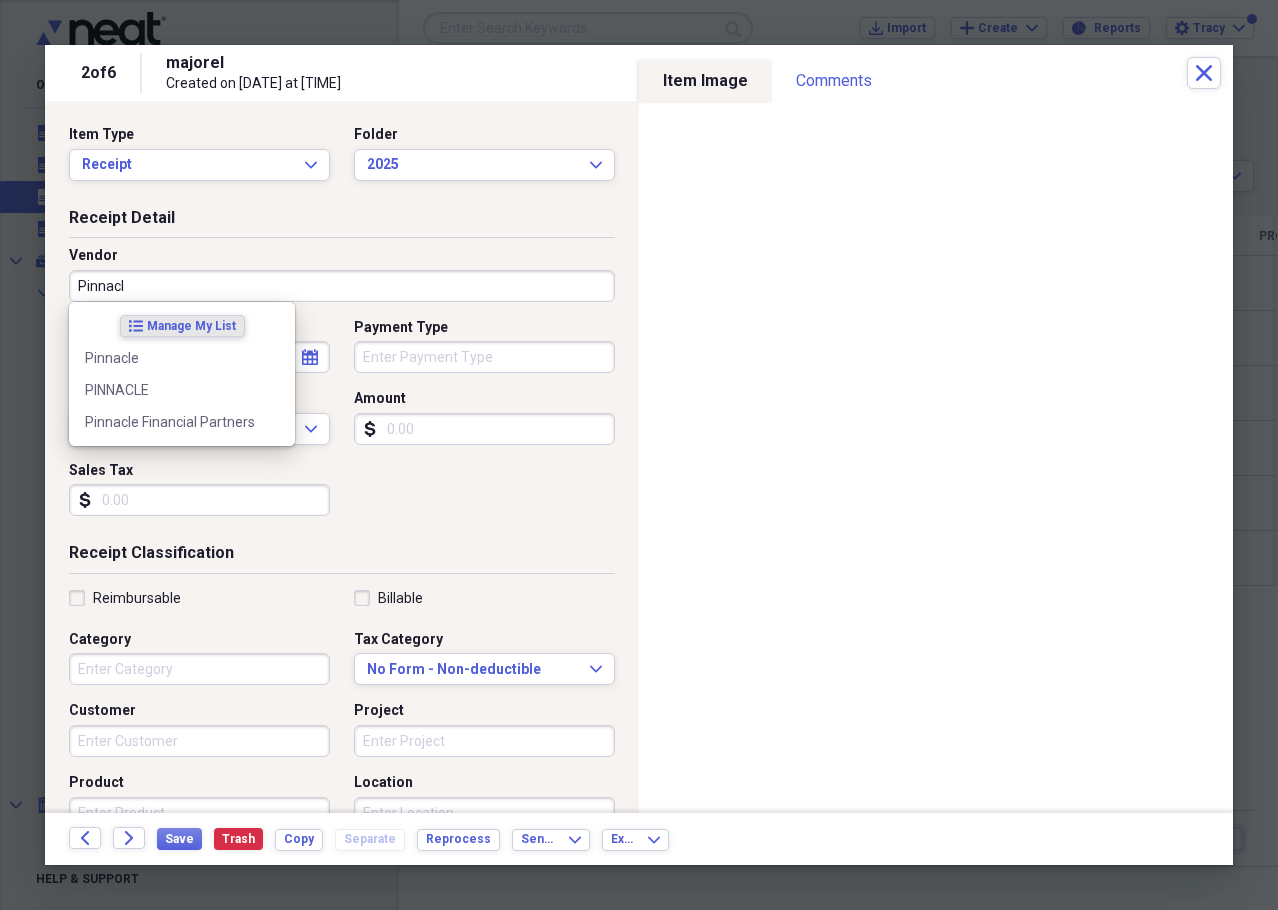 type on "Pinnacle" 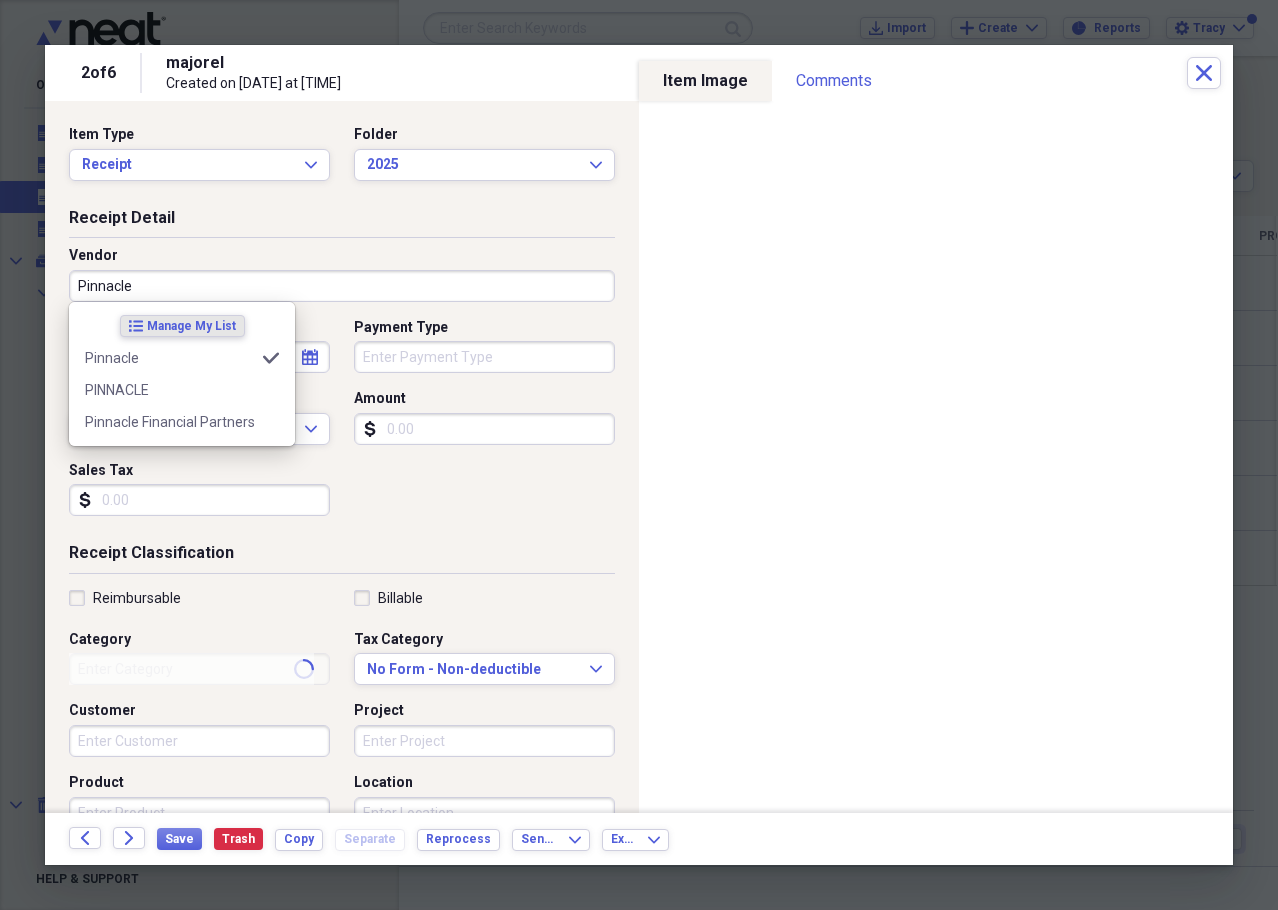 type on "Phone/Telecom" 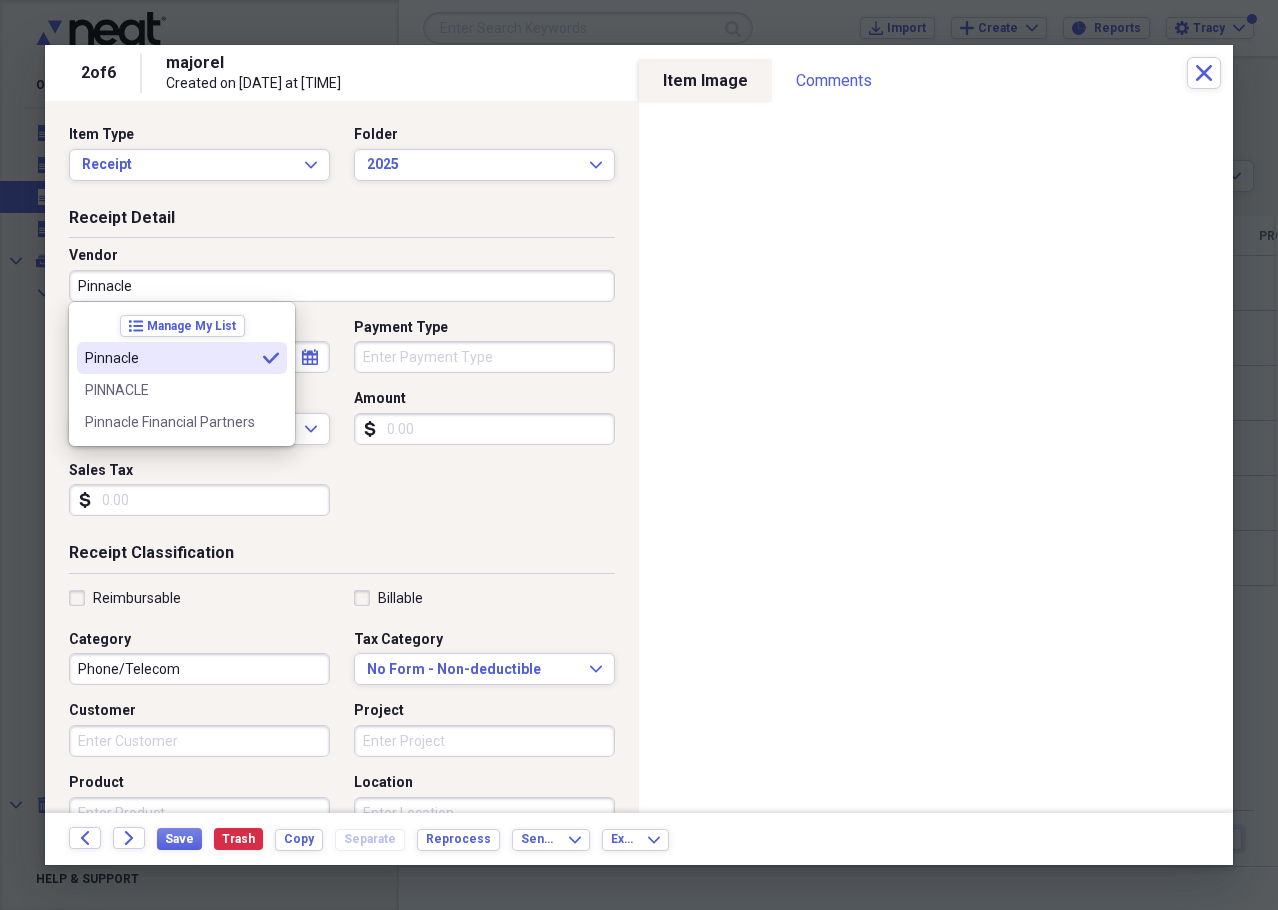 type on "Pinnacle" 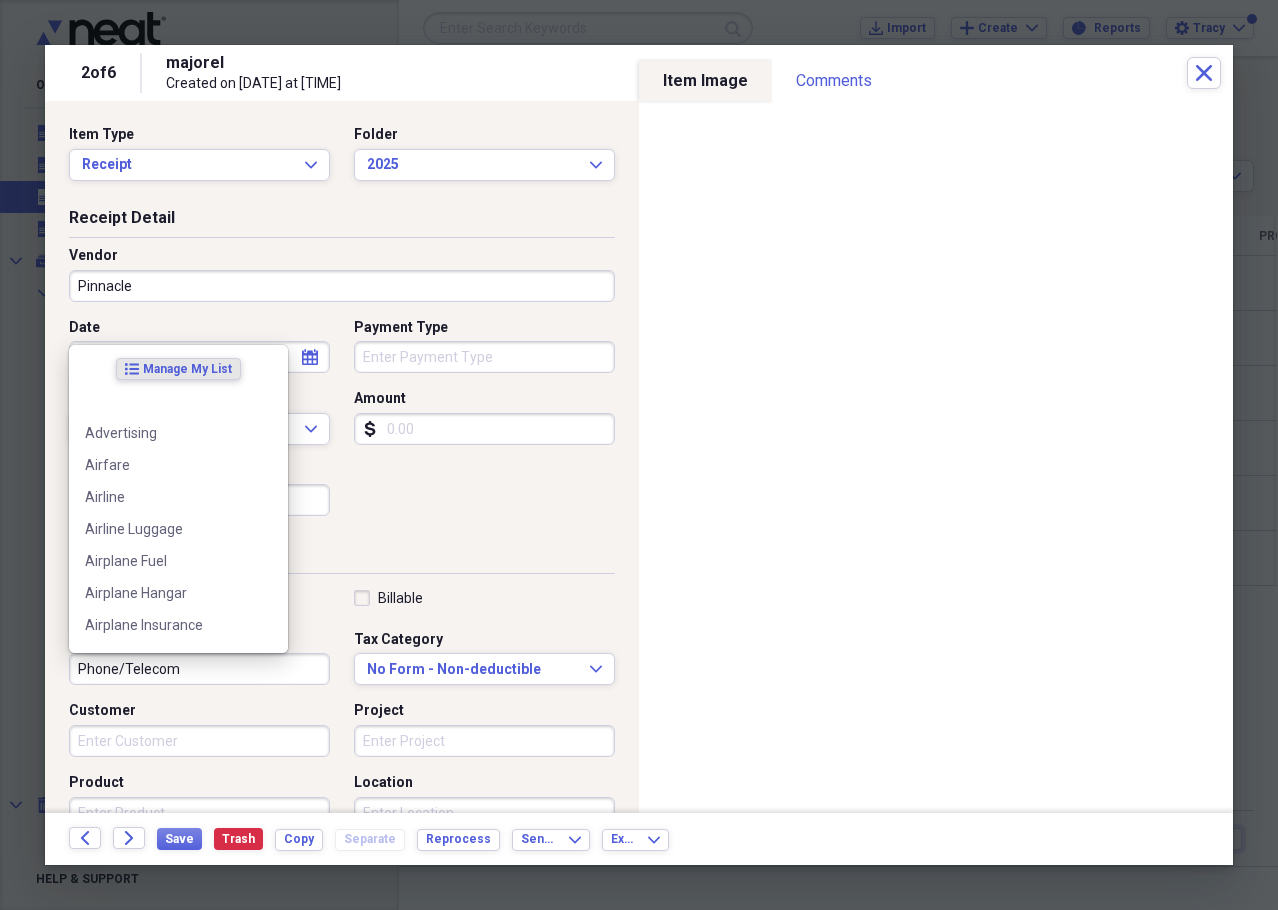 click on "Phone/Telecom" at bounding box center [199, 669] 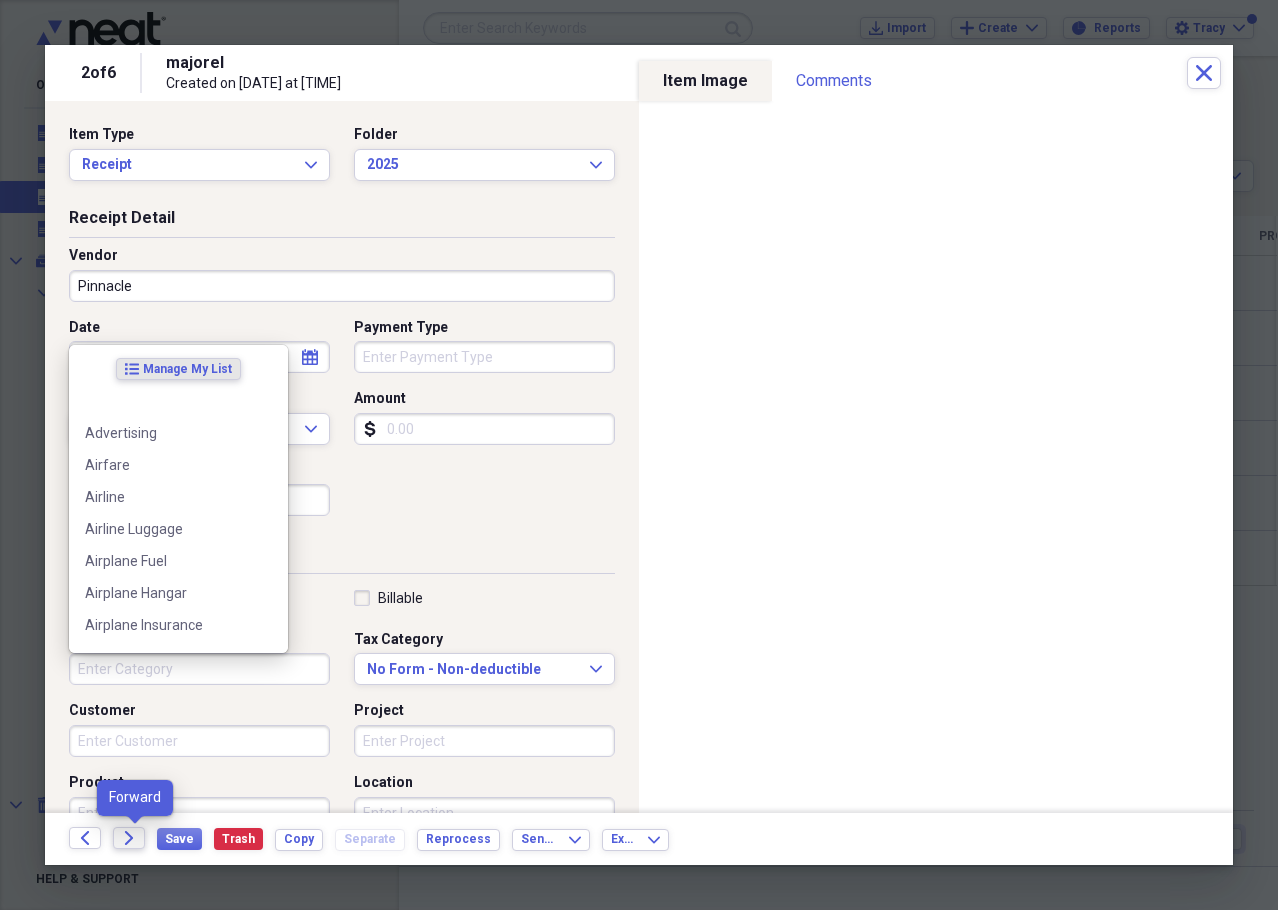 type 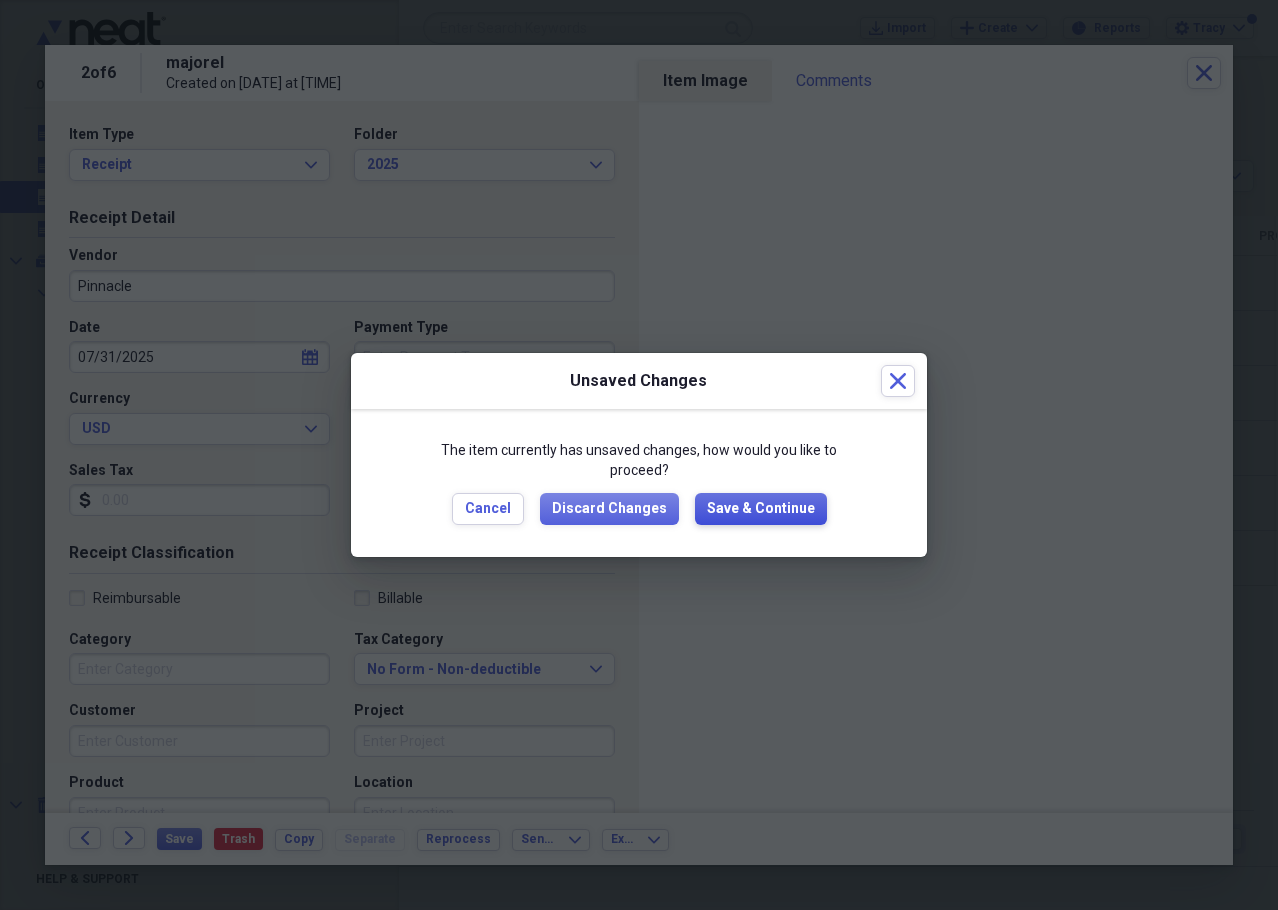 click on "Save & Continue" at bounding box center [761, 509] 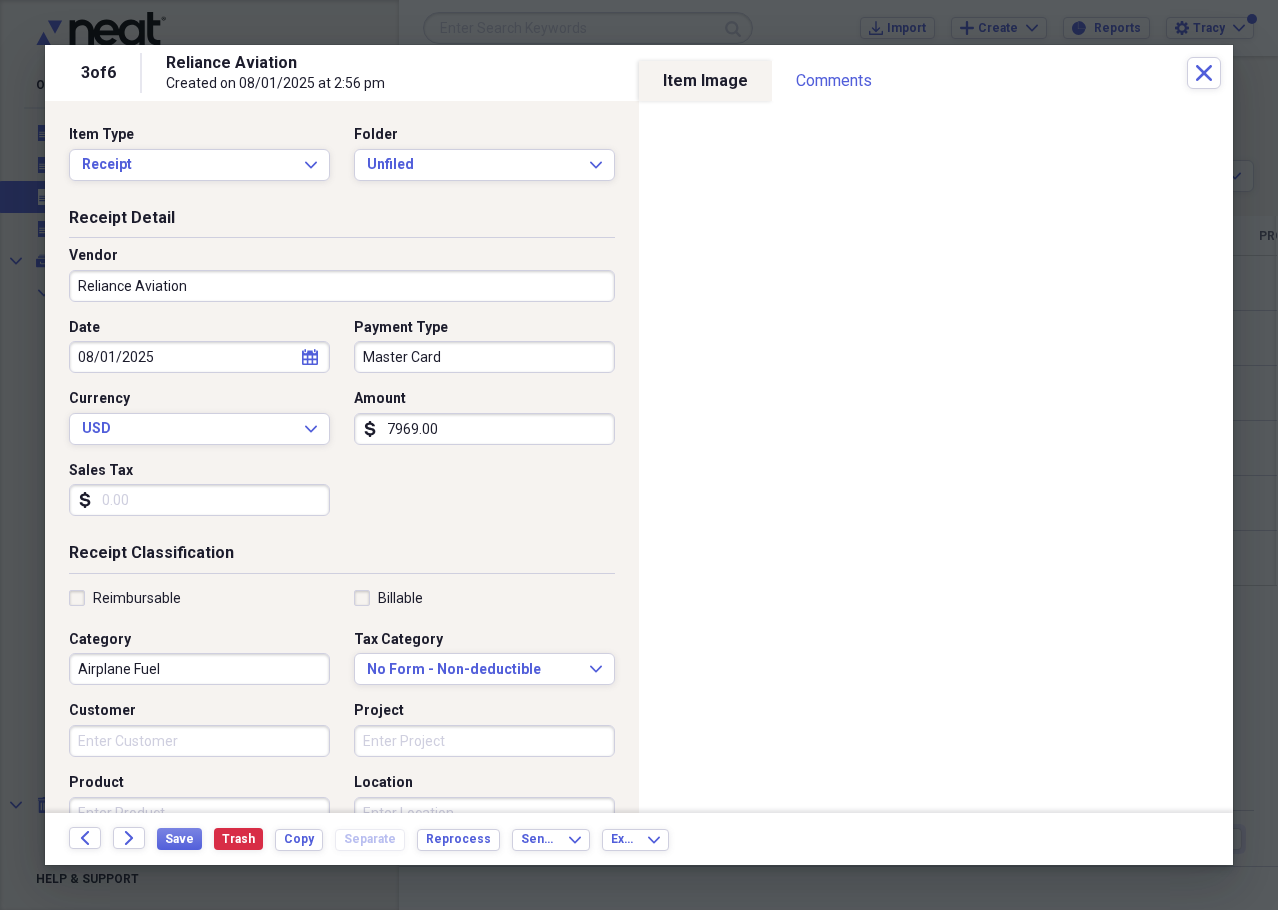 click on "Airplane Fuel" at bounding box center [199, 669] 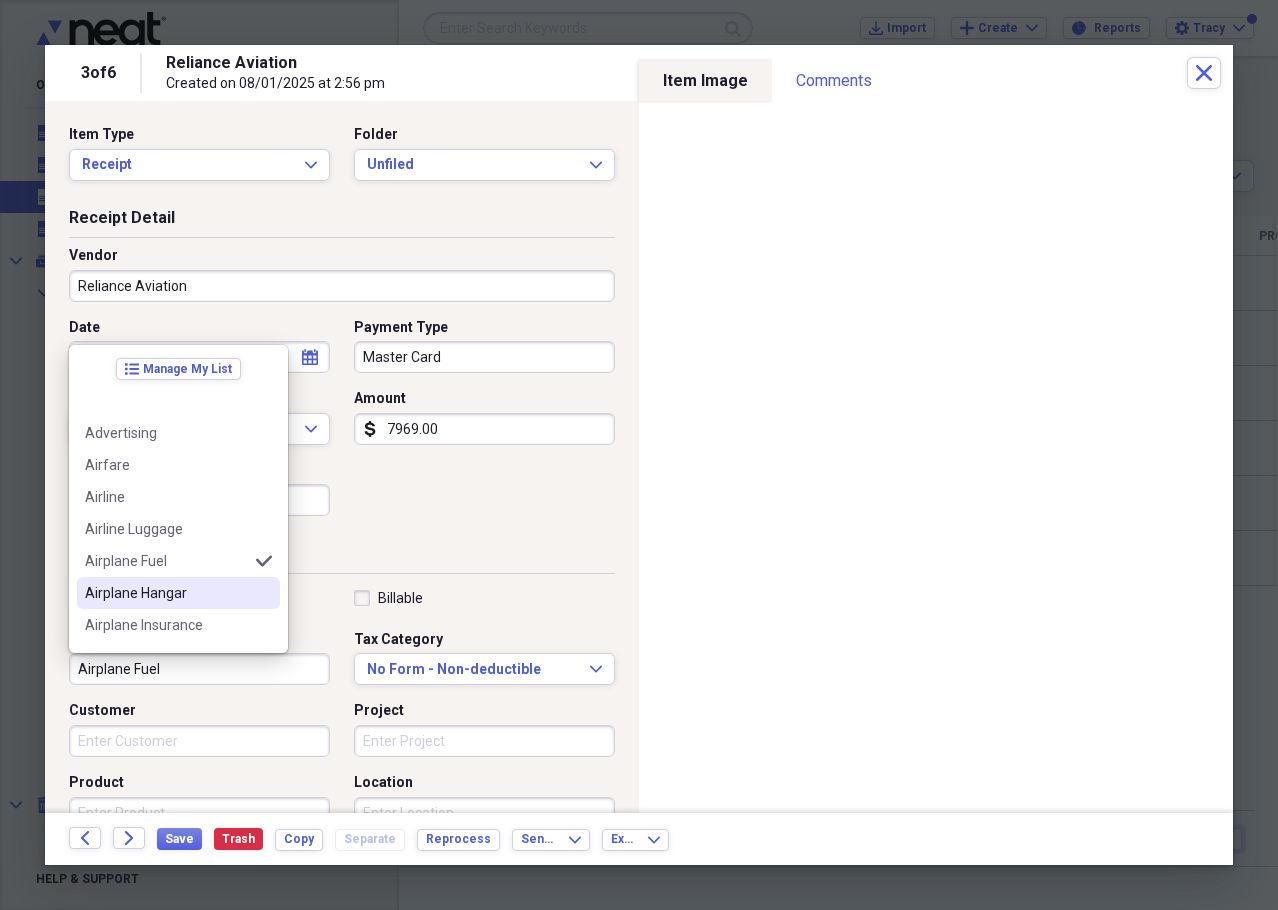 click on "Airplane Hangar" at bounding box center [166, 593] 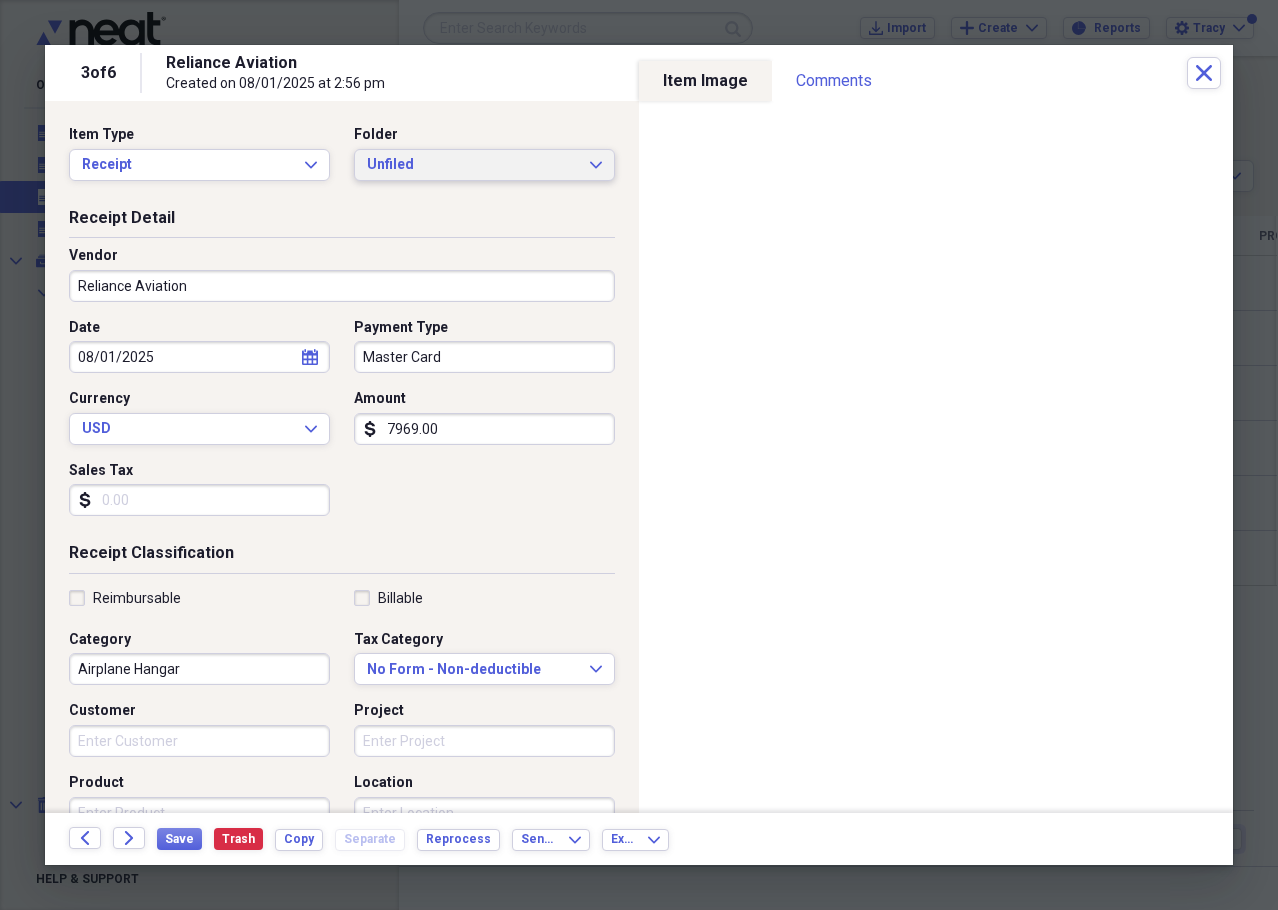 click on "Unfiled" at bounding box center [472, 165] 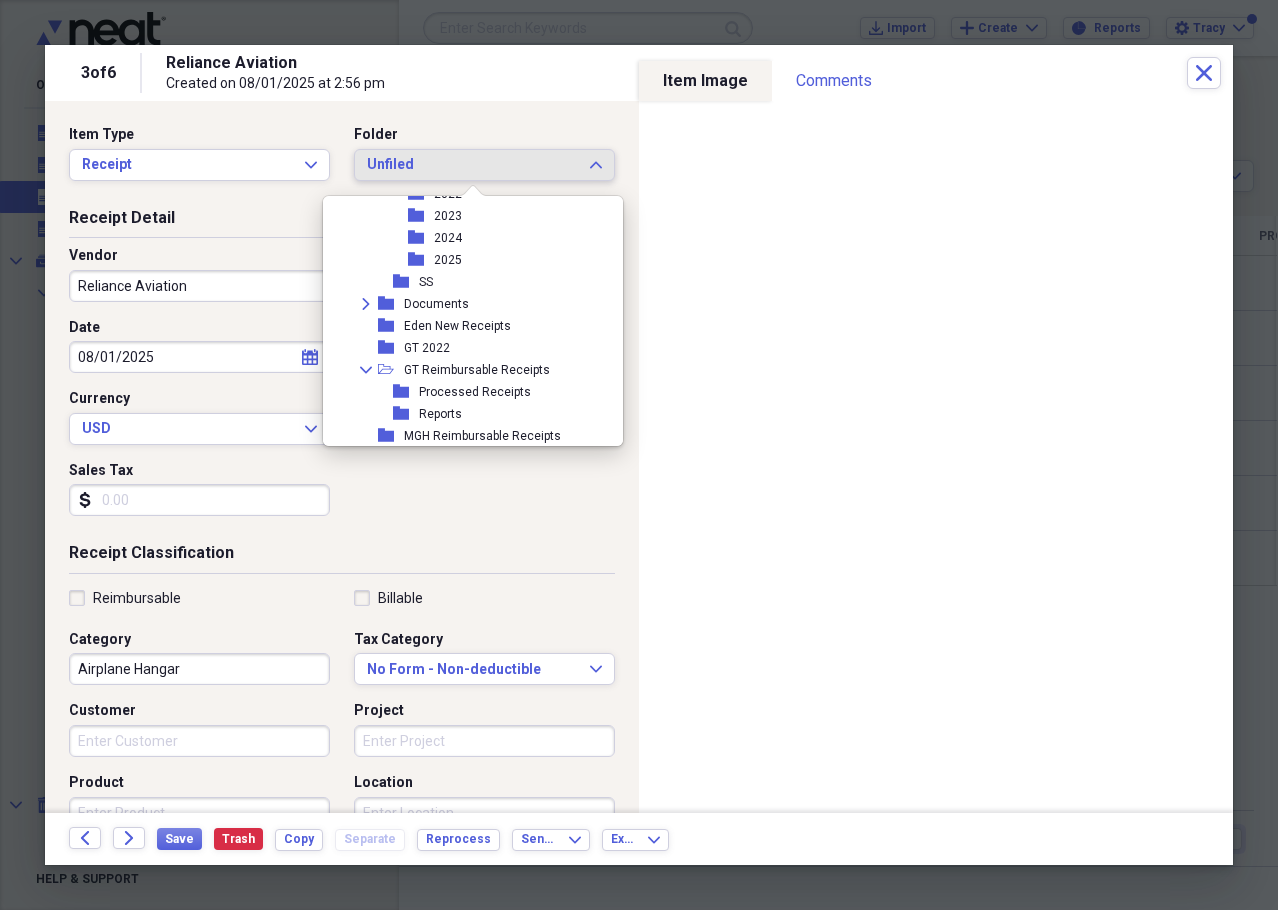 scroll, scrollTop: 300, scrollLeft: 0, axis: vertical 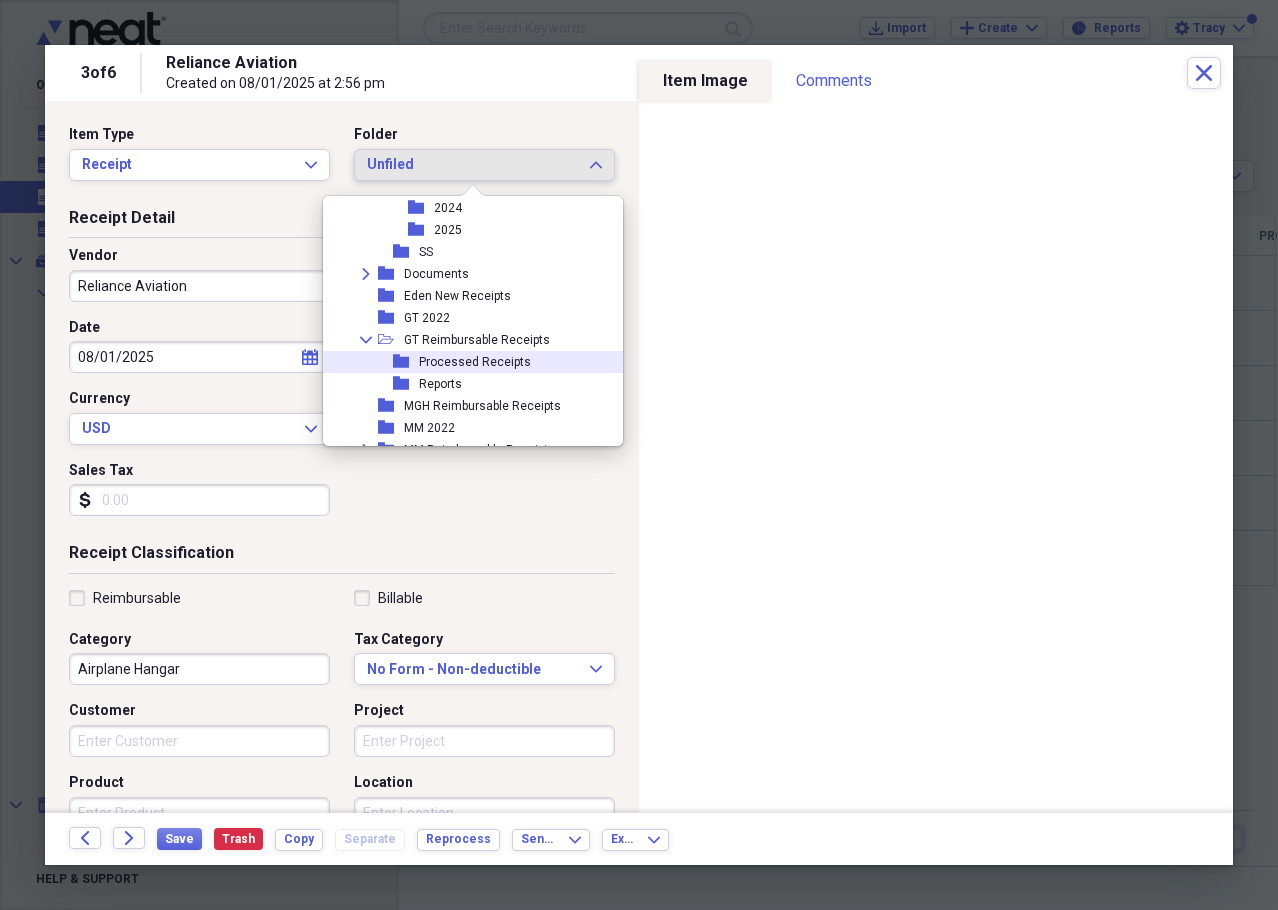 click on "Processed Receipts" at bounding box center (475, 362) 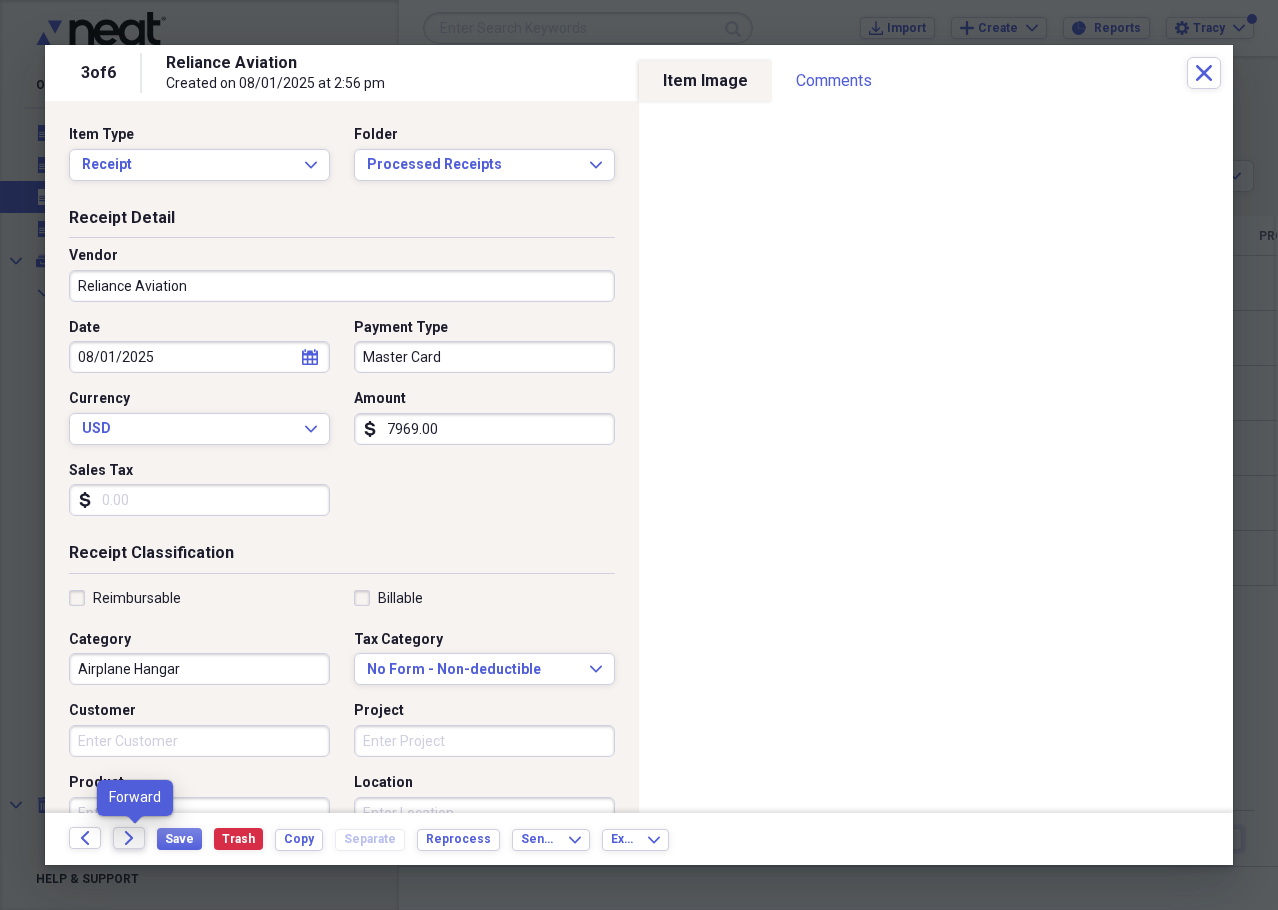 click on "Forward" at bounding box center [129, 838] 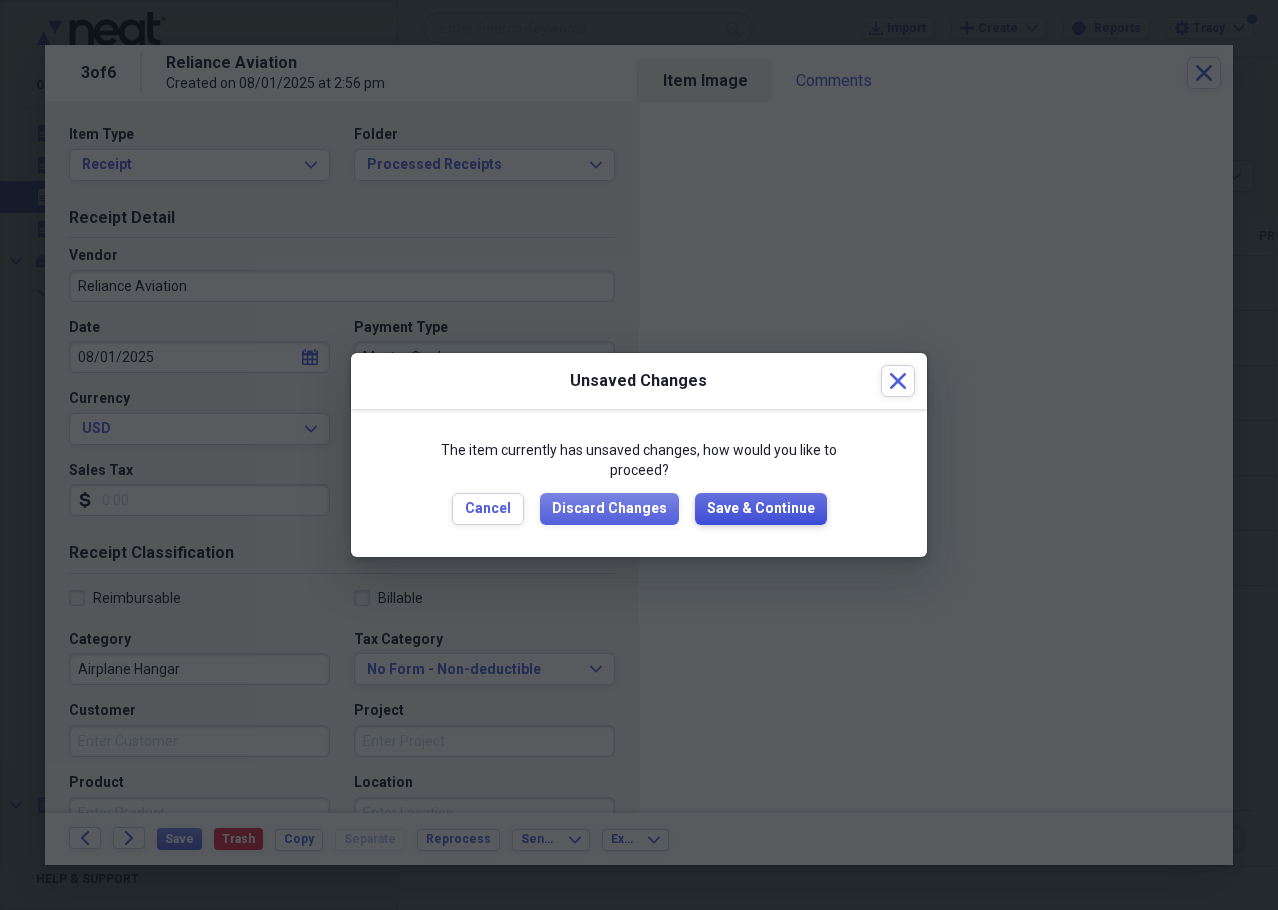 click on "Save & Continue" at bounding box center [761, 509] 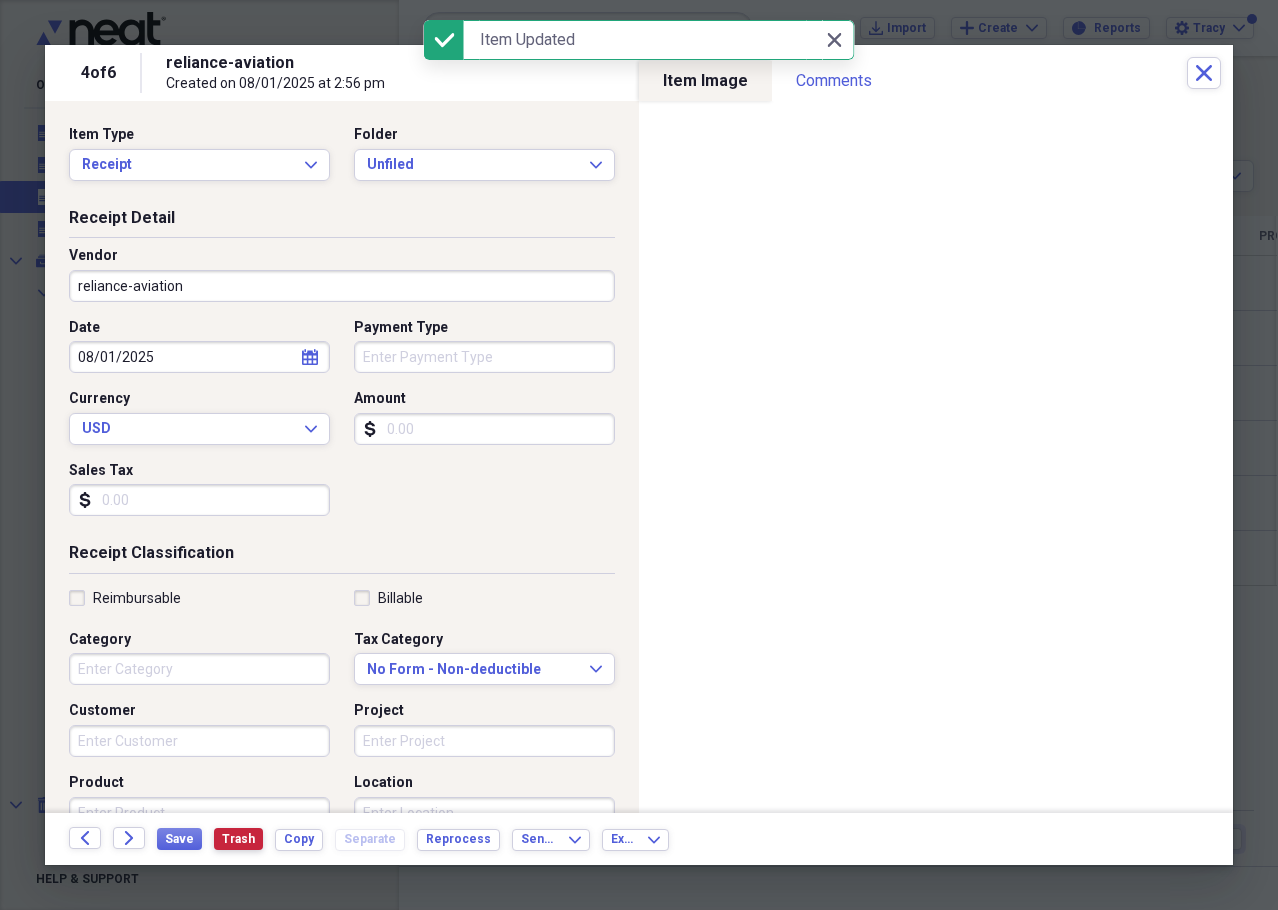 click on "Trash" at bounding box center (238, 839) 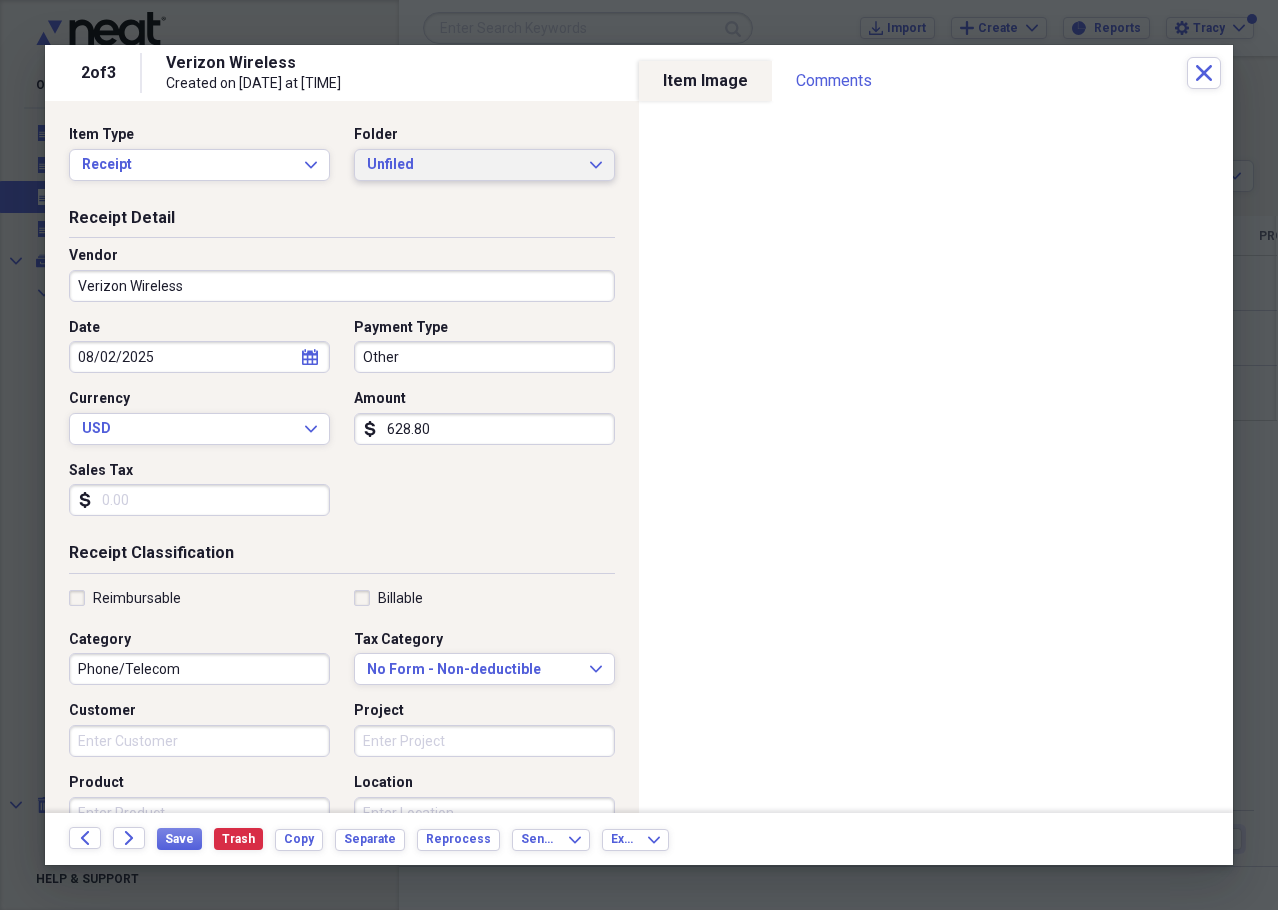 click on "Unfiled" at bounding box center [472, 165] 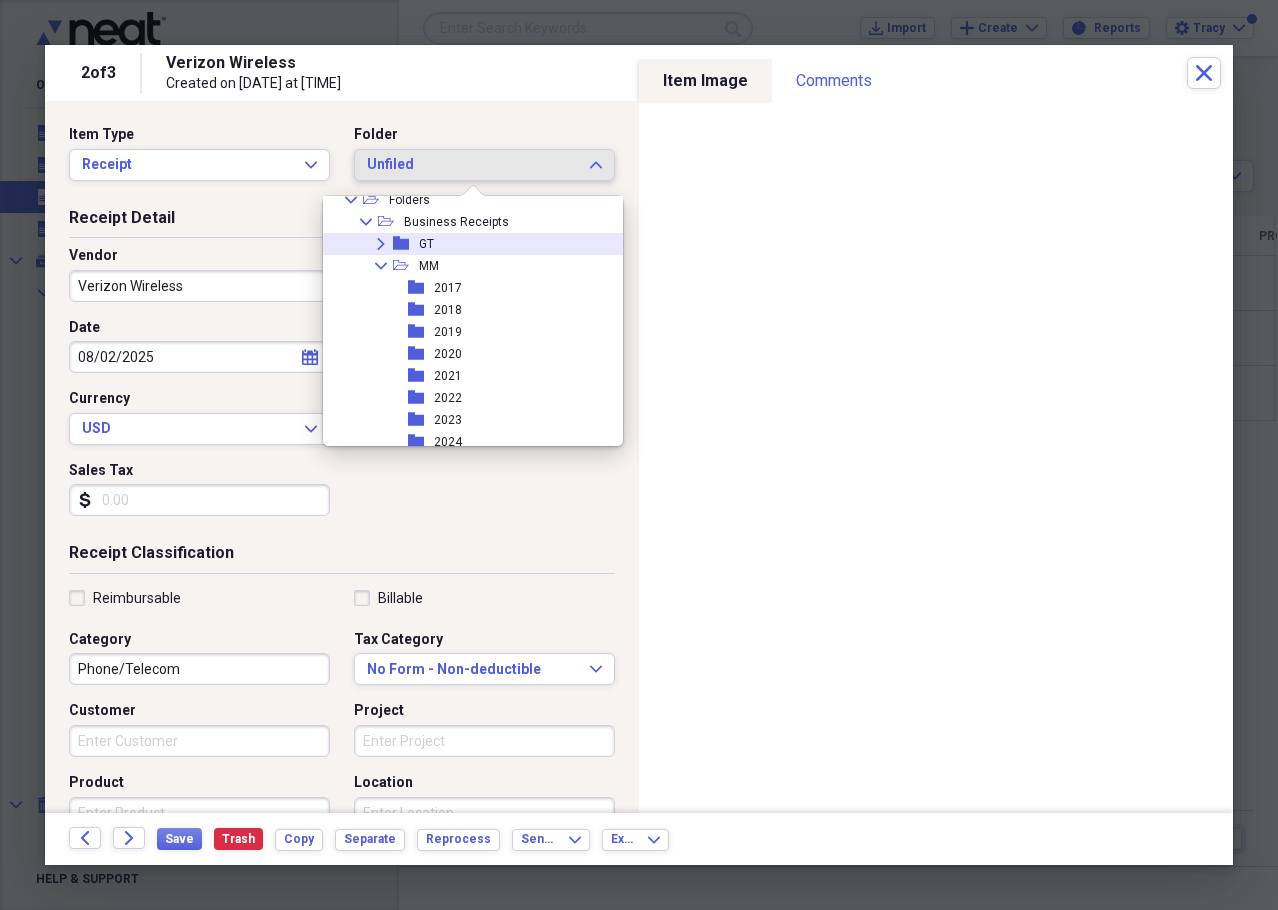 scroll, scrollTop: 100, scrollLeft: 0, axis: vertical 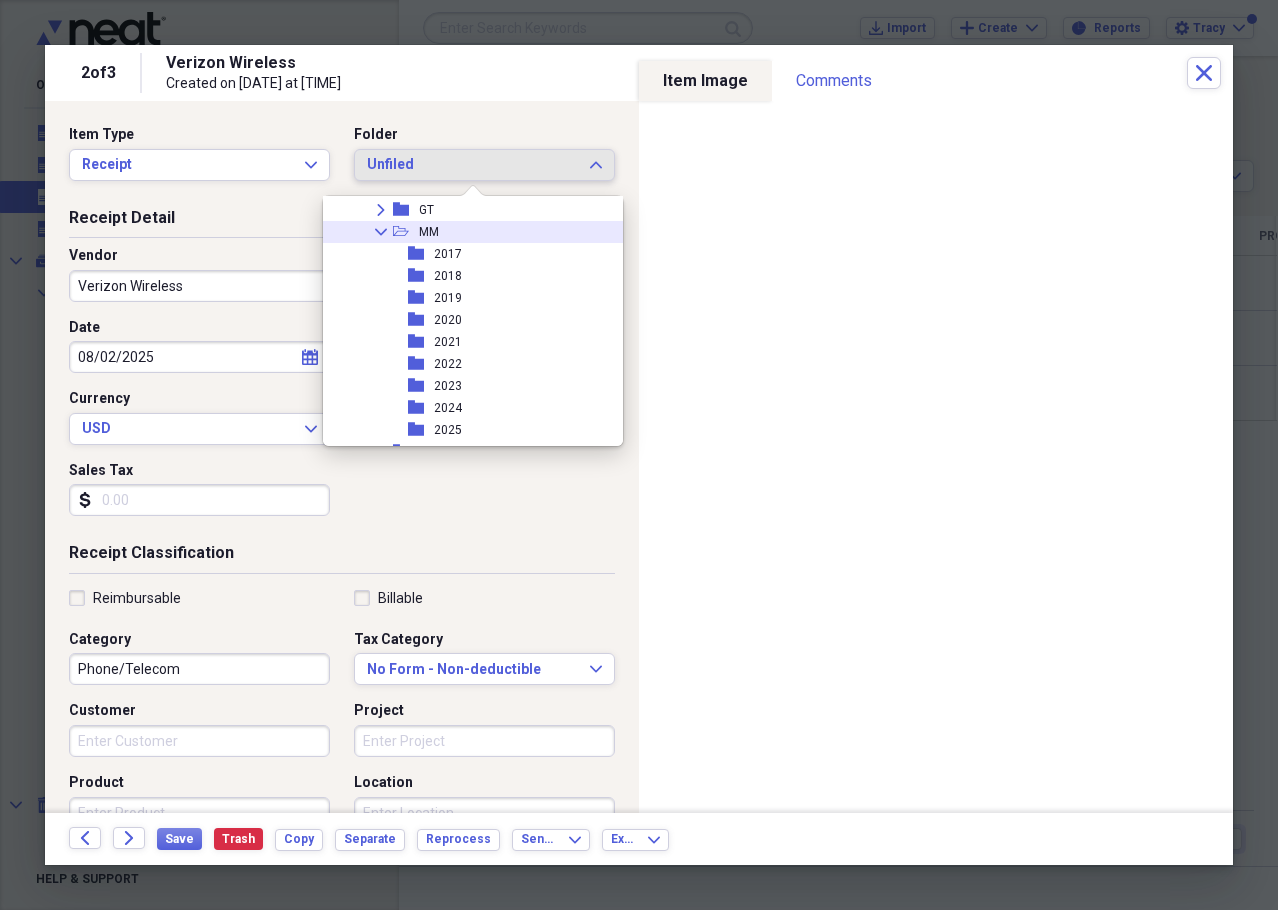 click on "Collapse" 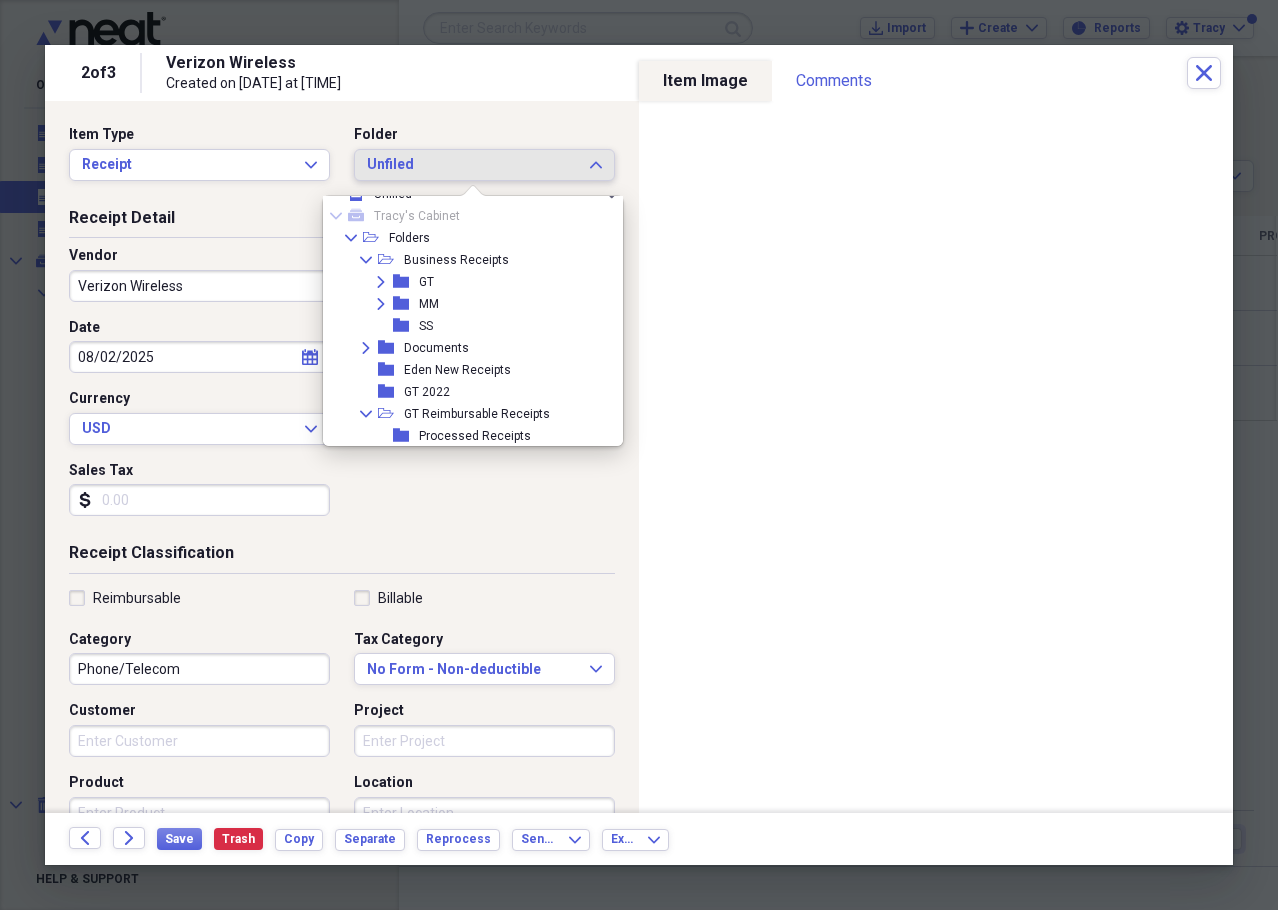scroll, scrollTop: 0, scrollLeft: 0, axis: both 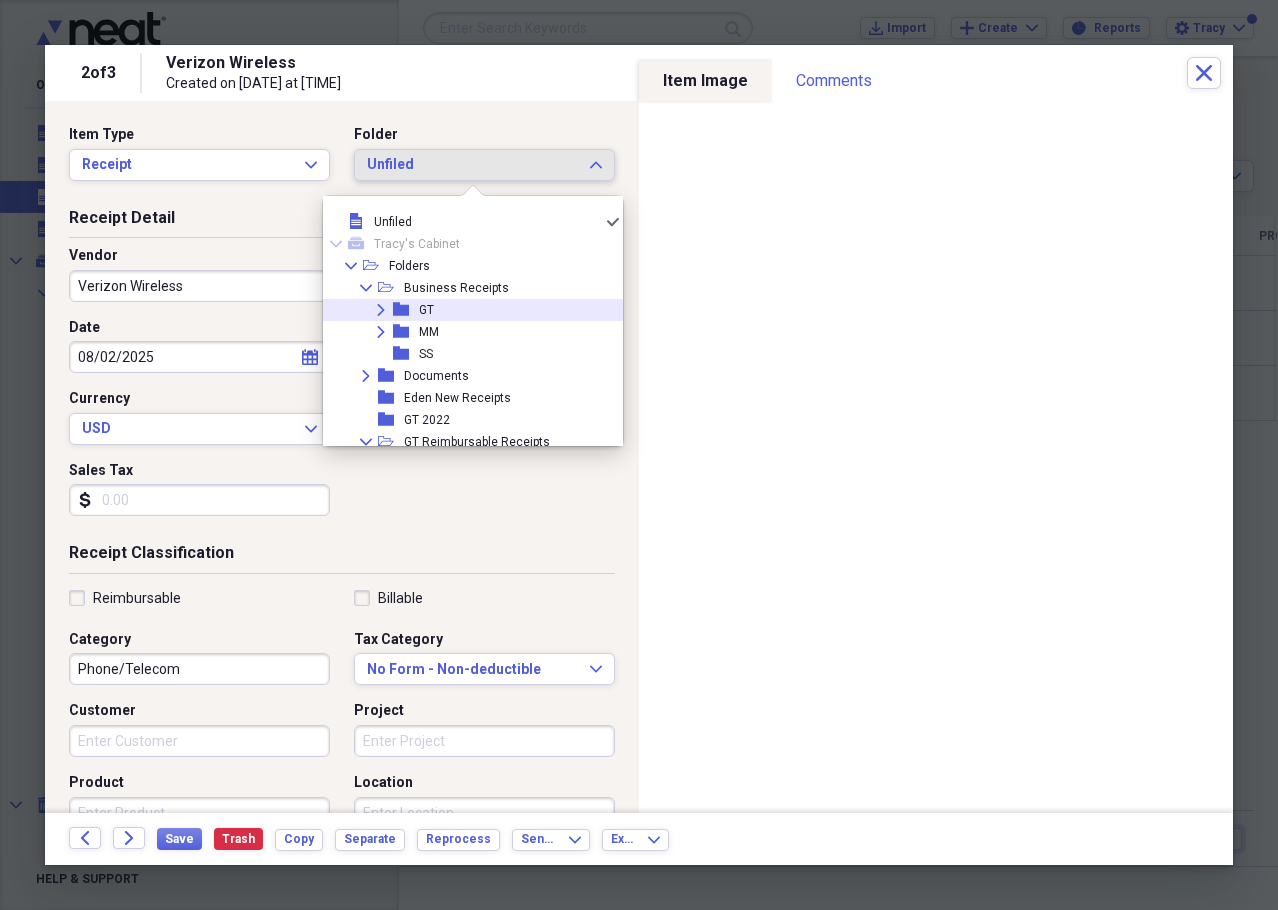 click on "Expand" 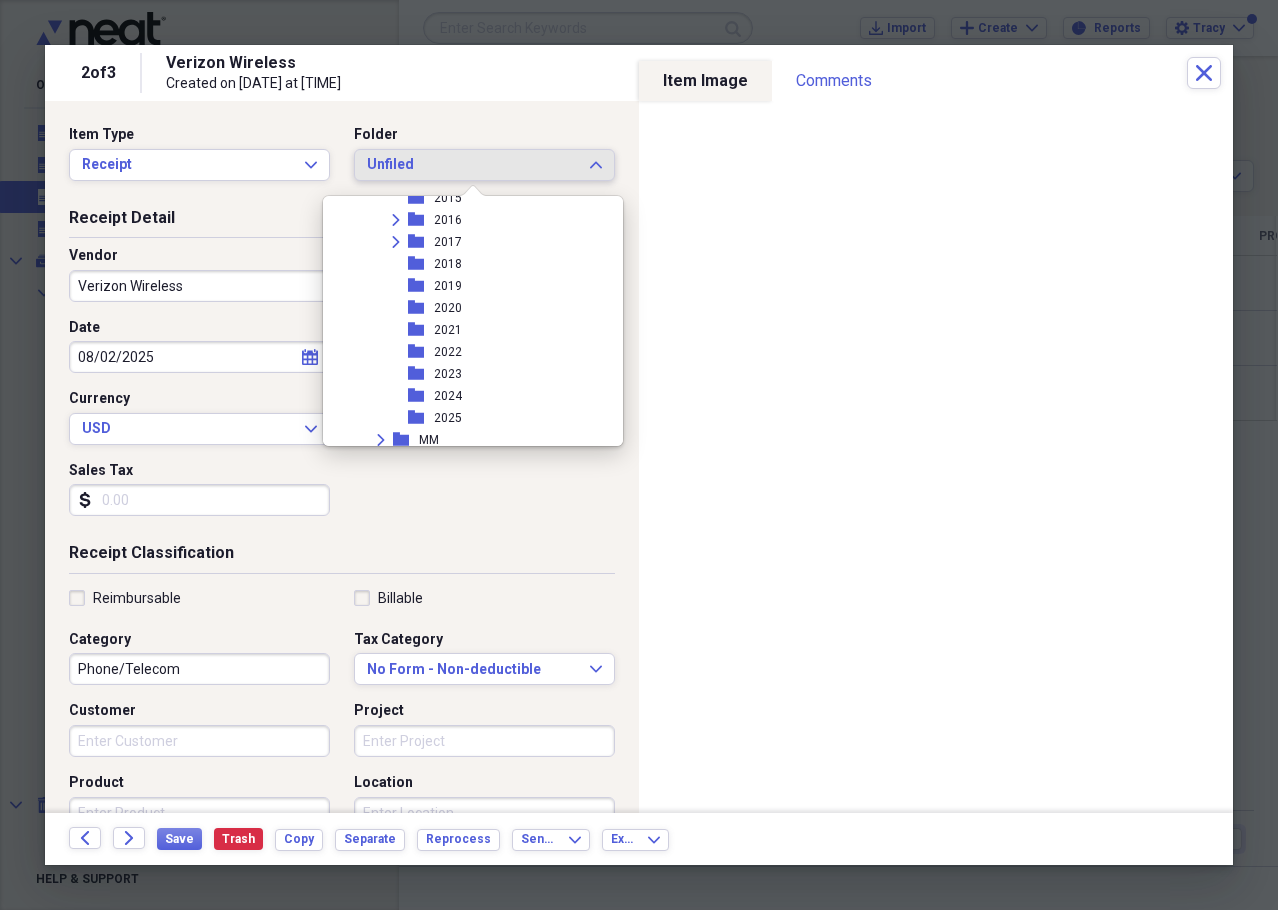 scroll, scrollTop: 300, scrollLeft: 0, axis: vertical 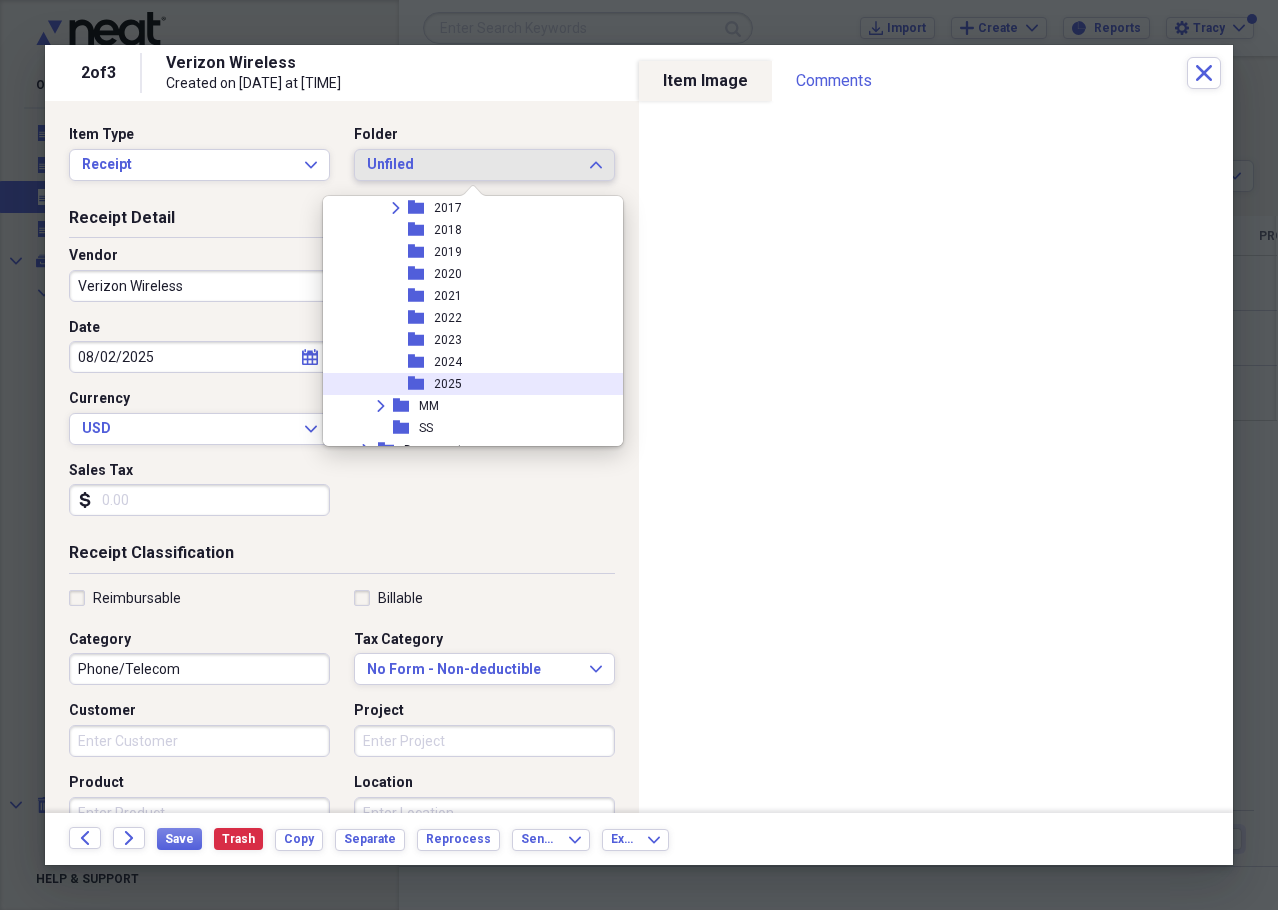 click on "2025" at bounding box center (448, 384) 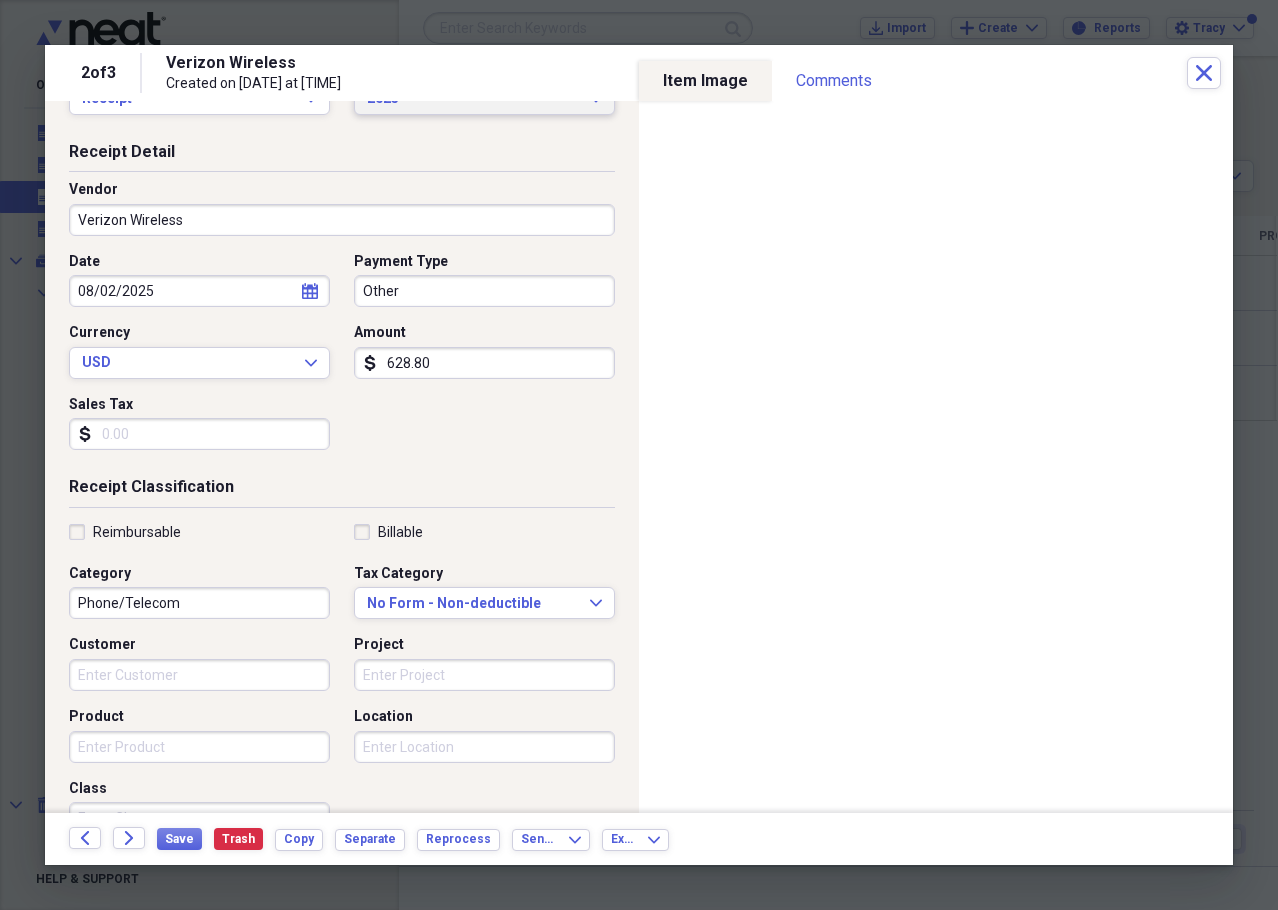 scroll, scrollTop: 100, scrollLeft: 0, axis: vertical 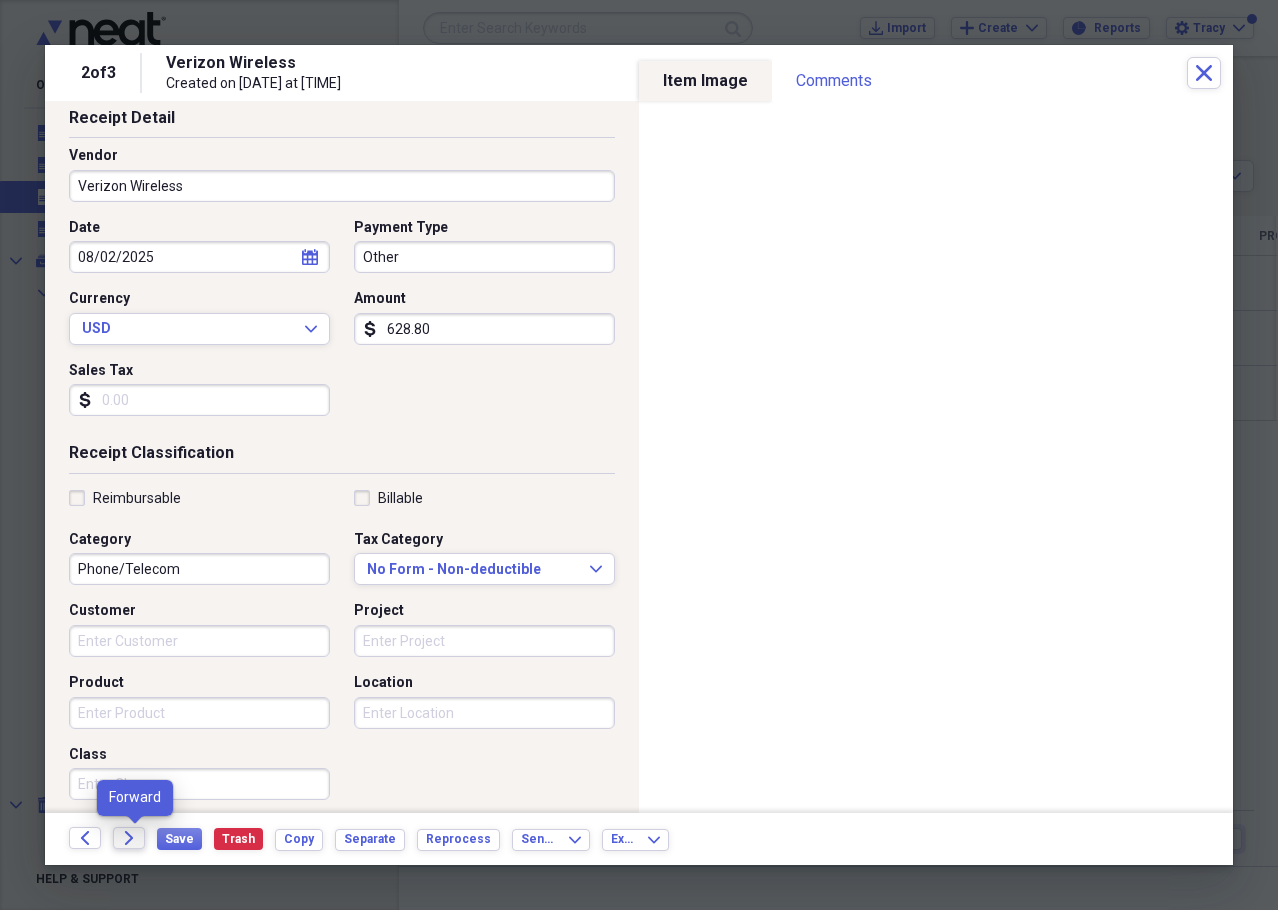 click 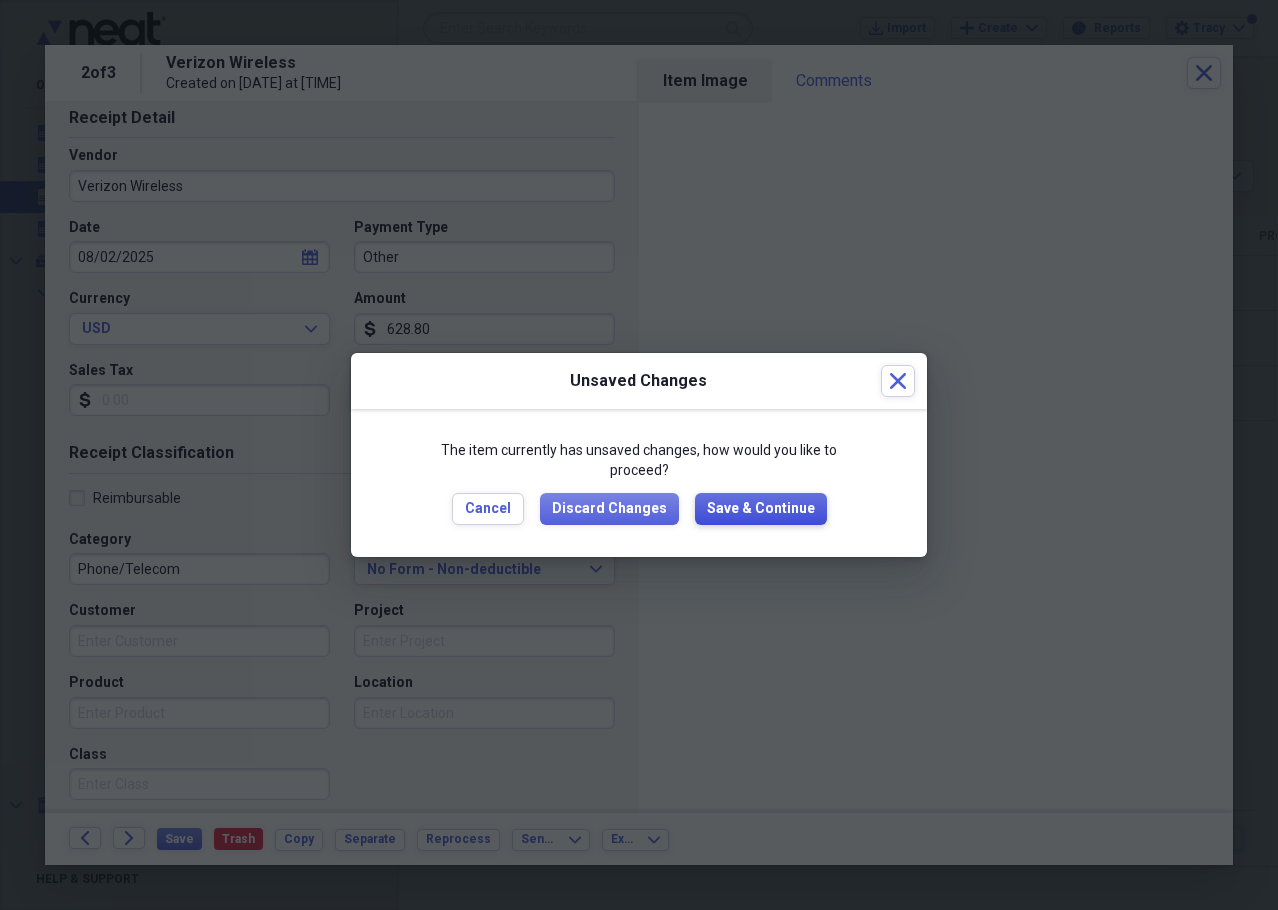 click on "Save & Continue" at bounding box center [761, 509] 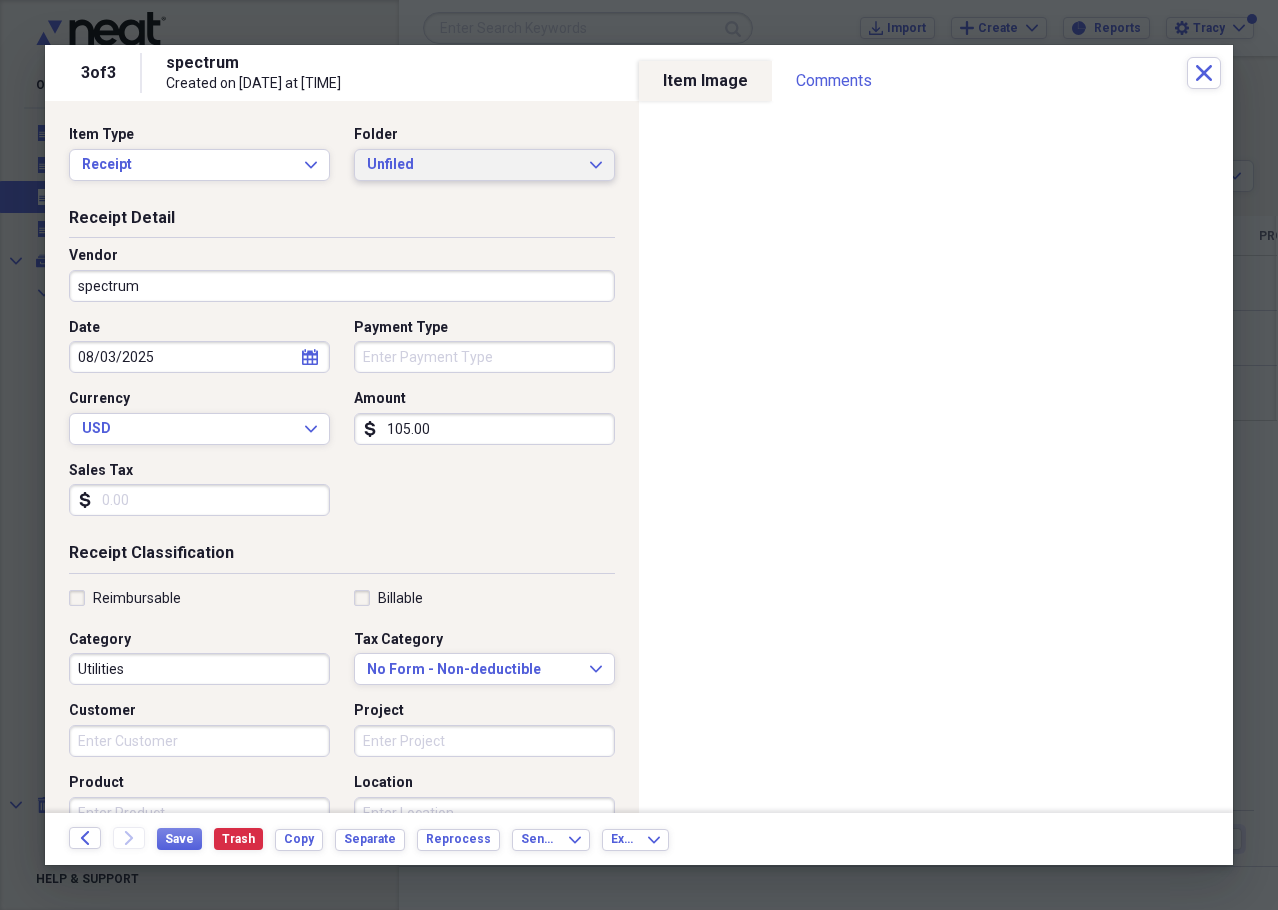 click on "Unfiled Expand" at bounding box center (484, 165) 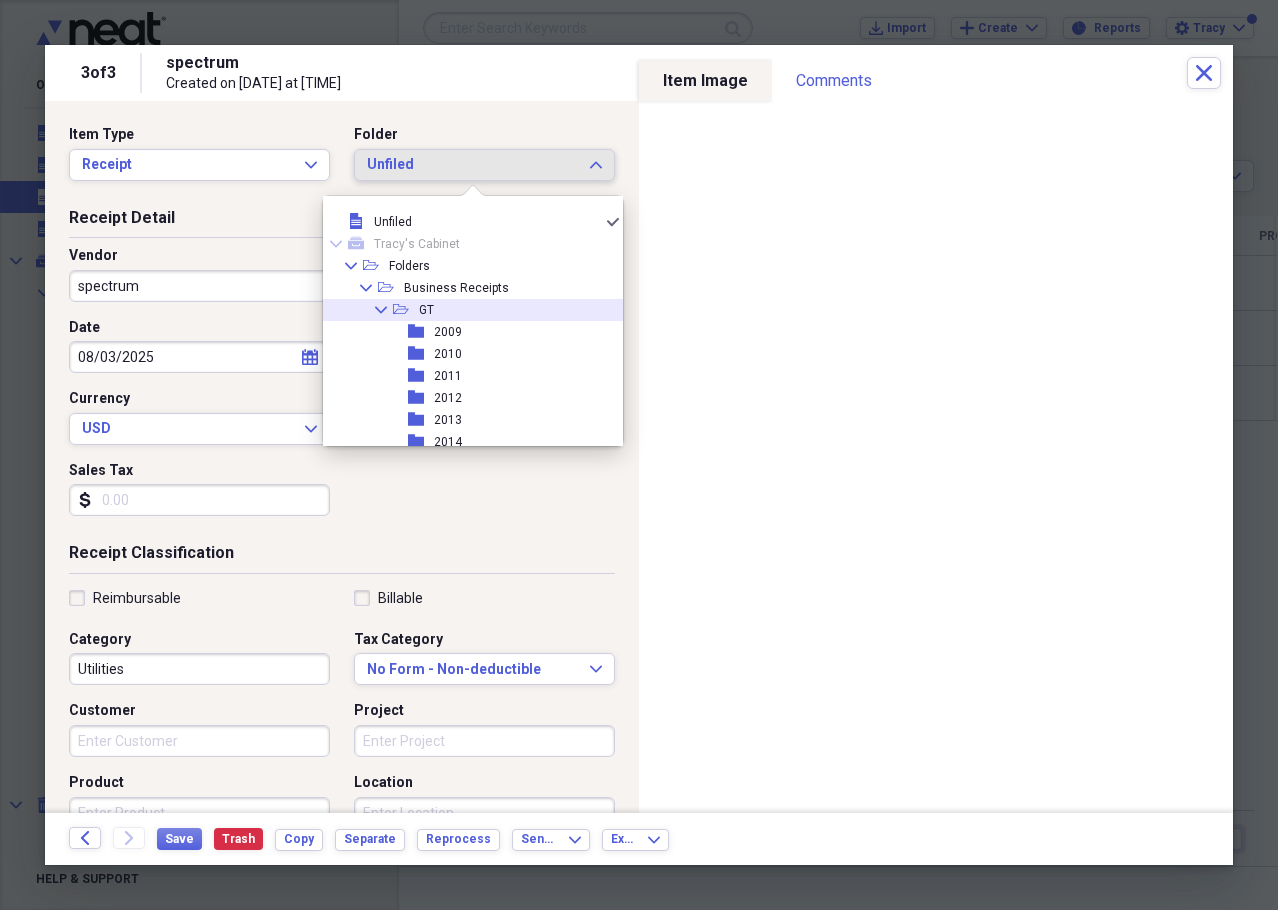 click on "Collapse" 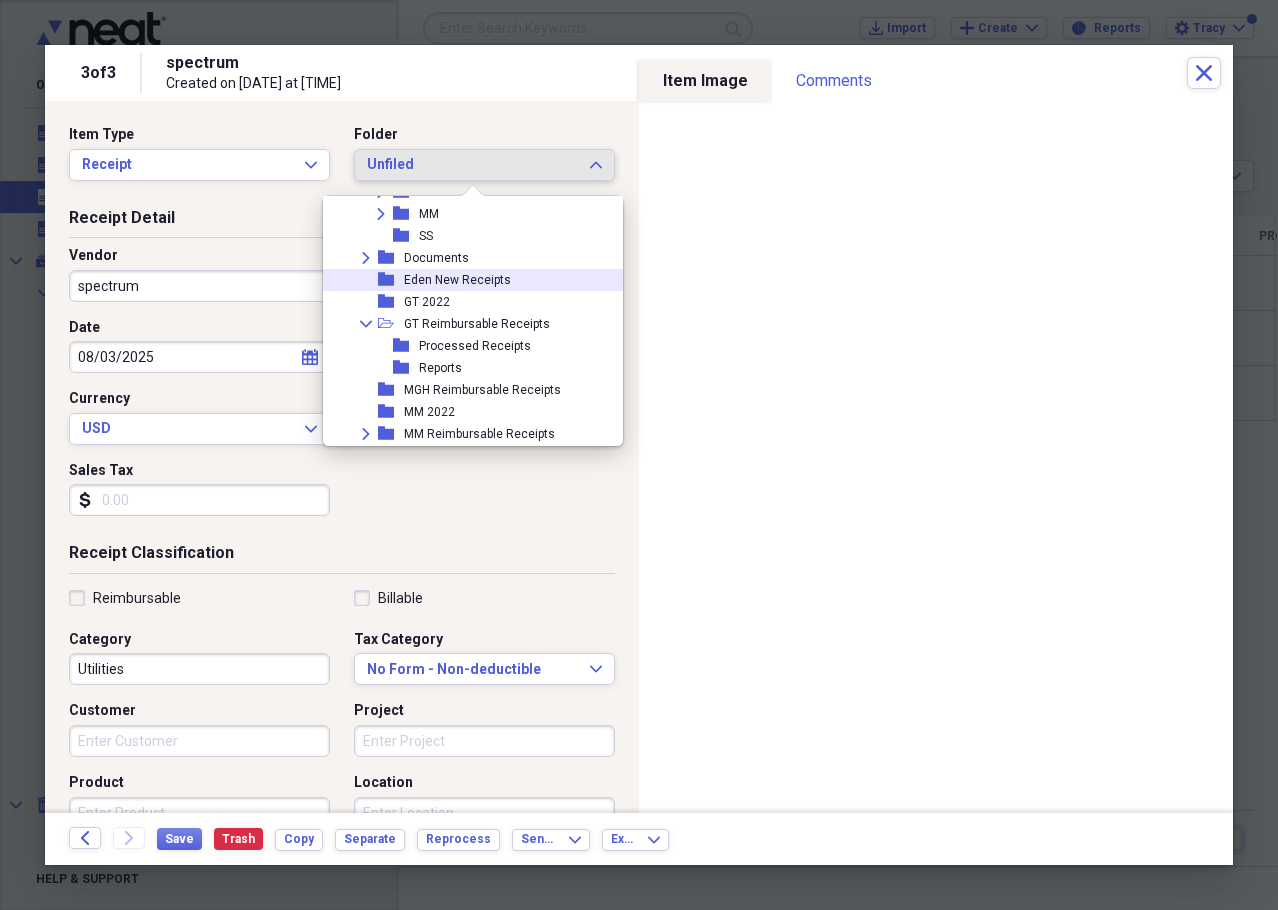 scroll, scrollTop: 200, scrollLeft: 0, axis: vertical 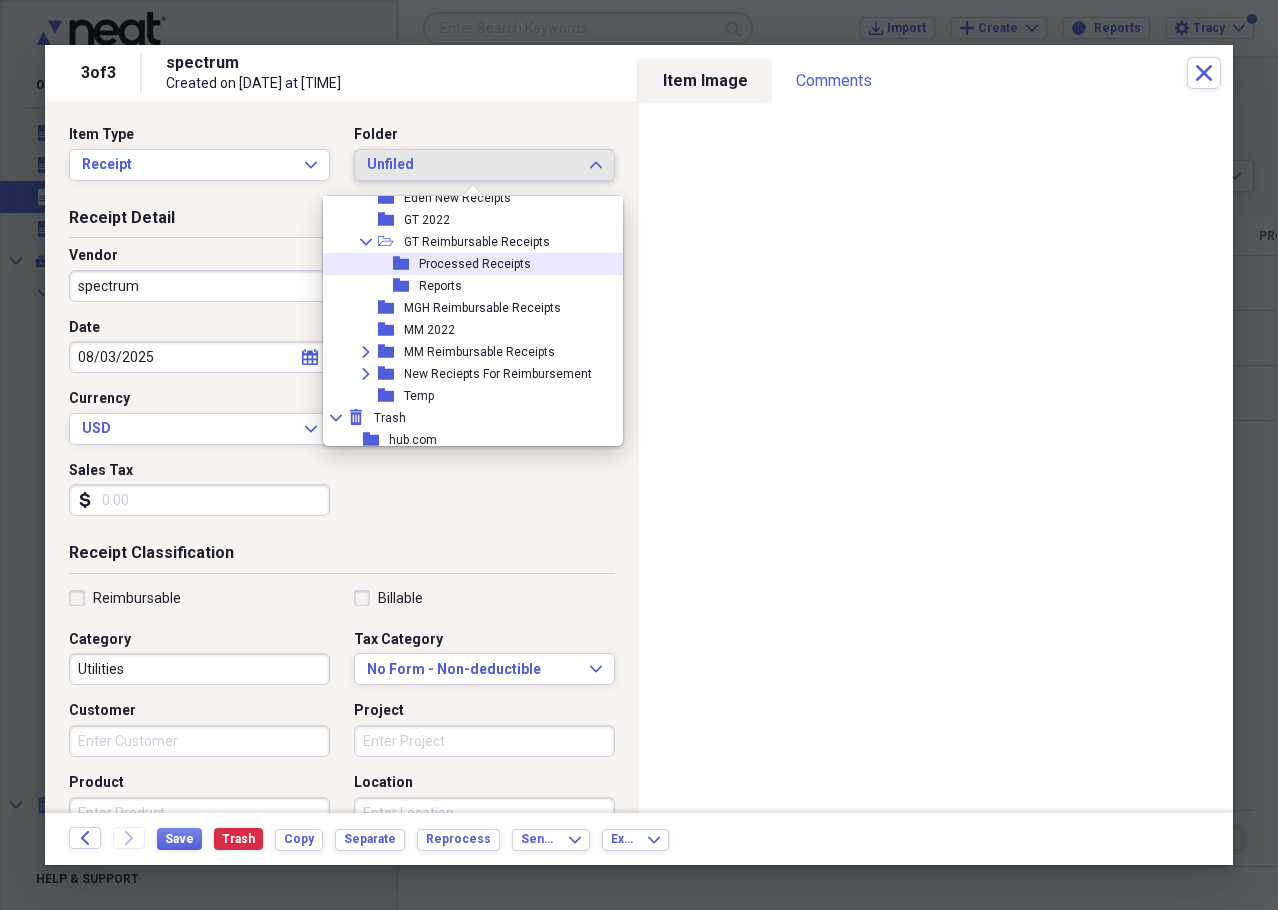 click on "Processed Receipts" at bounding box center (475, 264) 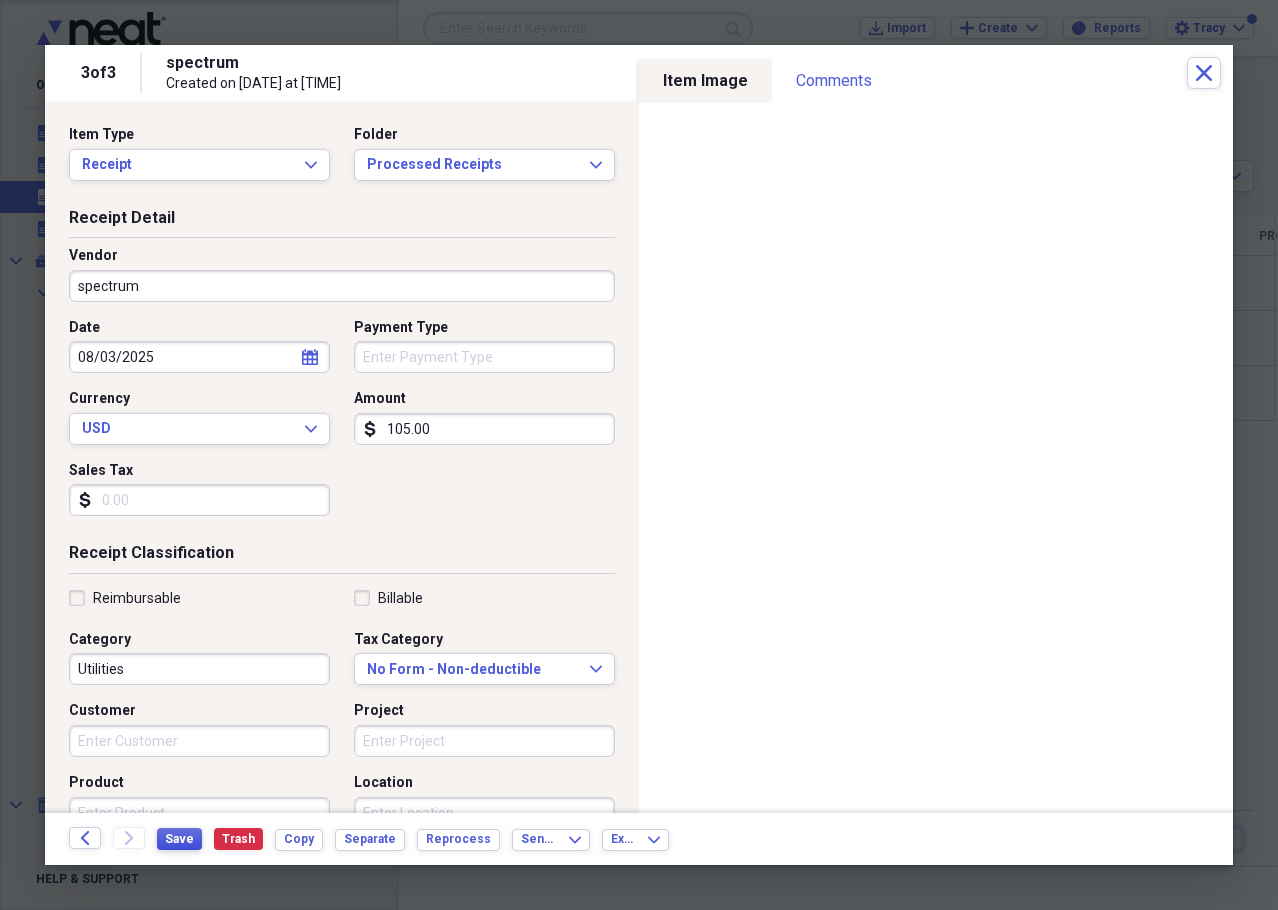 click on "Save" at bounding box center (179, 839) 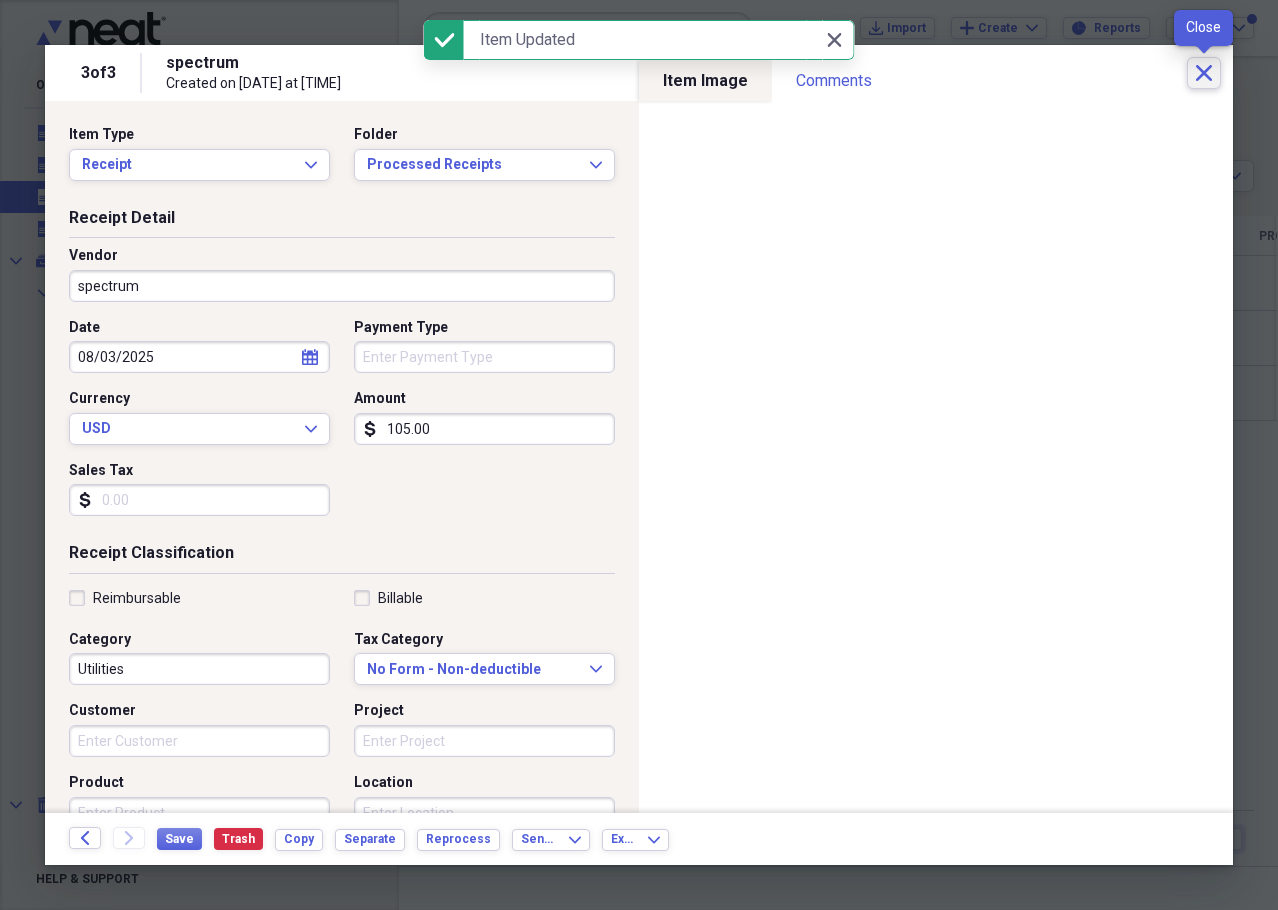 click on "Close" 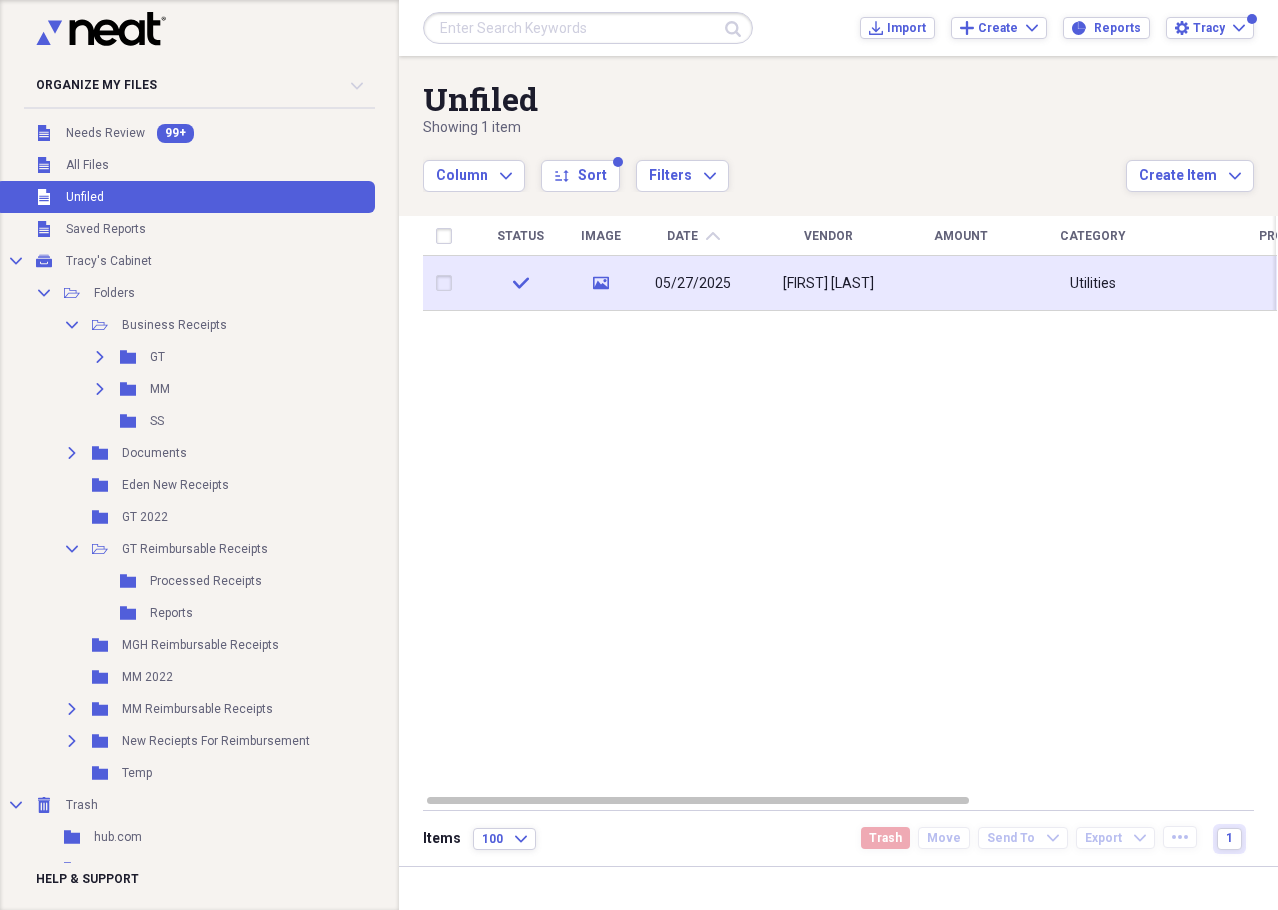 click on "05/27/2025" at bounding box center [693, 284] 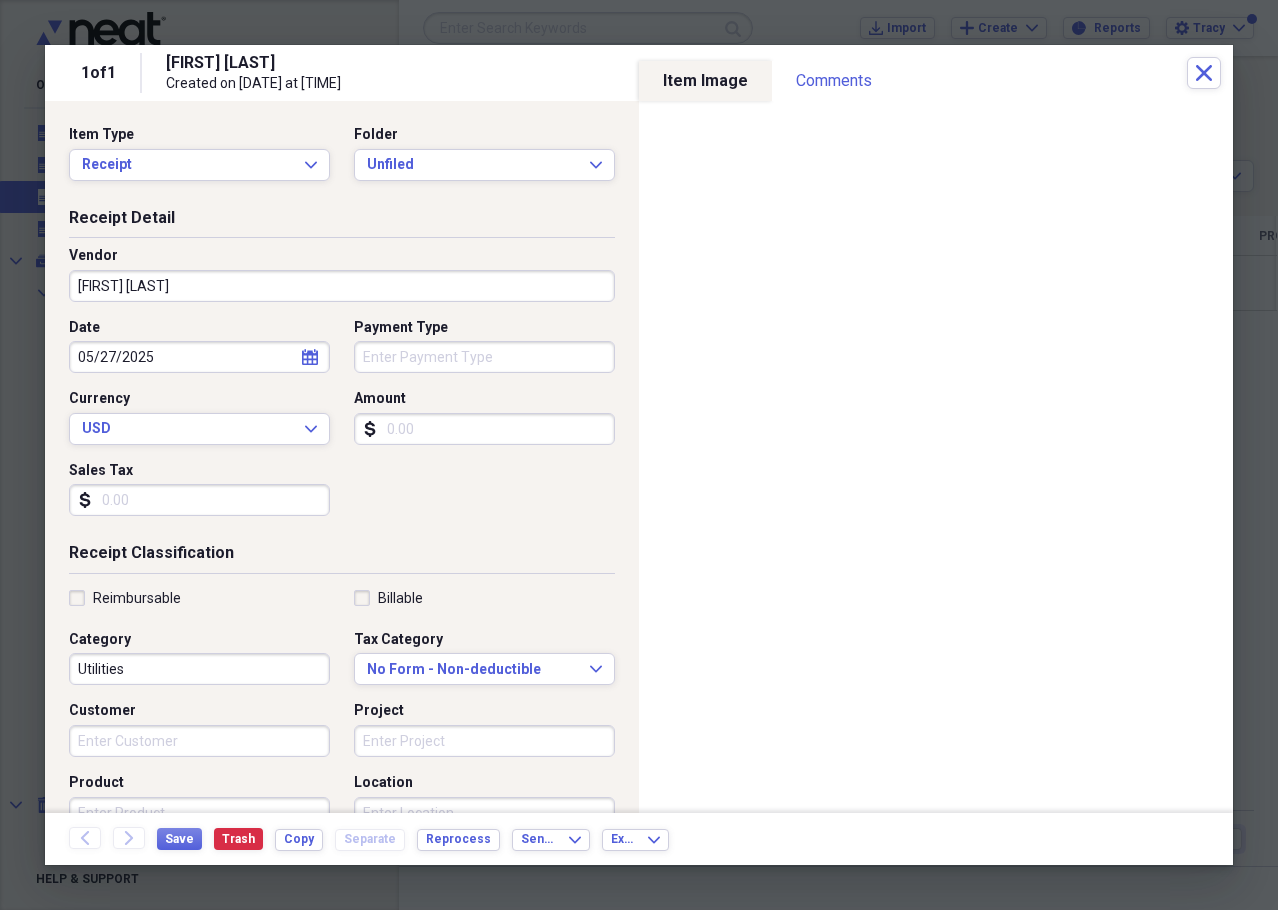 click on "Amount" at bounding box center [484, 429] 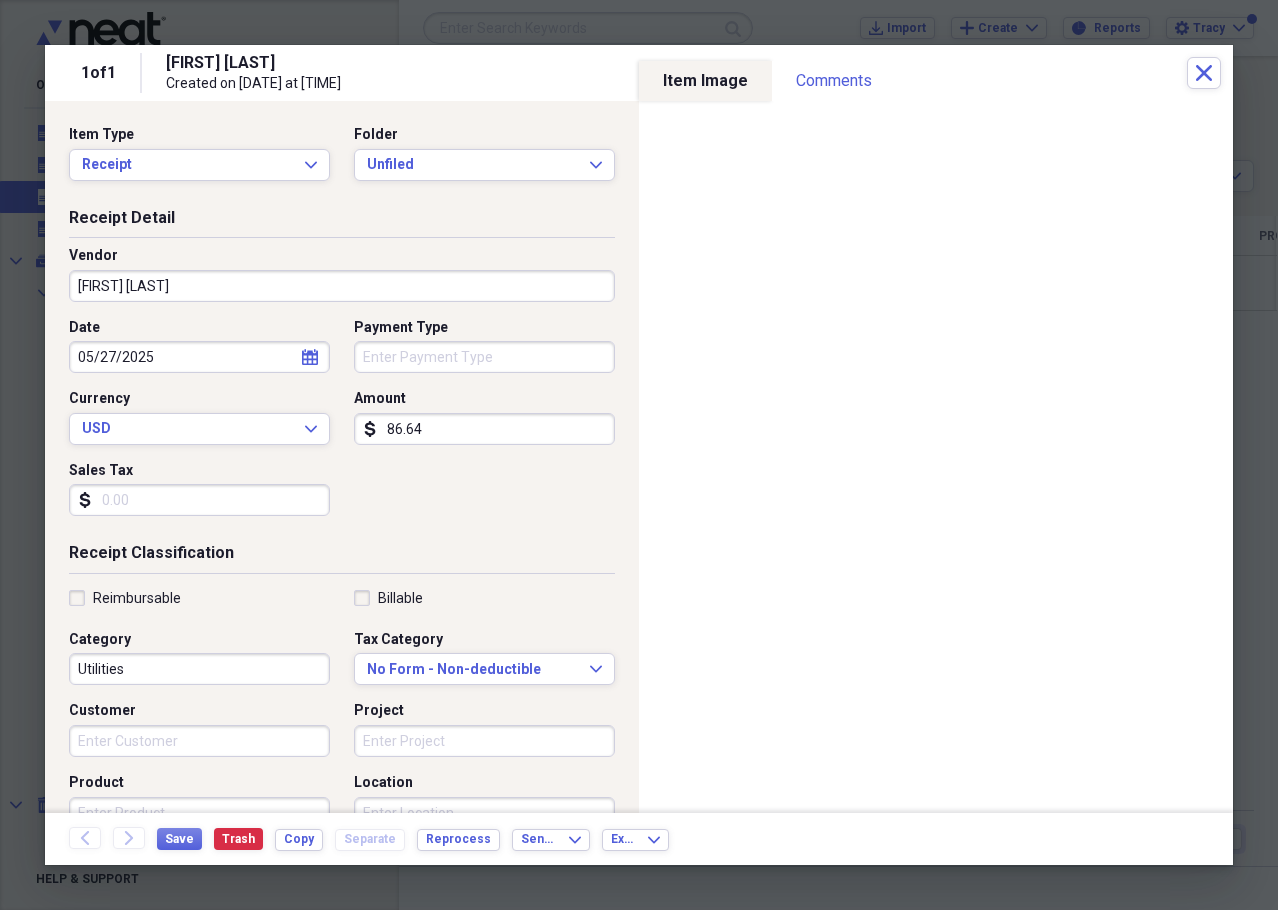type on "86.64" 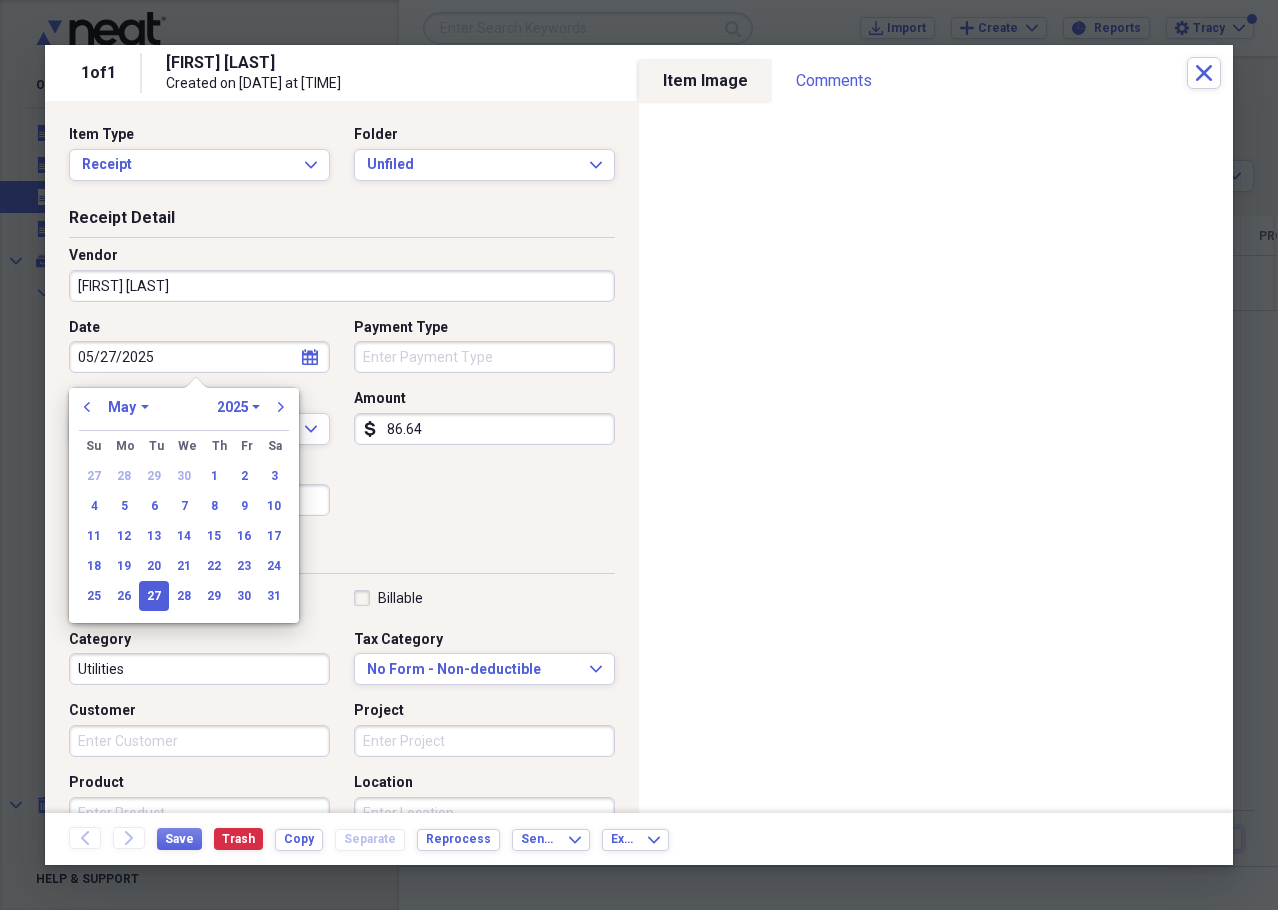 click on "January February March April May June July August September October November December" at bounding box center [128, 407] 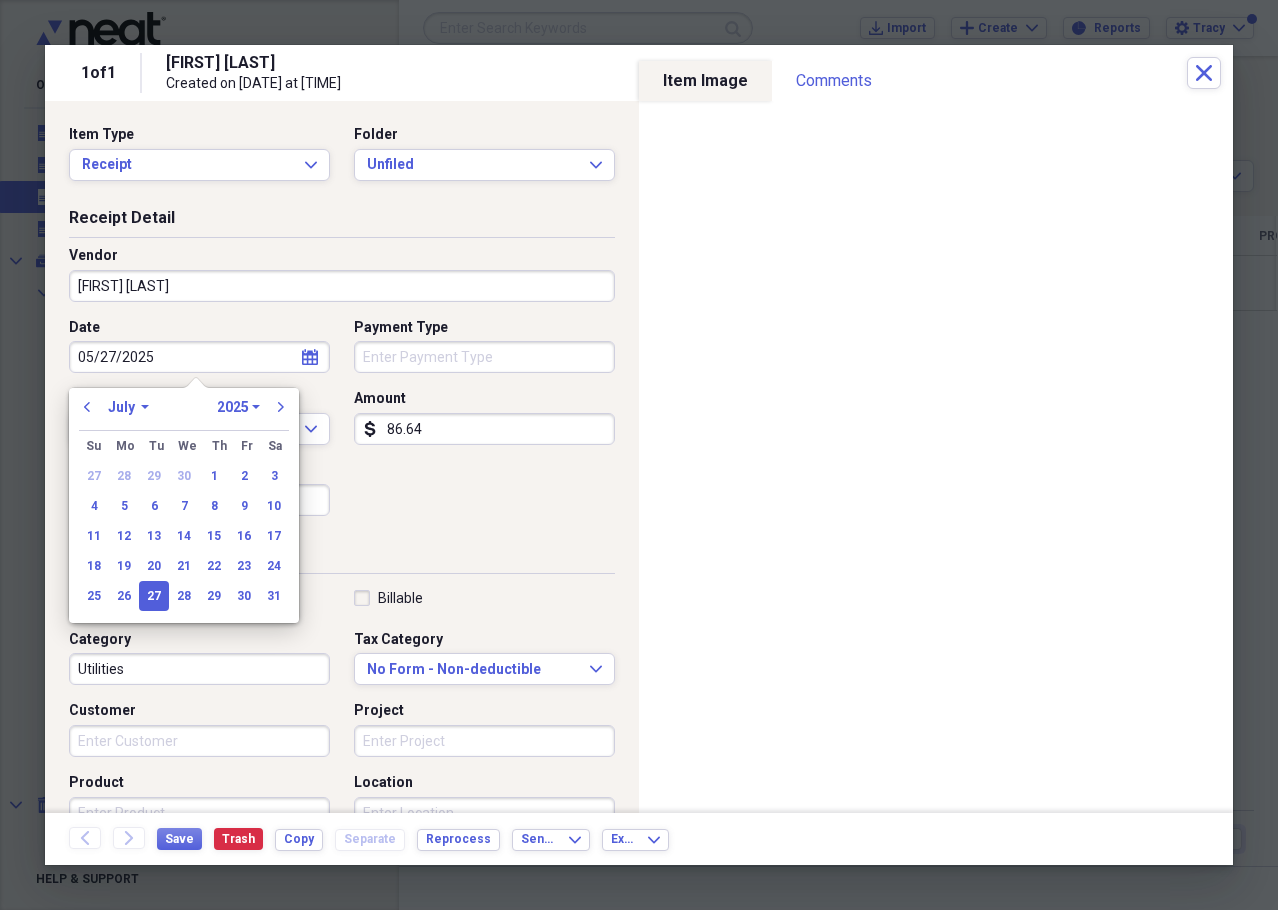 click on "January February March April May June July August September October November December" at bounding box center (128, 407) 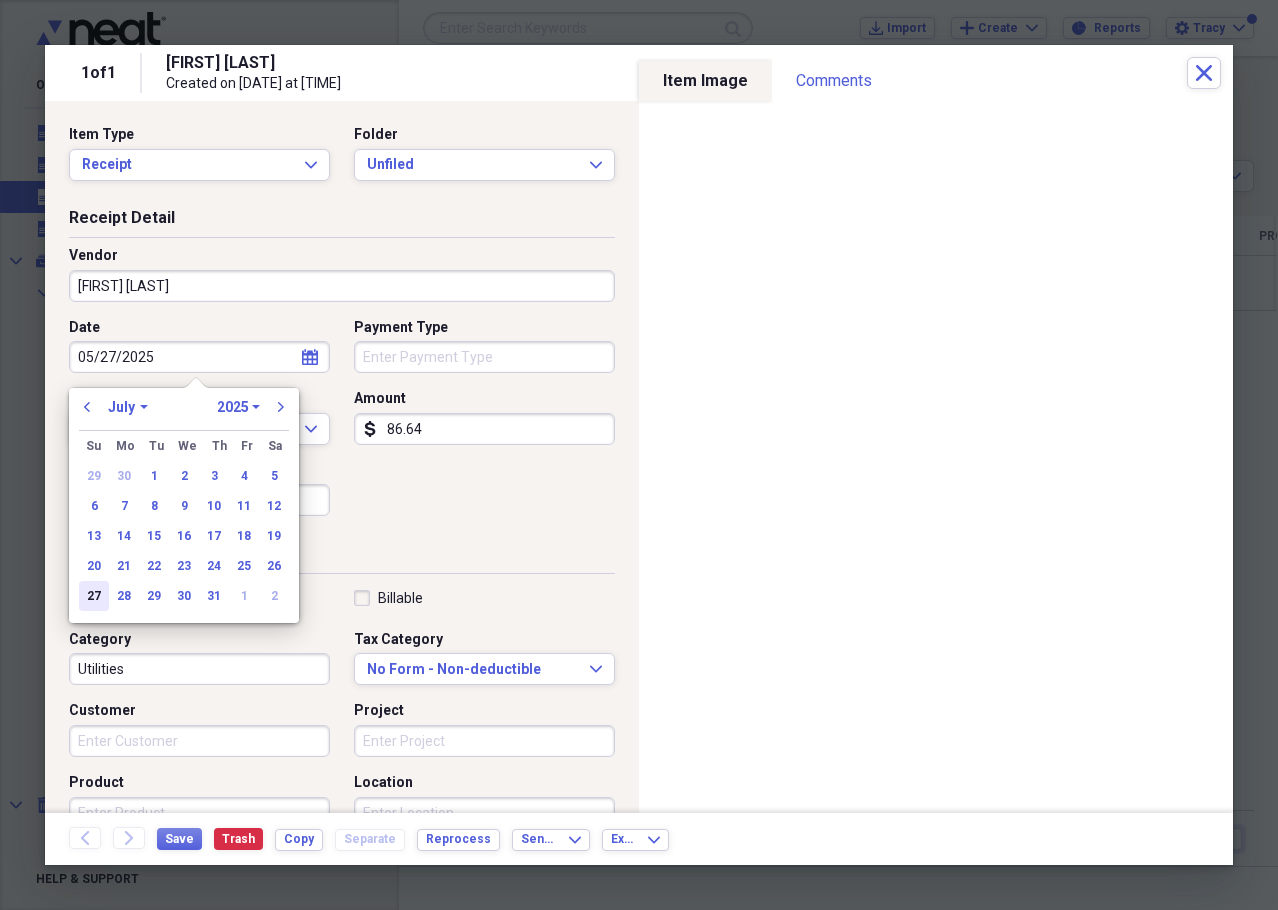 click on "27" at bounding box center [94, 596] 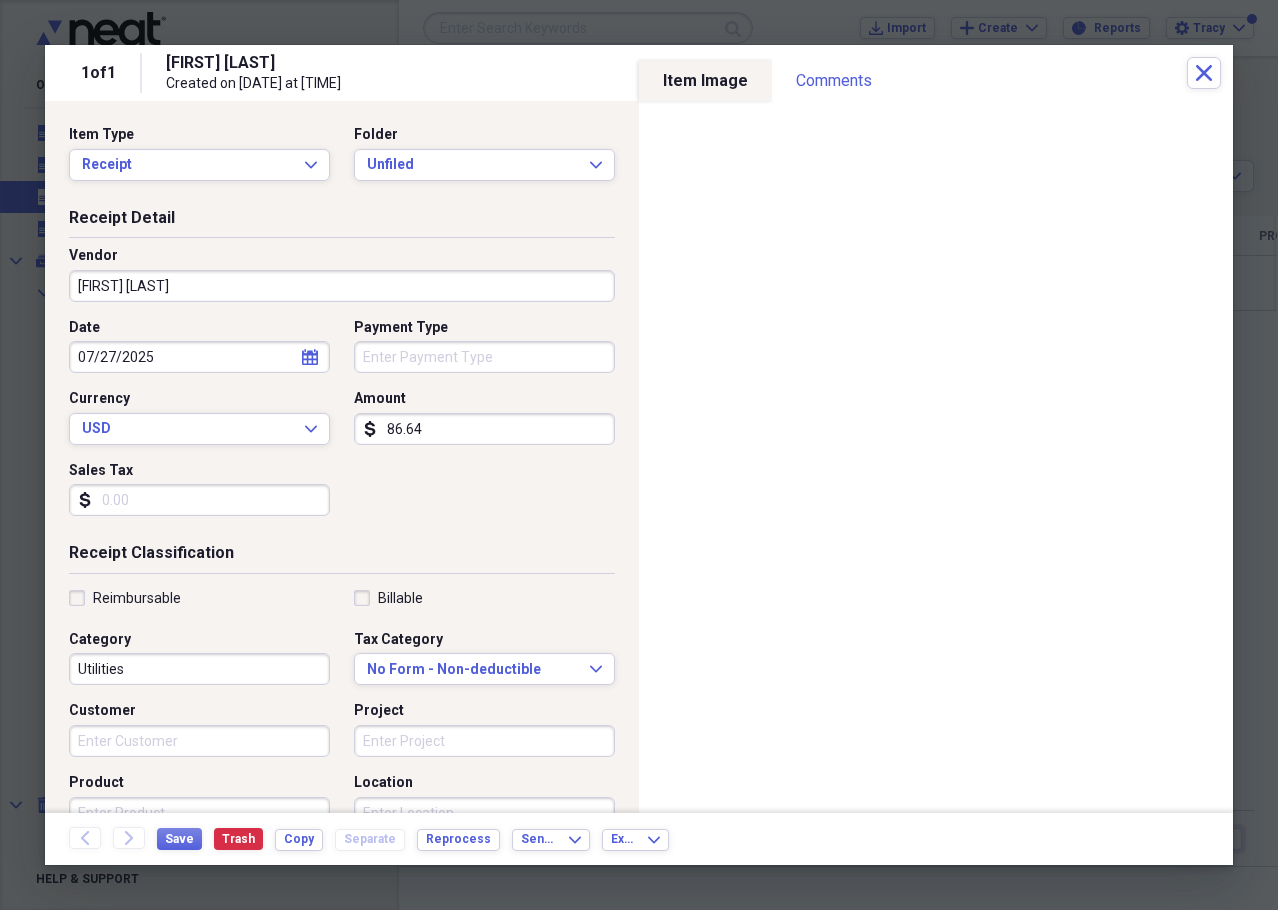click on "[FIRST] [LAST]" at bounding box center (342, 286) 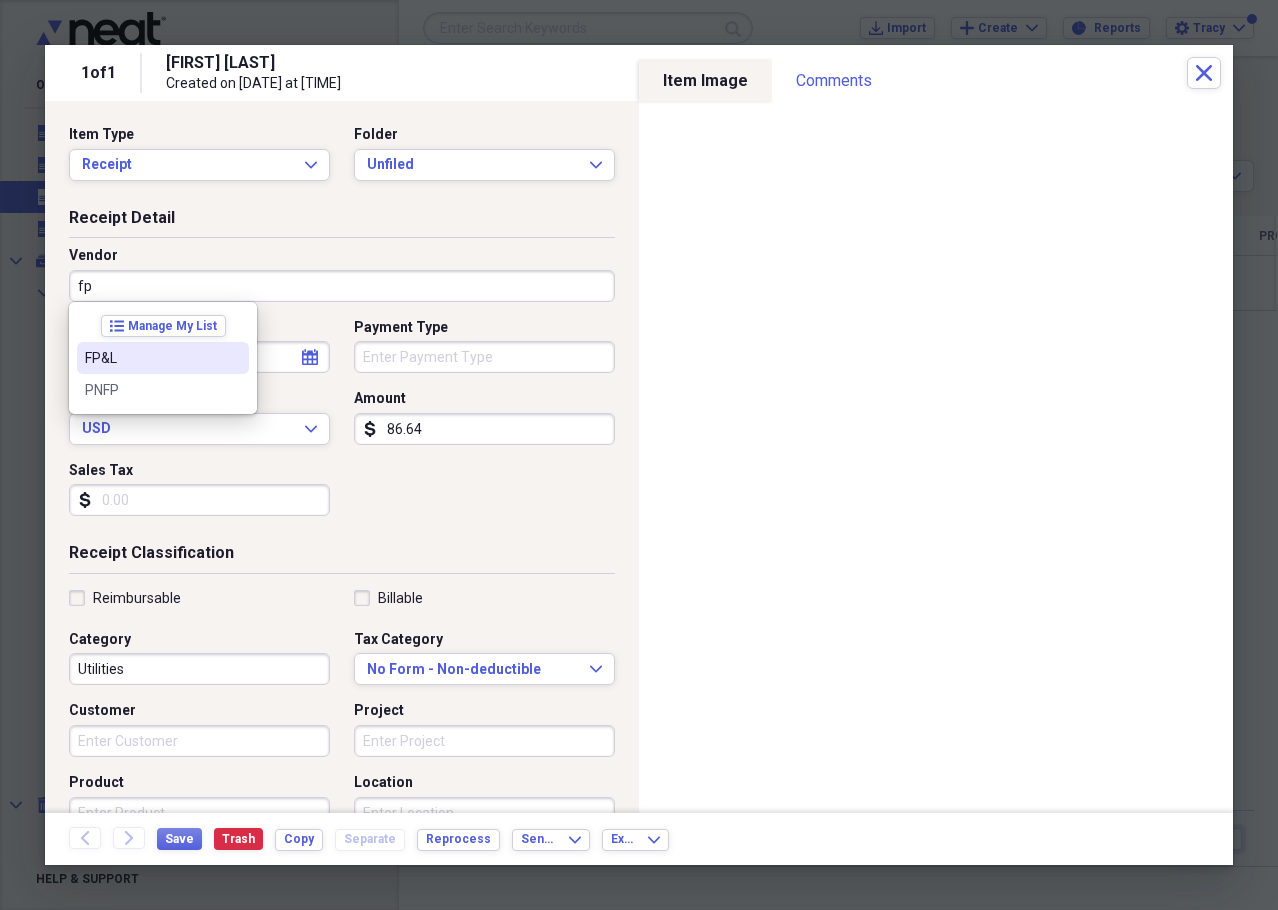 click on "FP&L" at bounding box center [151, 358] 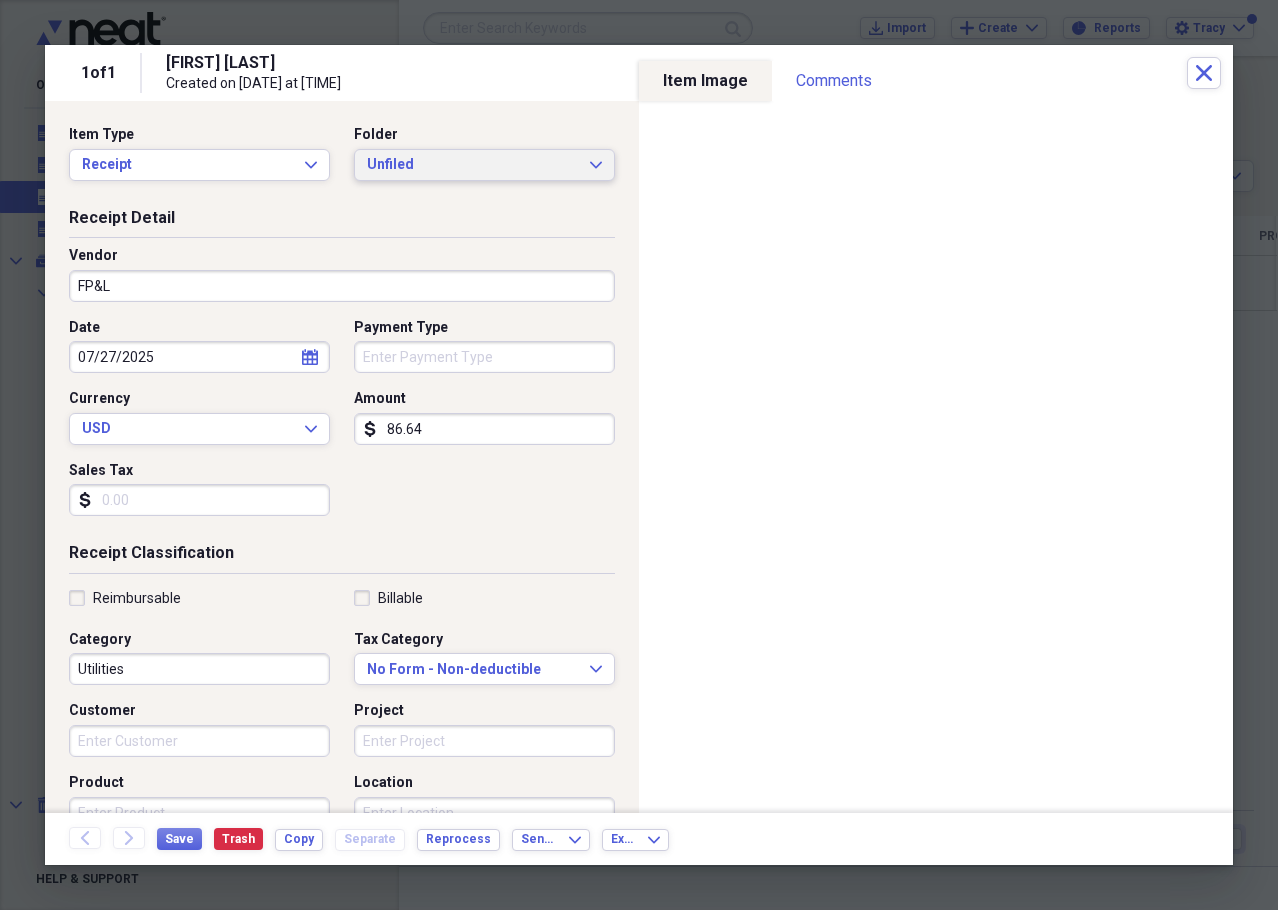 click on "Unfiled" at bounding box center (472, 165) 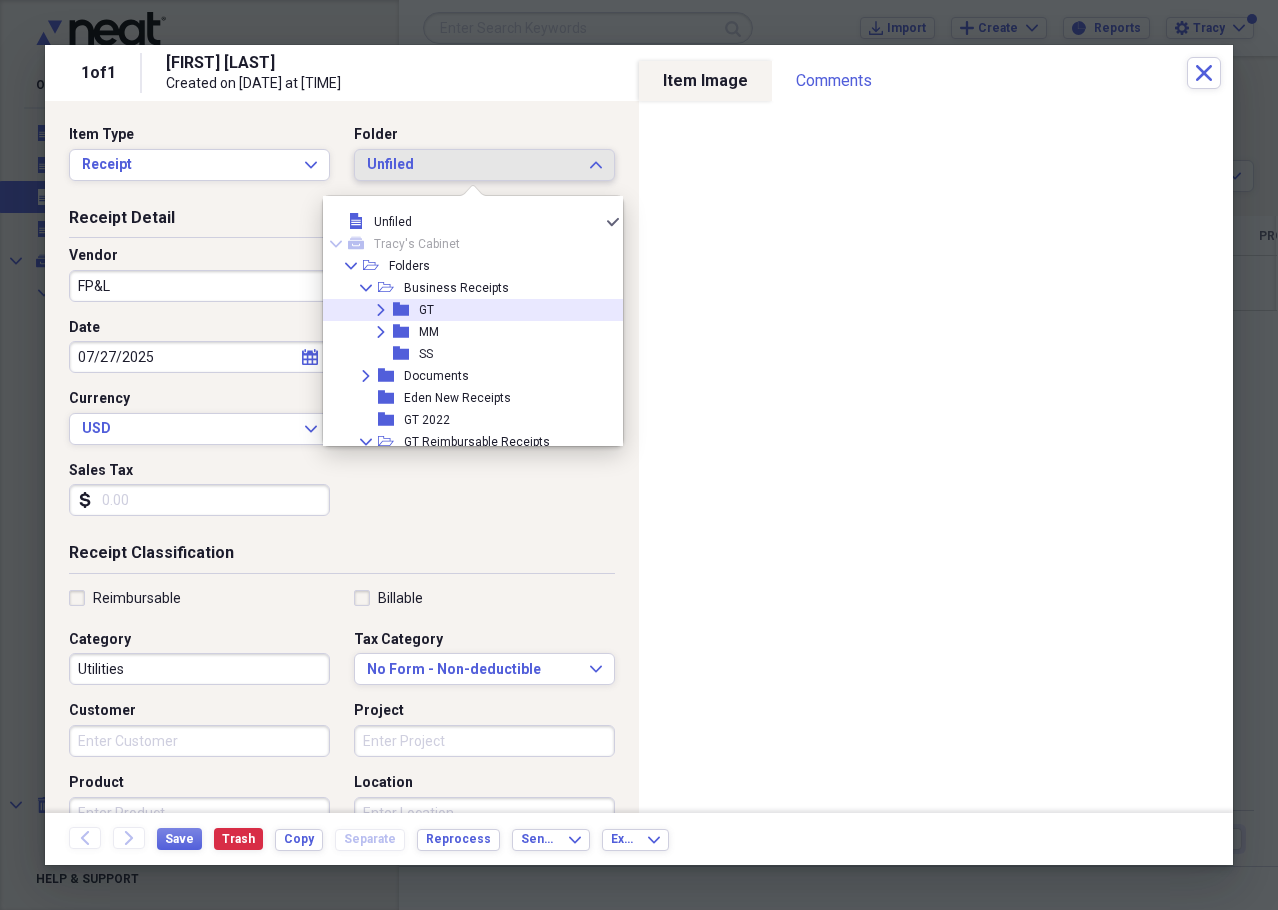 click 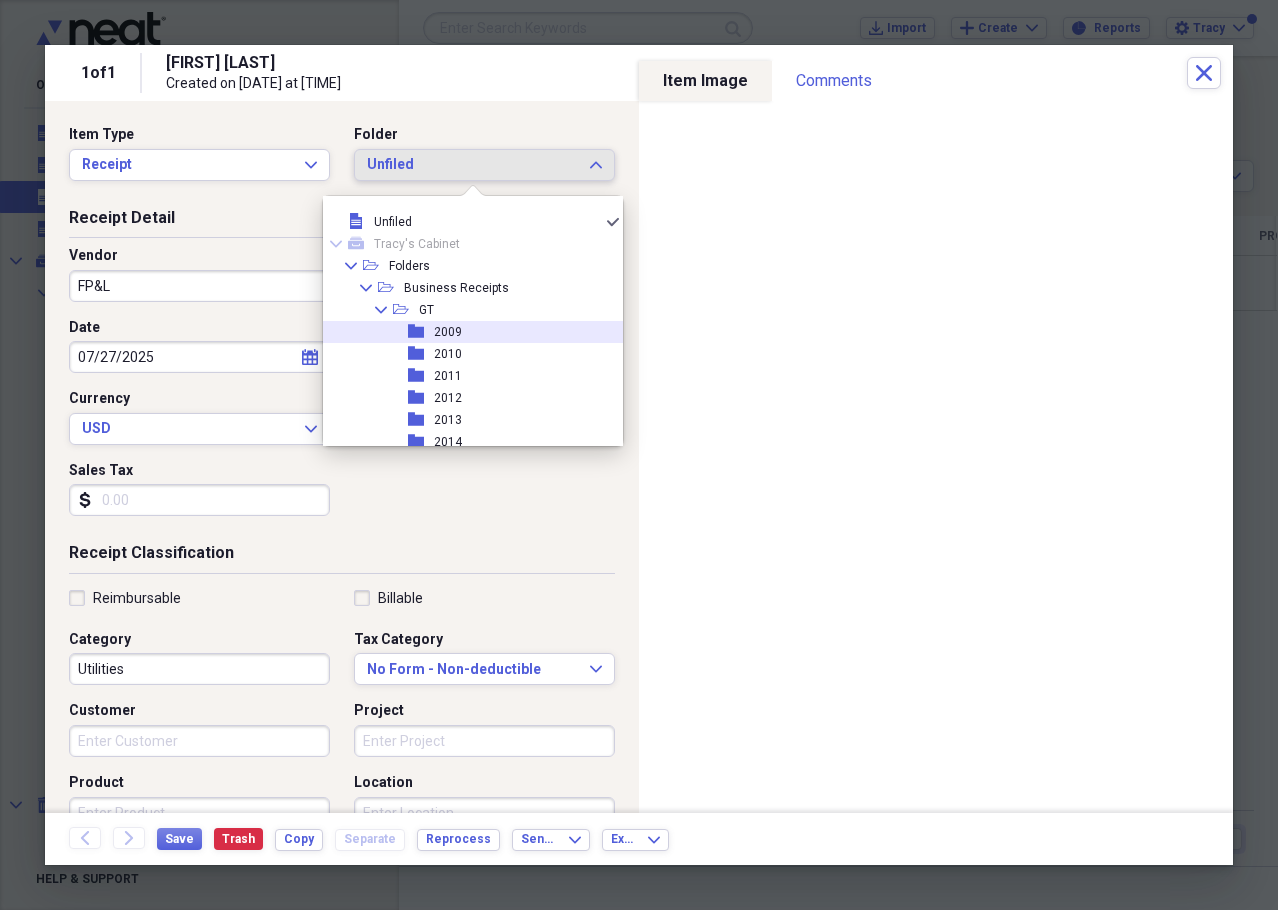 scroll, scrollTop: 300, scrollLeft: 0, axis: vertical 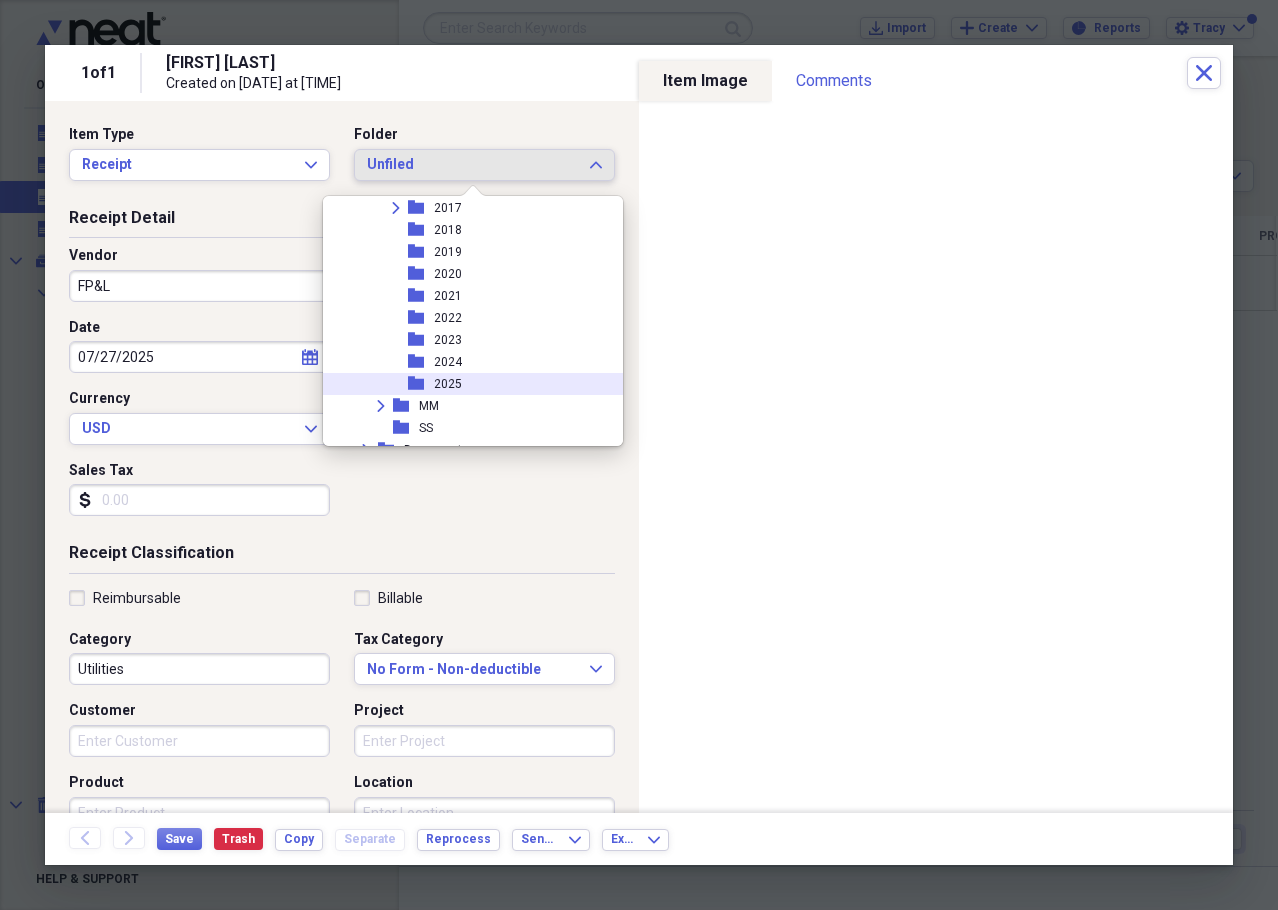 click 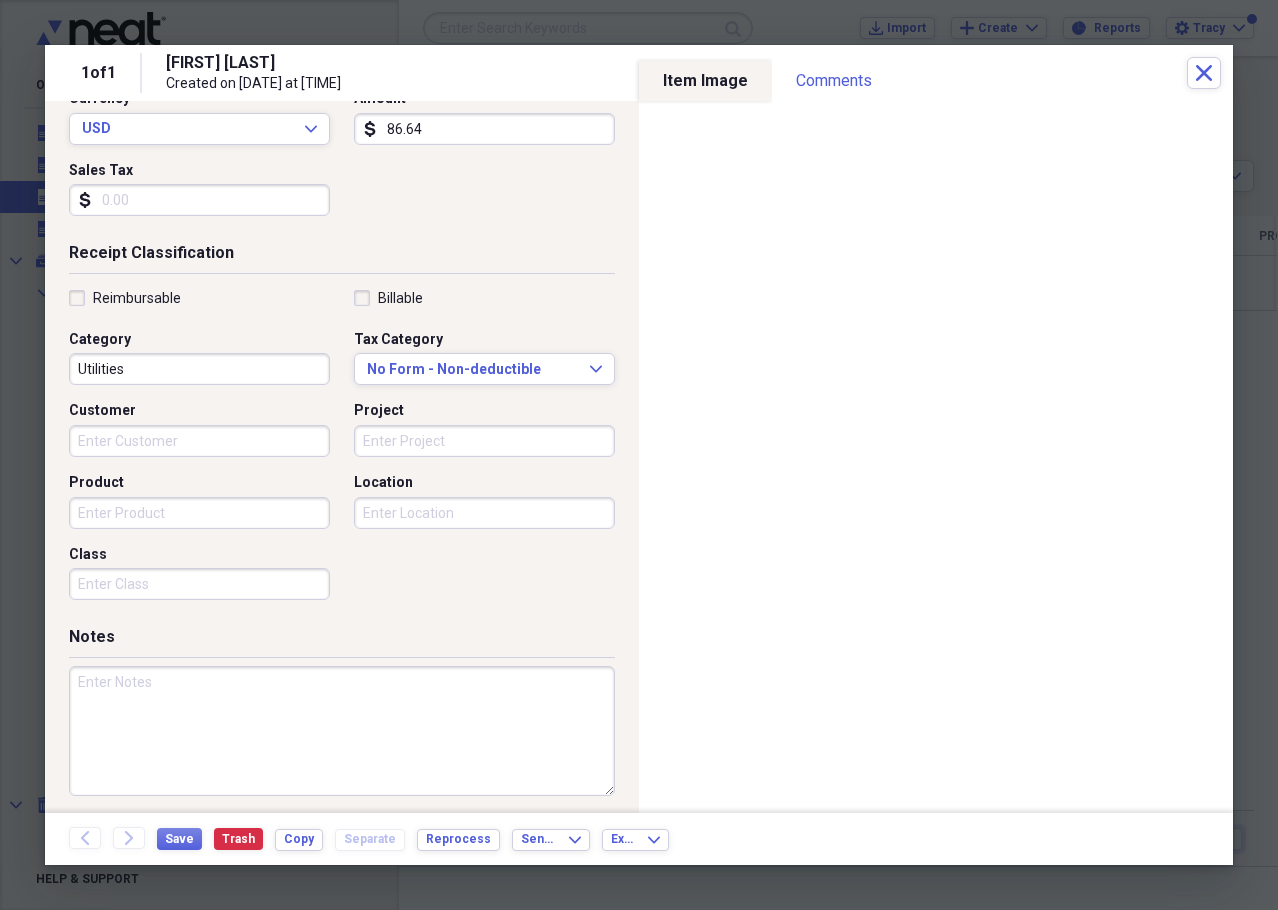 scroll, scrollTop: 309, scrollLeft: 0, axis: vertical 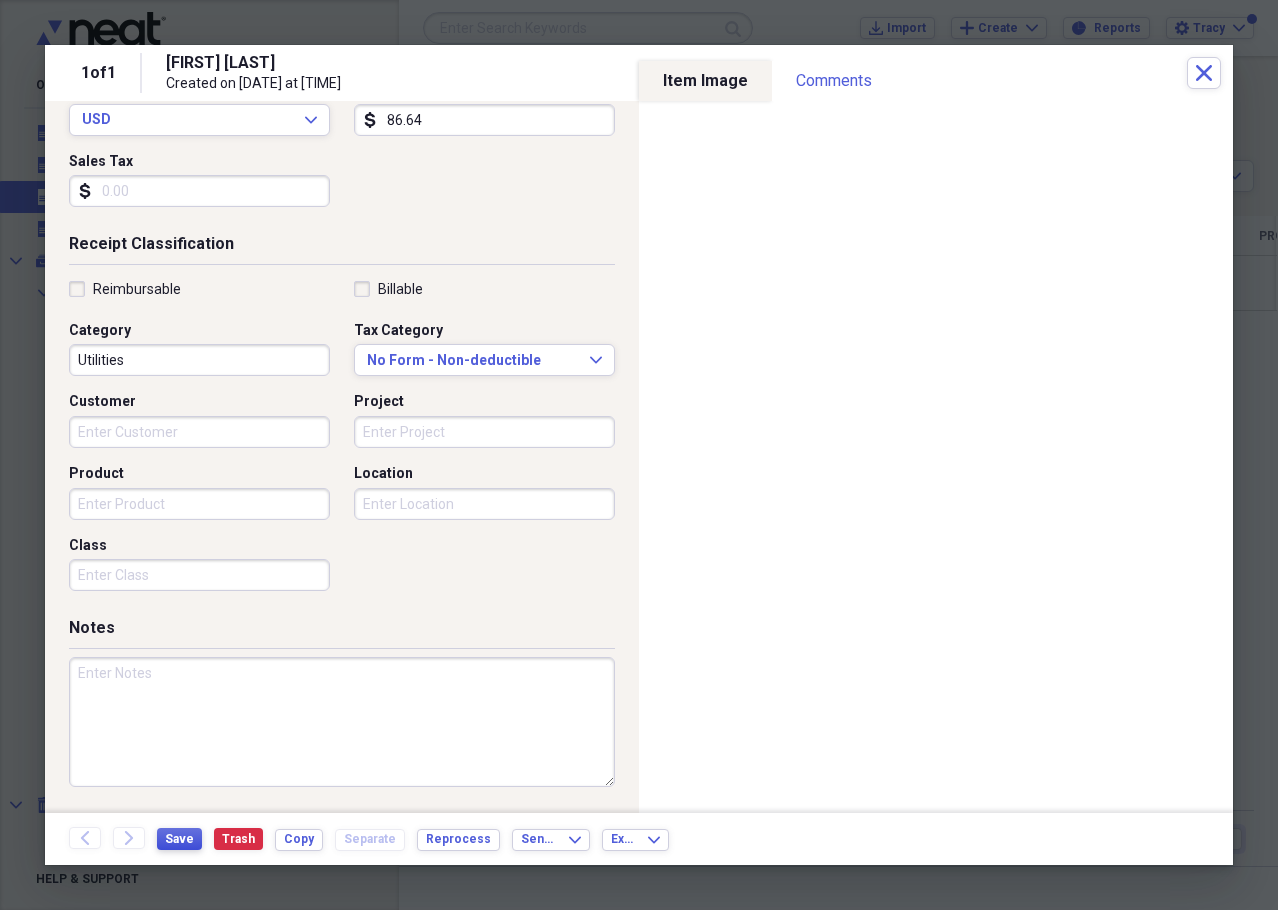 click on "Save" at bounding box center (179, 839) 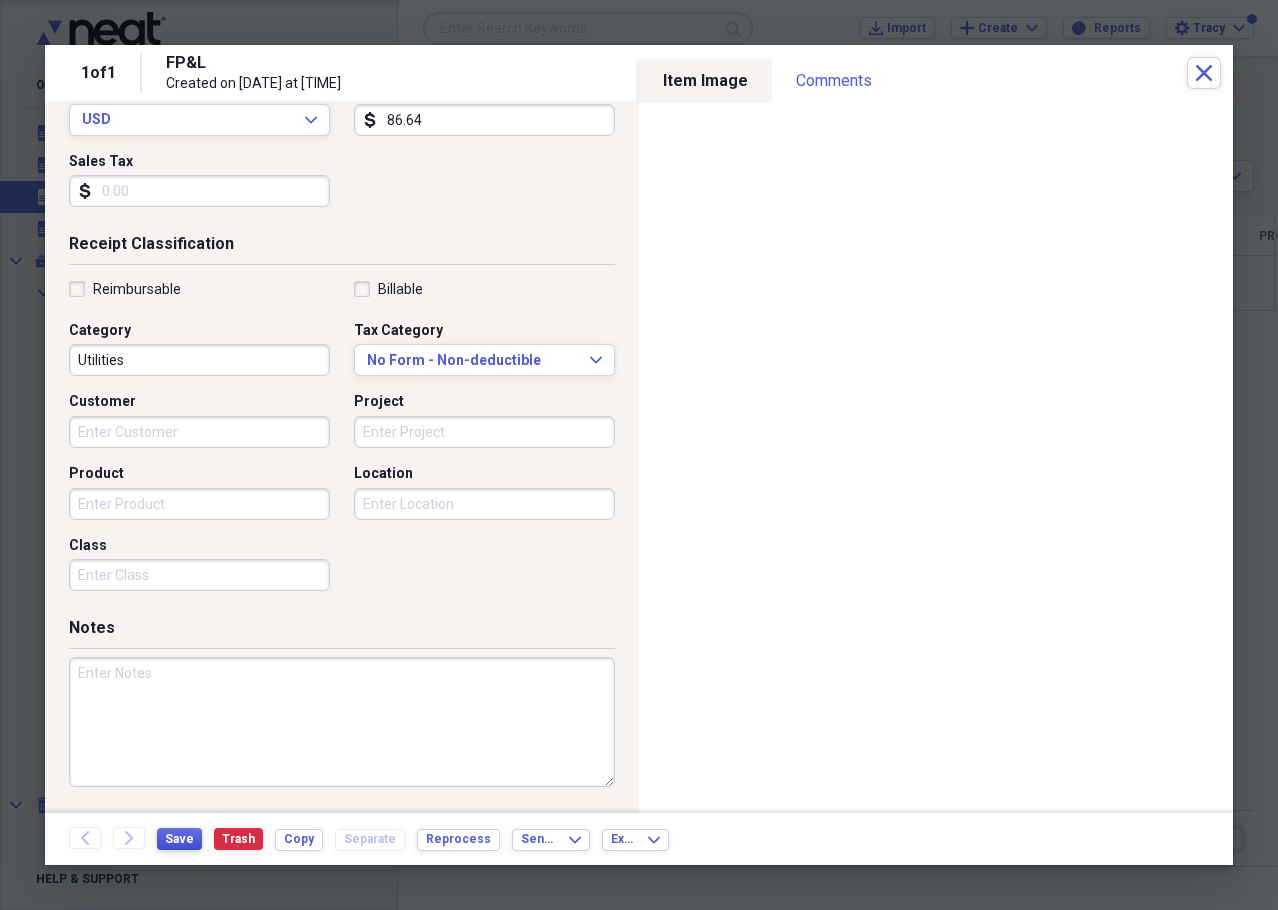 scroll, scrollTop: 0, scrollLeft: 0, axis: both 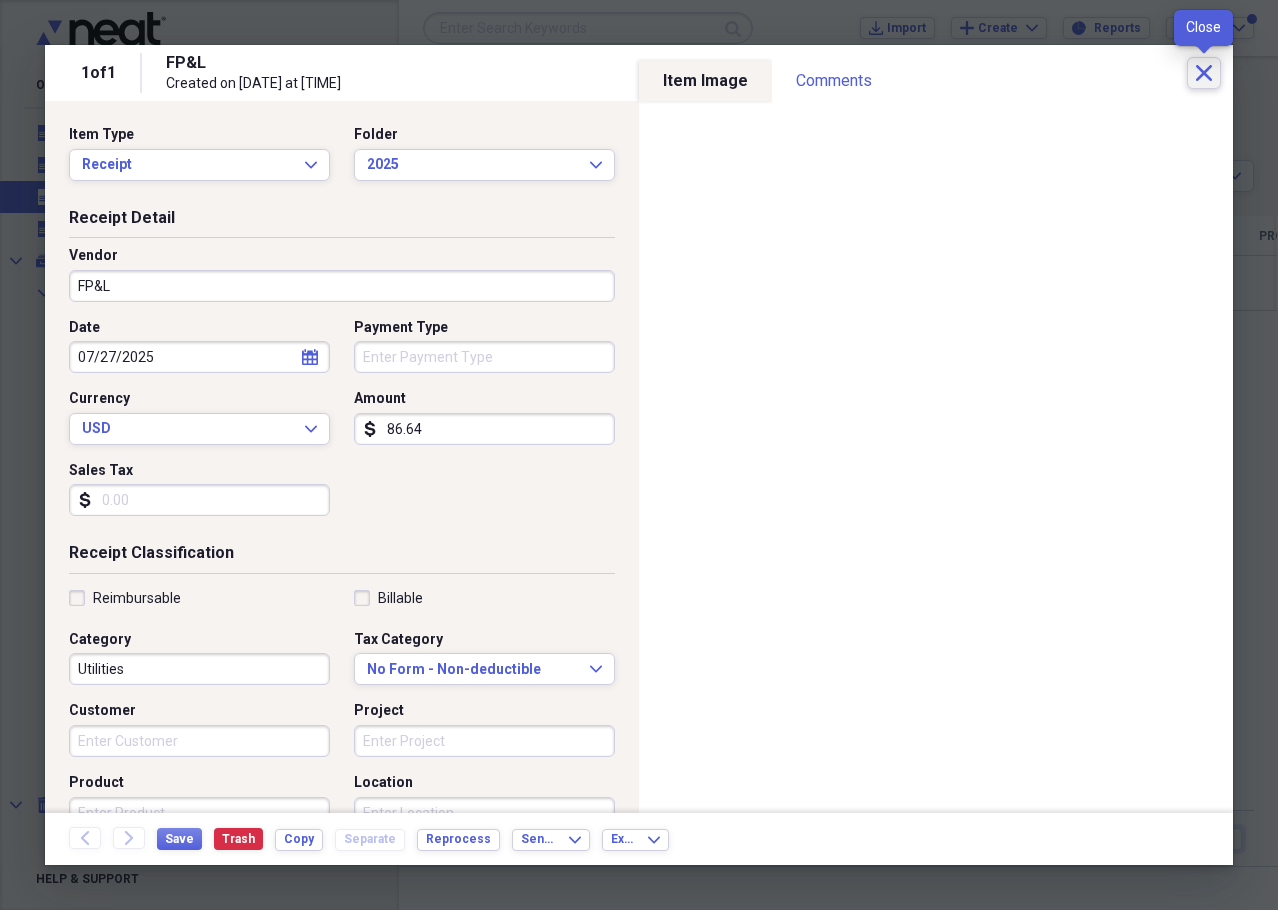 click on "Close" 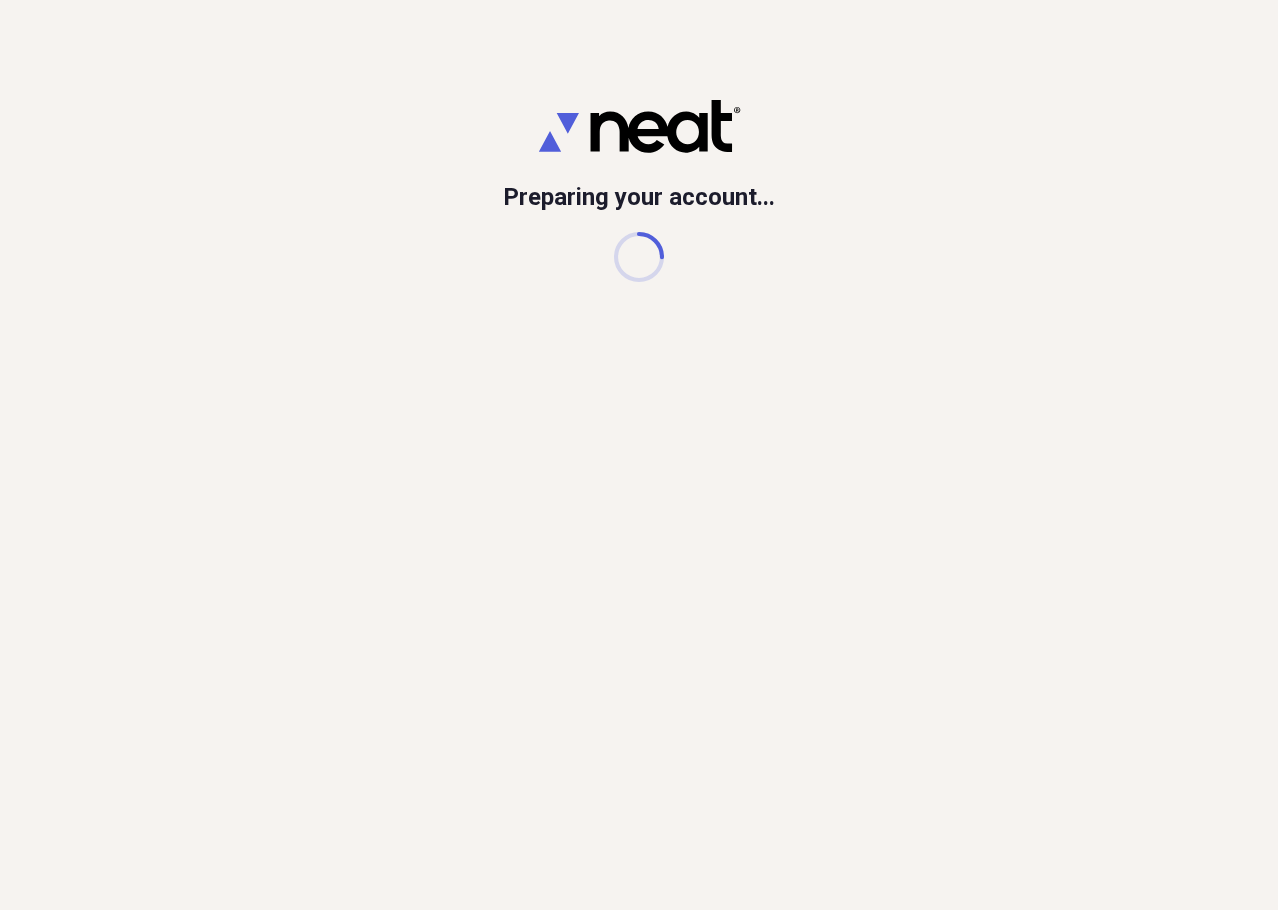 scroll, scrollTop: 0, scrollLeft: 0, axis: both 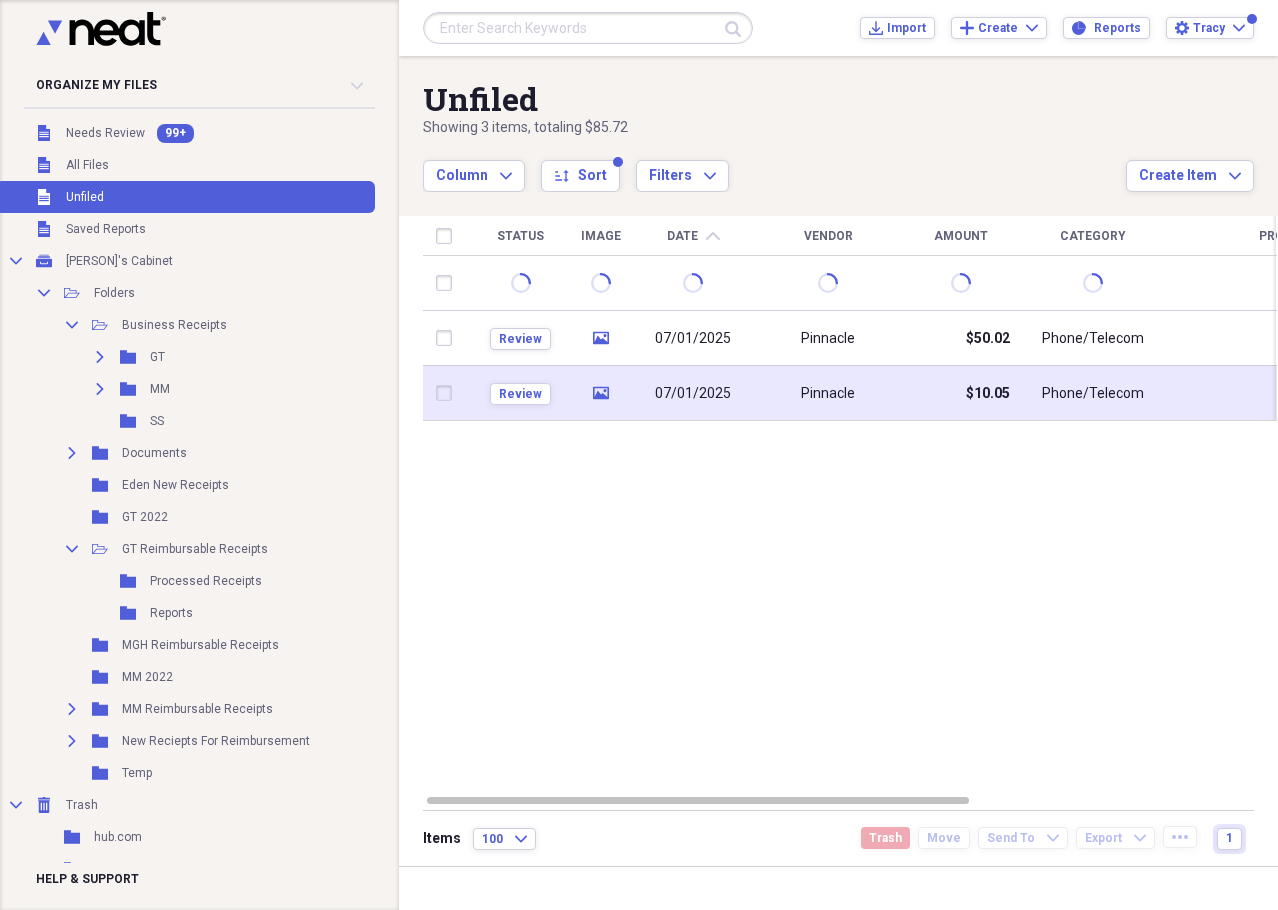 click on "Pinnacle" at bounding box center (828, 393) 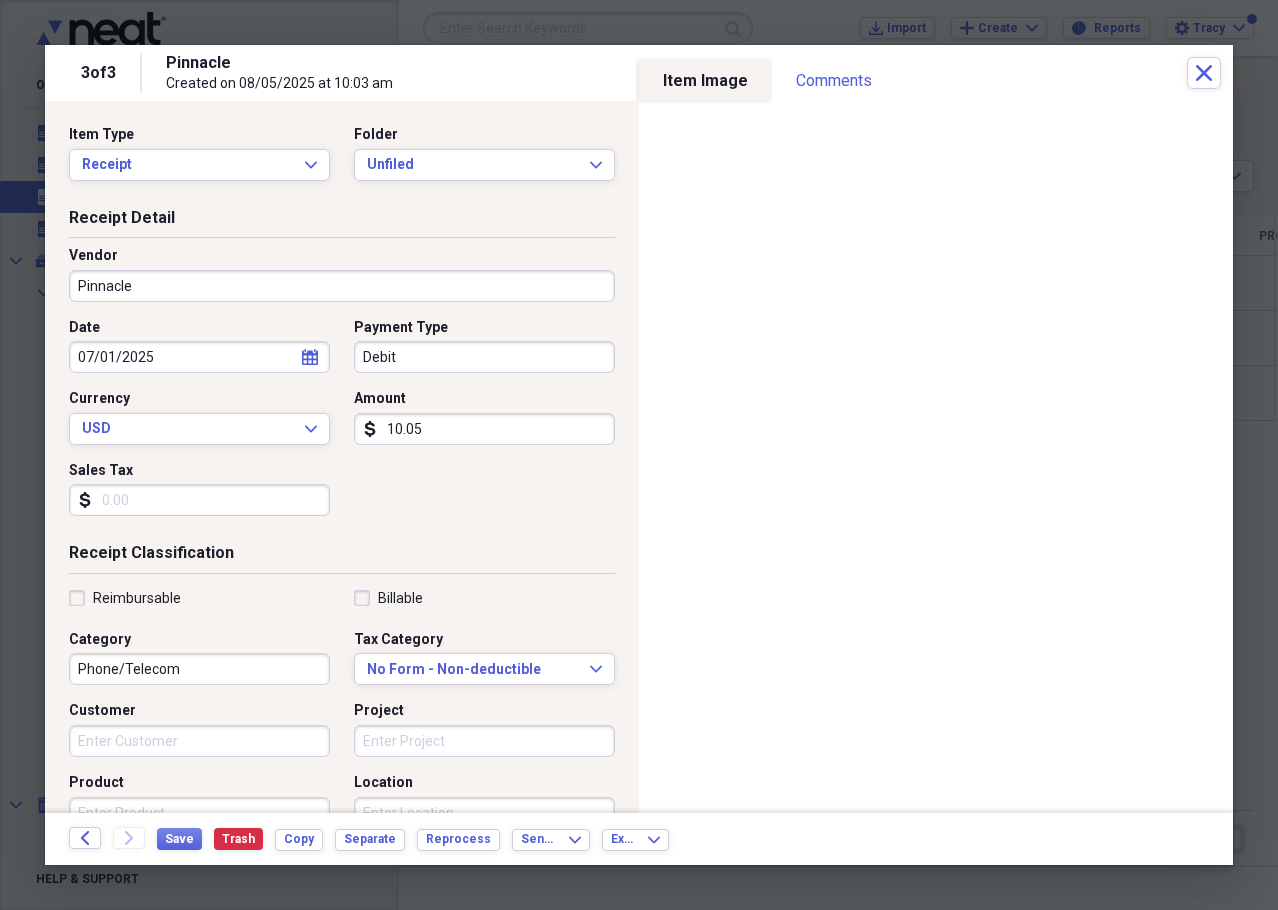 click on "Phone/Telecom" at bounding box center (199, 669) 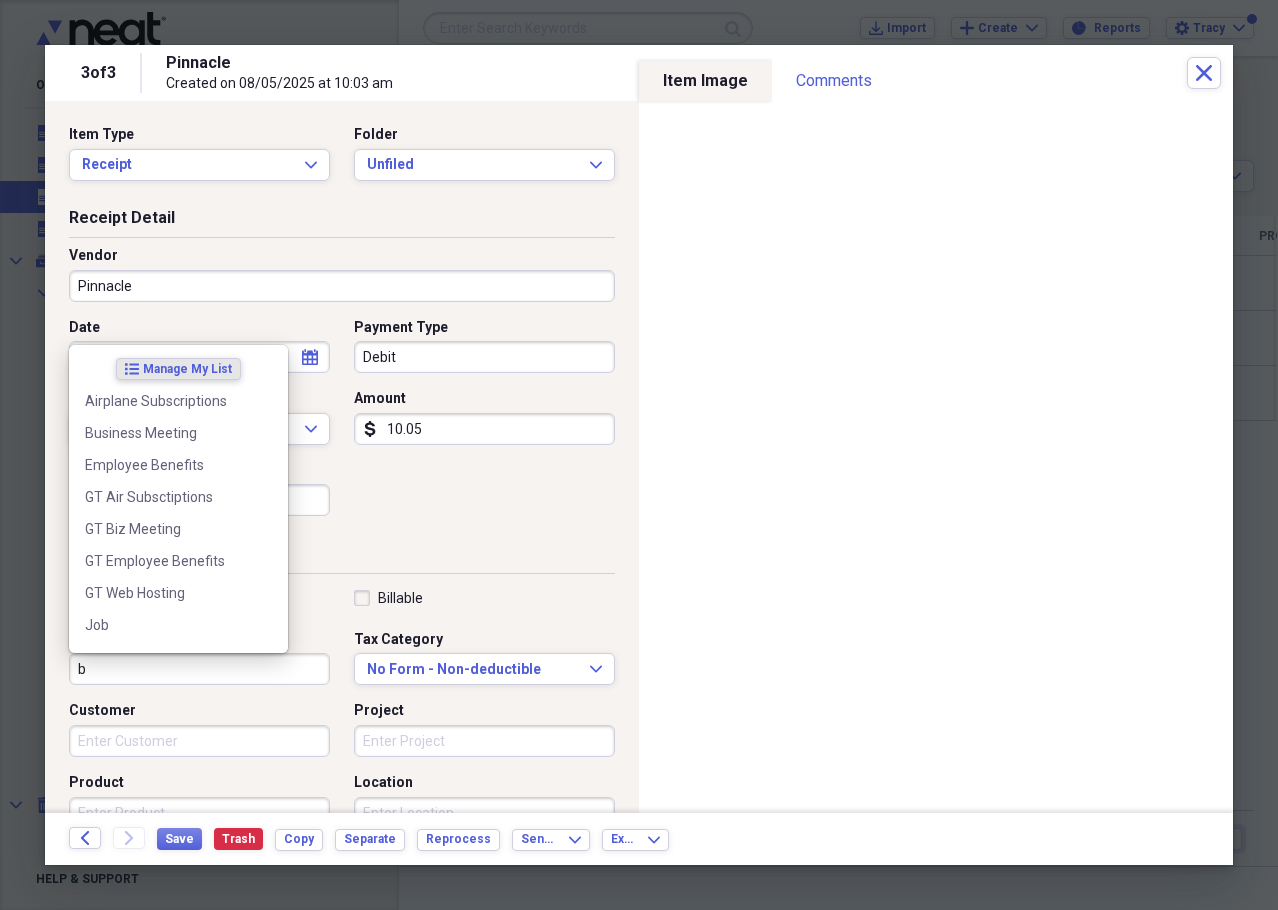 type on "ba" 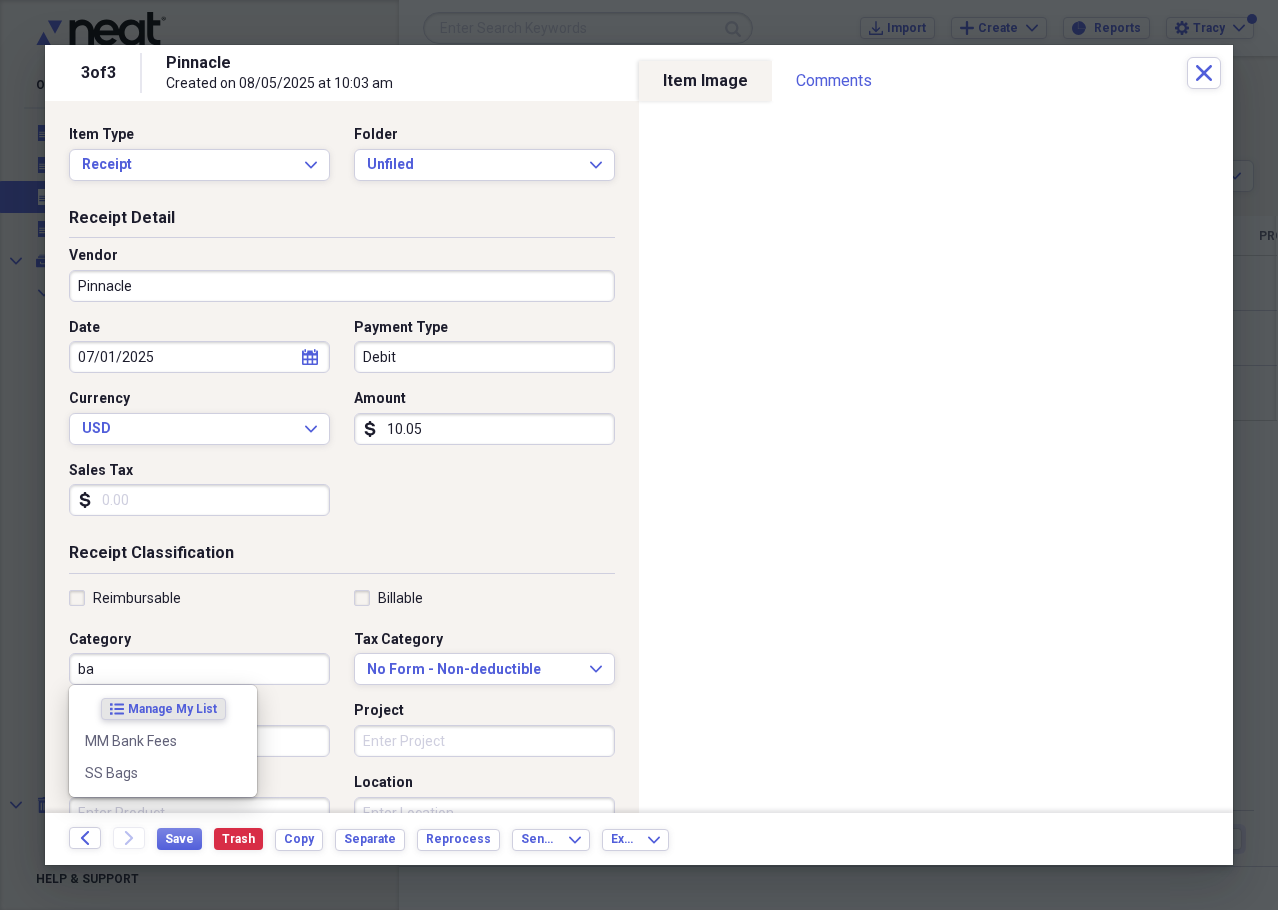 drag, startPoint x: 230, startPoint y: 664, endPoint x: -31, endPoint y: 664, distance: 261 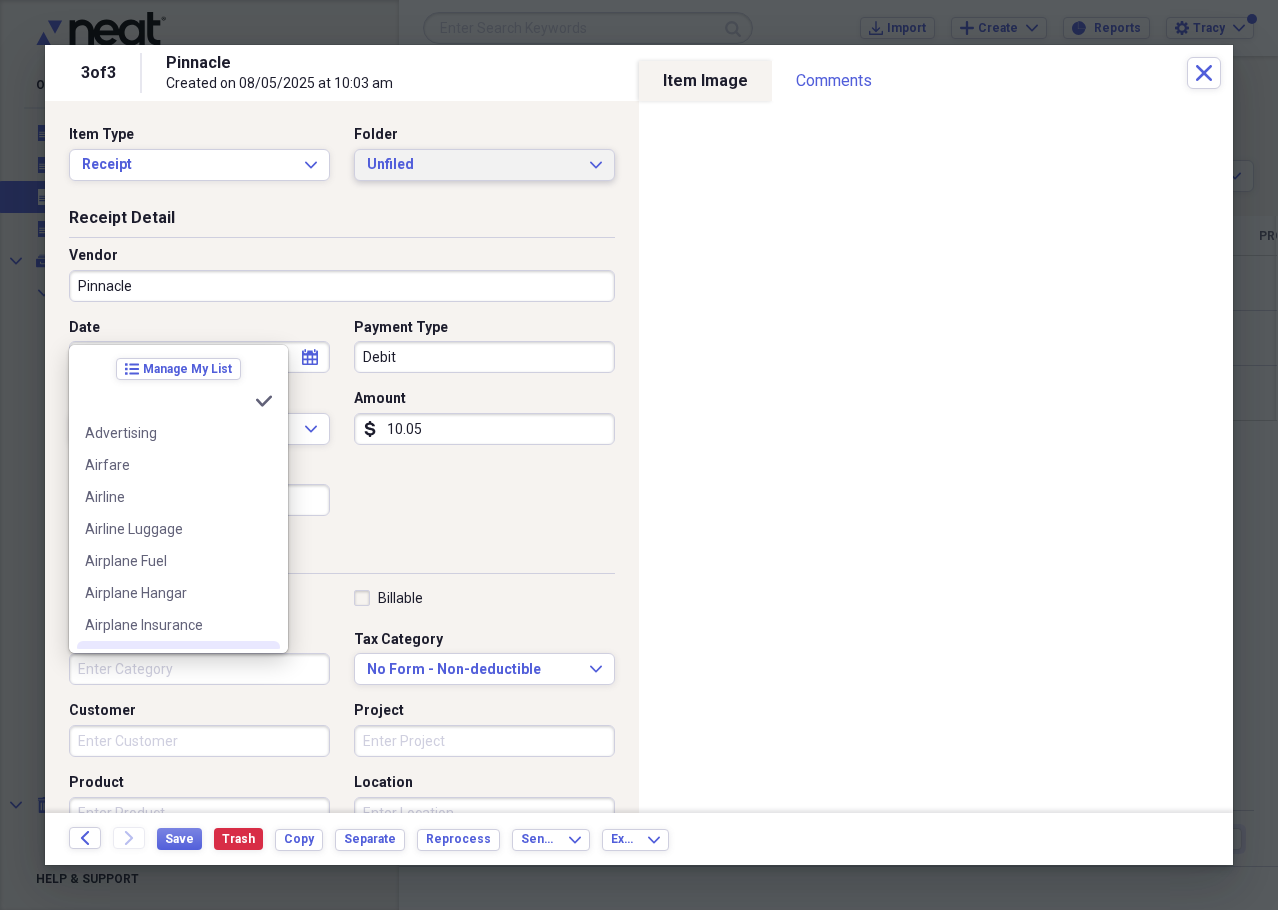 type 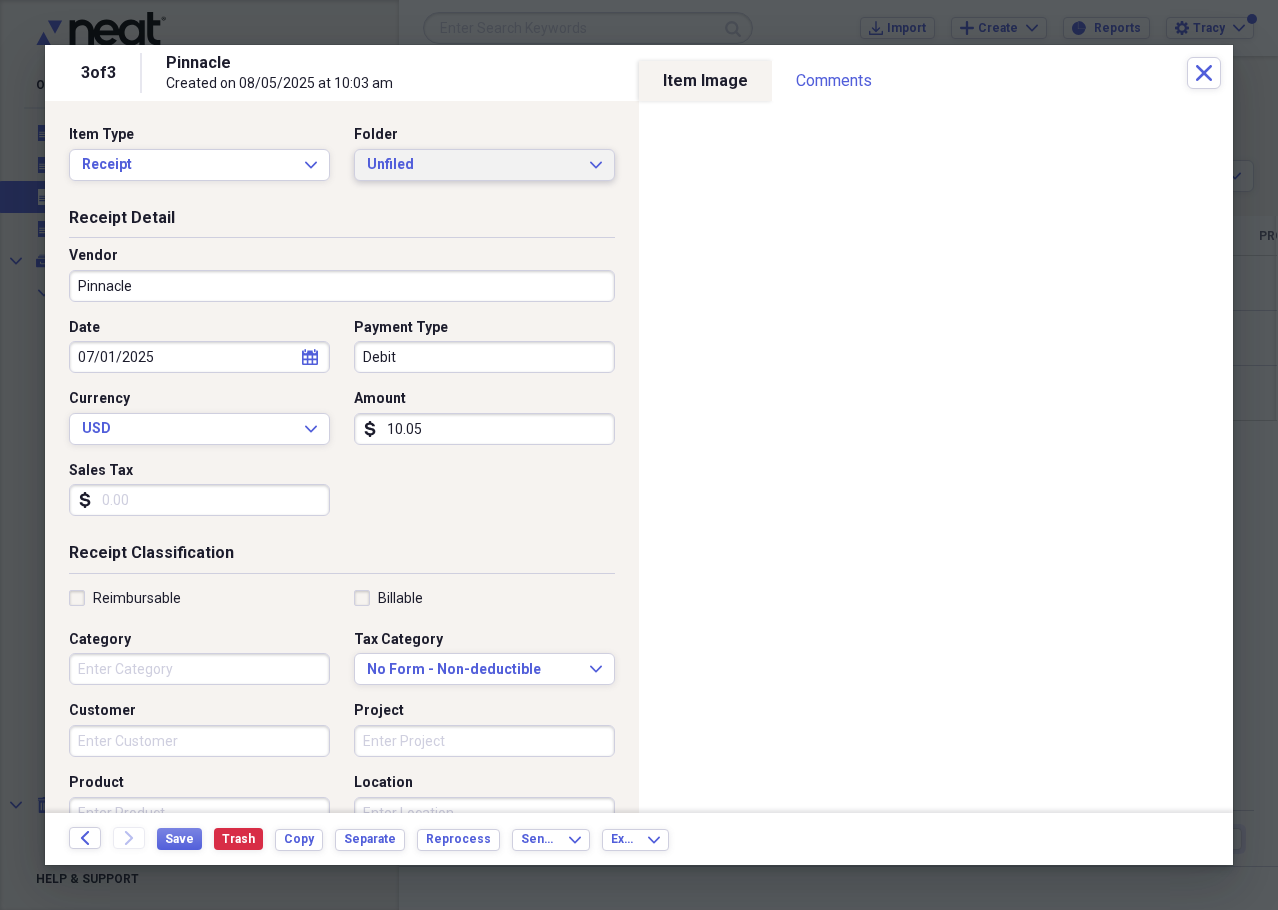click on "Expand" 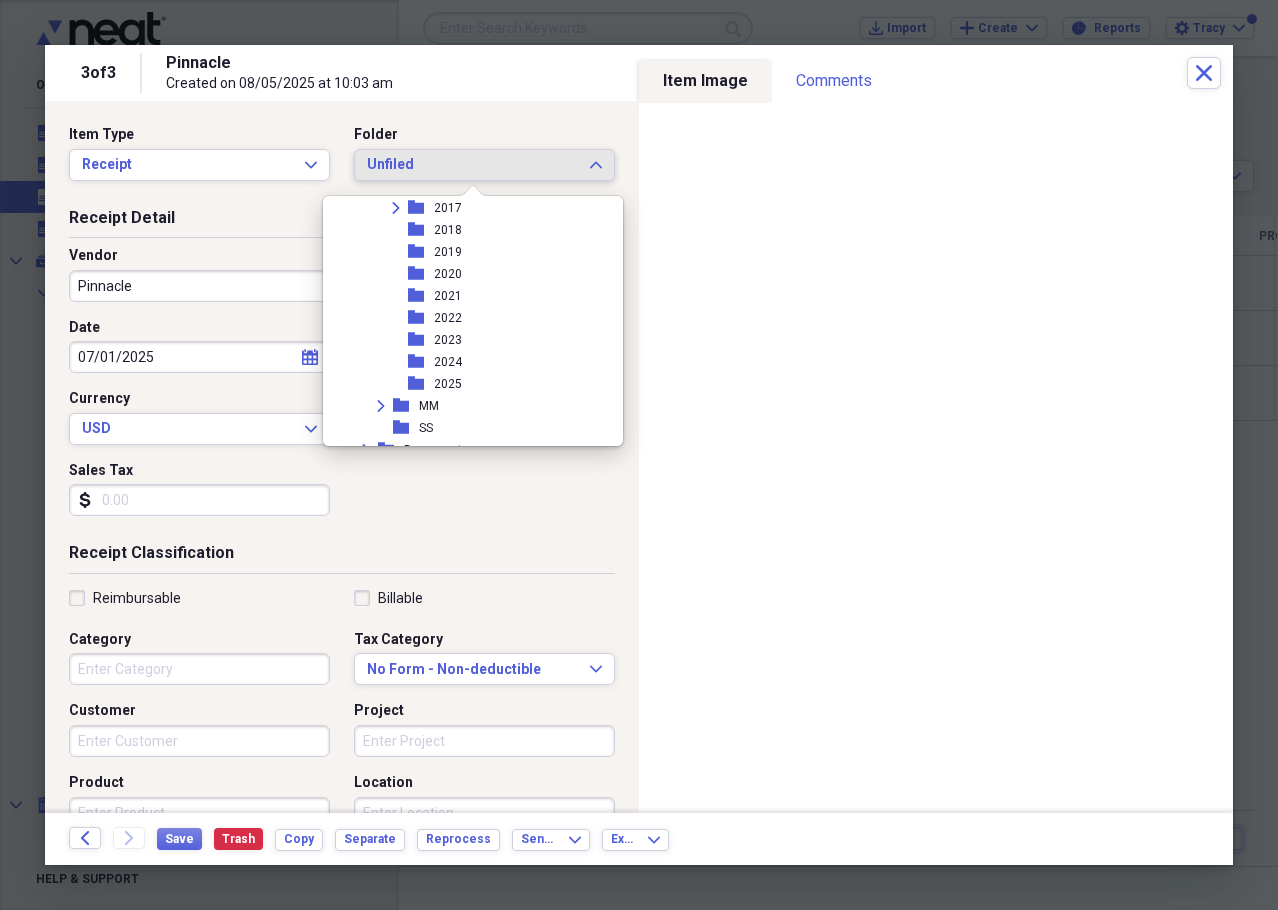 scroll, scrollTop: 100, scrollLeft: 0, axis: vertical 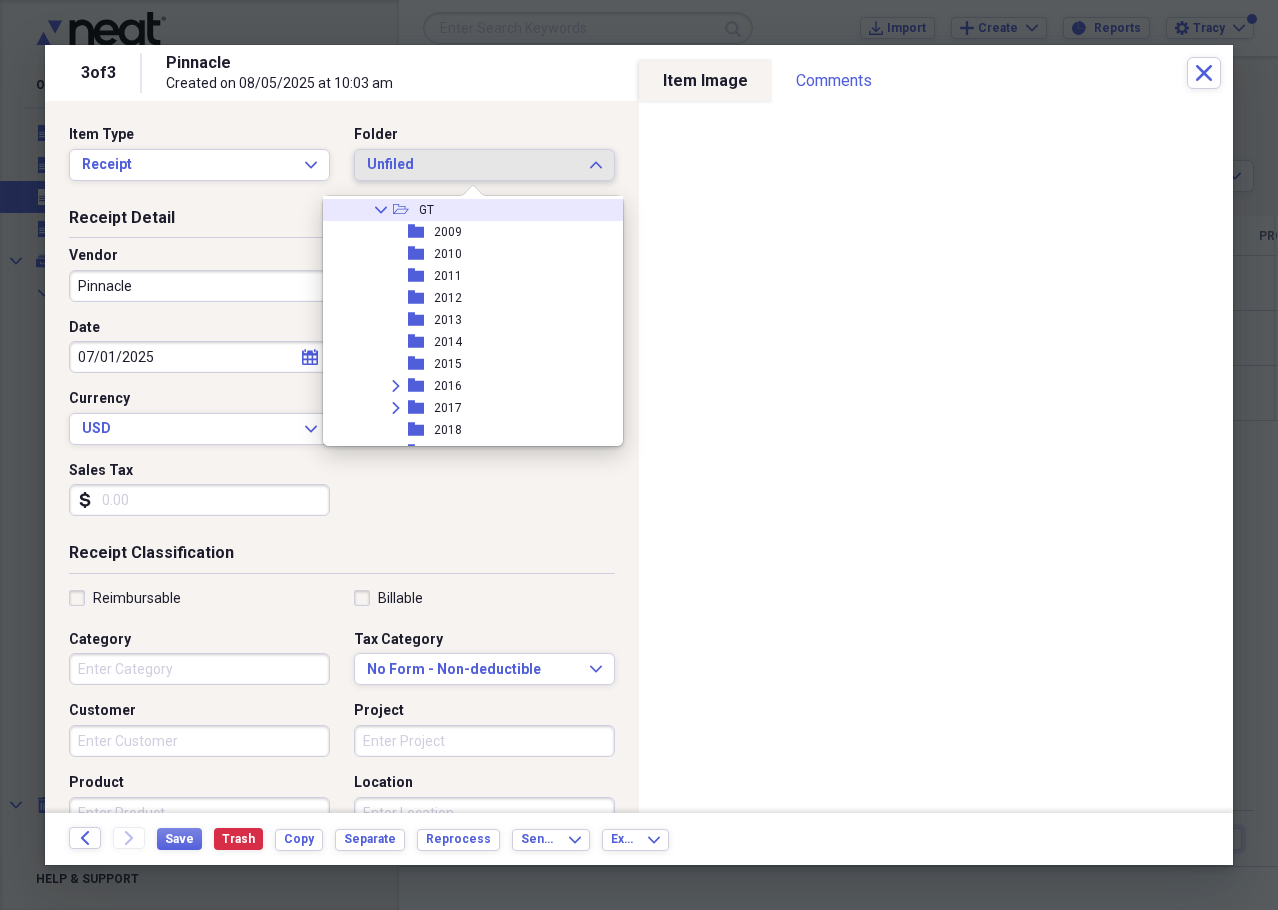 click on "Collapse" 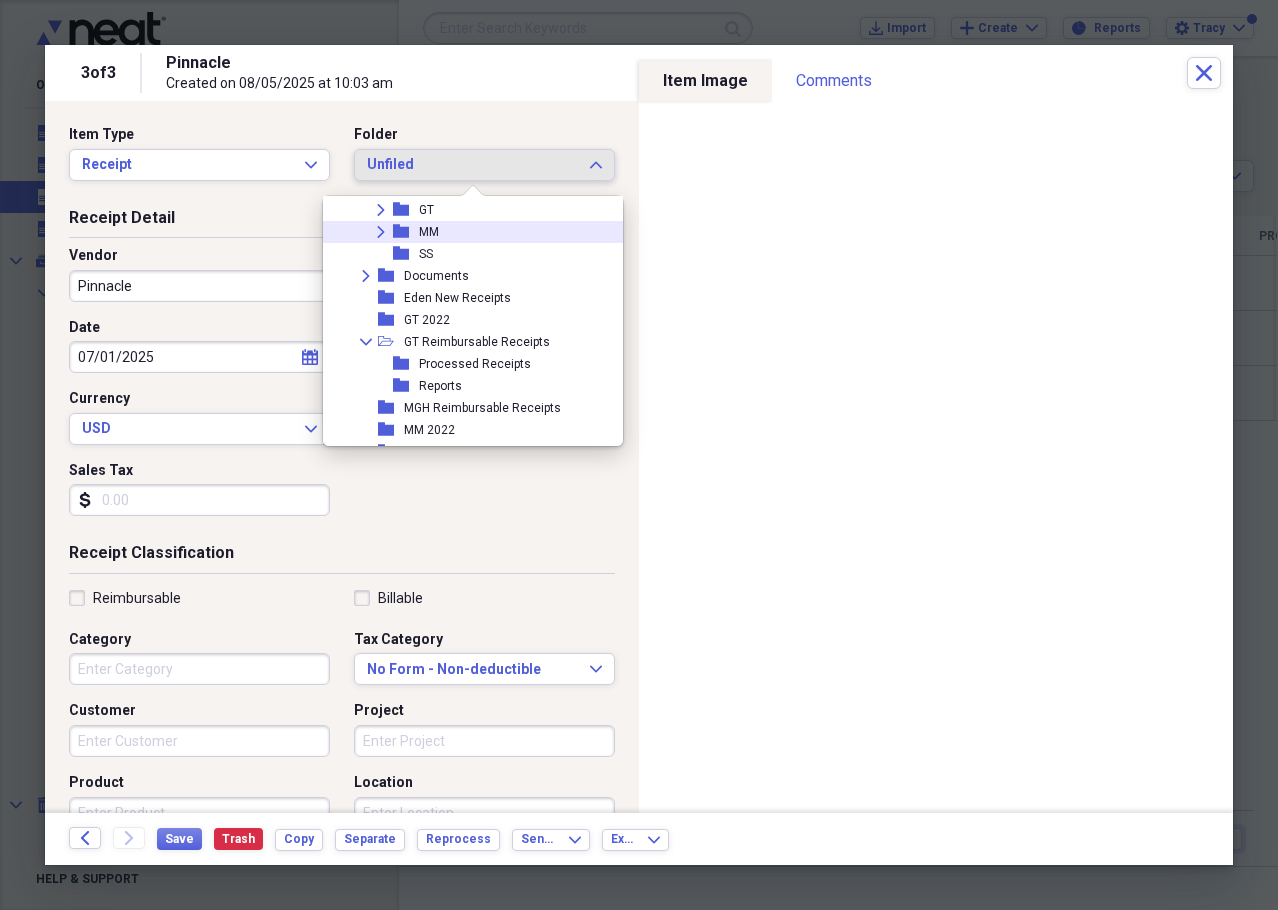 click on "Expand" at bounding box center [381, 232] 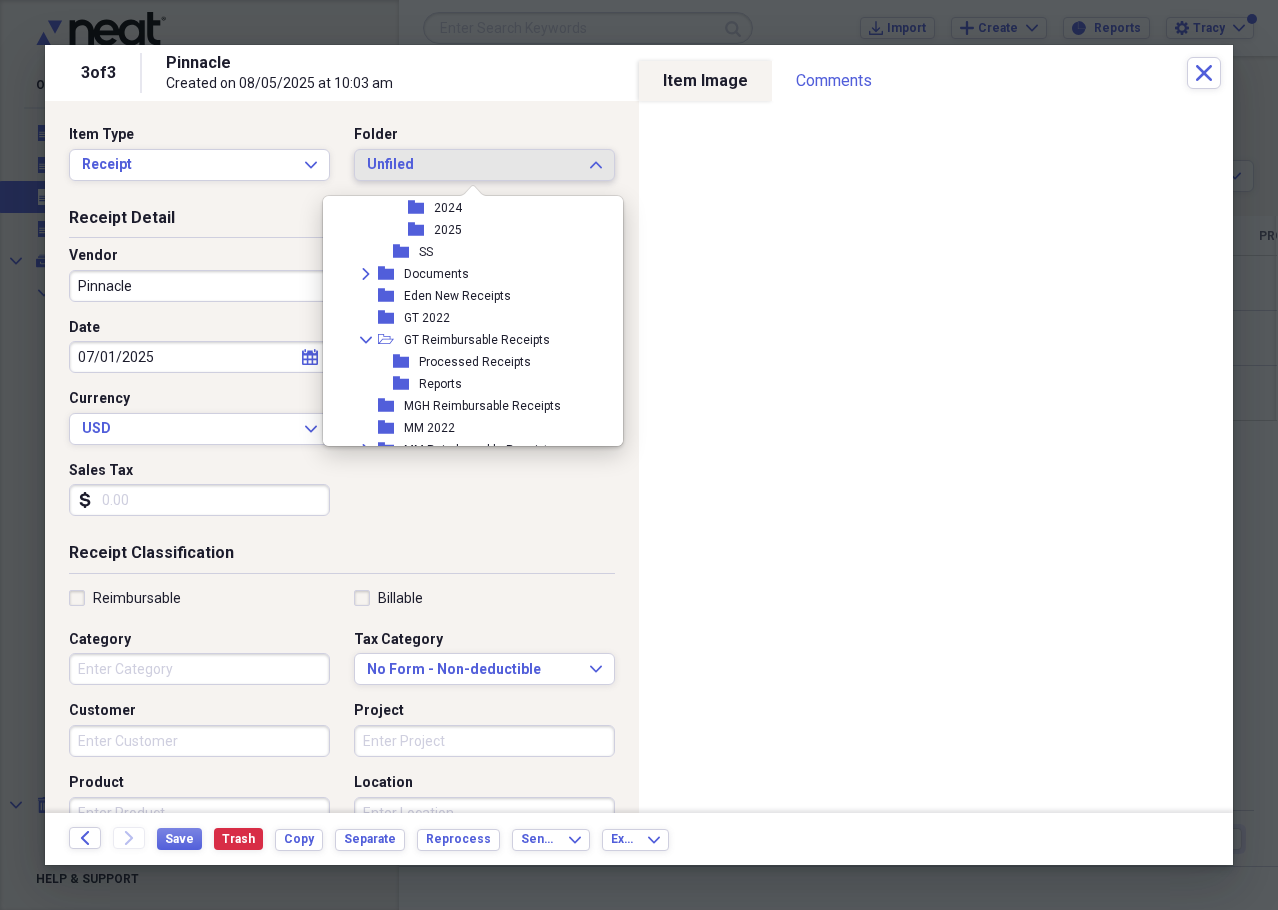 scroll, scrollTop: 200, scrollLeft: 0, axis: vertical 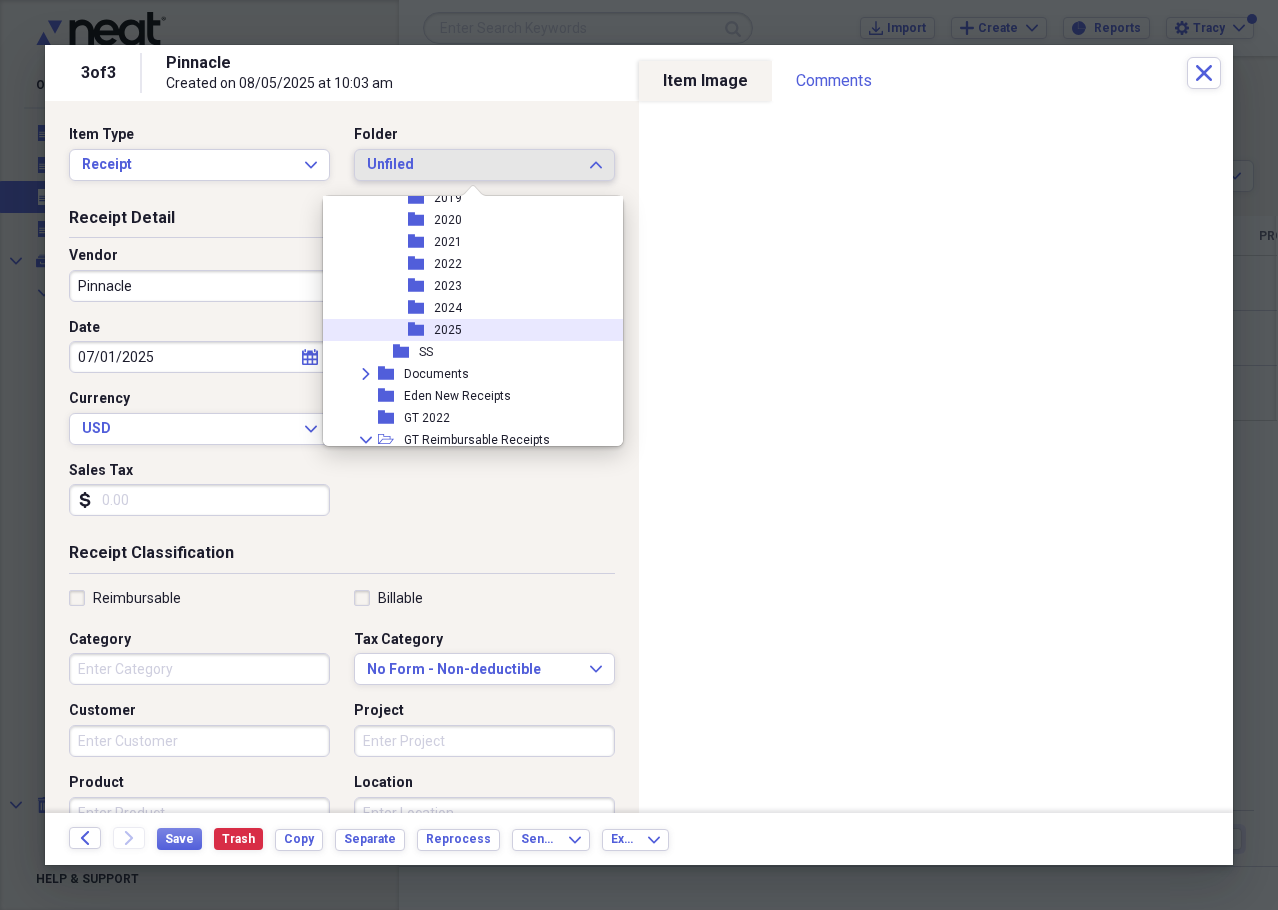 click on "2025" at bounding box center [448, 330] 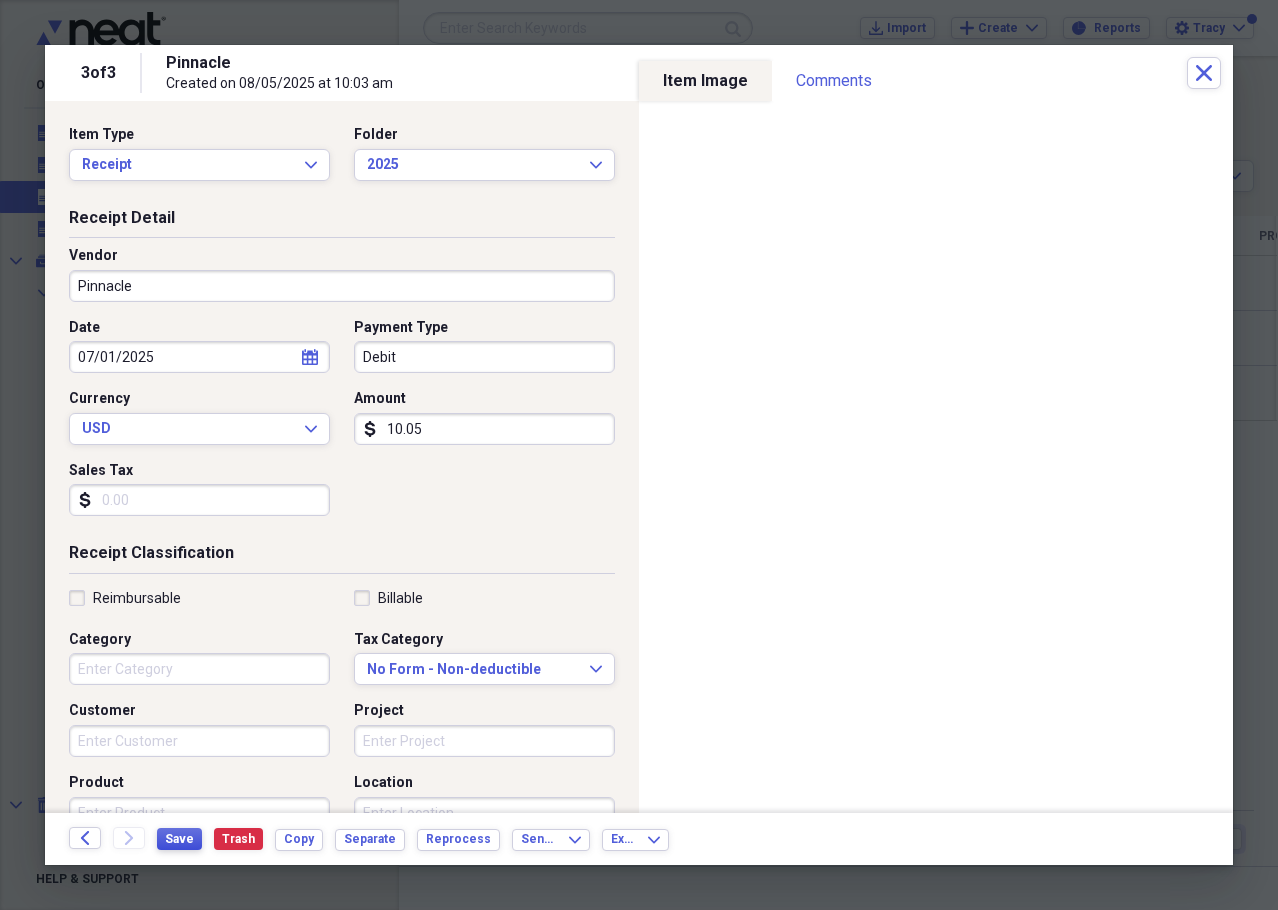 click on "Save" at bounding box center (179, 839) 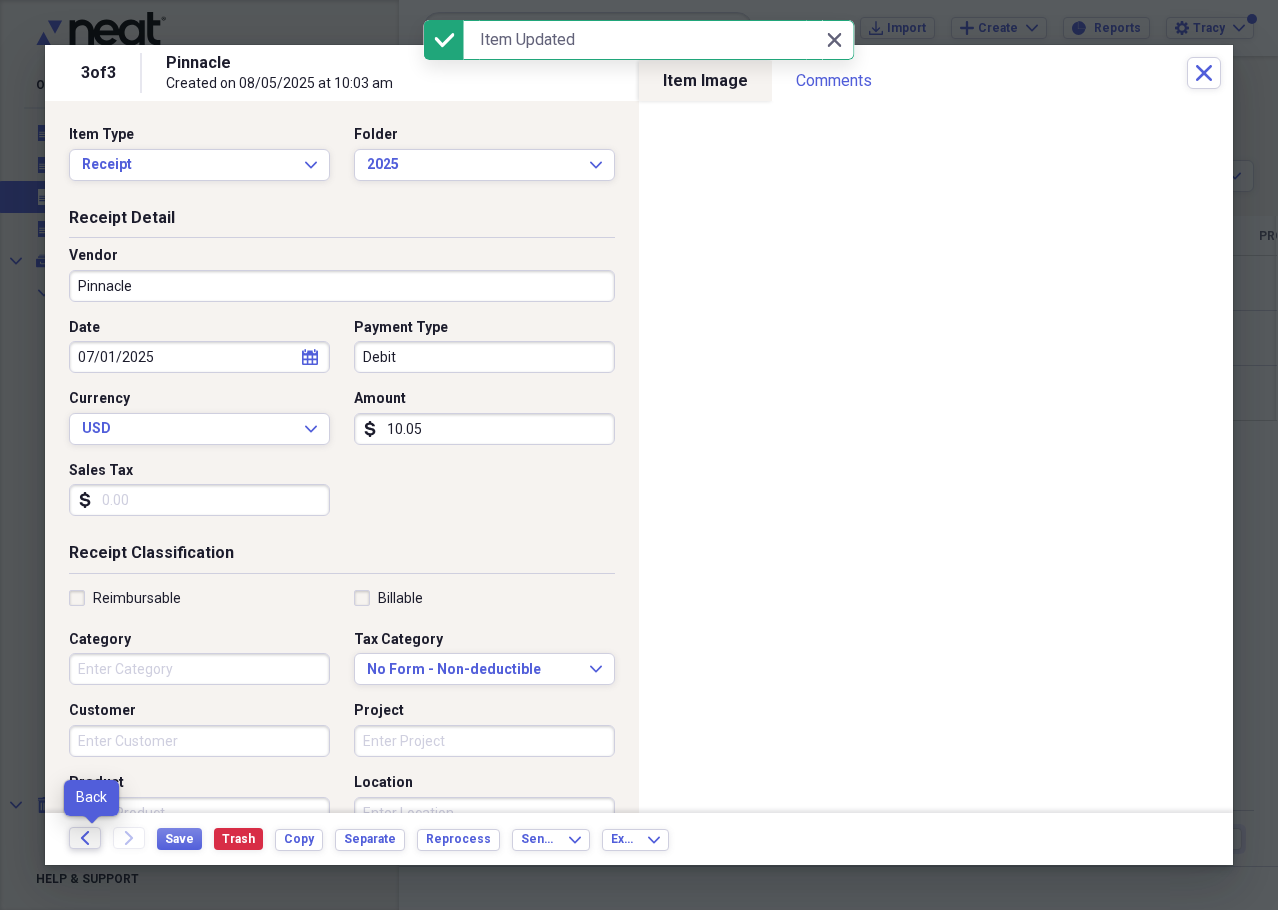 click 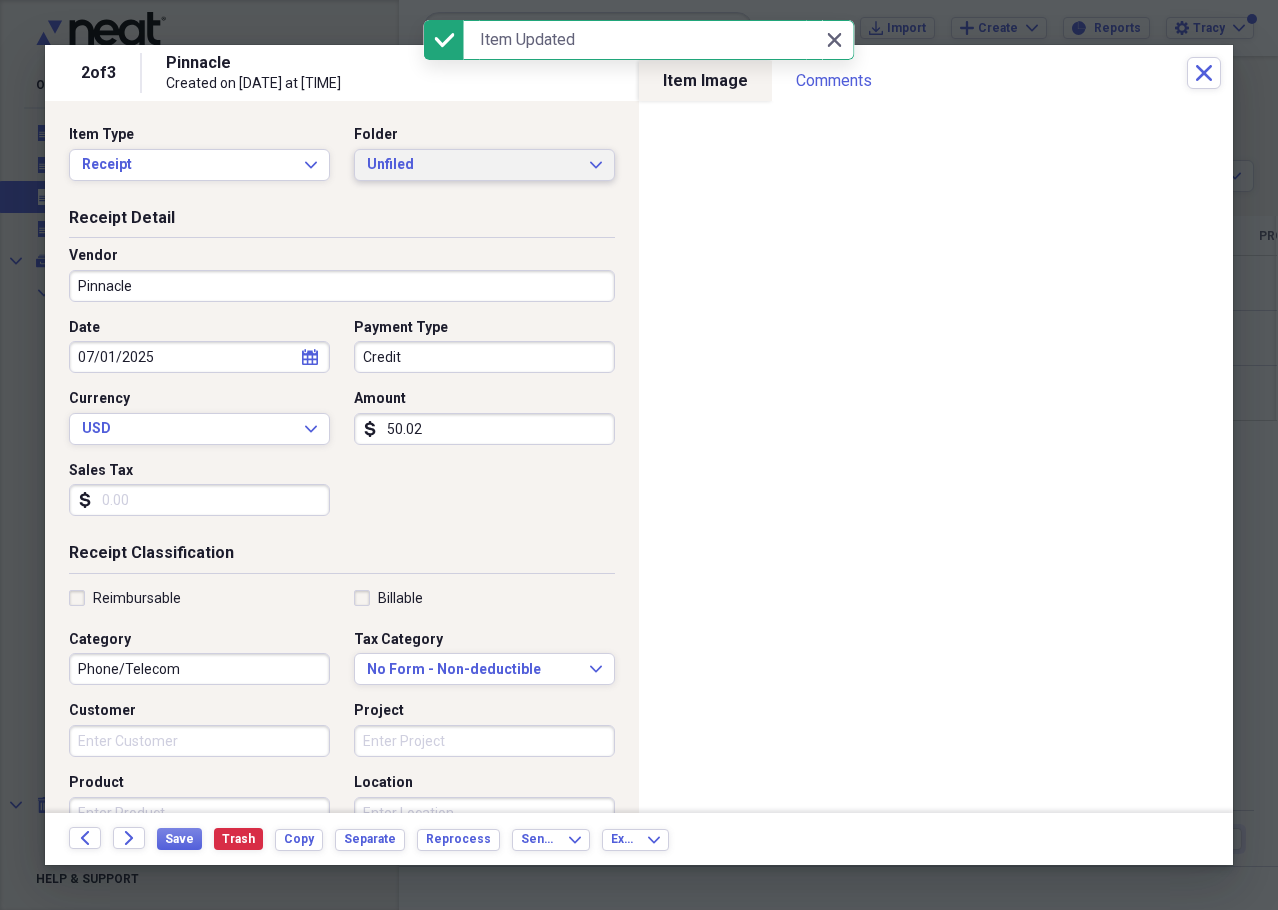 click on "Unfiled Expand" at bounding box center [484, 165] 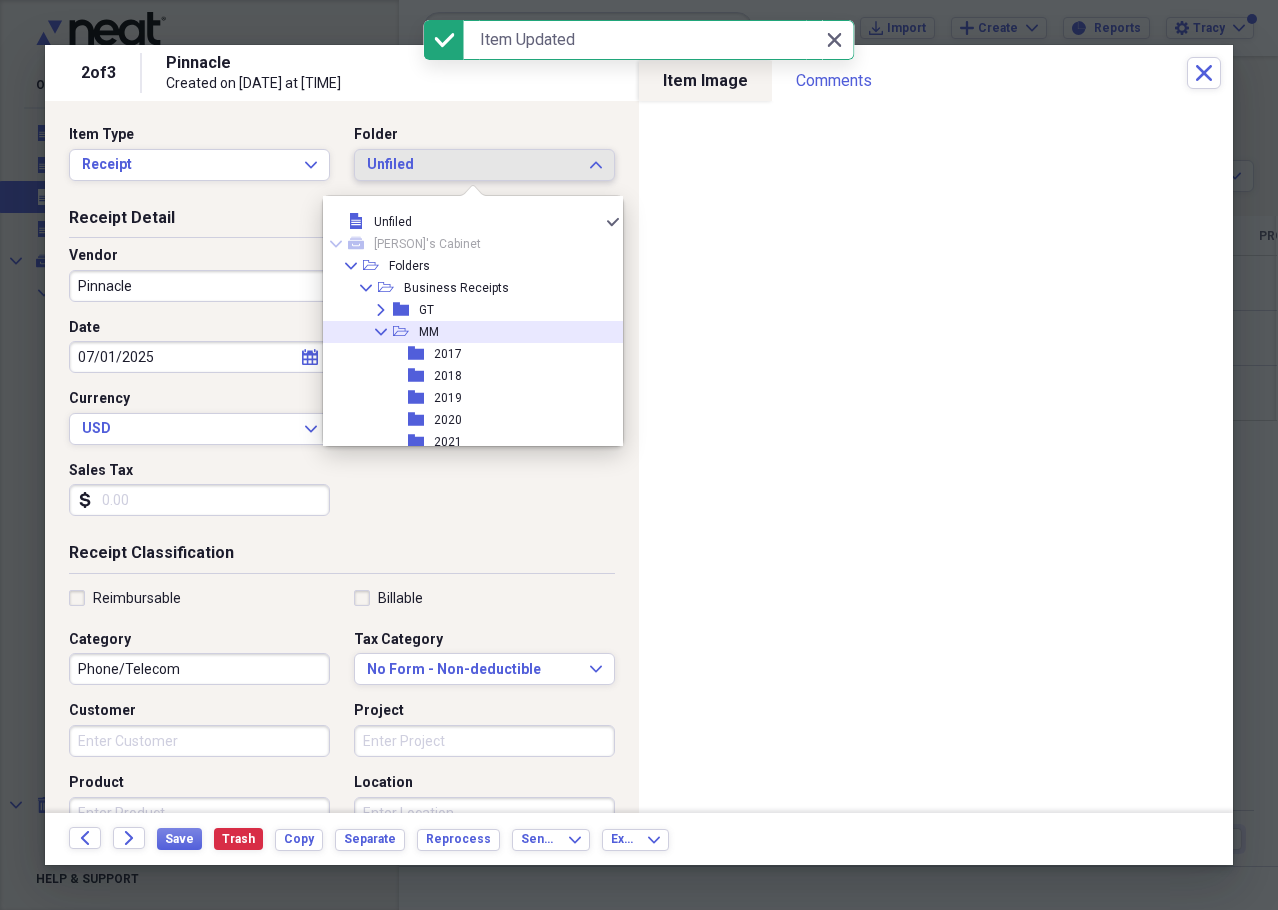 scroll, scrollTop: 100, scrollLeft: 0, axis: vertical 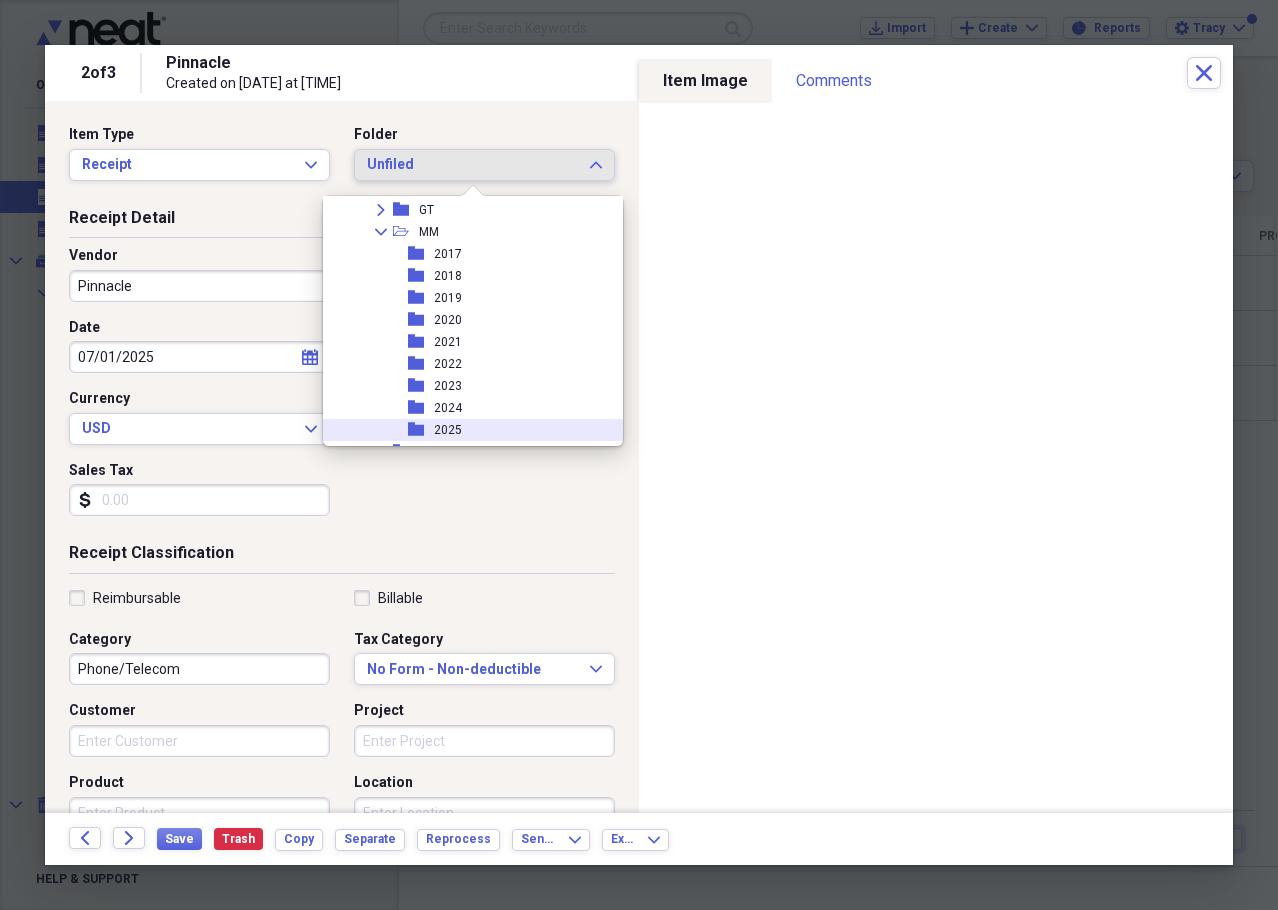 click on "2025" at bounding box center (448, 430) 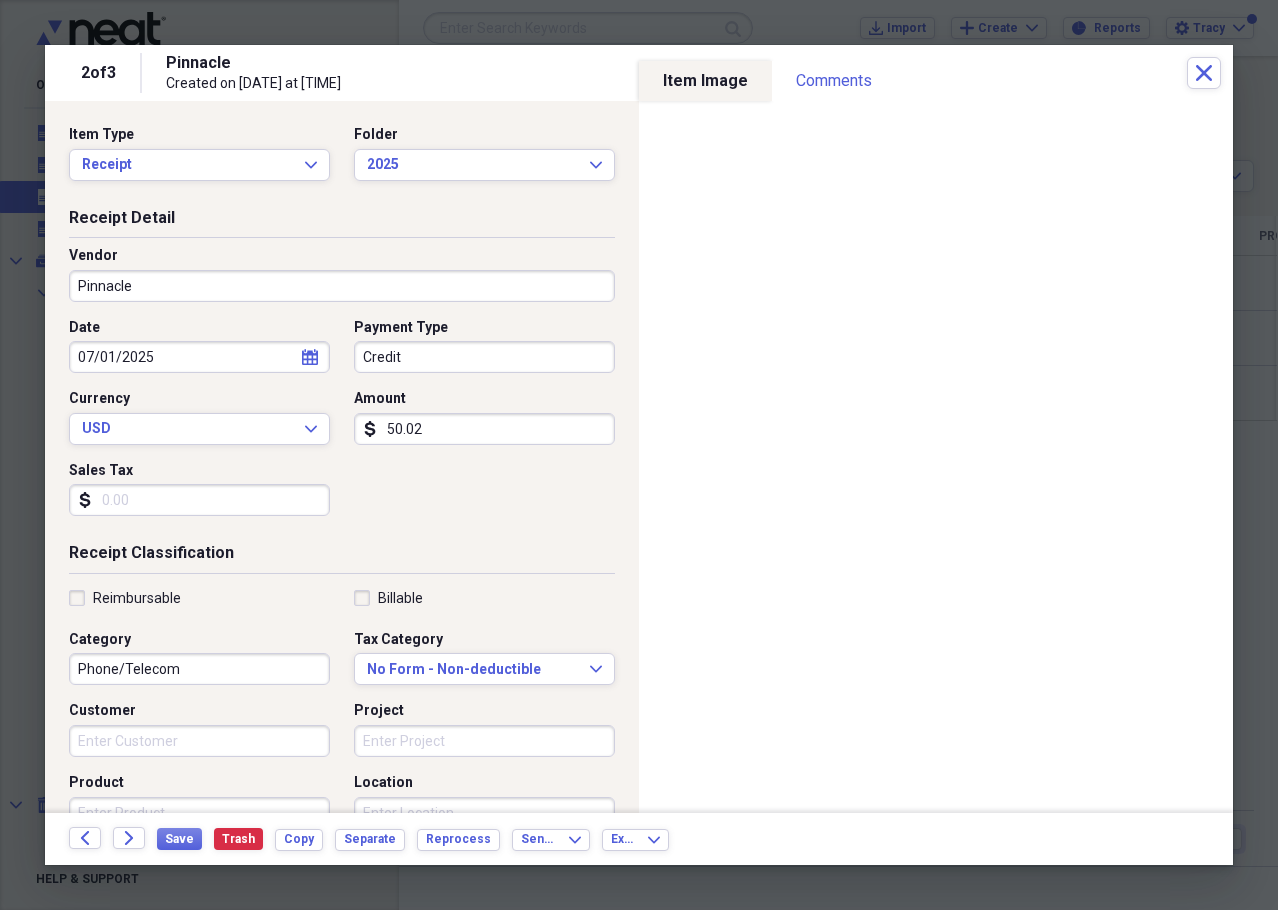 click on "Phone/Telecom" at bounding box center [199, 669] 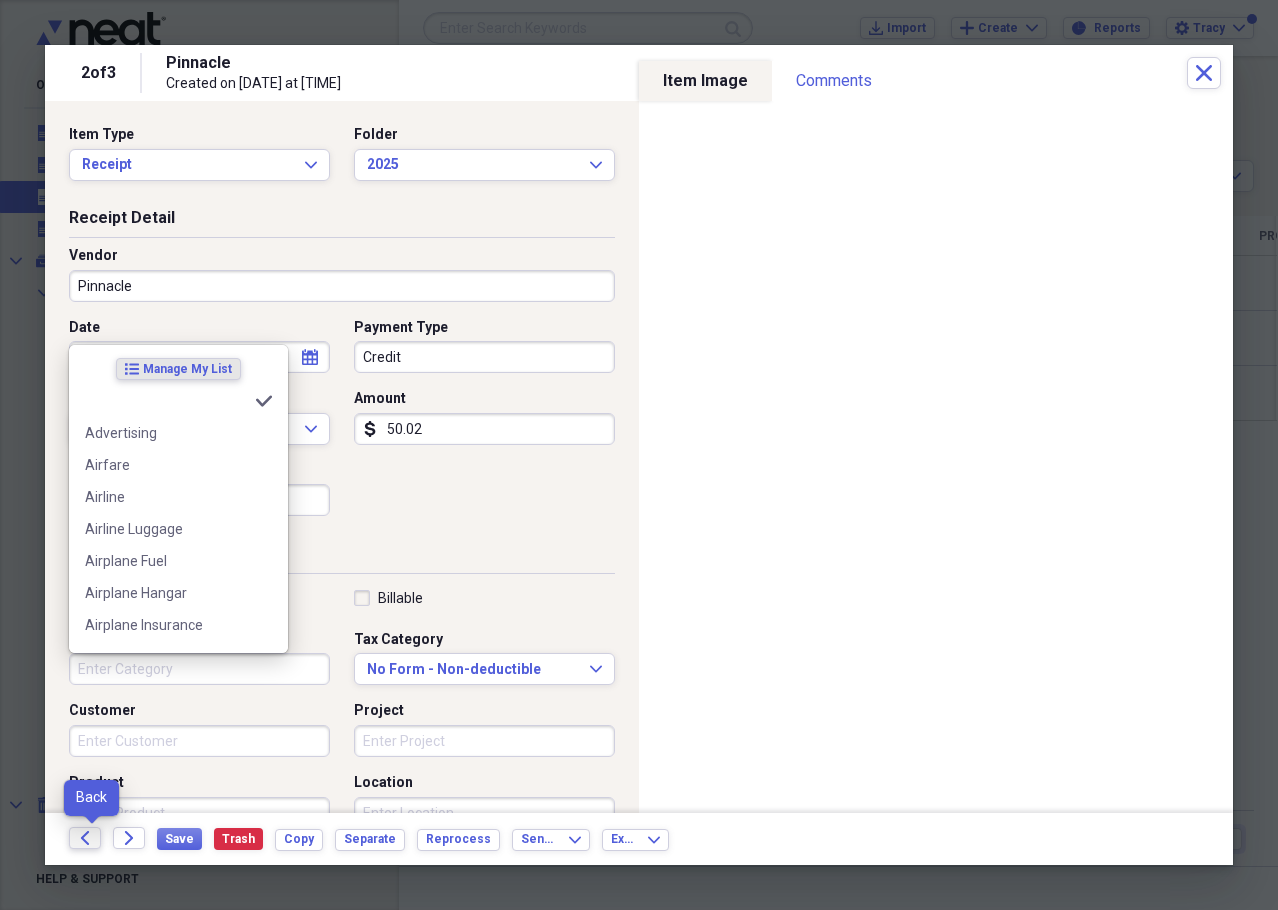 type 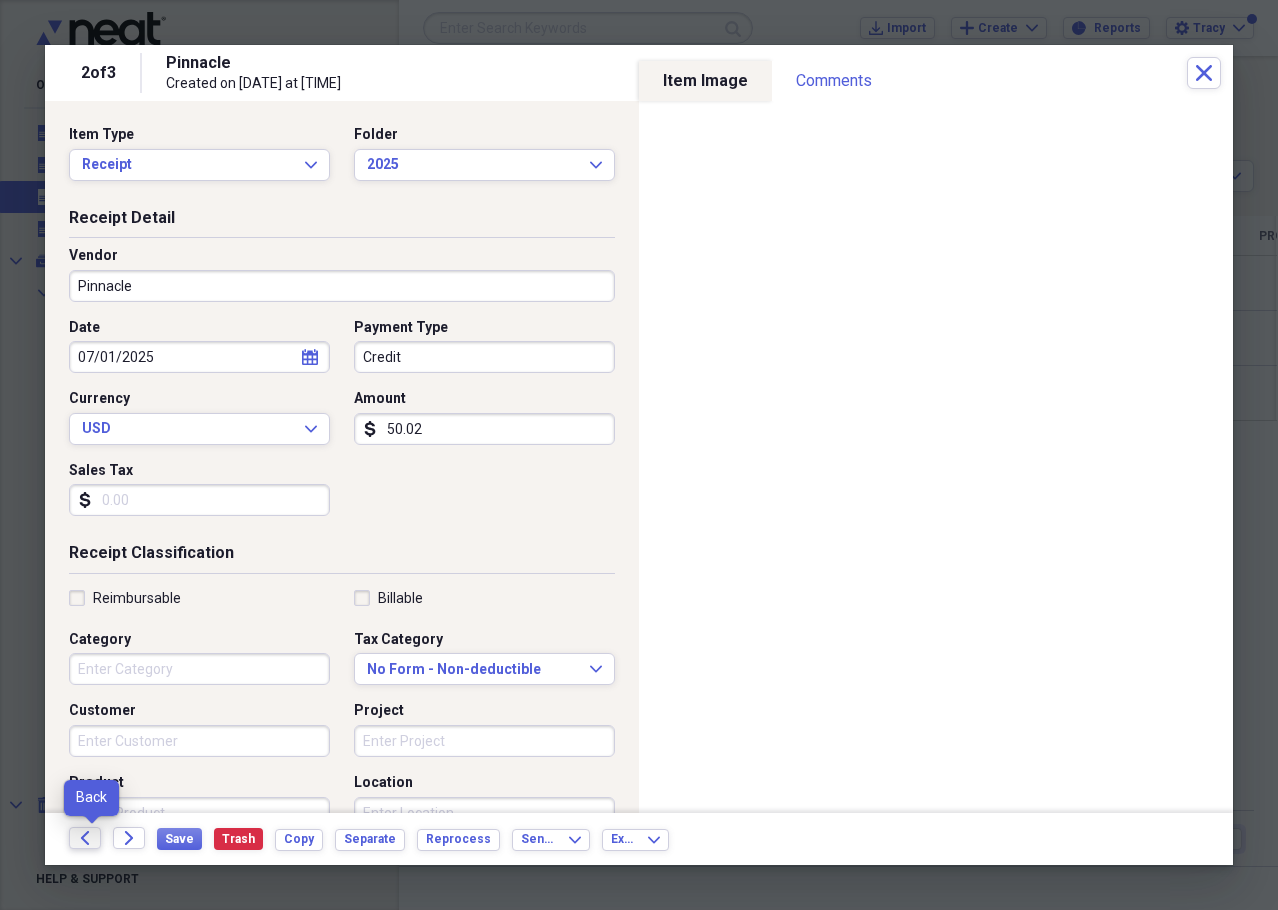 click on "Back" 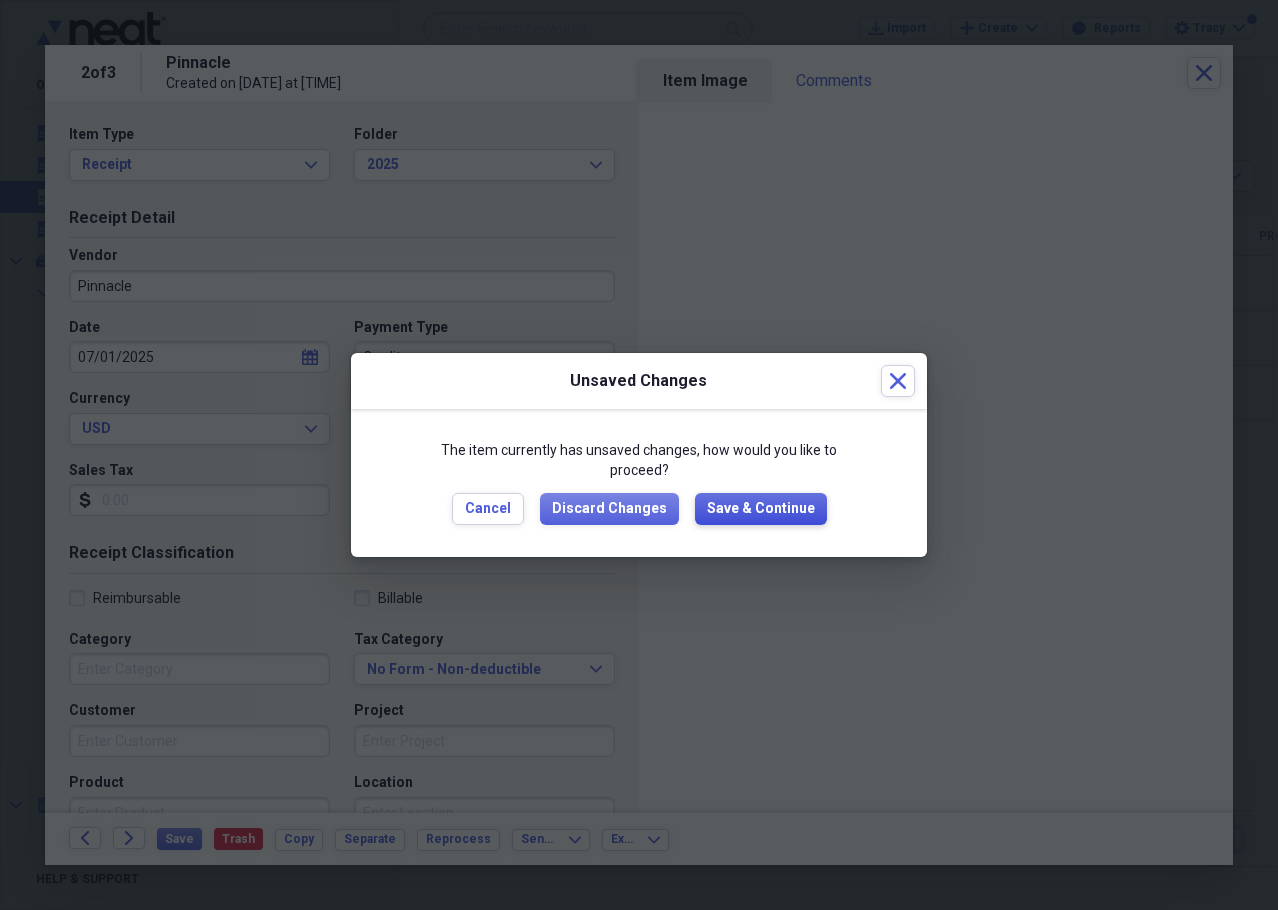 click on "Save & Continue" at bounding box center [761, 509] 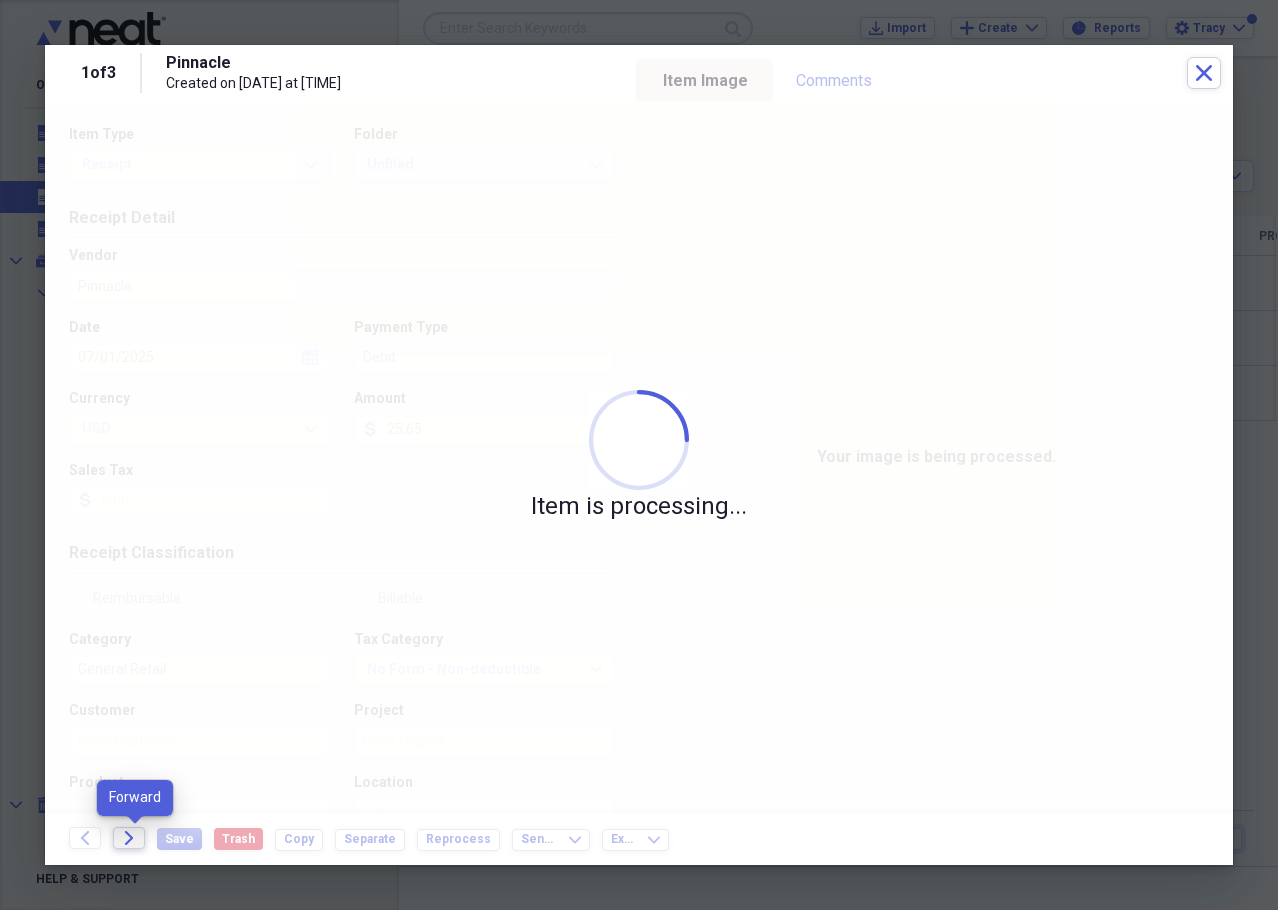 click on "Forward" 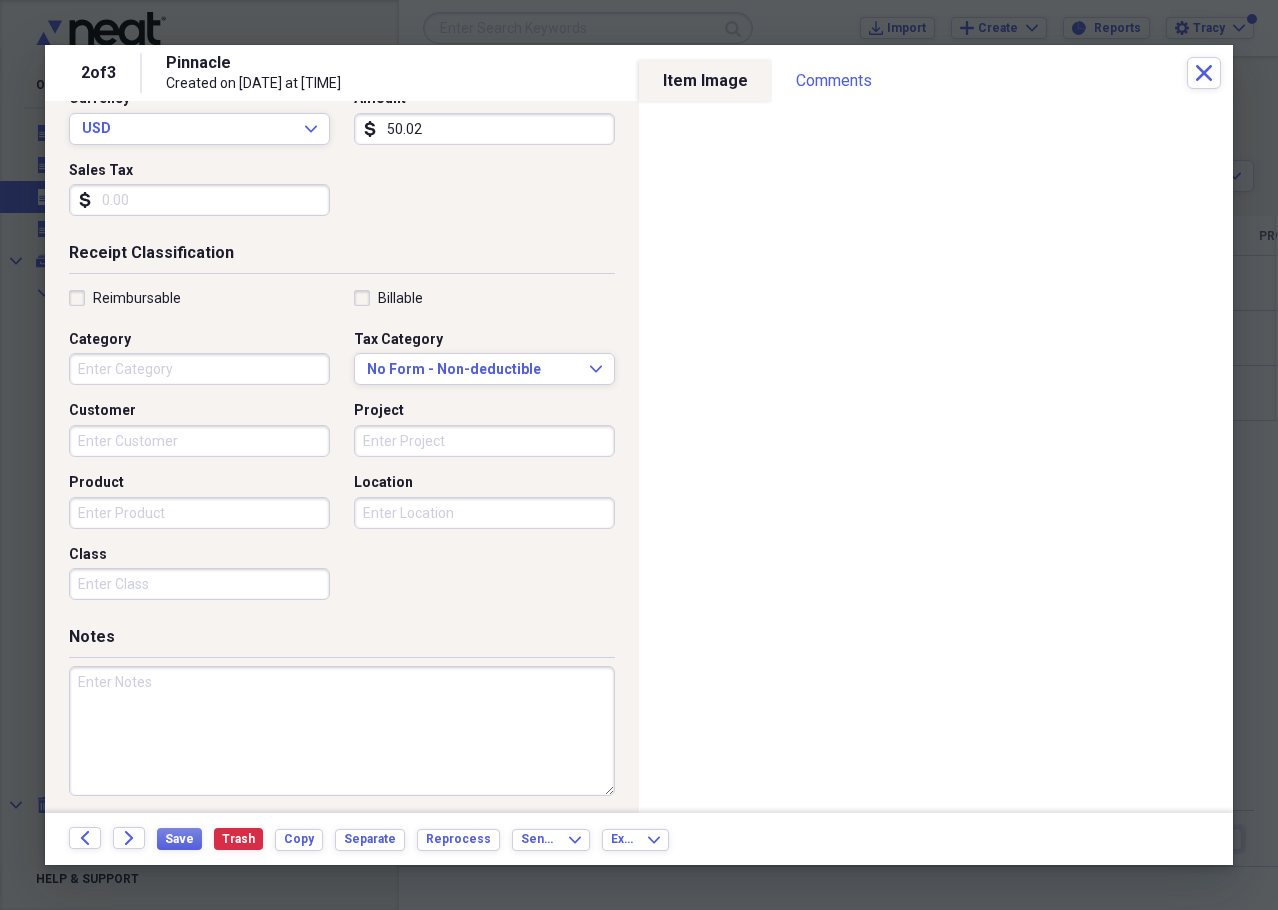 scroll, scrollTop: 309, scrollLeft: 0, axis: vertical 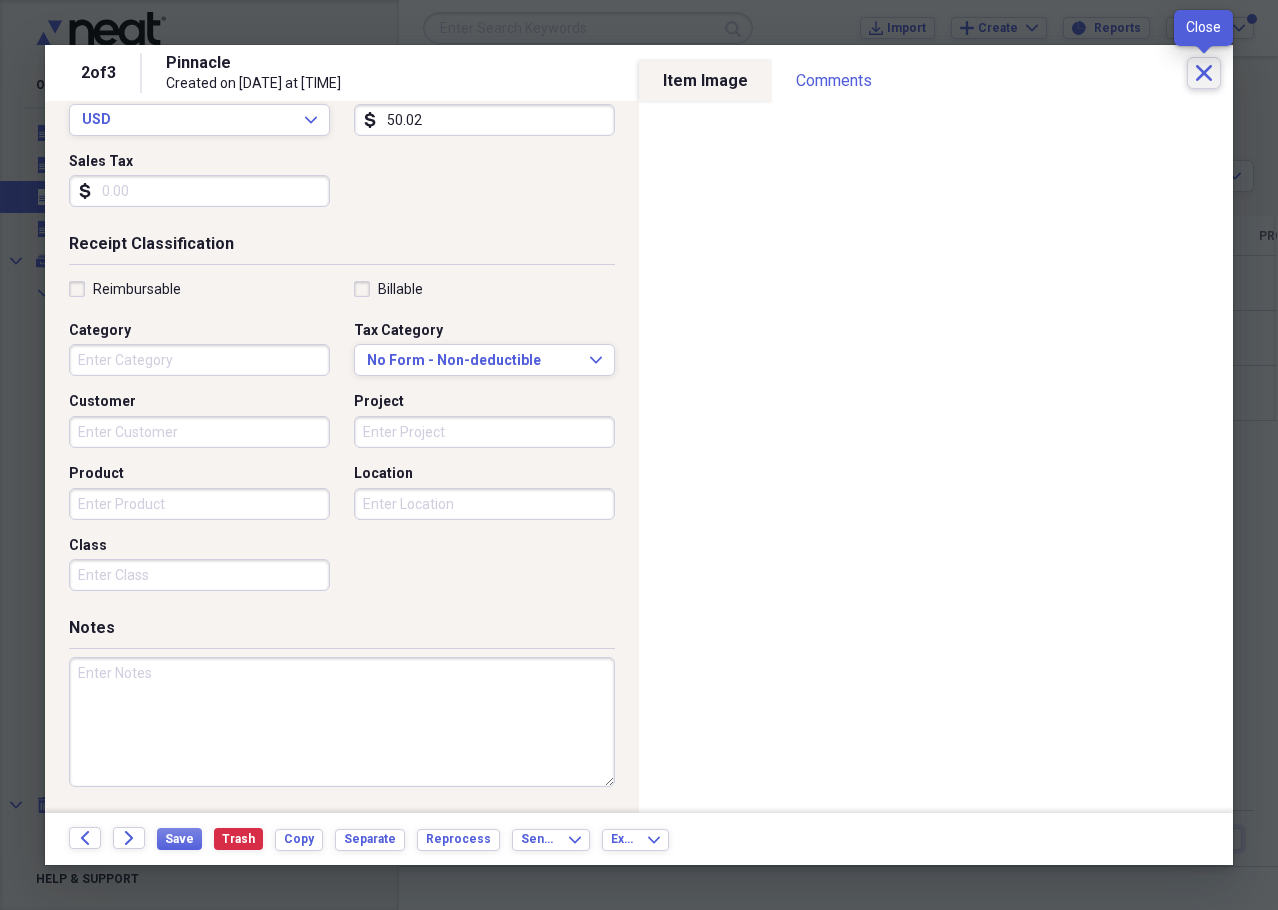 click on "Close" 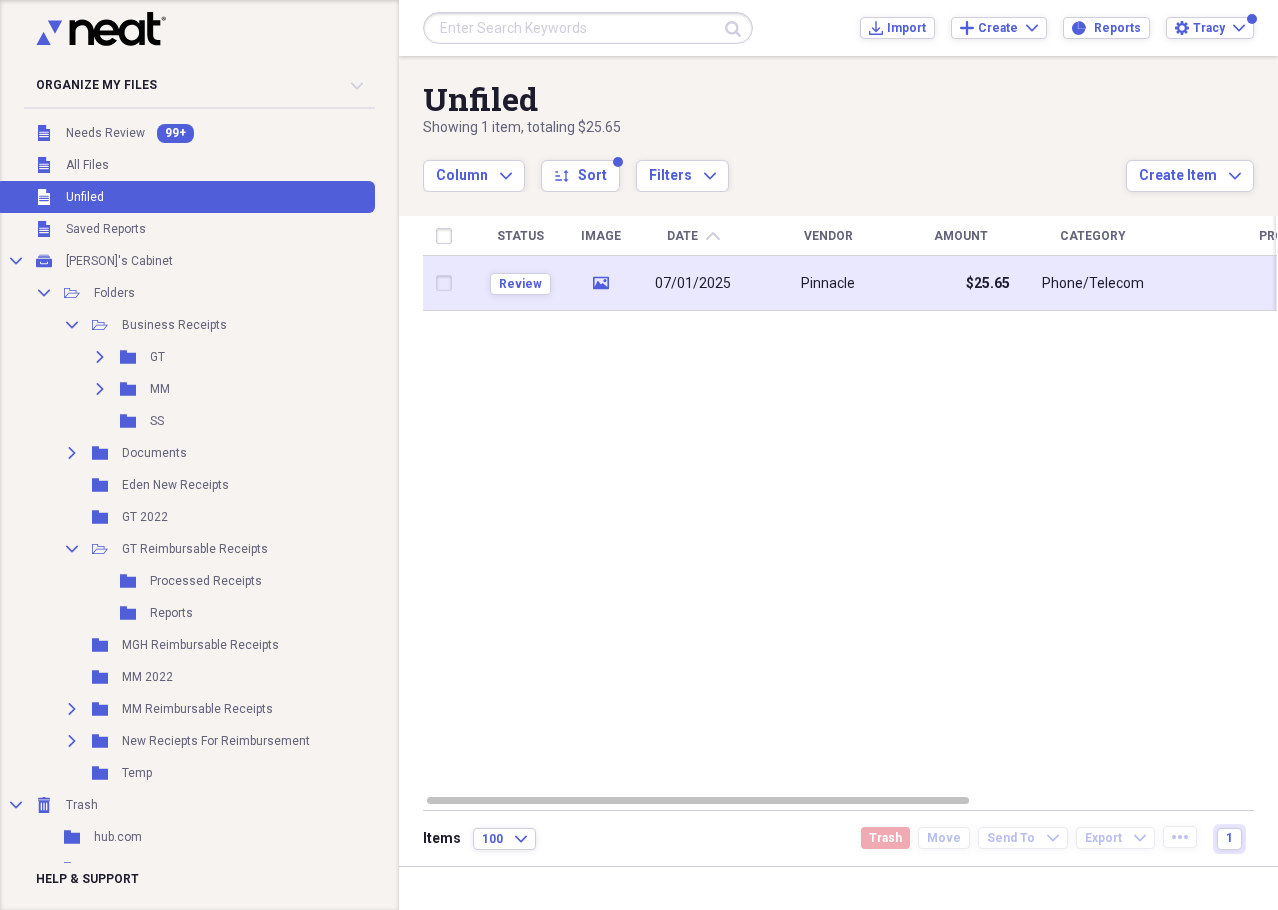 click on "07/01/2025" at bounding box center [693, 283] 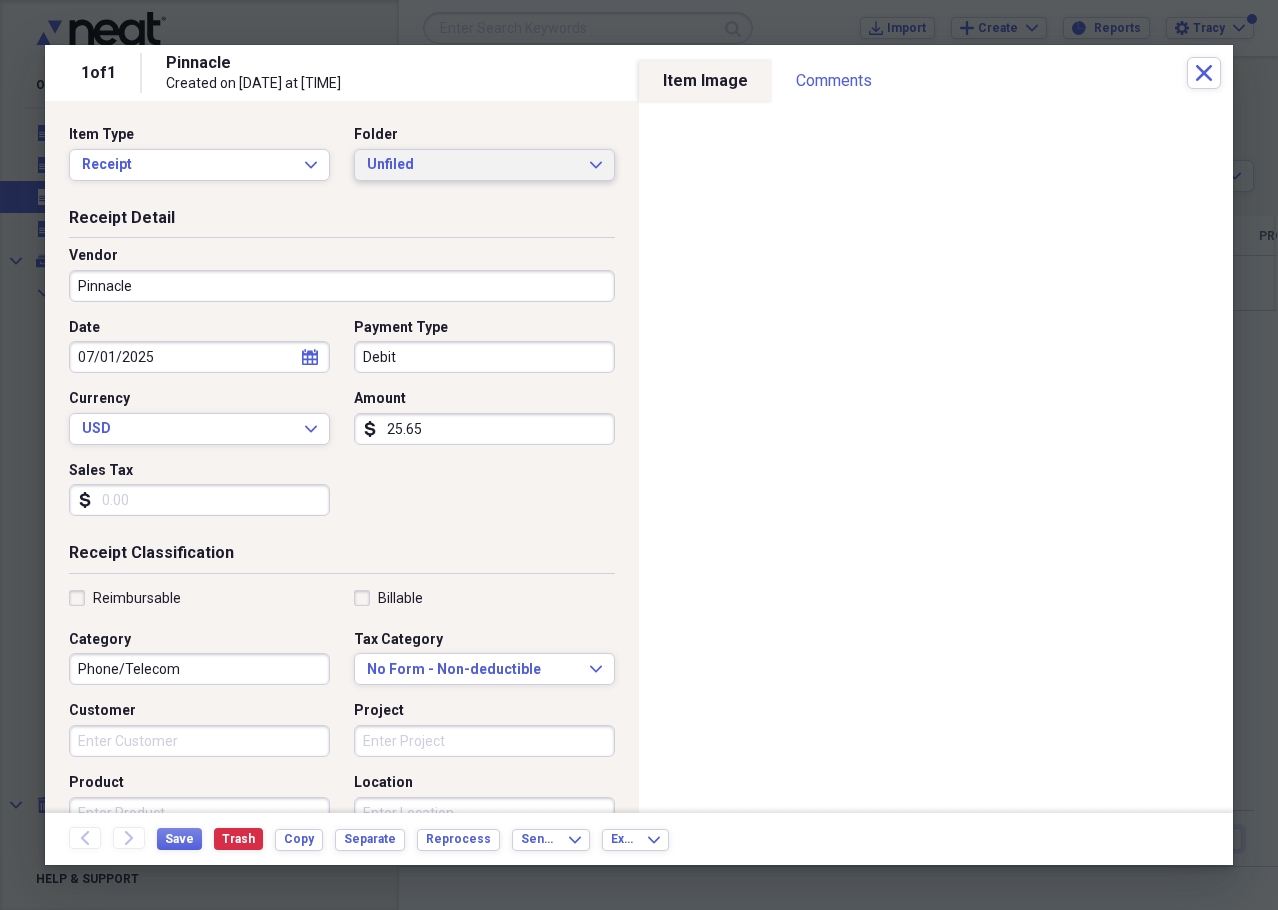 click on "Unfiled" at bounding box center (472, 165) 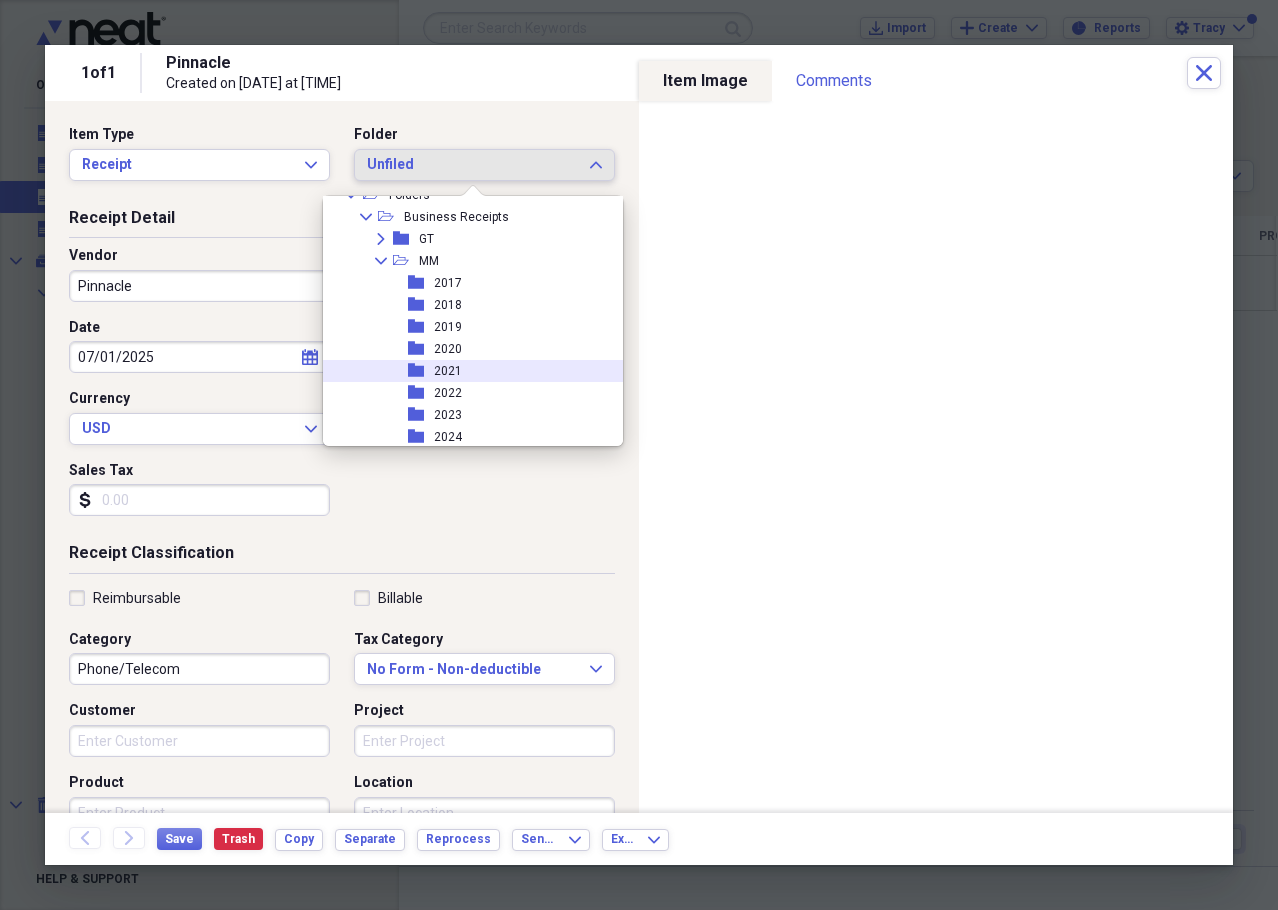 scroll, scrollTop: 100, scrollLeft: 0, axis: vertical 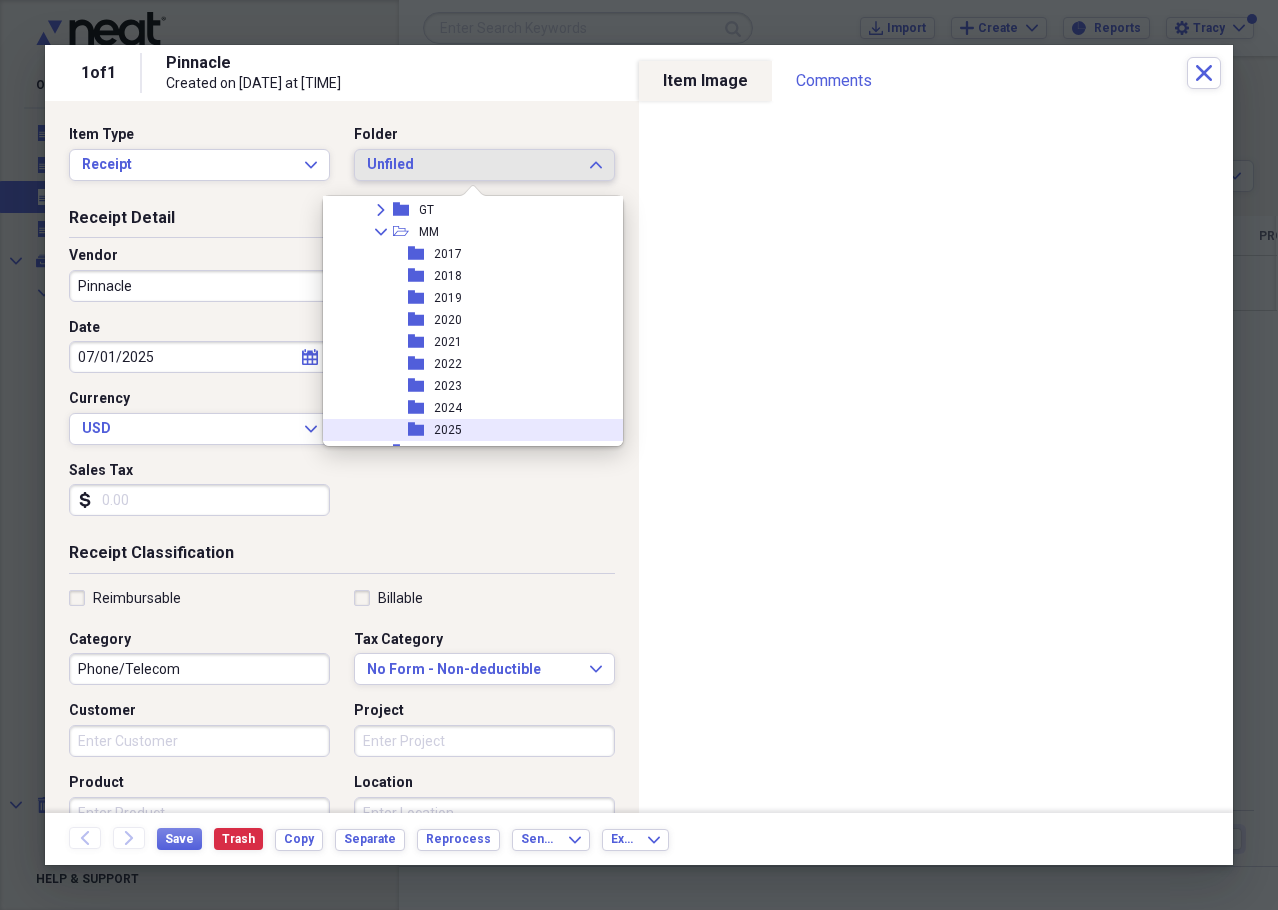 click 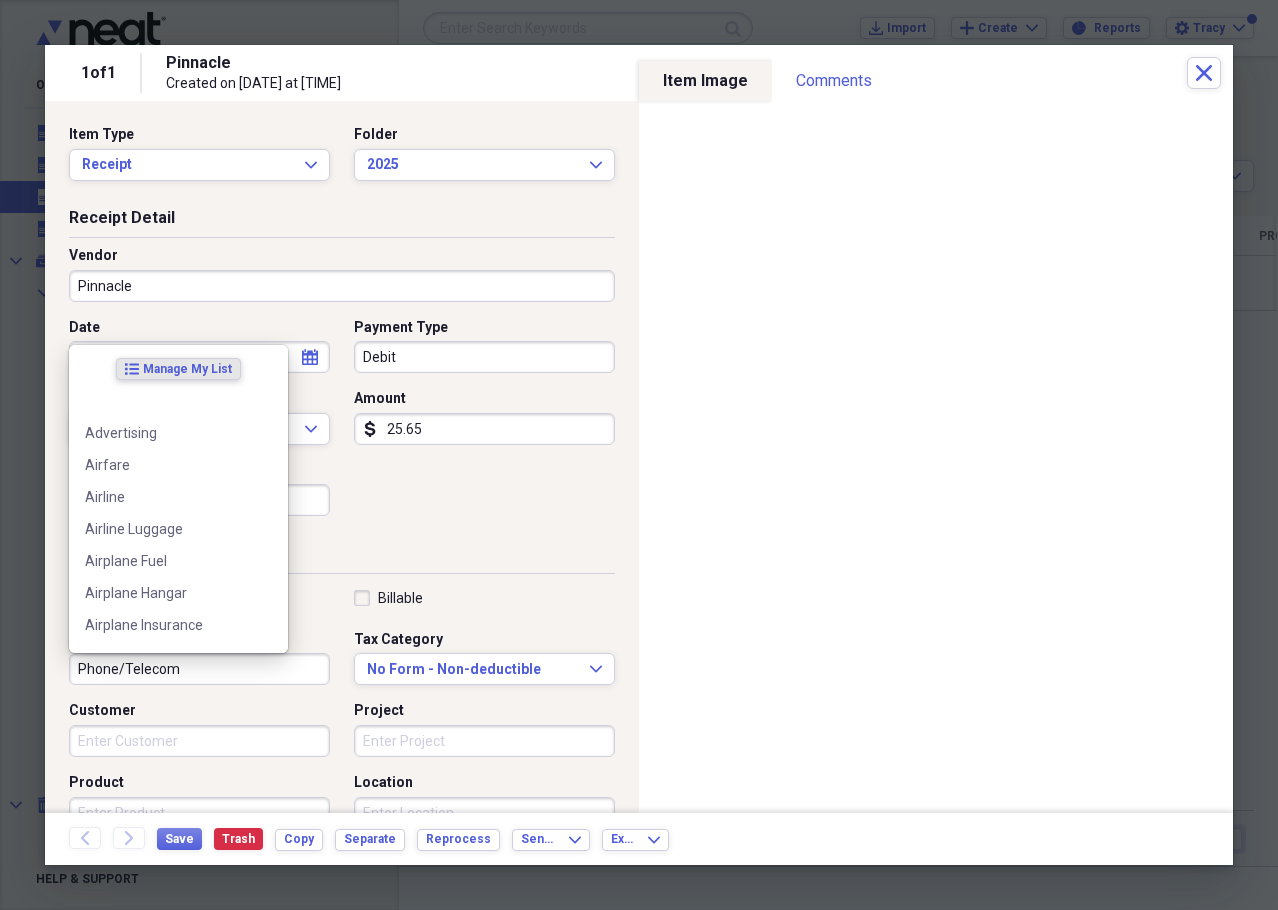 click on "Phone/Telecom" at bounding box center (199, 669) 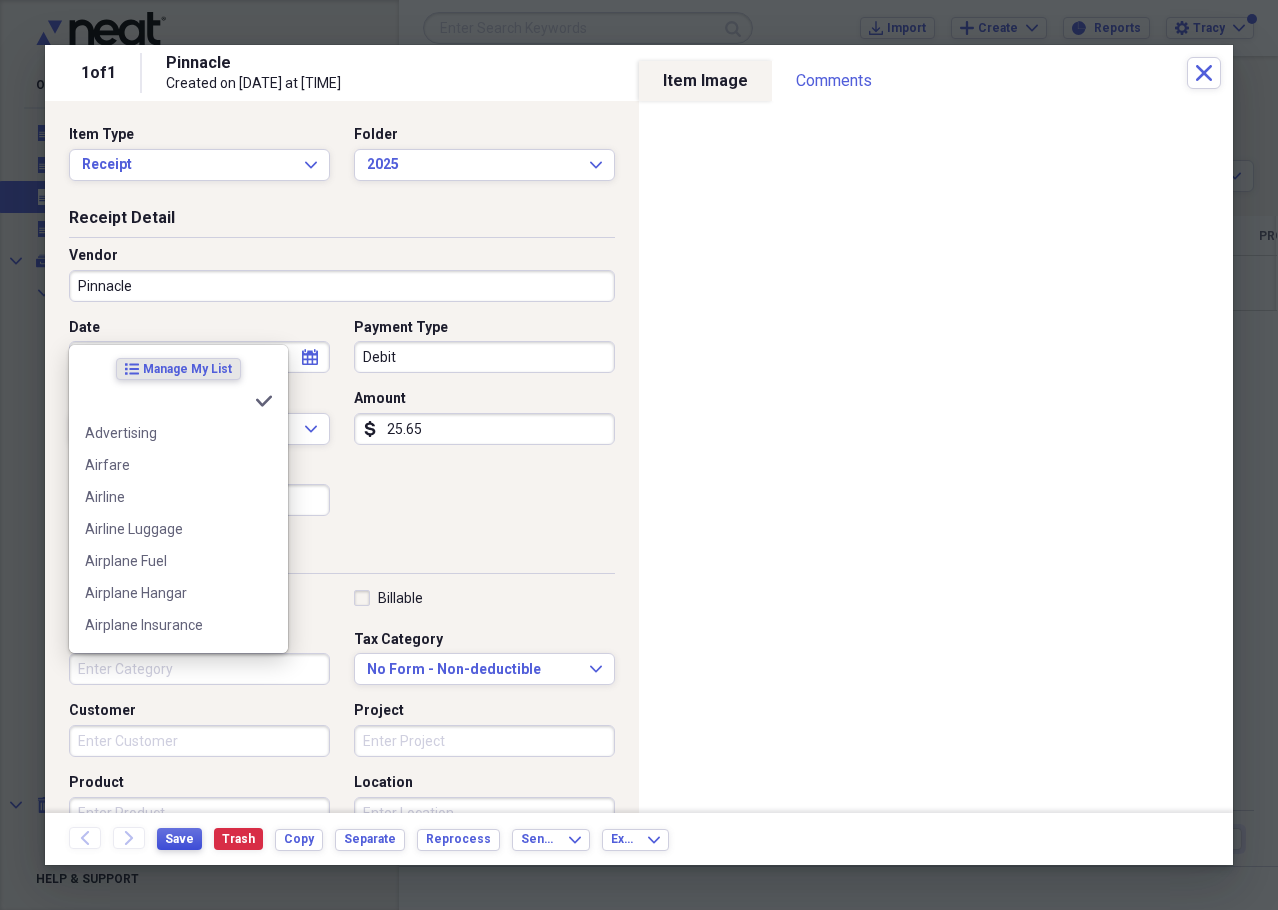type 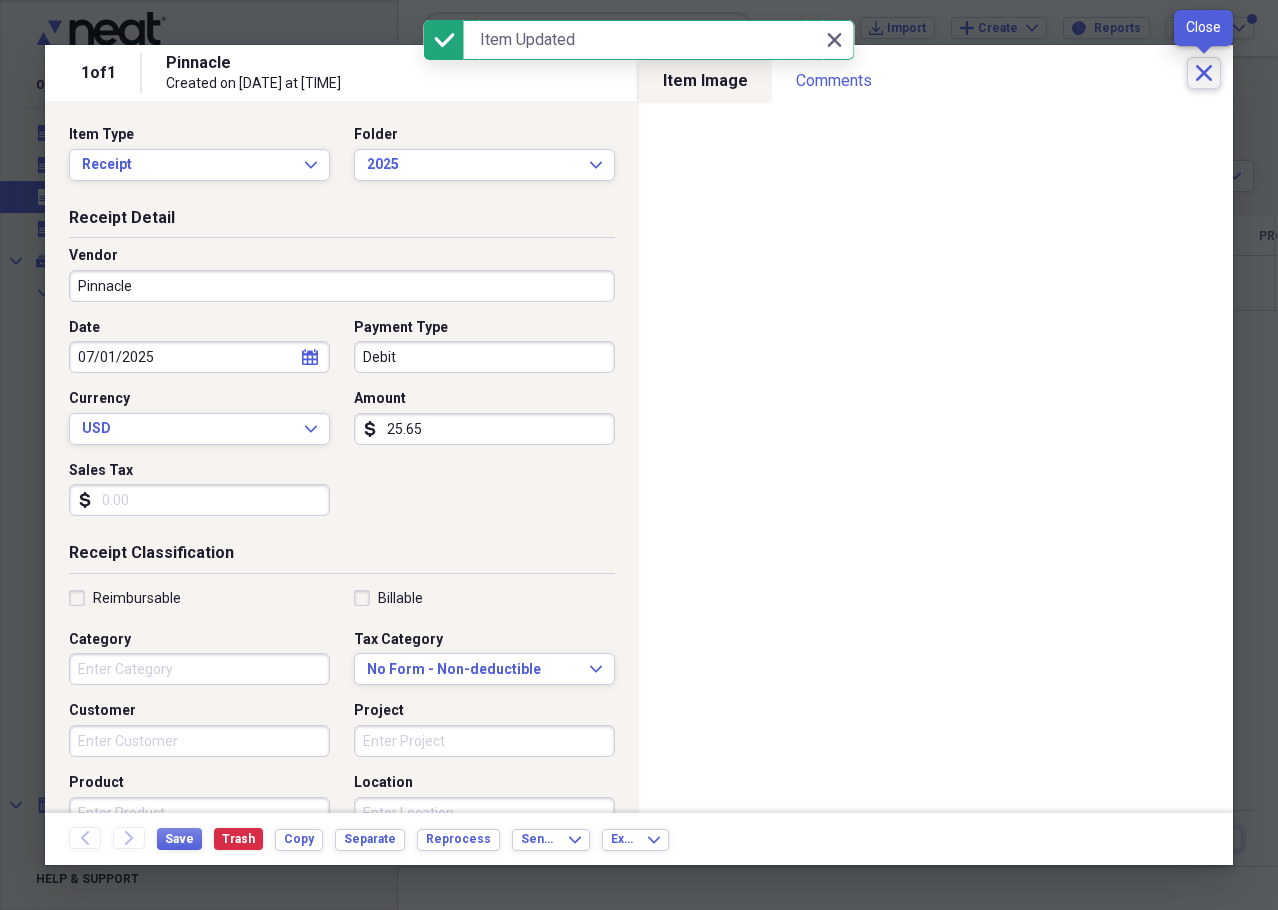 click on "Close" 